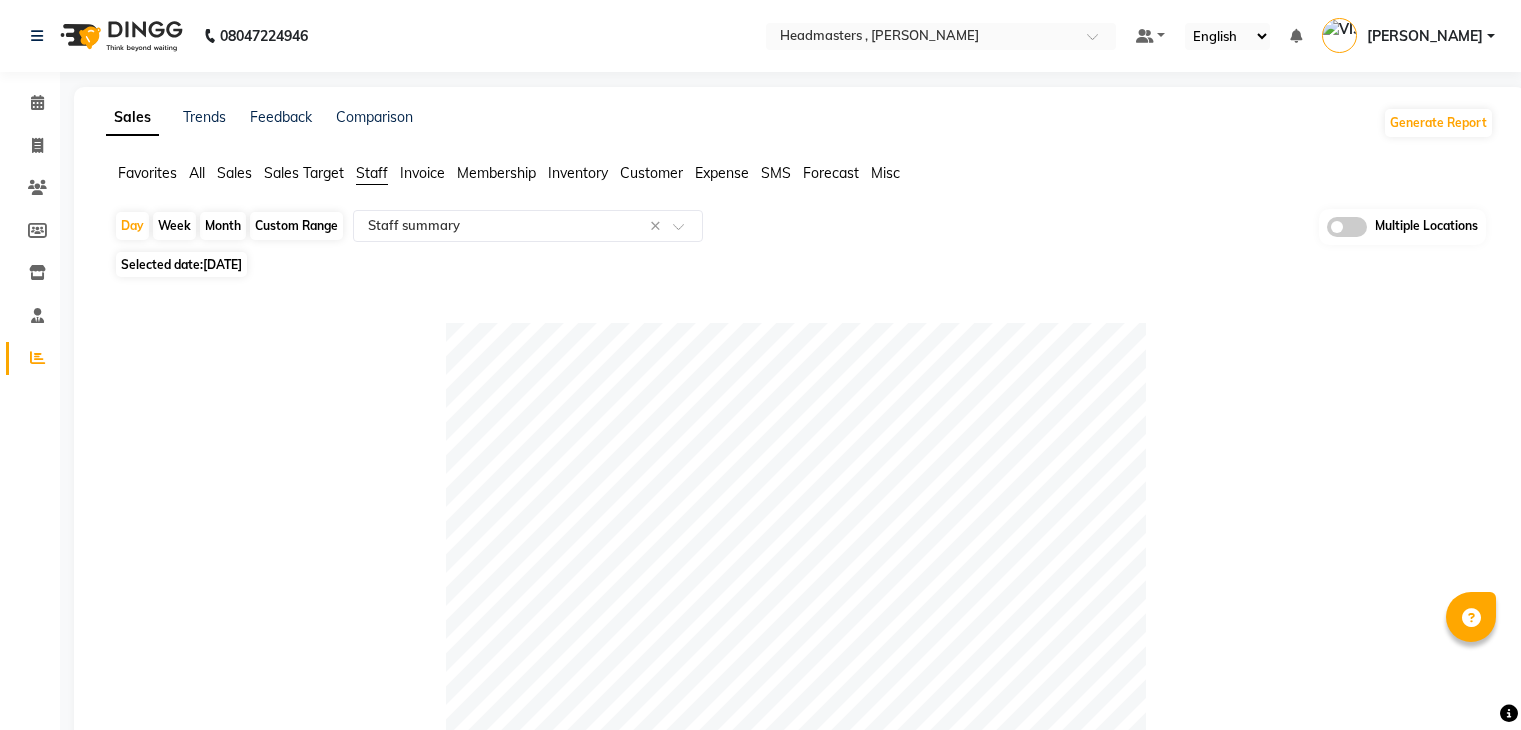 select on "full_report" 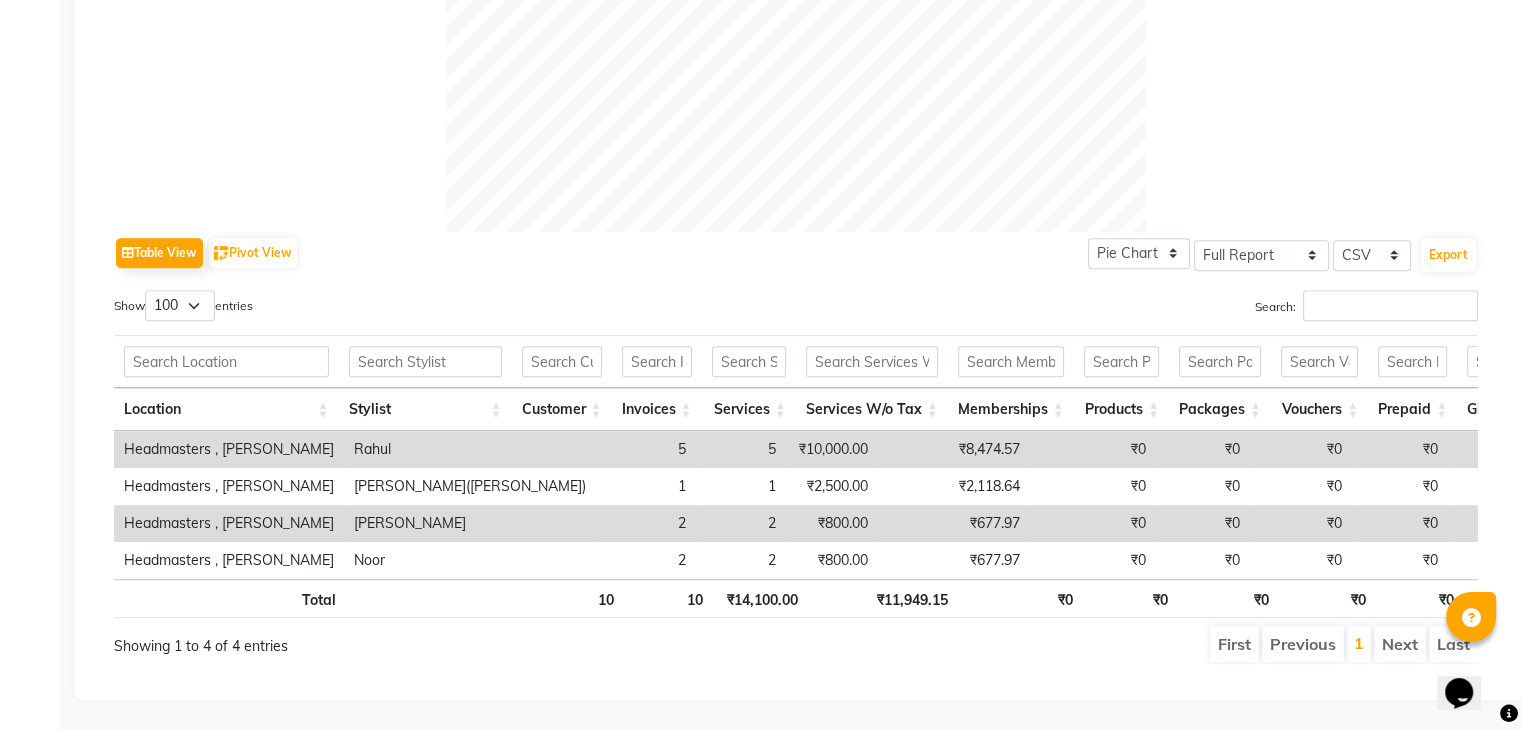 scroll, scrollTop: 0, scrollLeft: 0, axis: both 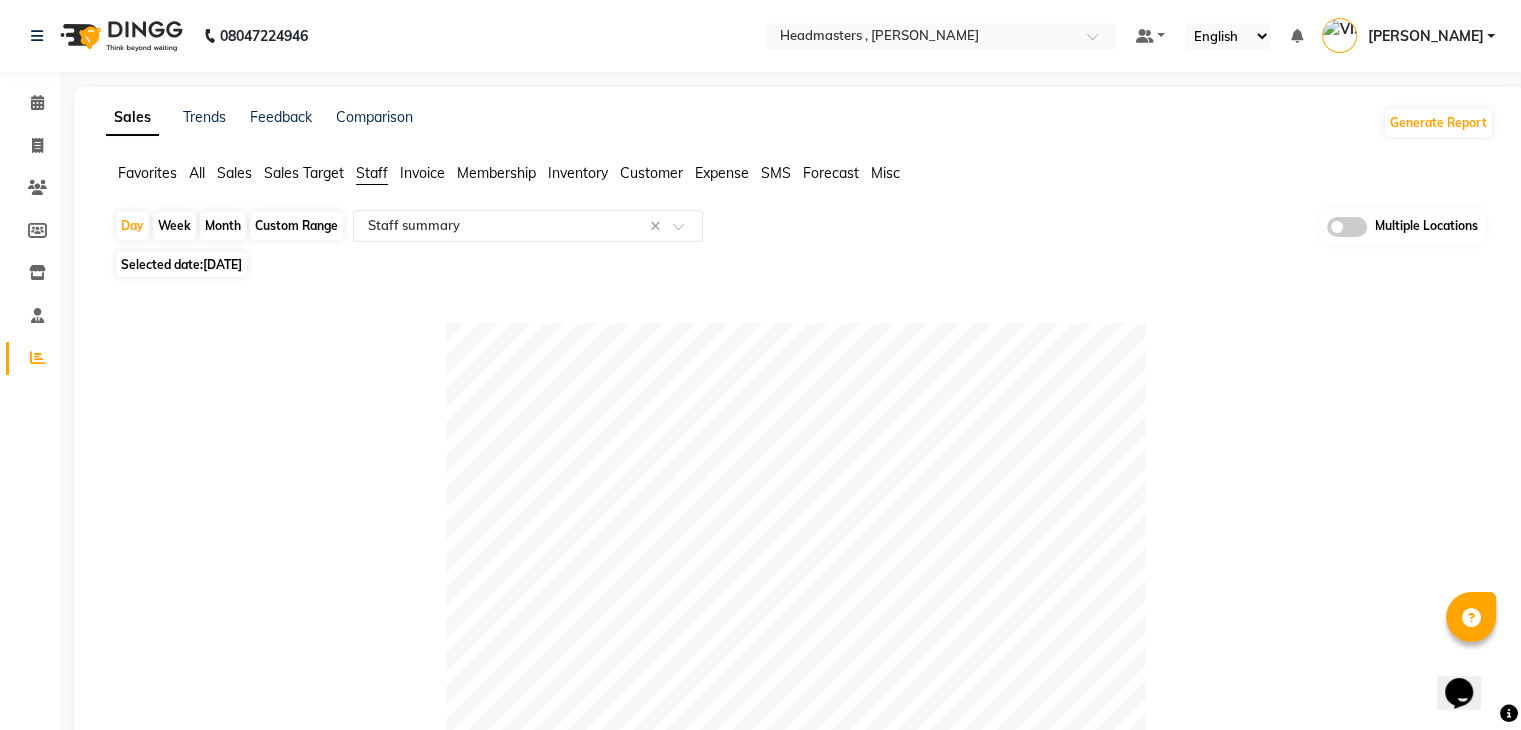 click on "08047224946 Select Location × Headmasters , Sri Muktsar Sahib Default Panel My Panel English ENGLISH Español العربية मराठी हिंदी ગુજરાતી தமிழ் 中文 Notifications nothing to show [PERSON_NAME] Manage Profile Change Password Sign out  Version:3.15.4" 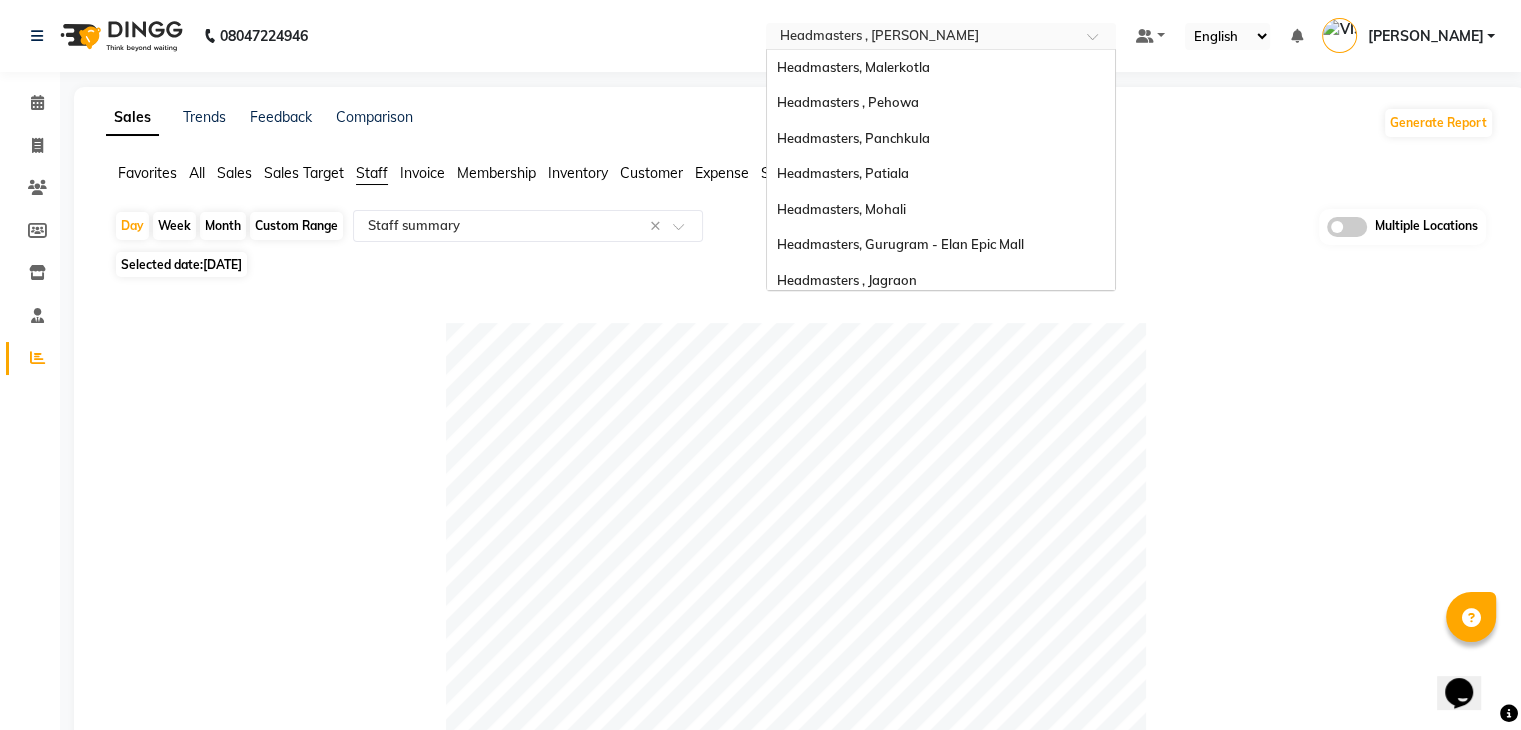 click on "Select Location × Headmasters , [GEOGRAPHIC_DATA] Sahib" at bounding box center [941, 36] 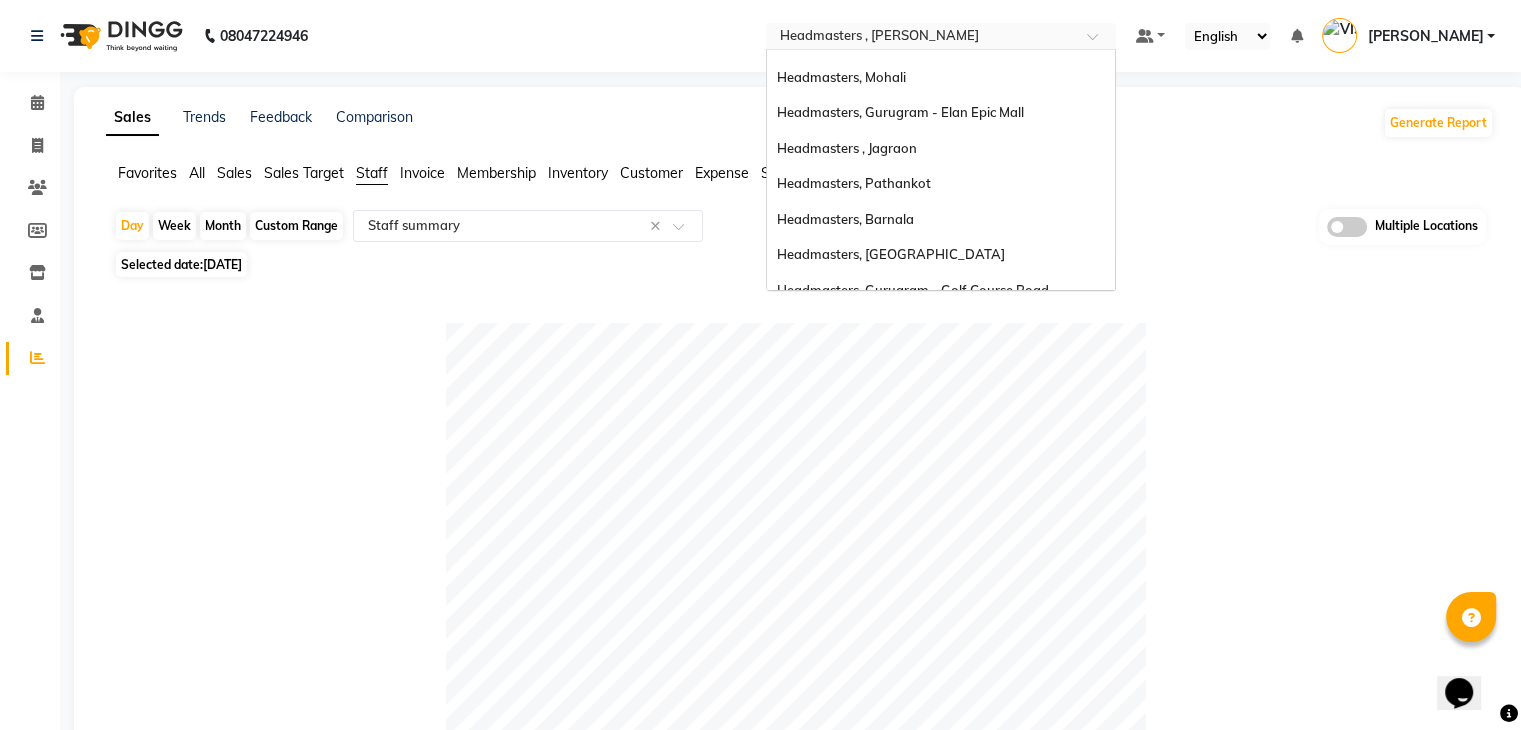 scroll, scrollTop: 128, scrollLeft: 0, axis: vertical 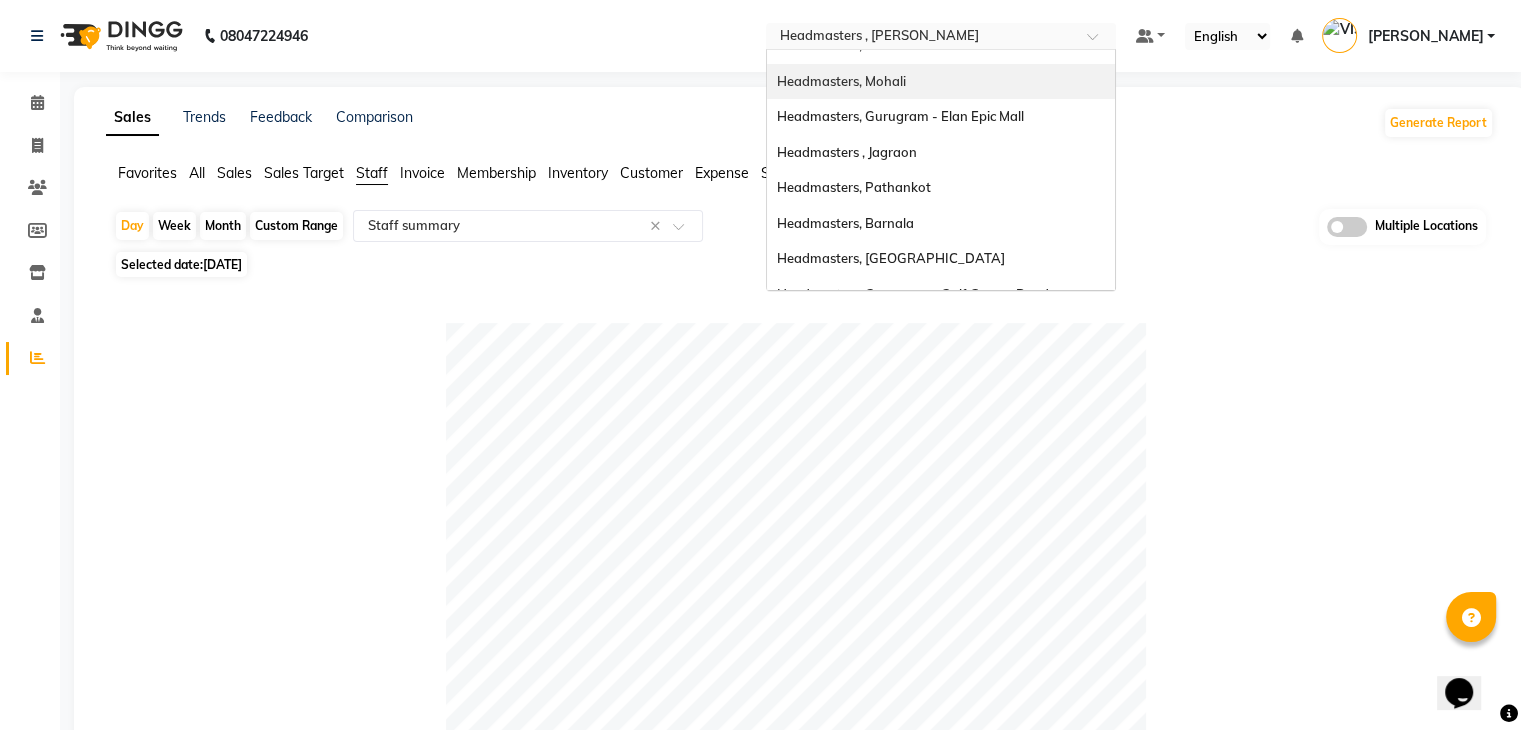 click on "Headmasters, Mohali" at bounding box center (841, 81) 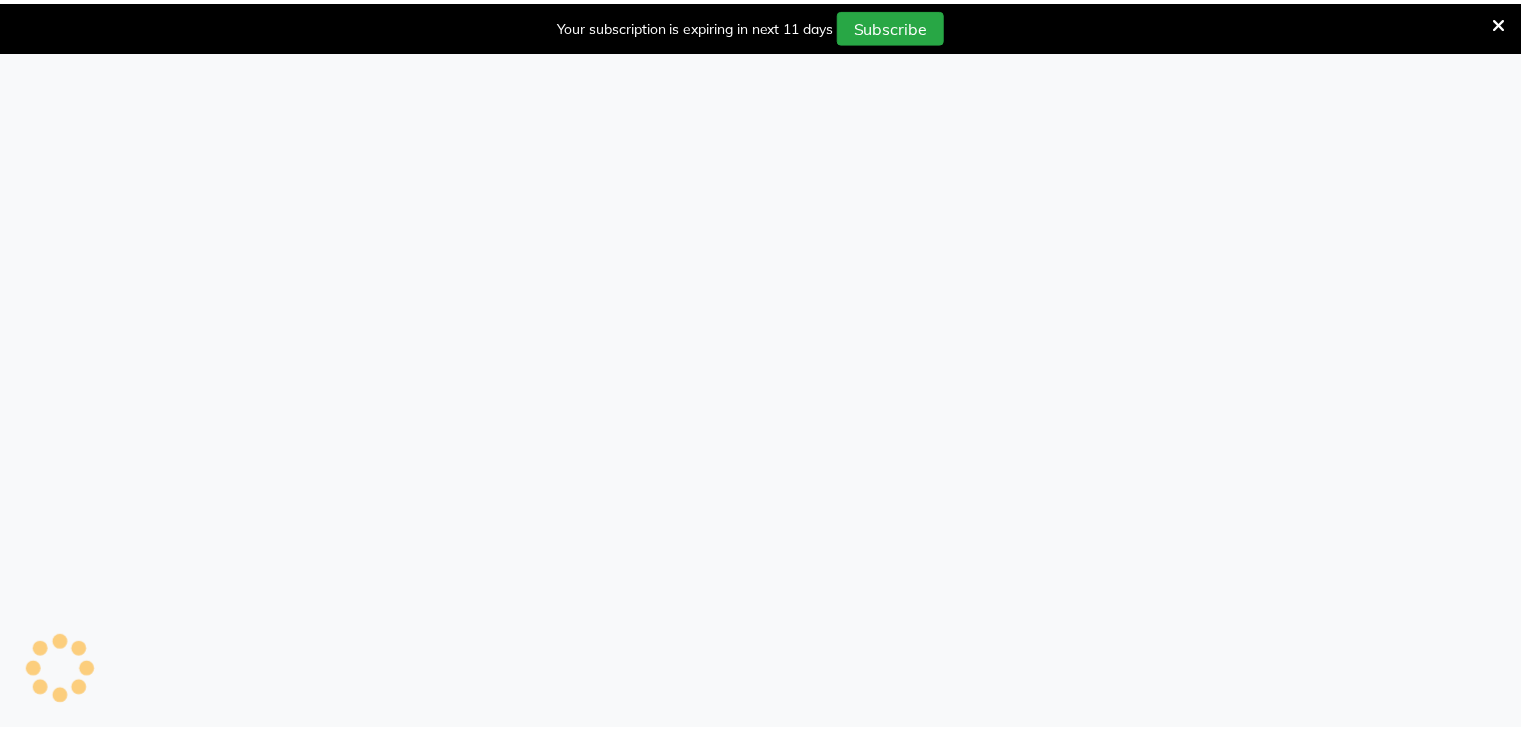 scroll, scrollTop: 0, scrollLeft: 0, axis: both 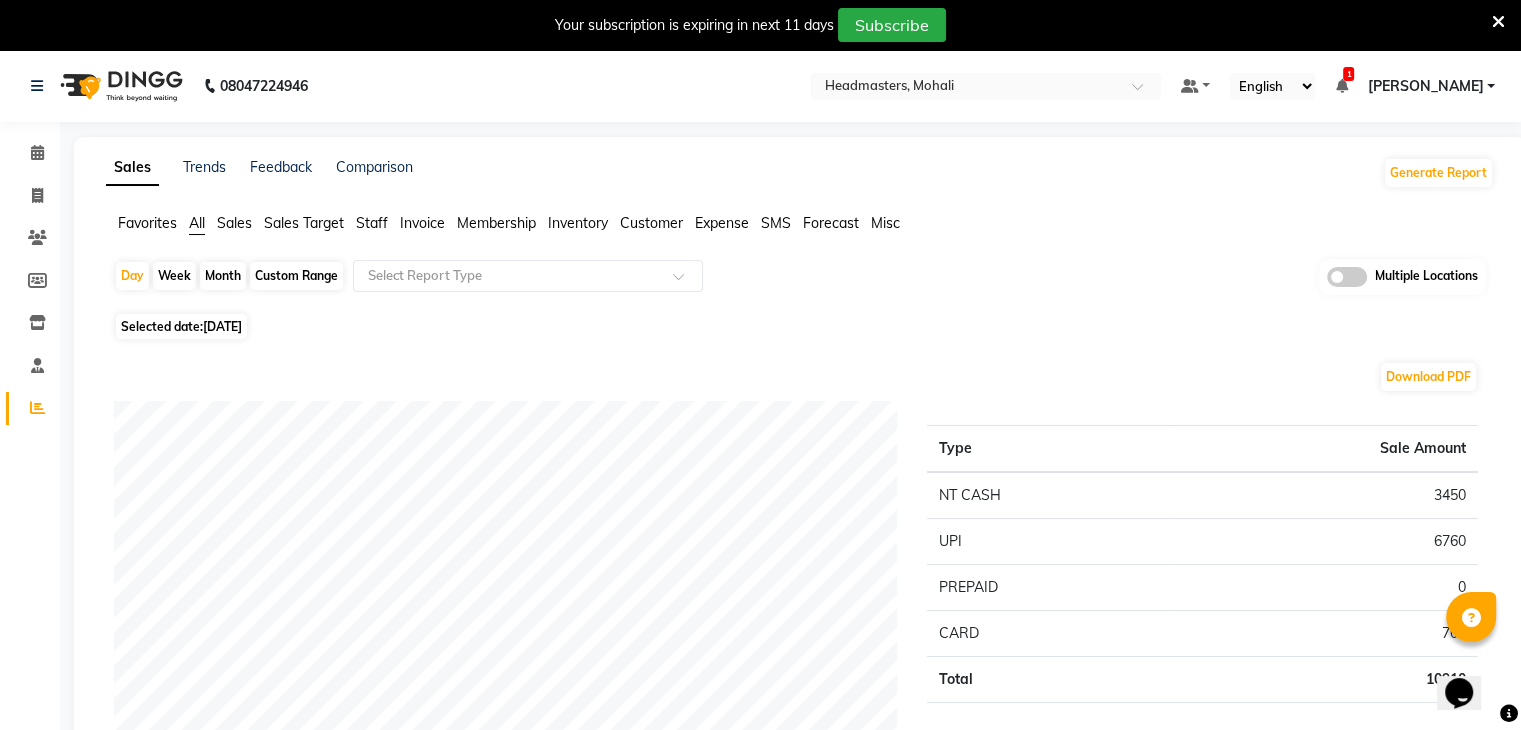 click at bounding box center [1498, 22] 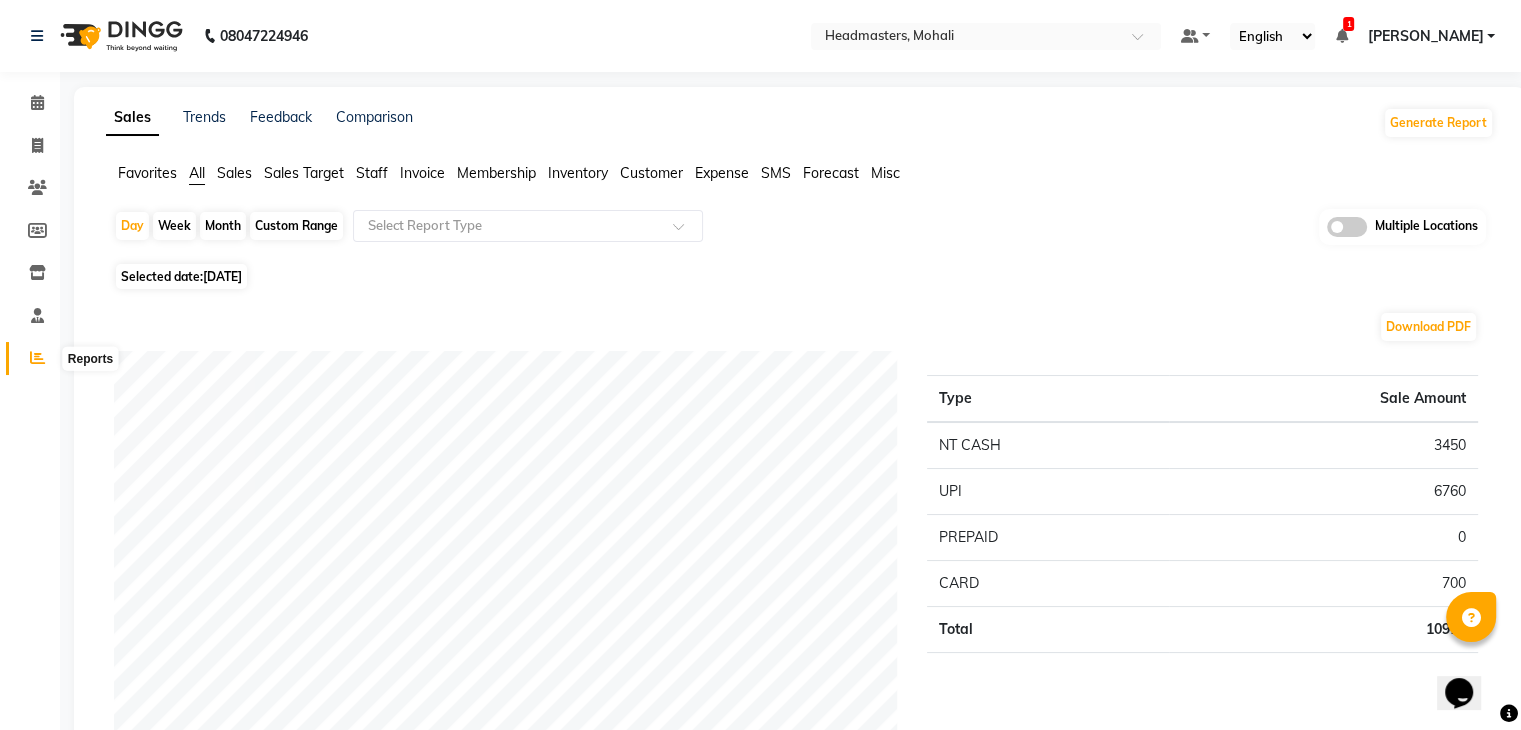 click 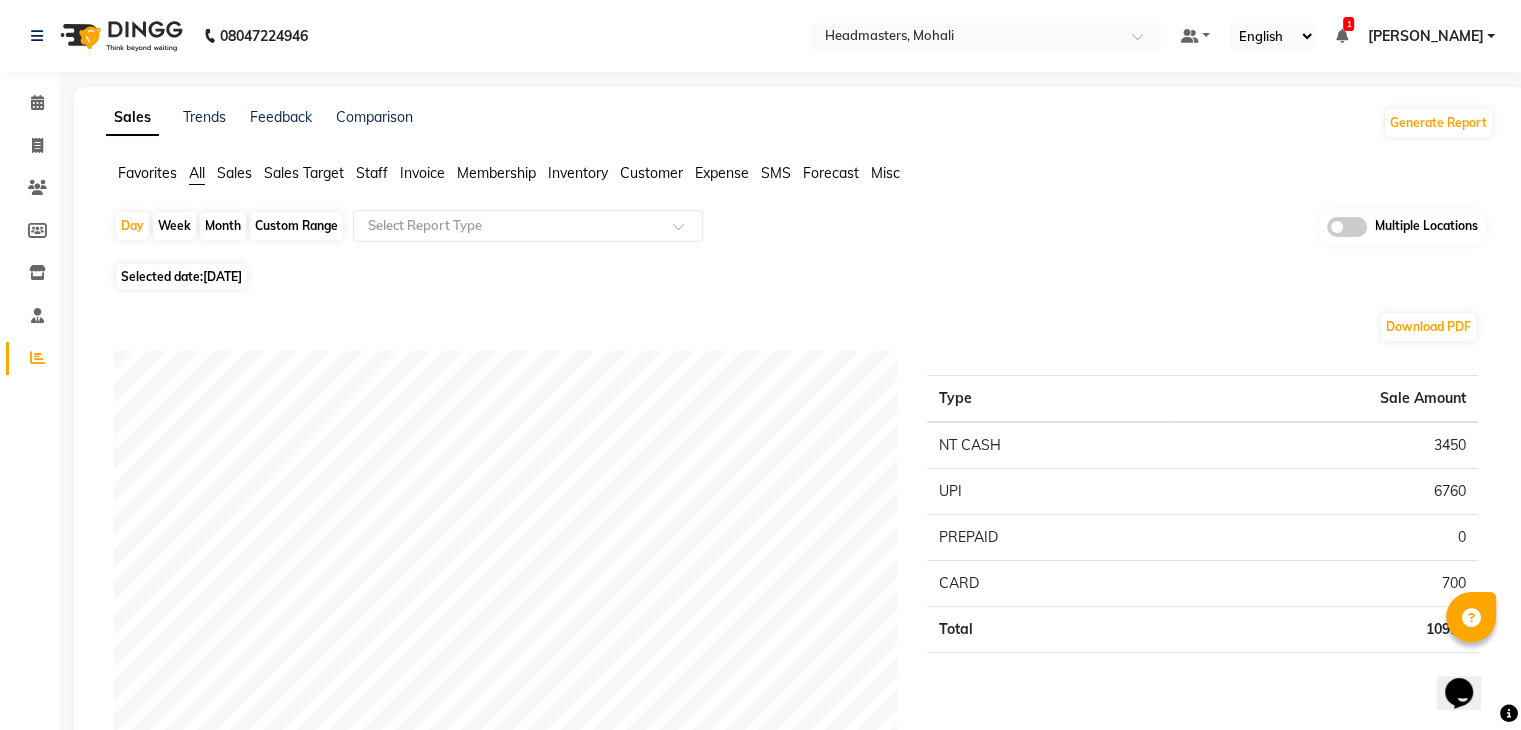 click on "Sales" 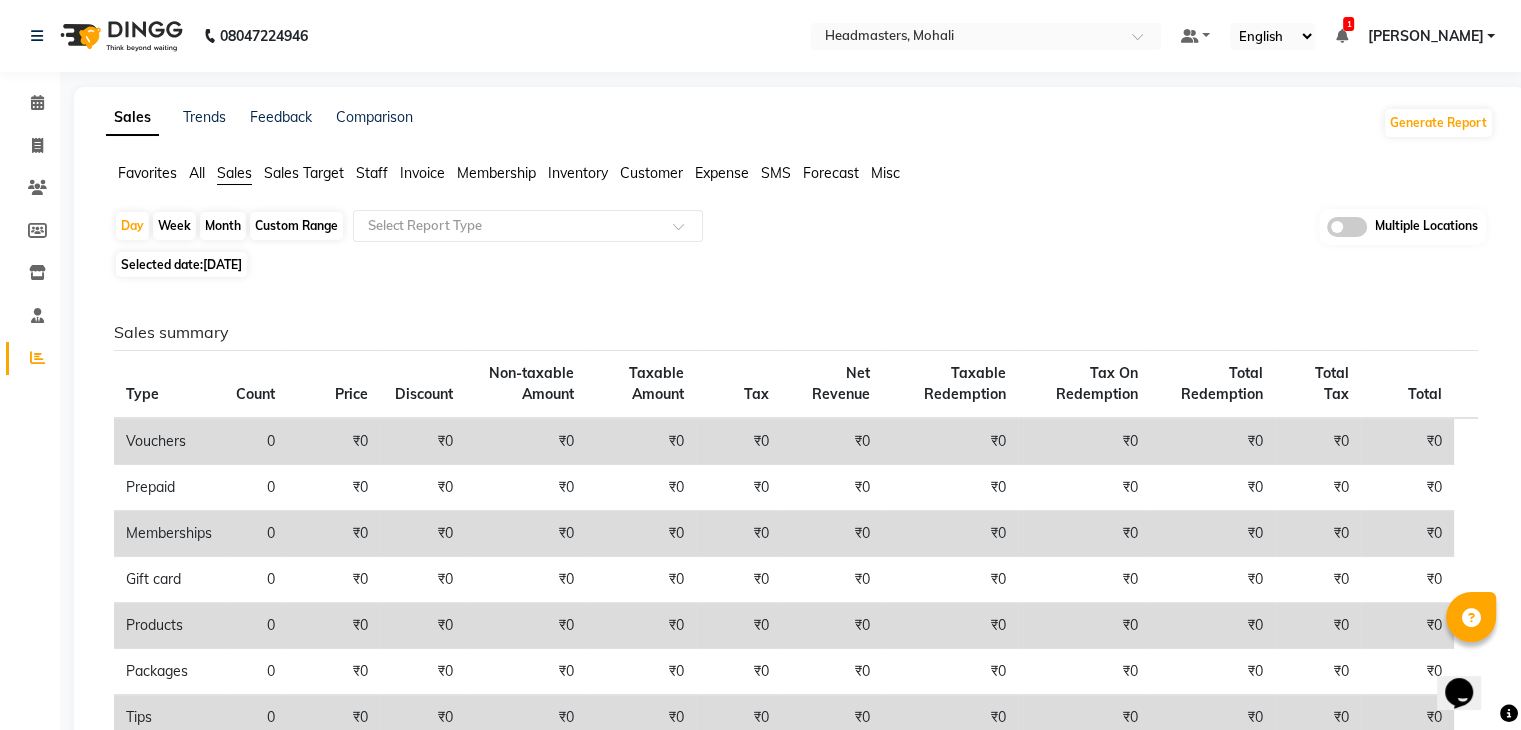 click on "10-07-2025" 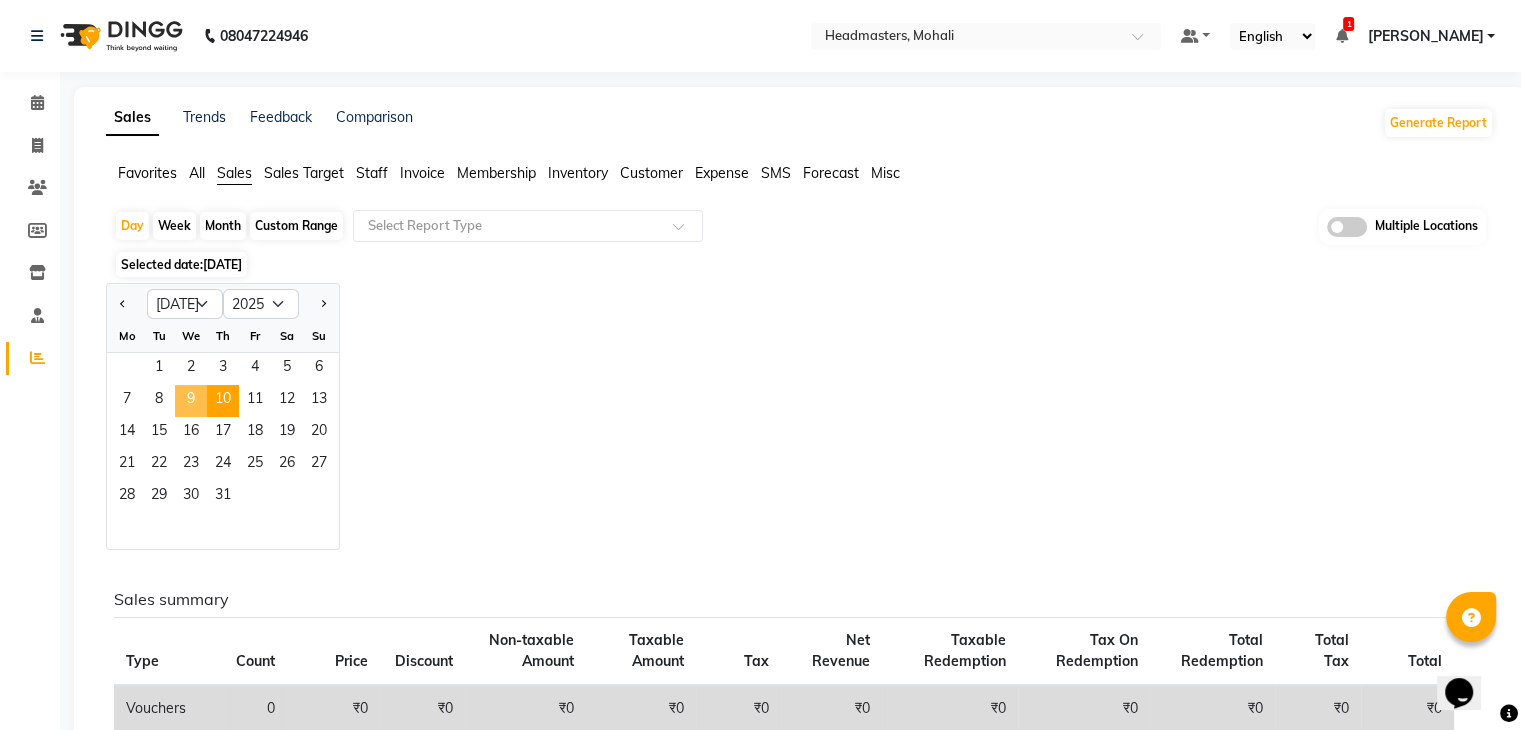 click on "9" 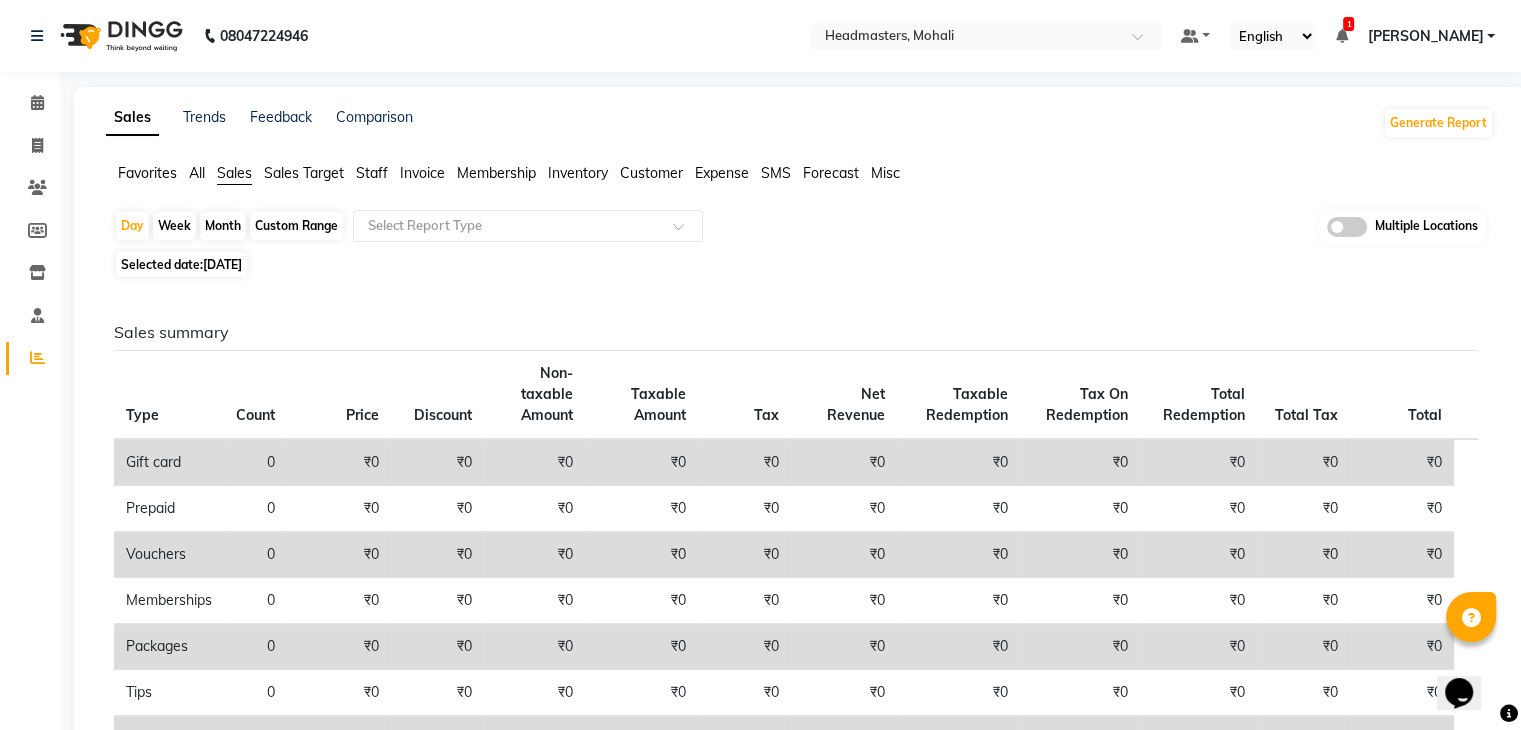 click on "Sales summary Type Count Price Discount Non-taxable Amount Taxable Amount Tax Net Revenue Taxable Redemption Tax On Redemption Total Redemption Total Tax Total  Gift card 0 ₹0 ₹0 ₹0 ₹0 ₹0 ₹0 ₹0 ₹0 ₹0 ₹0 ₹0  Prepaid 0 ₹0 ₹0 ₹0 ₹0 ₹0 ₹0 ₹0 ₹0 ₹0 ₹0 ₹0  Vouchers 0 ₹0 ₹0 ₹0 ₹0 ₹0 ₹0 ₹0 ₹0 ₹0 ₹0 ₹0  Memberships 0 ₹0 ₹0 ₹0 ₹0 ₹0 ₹0 ₹0 ₹0 ₹0 ₹0 ₹0  Packages 0 ₹0 ₹0 ₹0 ₹0 ₹0 ₹0 ₹0 ₹0 ₹0 ₹0 ₹0  Tips 0 ₹0 ₹0 ₹0 ₹0 ₹0 ₹0 ₹0 ₹0 ₹0 ₹0 ₹0  Services 111 ₹2,42,250.00 ₹80,766.80 ₹0 ₹1,30,466.10 ₹23,483.91 ₹1,53,950.00 ₹0 ₹0 ₹6,892.53 ₹23,483.91 ₹1,60,842.53  Products 3 ₹6,359.00 ₹0 ₹0 ₹5,388.98 ₹970.02 ₹6,359.00 ₹0 ₹0 ₹0 ₹970.02 ₹6,359.00  Fee 0 ₹0 ₹0 ₹0 ₹0 ₹0 ₹0 ₹0 ₹0 ₹0 ₹0 ₹0 Payment mode Payment Mode Count Total Redemption Tip Fee Advance Amount Invoice Amount  UPI 23 ₹78,849.00 ₹0 ₹0 ₹0 ₹0 ₹78,849.00  NT CASH 21 6 3" 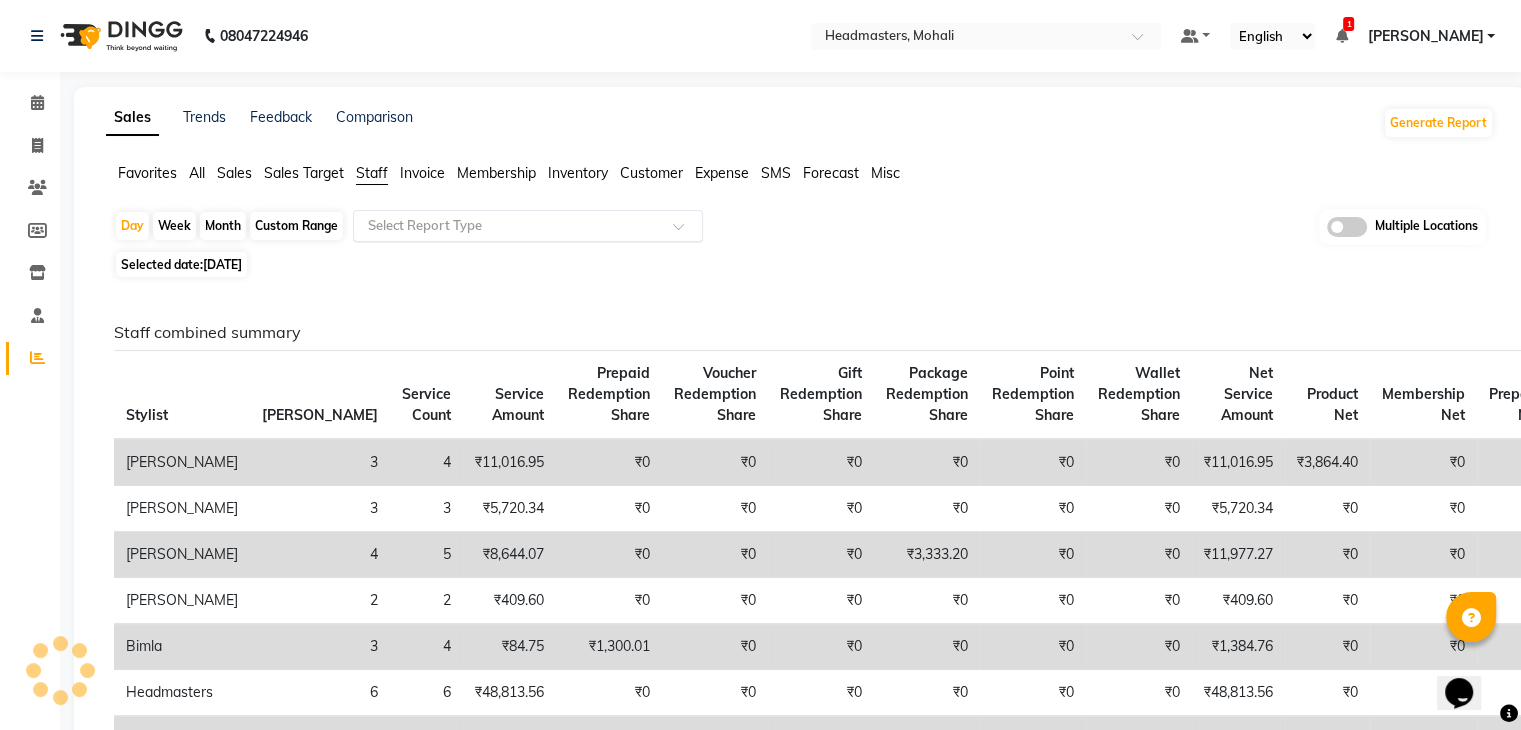 click 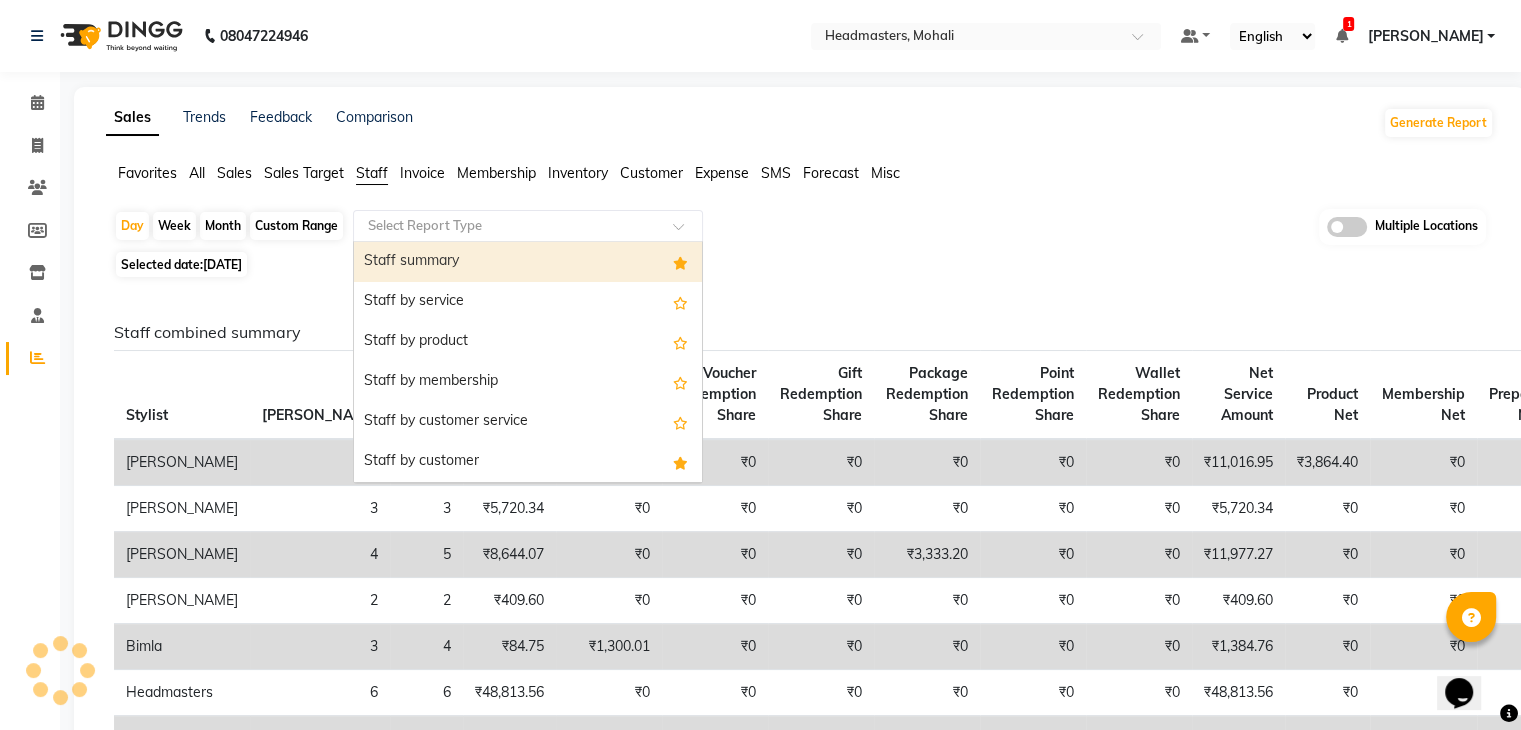 click on "Staff summary" at bounding box center [528, 262] 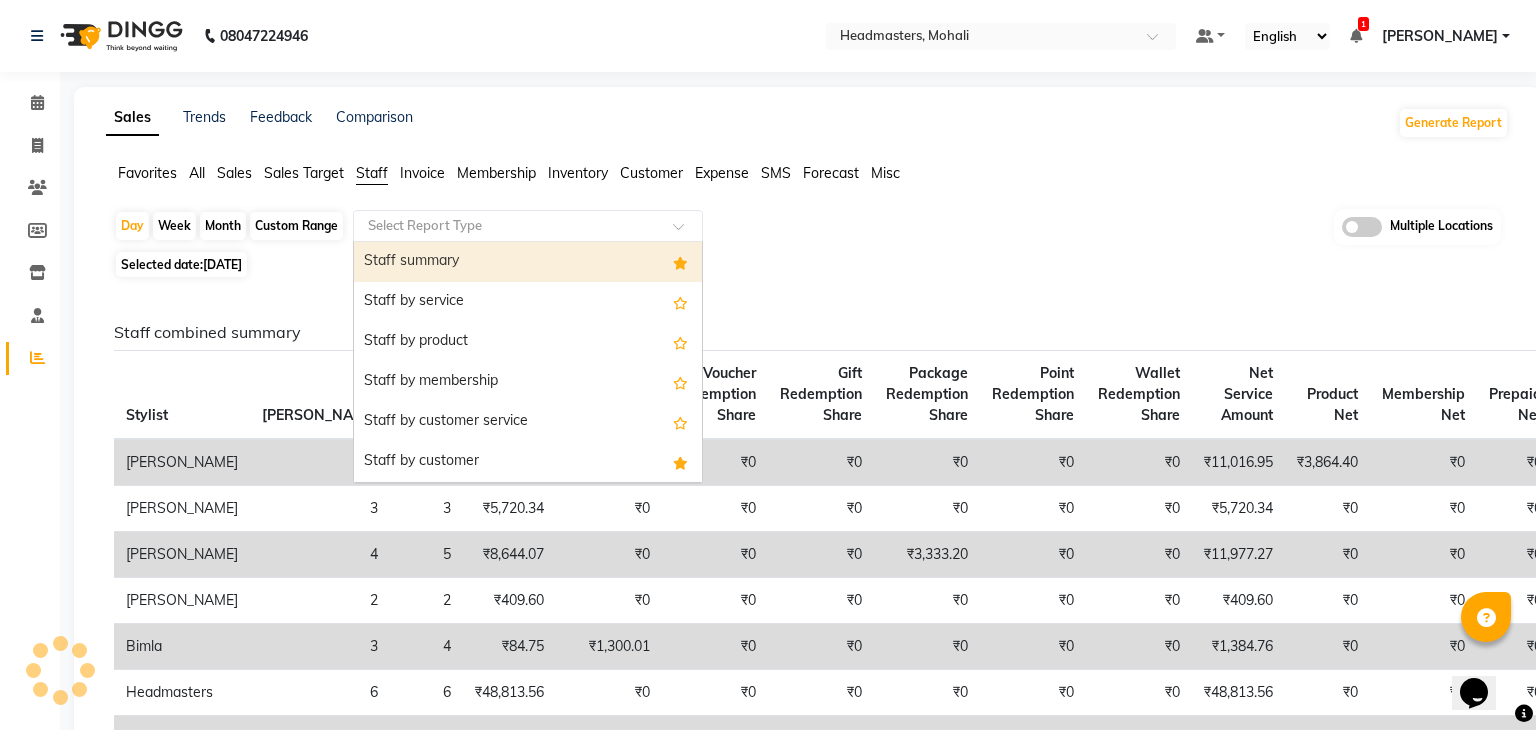 select on "full_report" 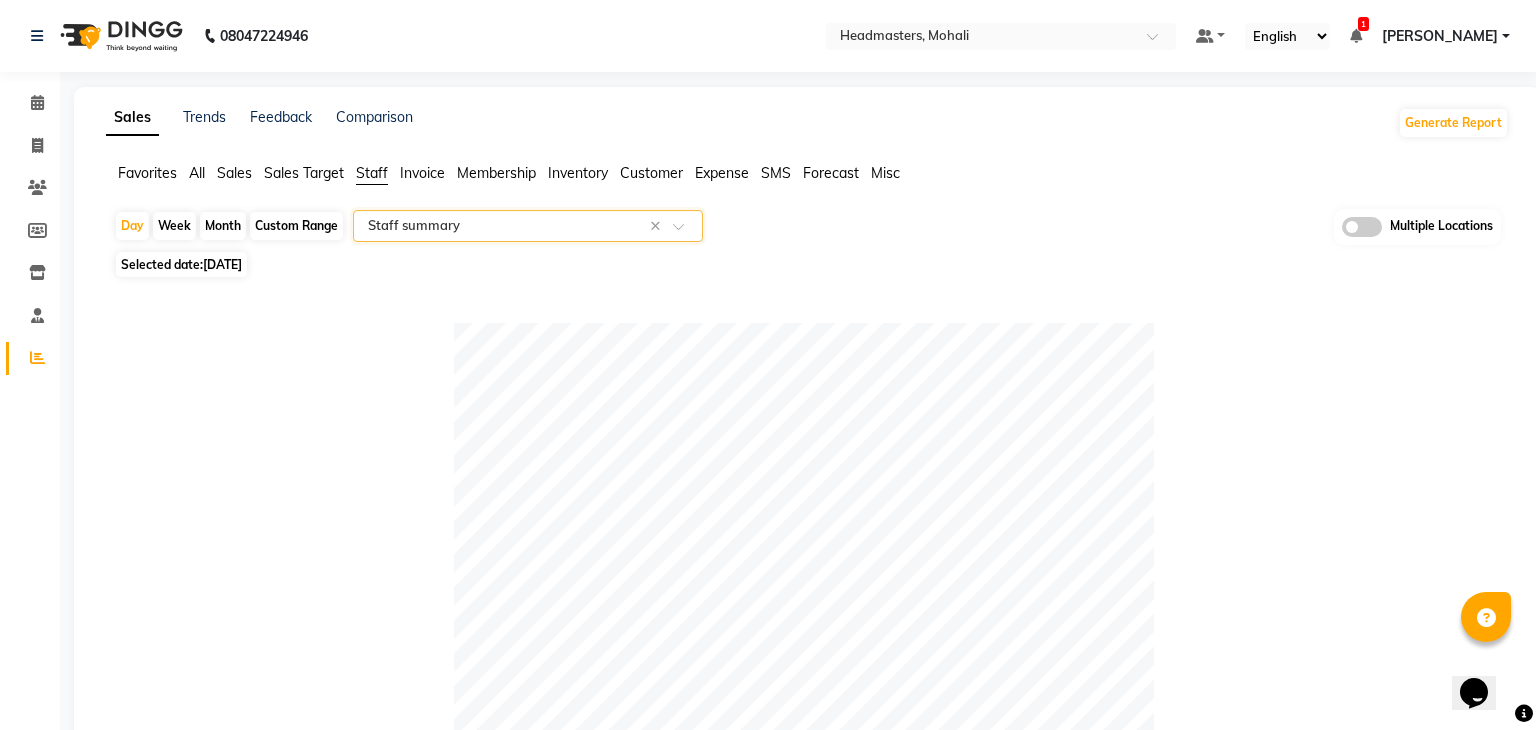 click on "Selected date:  09-07-2025" 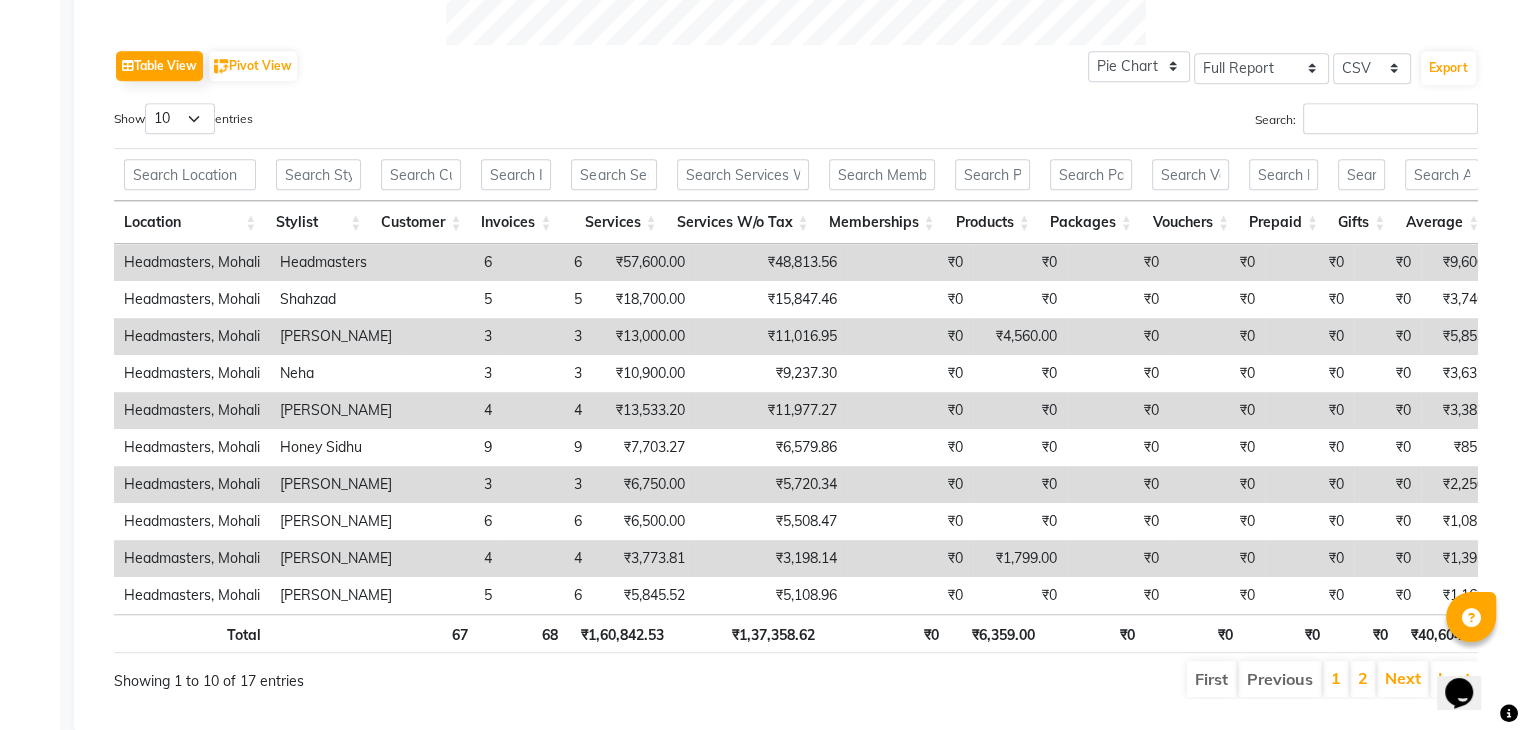 scroll, scrollTop: 1041, scrollLeft: 0, axis: vertical 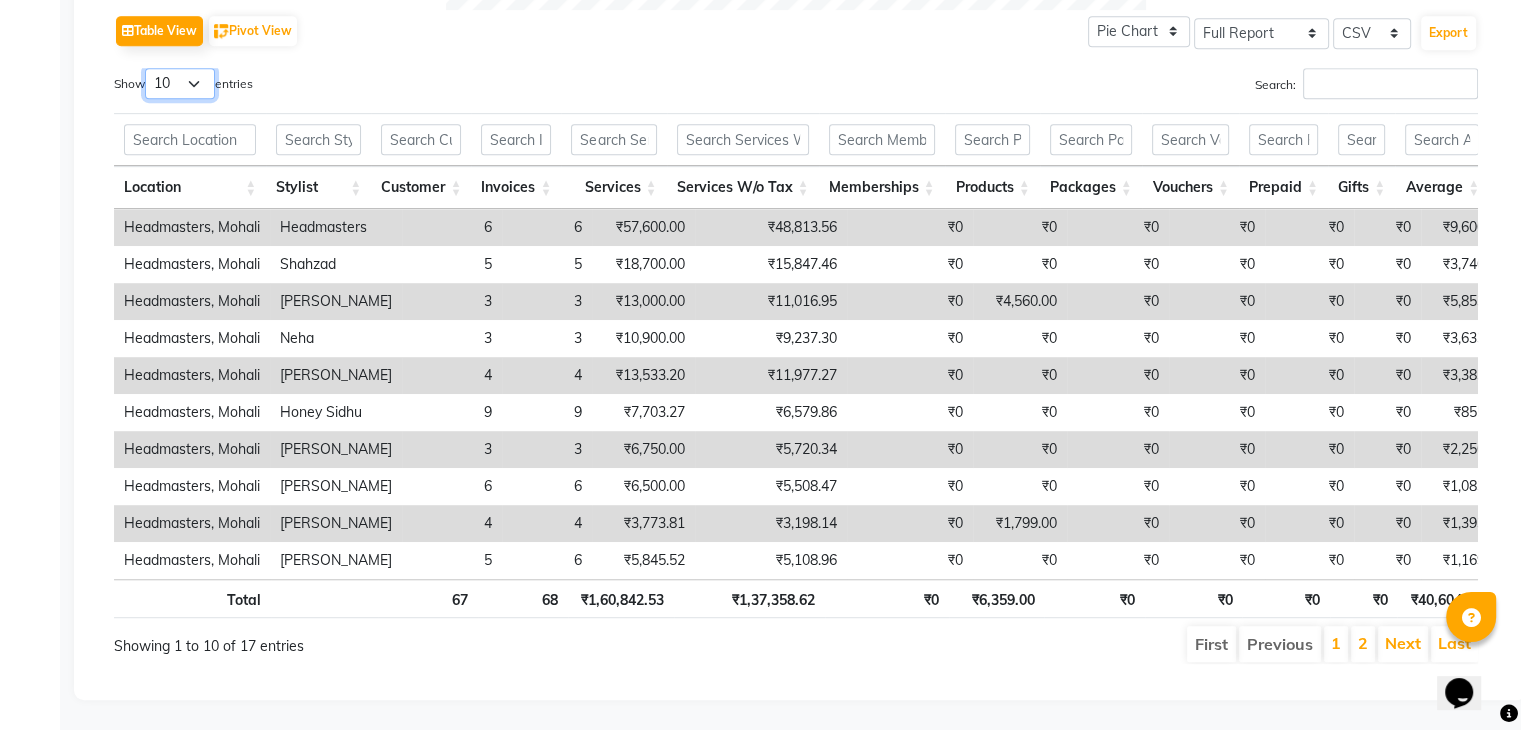 click on "10 25 50 100" at bounding box center (180, 83) 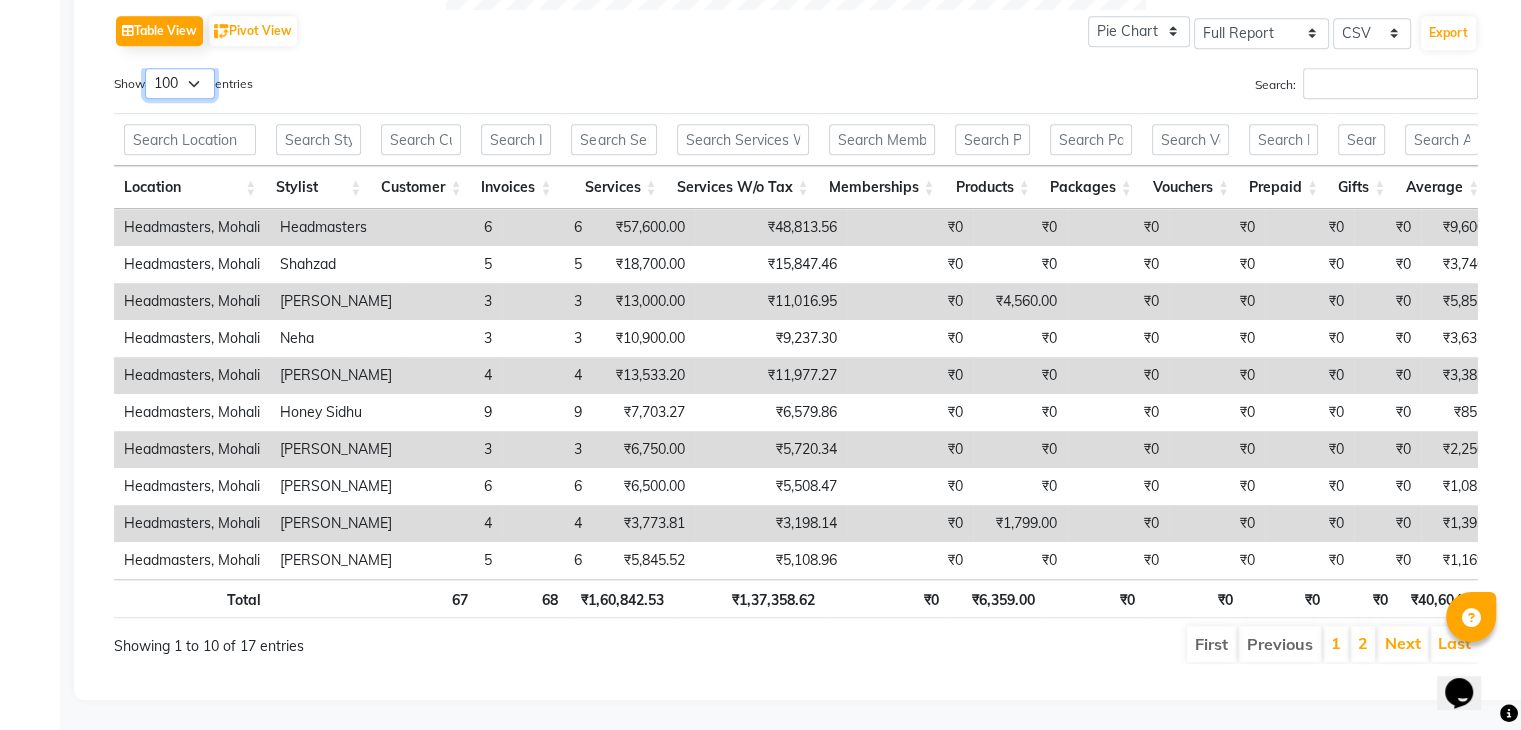 click on "10 25 50 100" at bounding box center [180, 83] 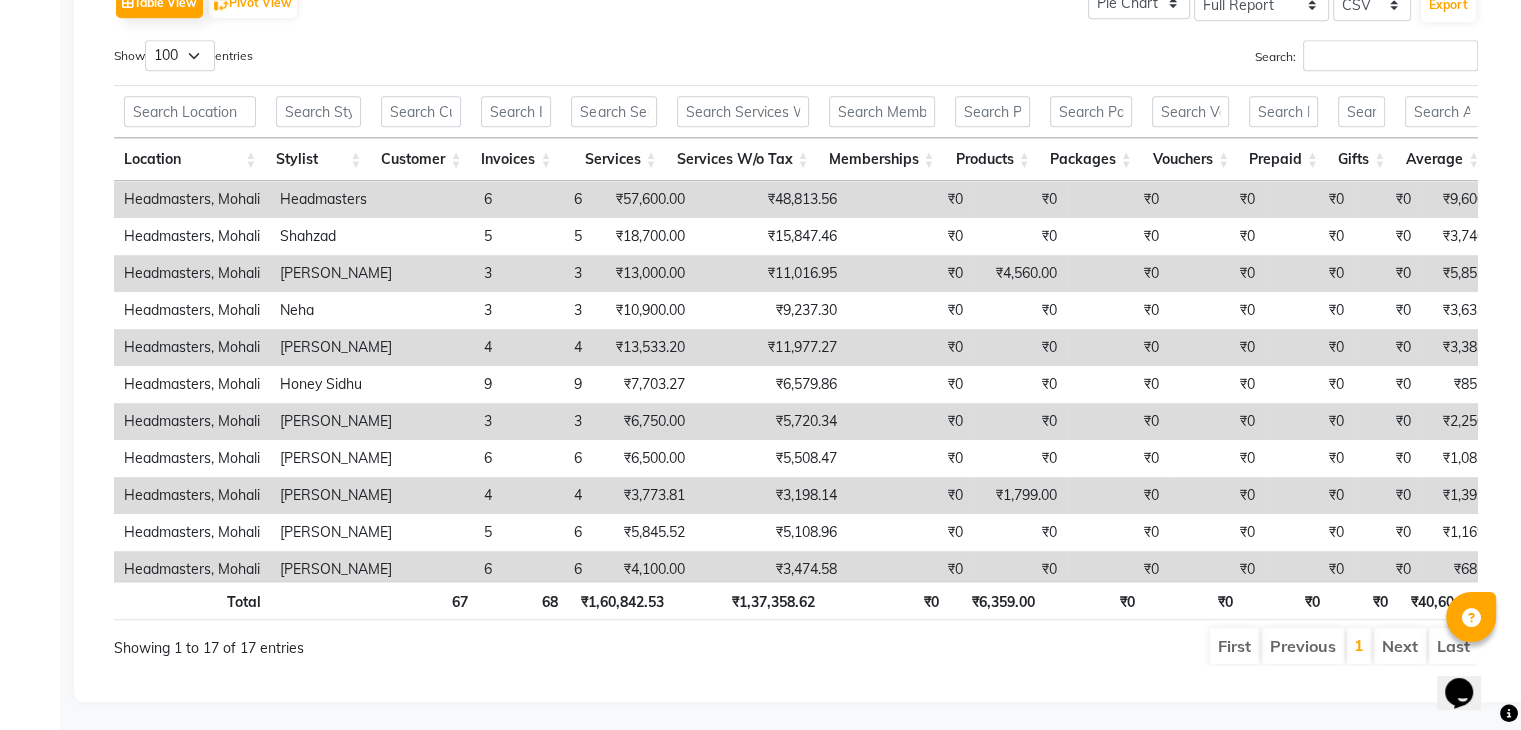 click on "Show  10 25 50 100  entries" at bounding box center [447, 59] 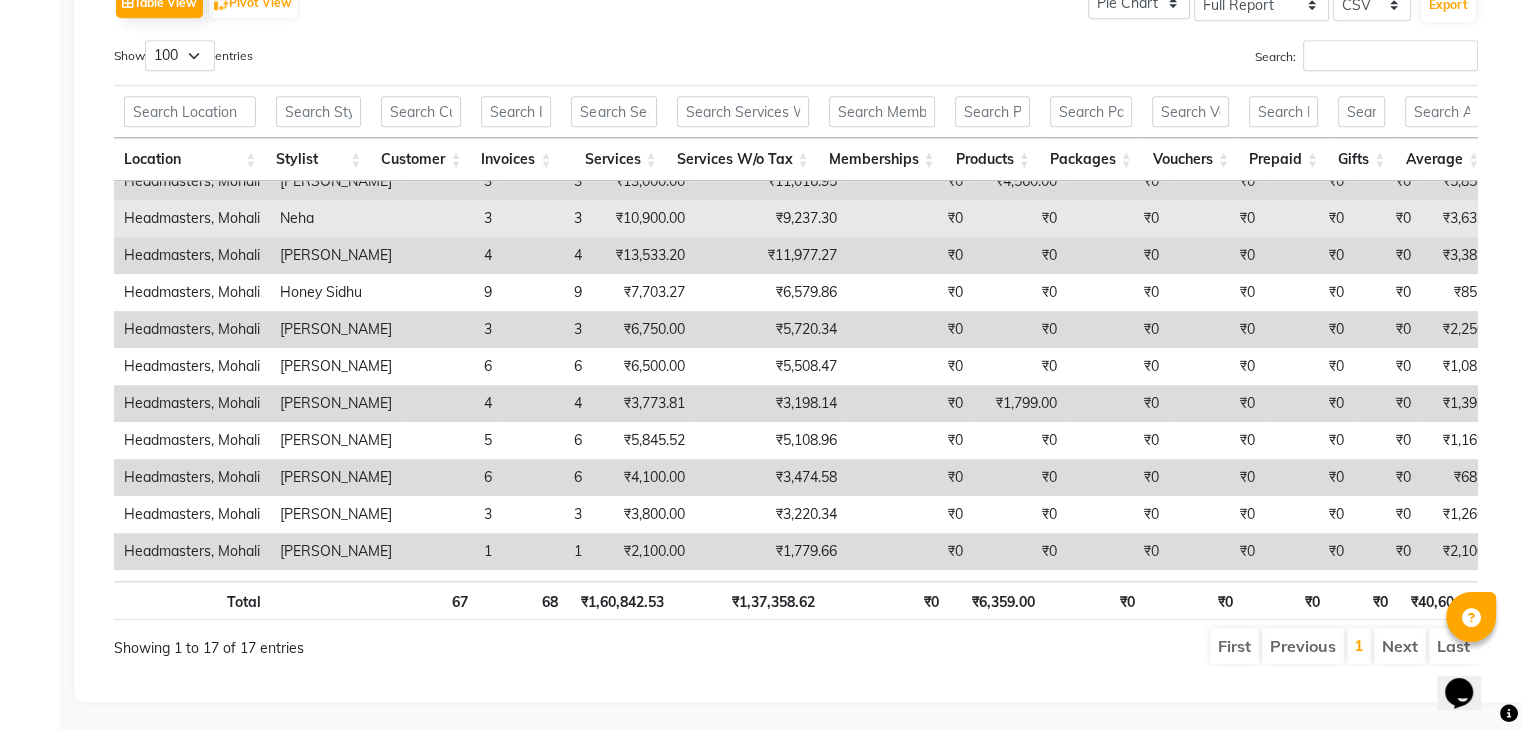 scroll, scrollTop: 0, scrollLeft: 0, axis: both 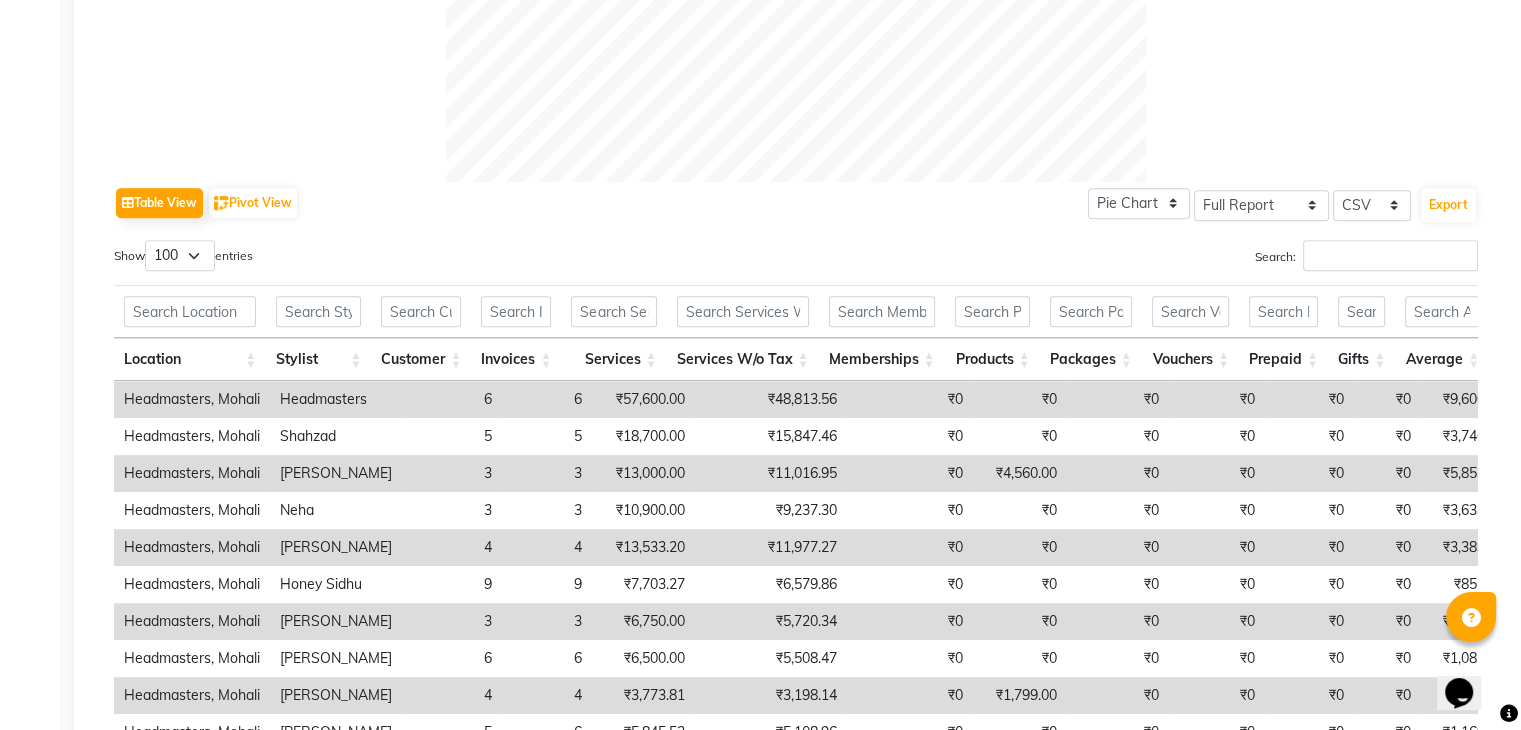 click on "Table View   Pivot View  Pie Chart Bar Chart Select Full Report Filtered Report Select CSV PDF  Export  Show  10 25 50 100  entries Search: Location Stylist Customer Invoices Services Services W/o Tax Memberships Products Packages Vouchers Prepaid Gifts Average Total Total W/o Tax Payment Redemption Redemption Share Emp Code Location Stylist Customer Invoices Services Services W/o Tax Memberships Products Packages Vouchers Prepaid Gifts Average Total Total W/o Tax Payment Redemption Redemption Share Emp Code Total 67 68 ₹1,60,842.53 ₹1,37,358.62 ₹0 ₹6,359.00 ₹0 ₹0 ₹0 ₹0 ₹40,604.31 ₹1,67,201.53 ₹1,42,747.60 ₹1,60,309.00 ₹6,892.53 ₹5,433.21 Headmasters, Mohali Headmasters 6 6 ₹57,600.00 ₹48,813.56 ₹0 ₹0 ₹0 ₹0 ₹0 ₹0 ₹9,600.00 ₹57,600.00 ₹48,813.56 ₹57,600.00 ₹0 ₹0 e2897-56 Headmasters, Mohali Shahzad 5 5 ₹18,700.00 ₹15,847.46 ₹0 ₹0 ₹0 ₹0 ₹0 ₹0 ₹3,740.00 ₹18,700.00 ₹15,847.46 ₹18,700.00 ₹0 ₹0 e2897-08 Headmasters, Mohali Aarif" 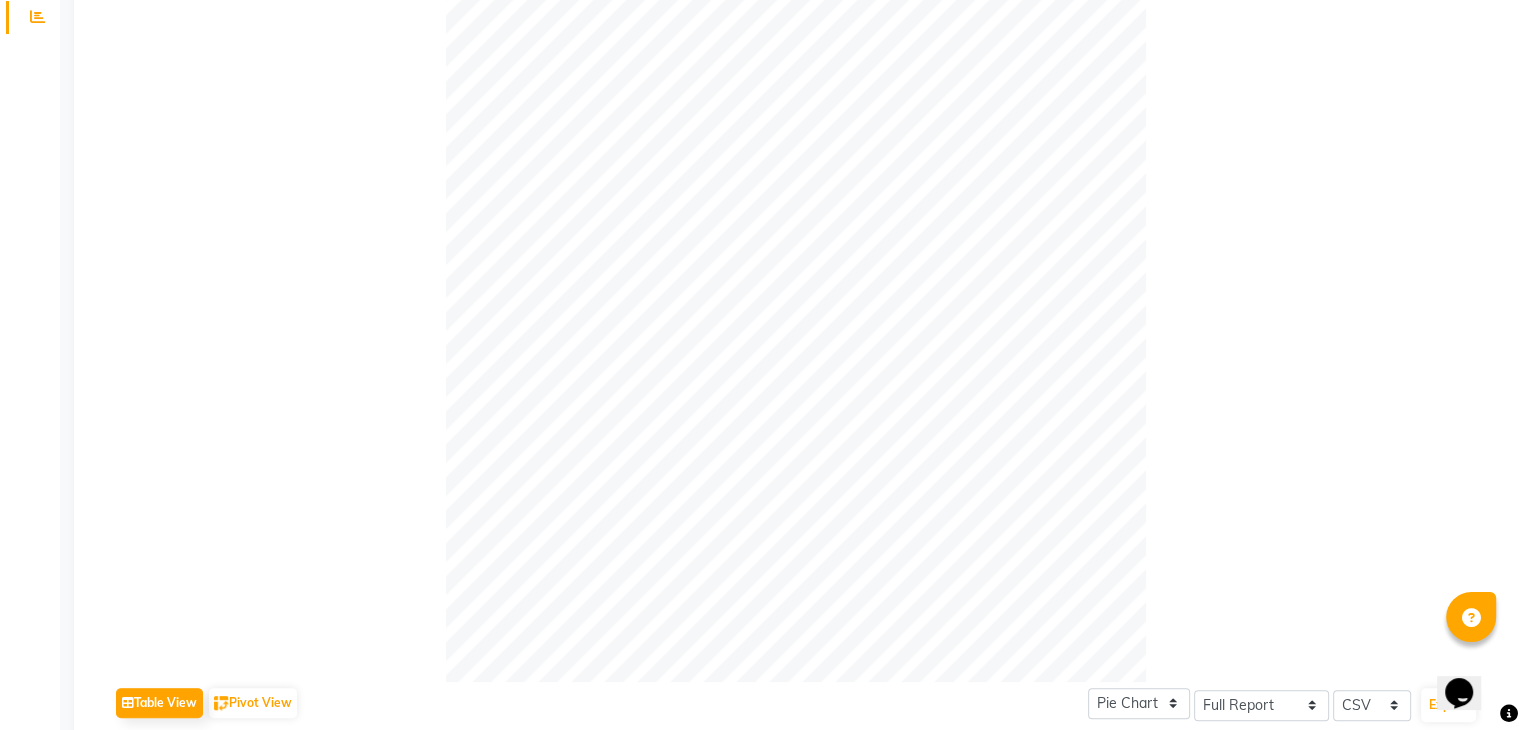 scroll, scrollTop: 0, scrollLeft: 0, axis: both 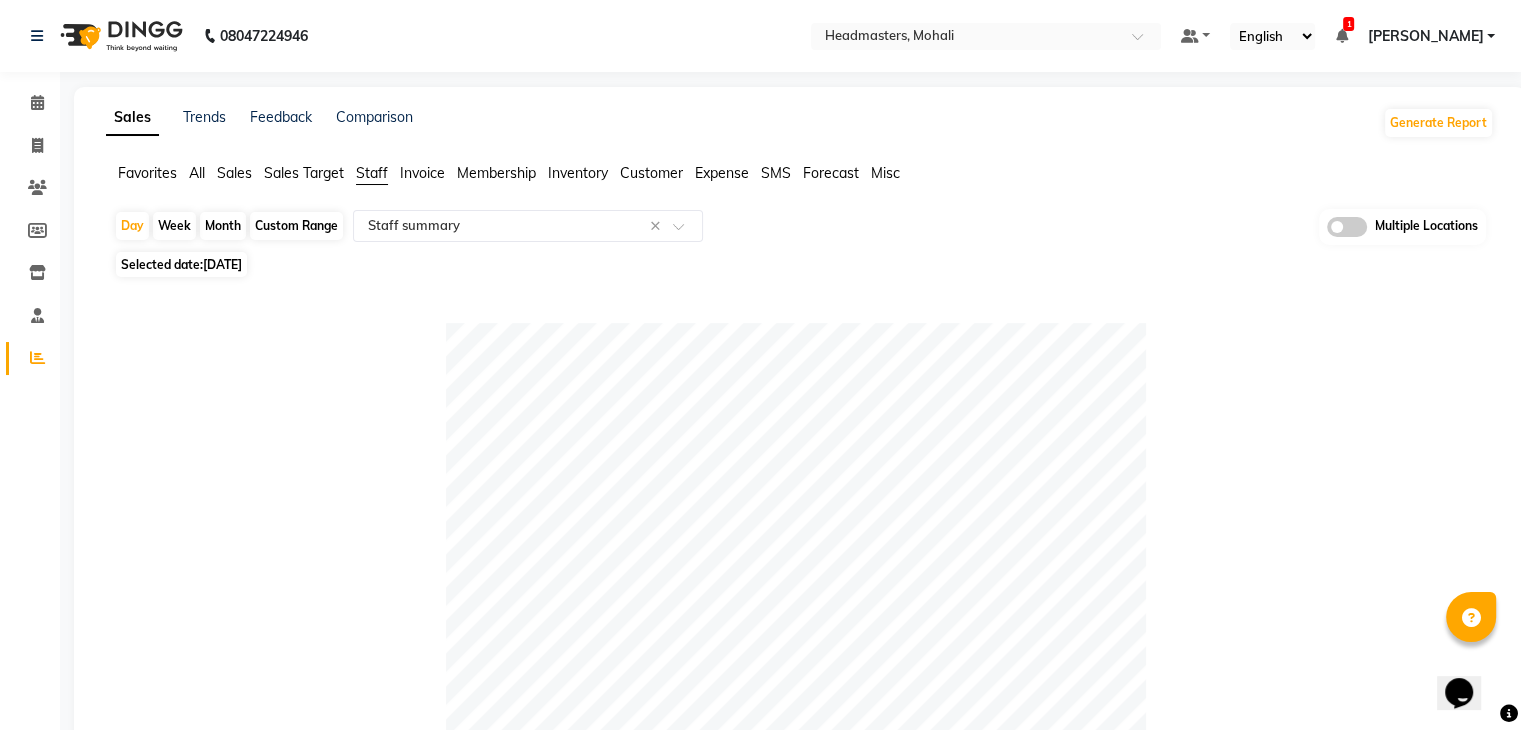 click on "Table View   Pivot View  Pie Chart Bar Chart Select Full Report Filtered Report Select CSV PDF  Export  Show  10 25 50 100  entries Search: Location Stylist Customer Invoices Services Services W/o Tax Memberships Products Packages Vouchers Prepaid Gifts Average Total Total W/o Tax Payment Redemption Redemption Share Emp Code Location Stylist Customer Invoices Services Services W/o Tax Memberships Products Packages Vouchers Prepaid Gifts Average Total Total W/o Tax Payment Redemption Redemption Share Emp Code Total 67 68 ₹1,60,842.53 ₹1,37,358.62 ₹0 ₹6,359.00 ₹0 ₹0 ₹0 ₹0 ₹40,604.31 ₹1,67,201.53 ₹1,42,747.60 ₹1,60,309.00 ₹6,892.53 ₹5,433.21 Headmasters, Mohali Headmasters 6 6 ₹57,600.00 ₹48,813.56 ₹0 ₹0 ₹0 ₹0 ₹0 ₹0 ₹9,600.00 ₹57,600.00 ₹48,813.56 ₹57,600.00 ₹0 ₹0 e2897-56 Headmasters, Mohali Shahzad 5 5 ₹18,700.00 ₹15,847.46 ₹0 ₹0 ₹0 ₹0 ₹0 ₹0 ₹3,740.00 ₹18,700.00 ₹15,847.46 ₹18,700.00 ₹0 ₹0 e2897-08 Headmasters, Mohali Aarif" 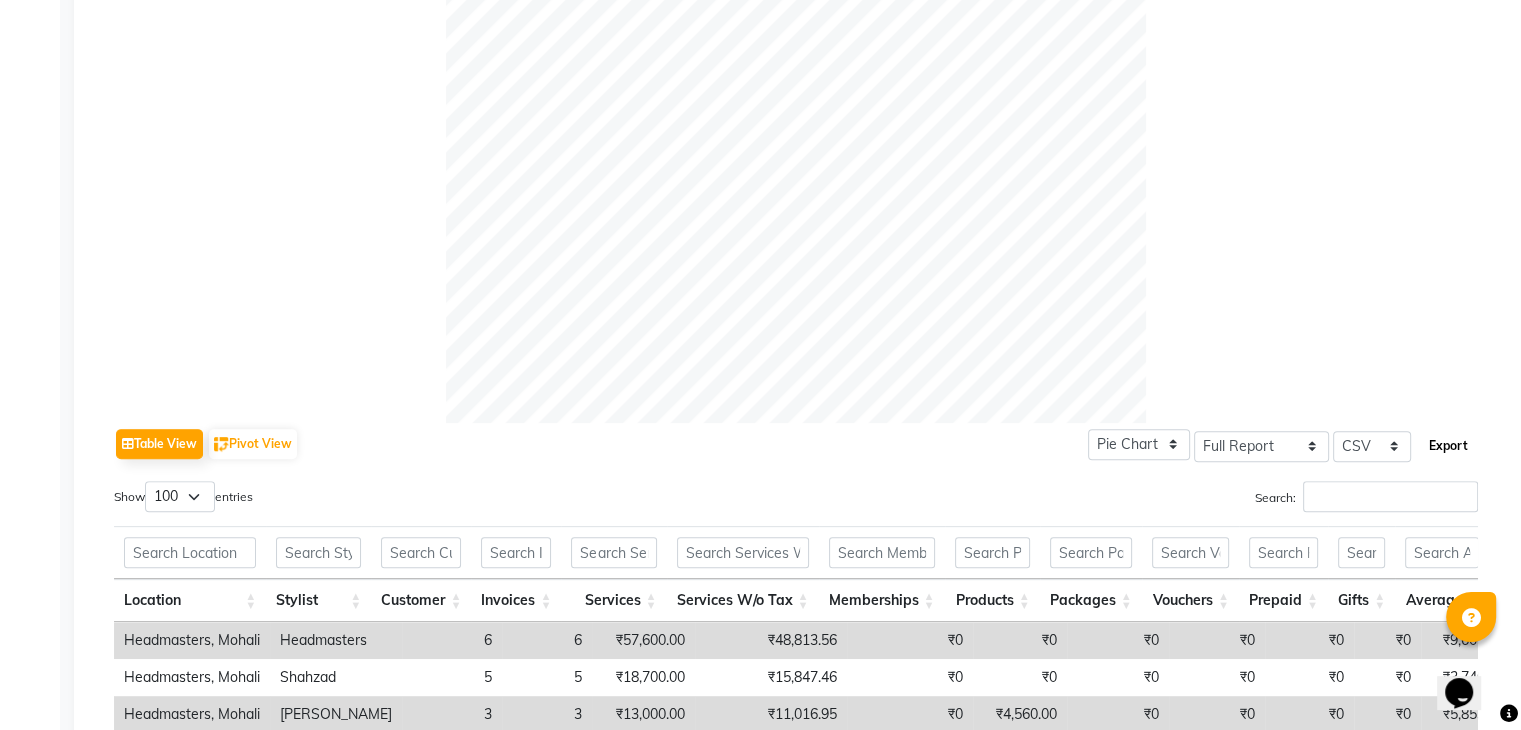 click on "Export" 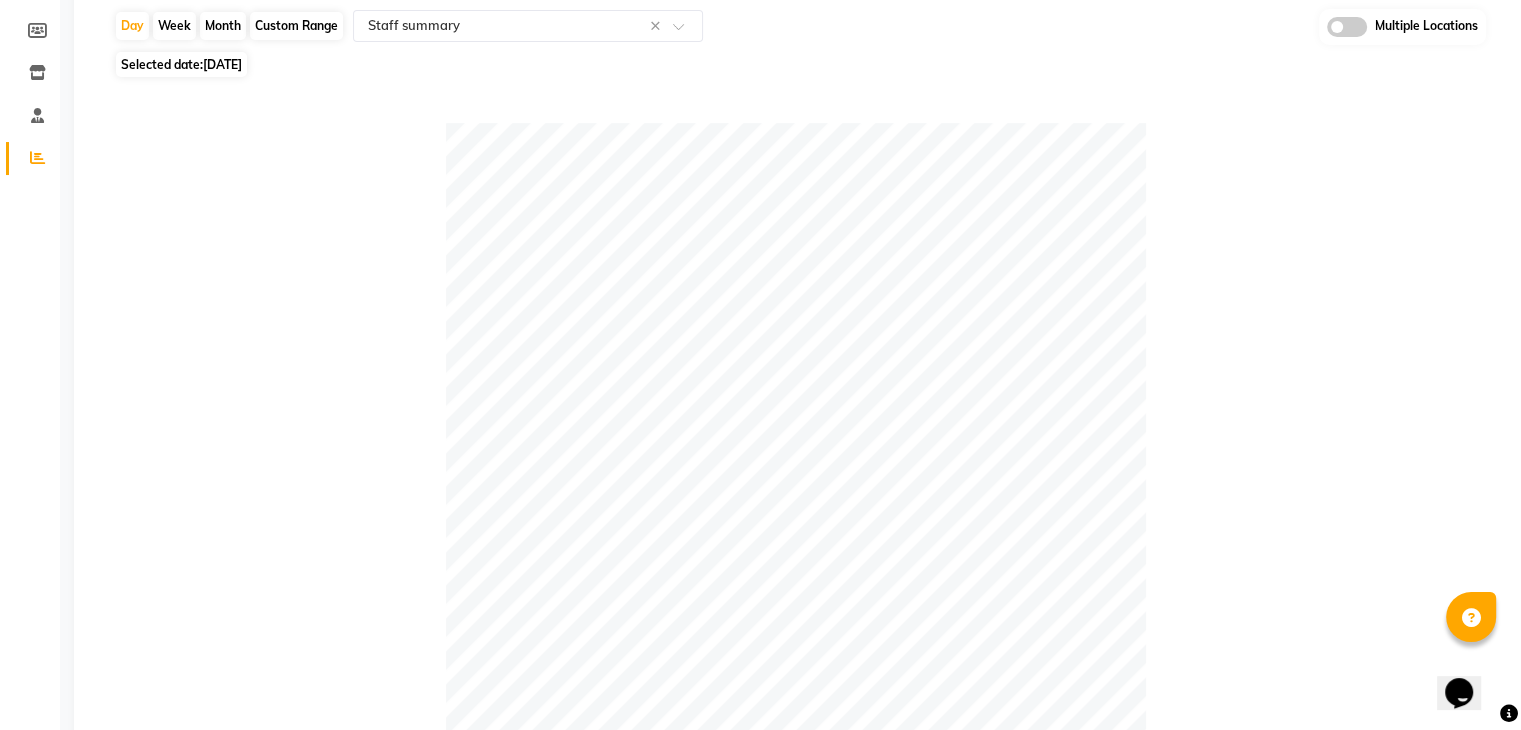 scroll, scrollTop: 0, scrollLeft: 0, axis: both 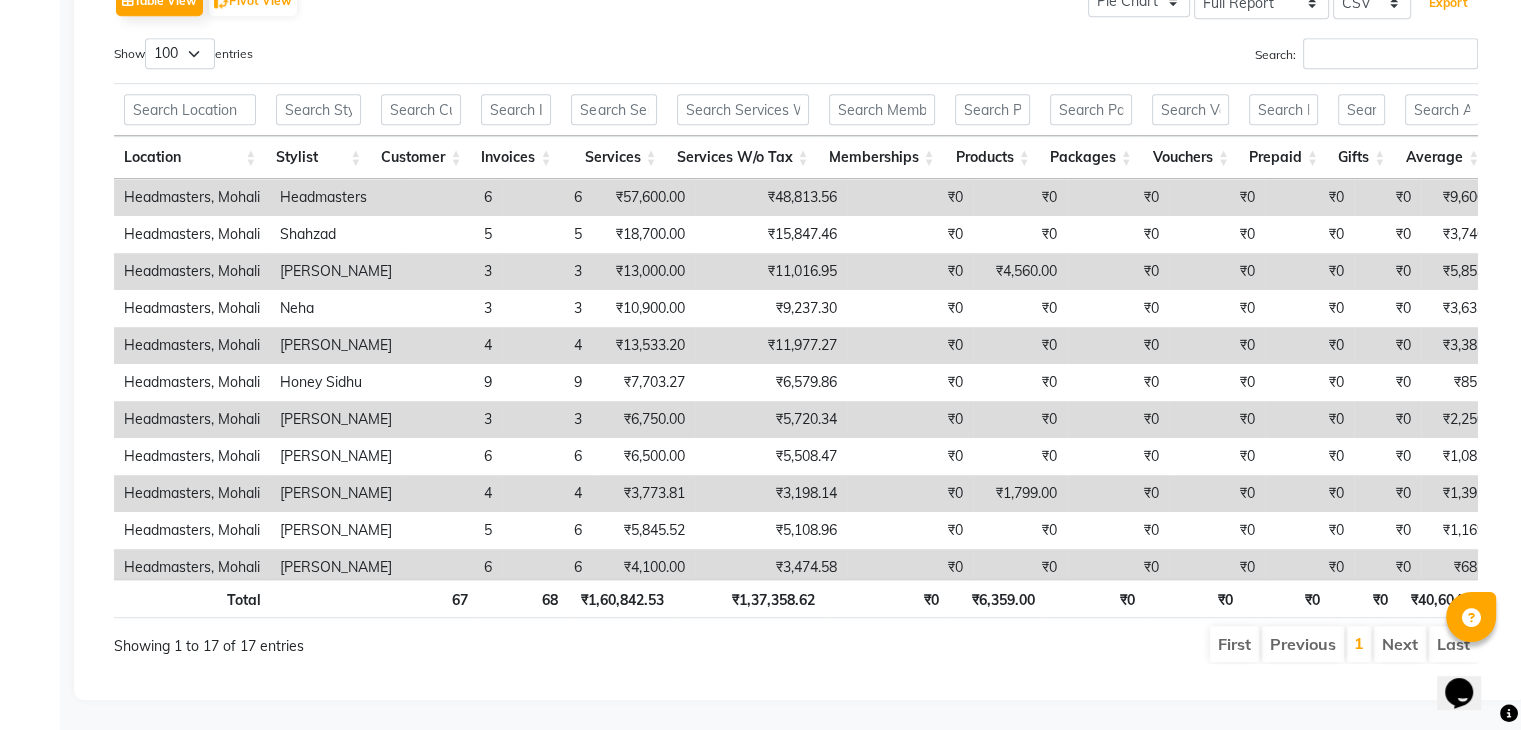 type 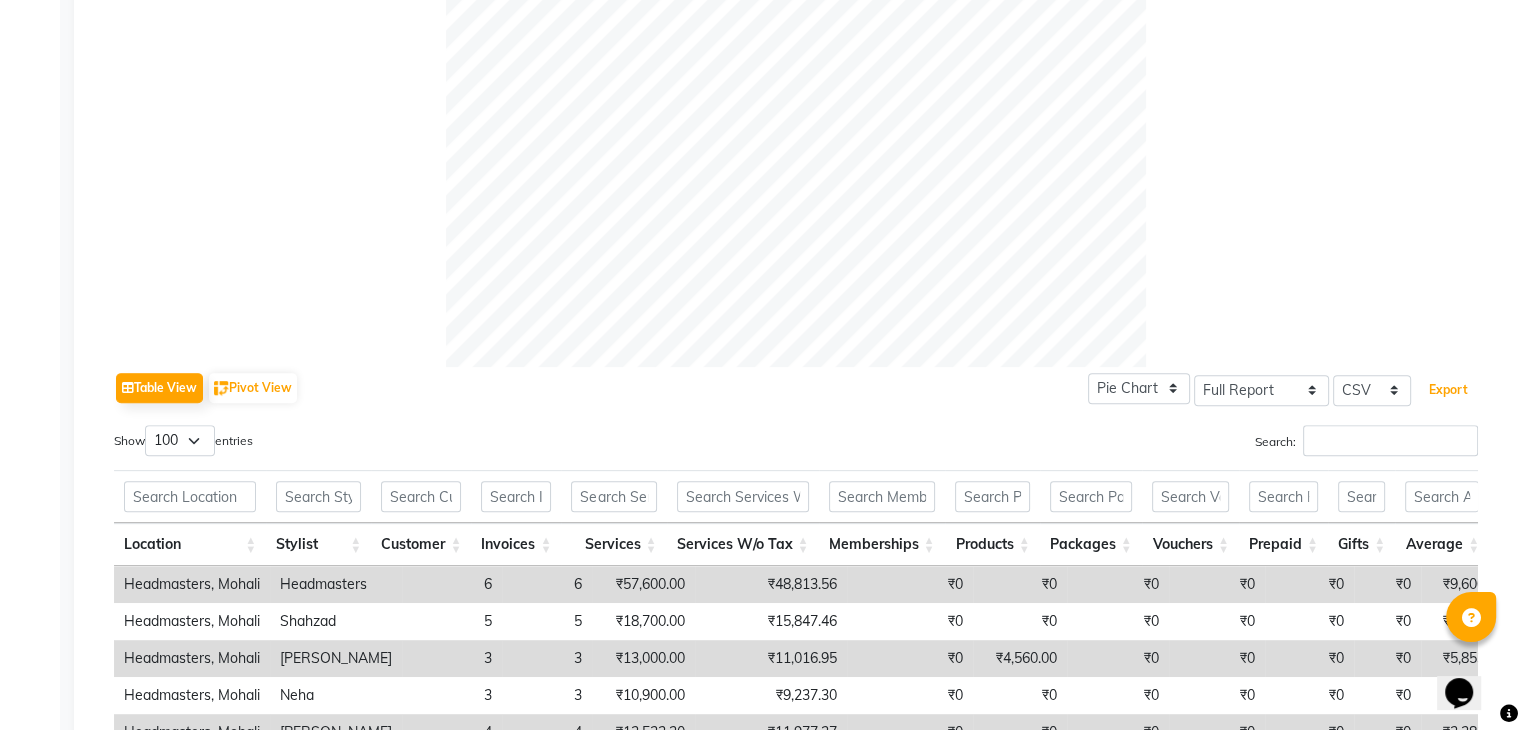scroll, scrollTop: 1056, scrollLeft: 0, axis: vertical 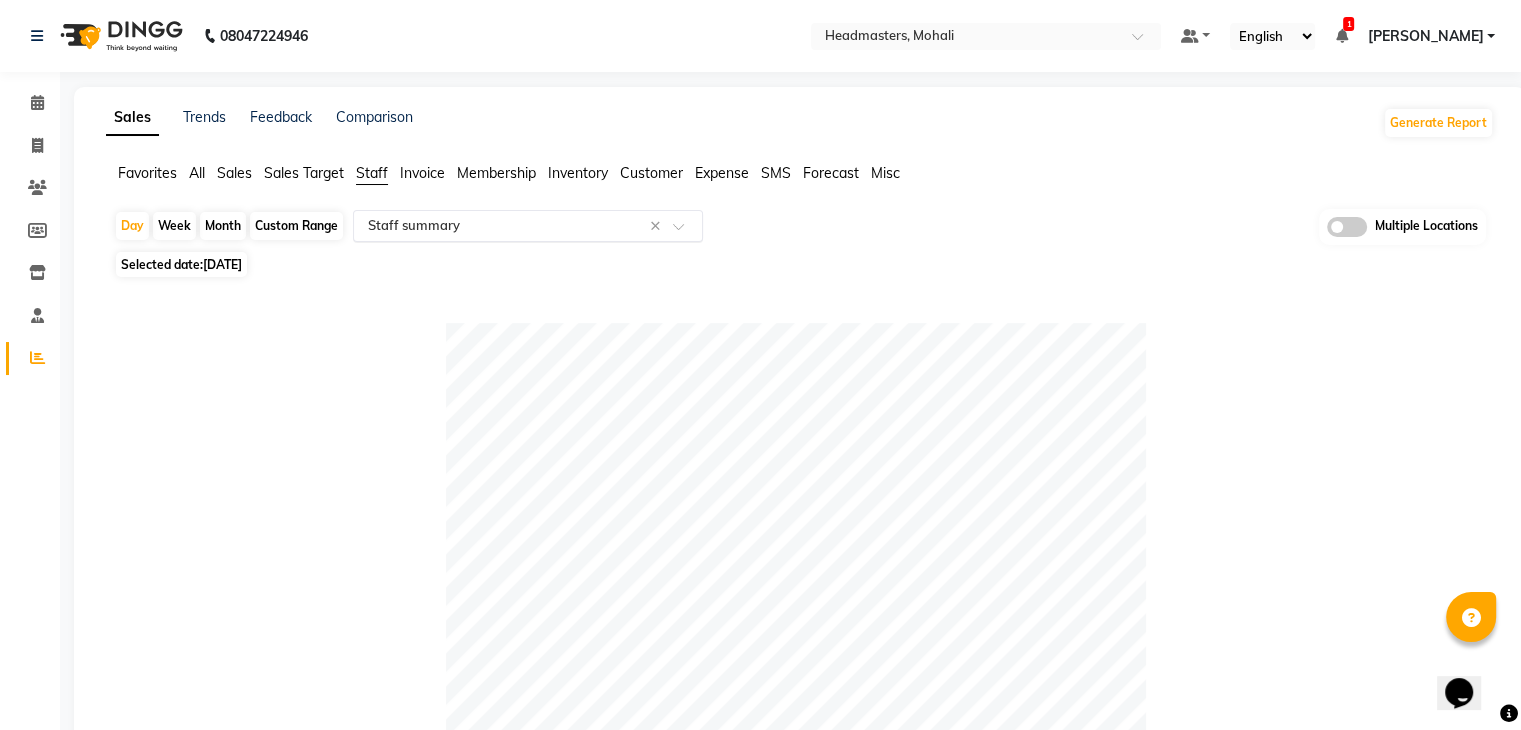 click 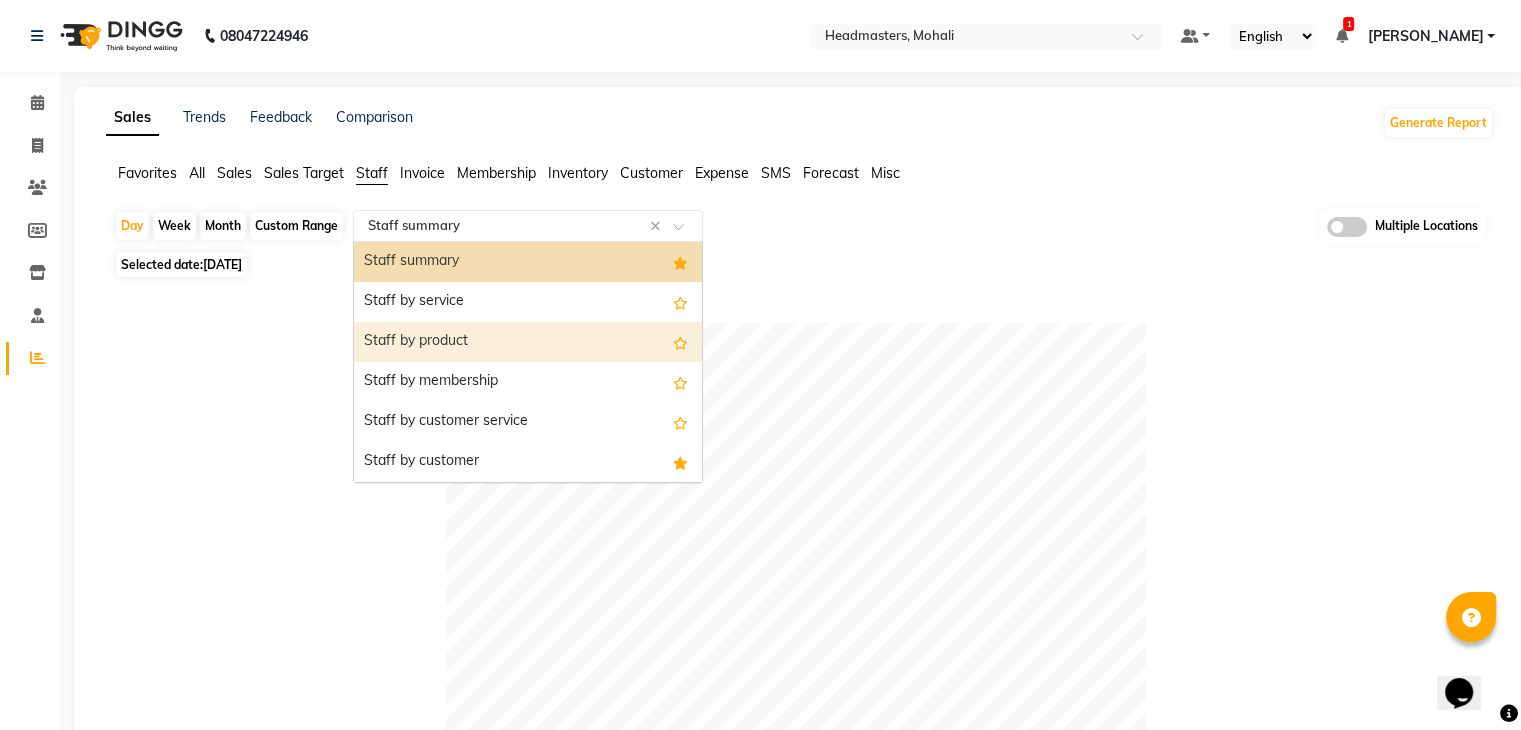 click on "Staff by product" at bounding box center [528, 342] 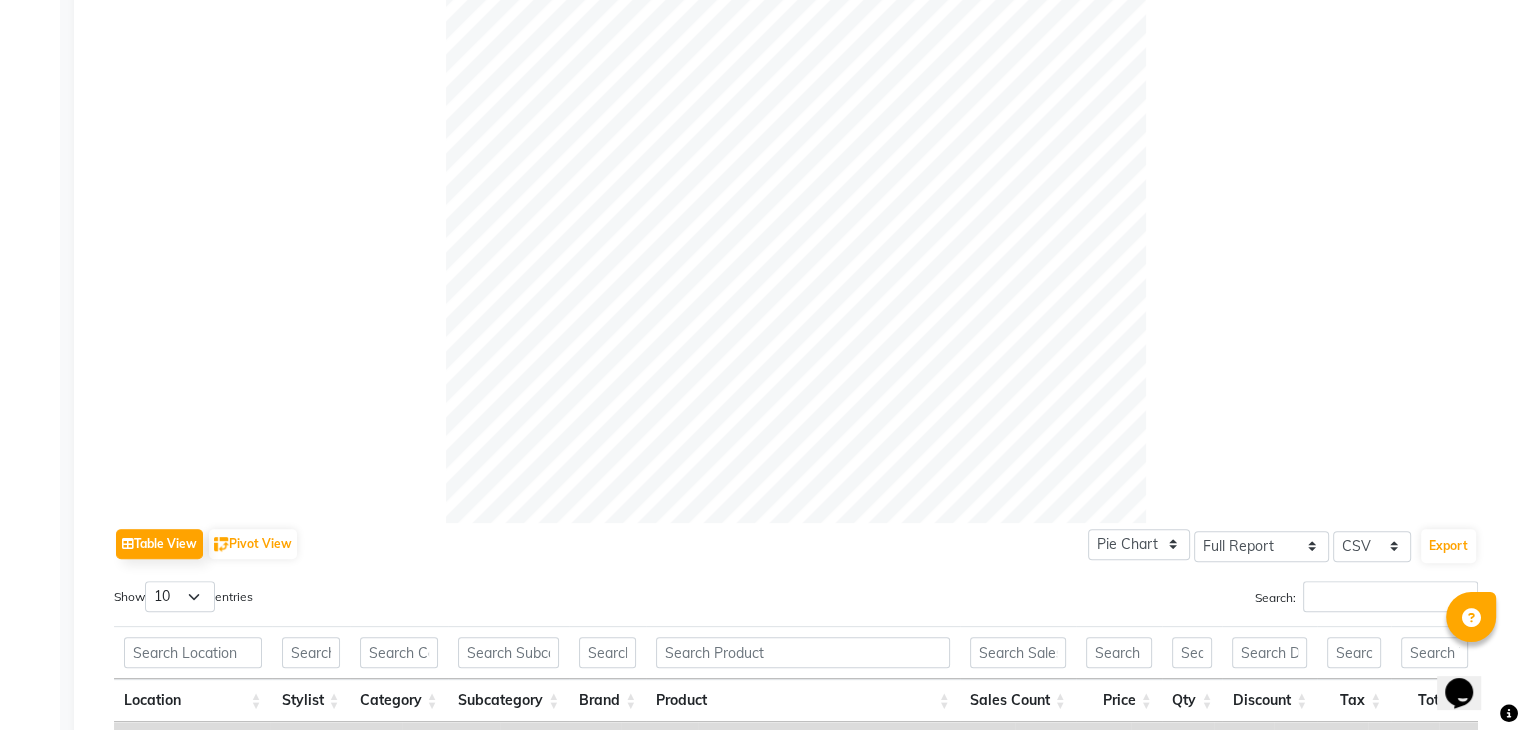 scroll, scrollTop: 767, scrollLeft: 0, axis: vertical 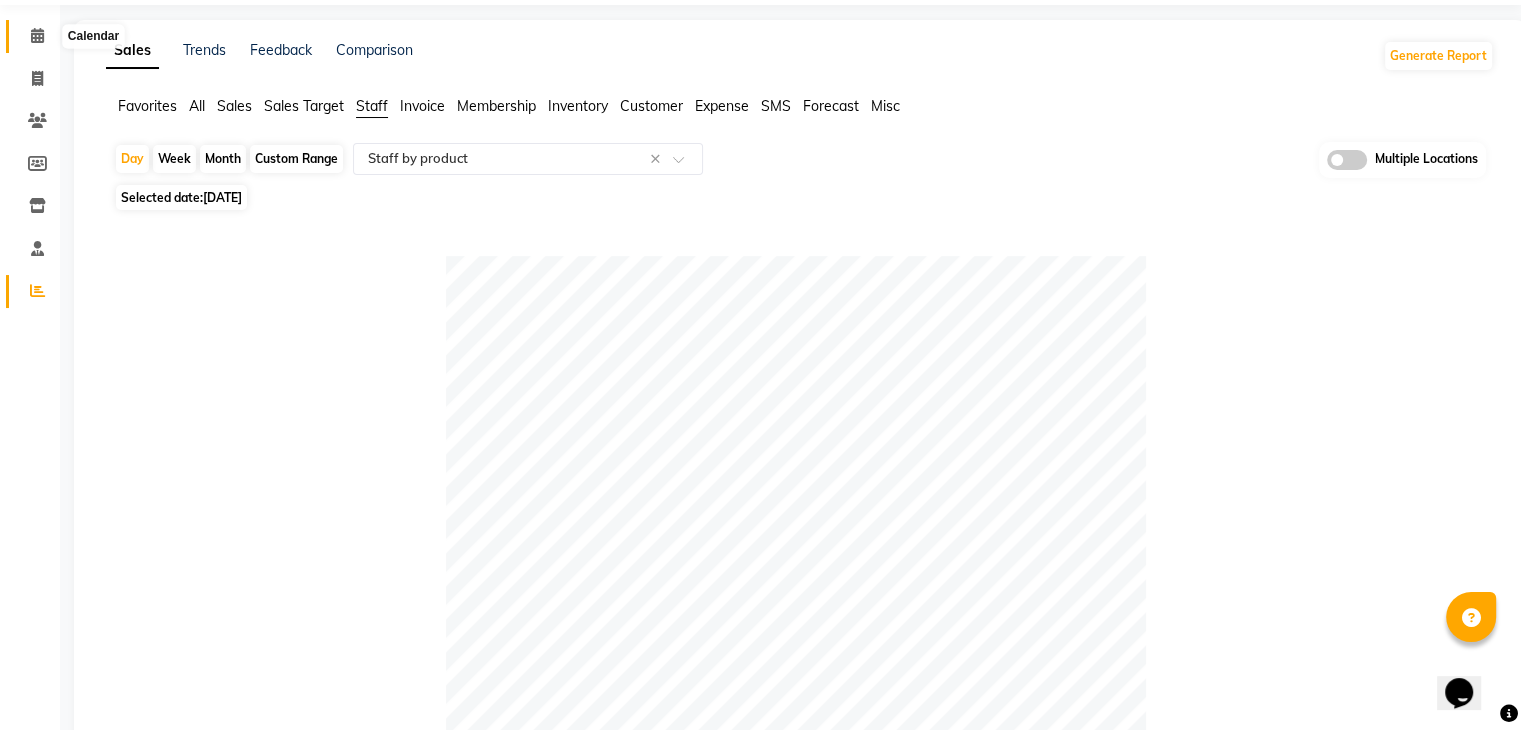 click 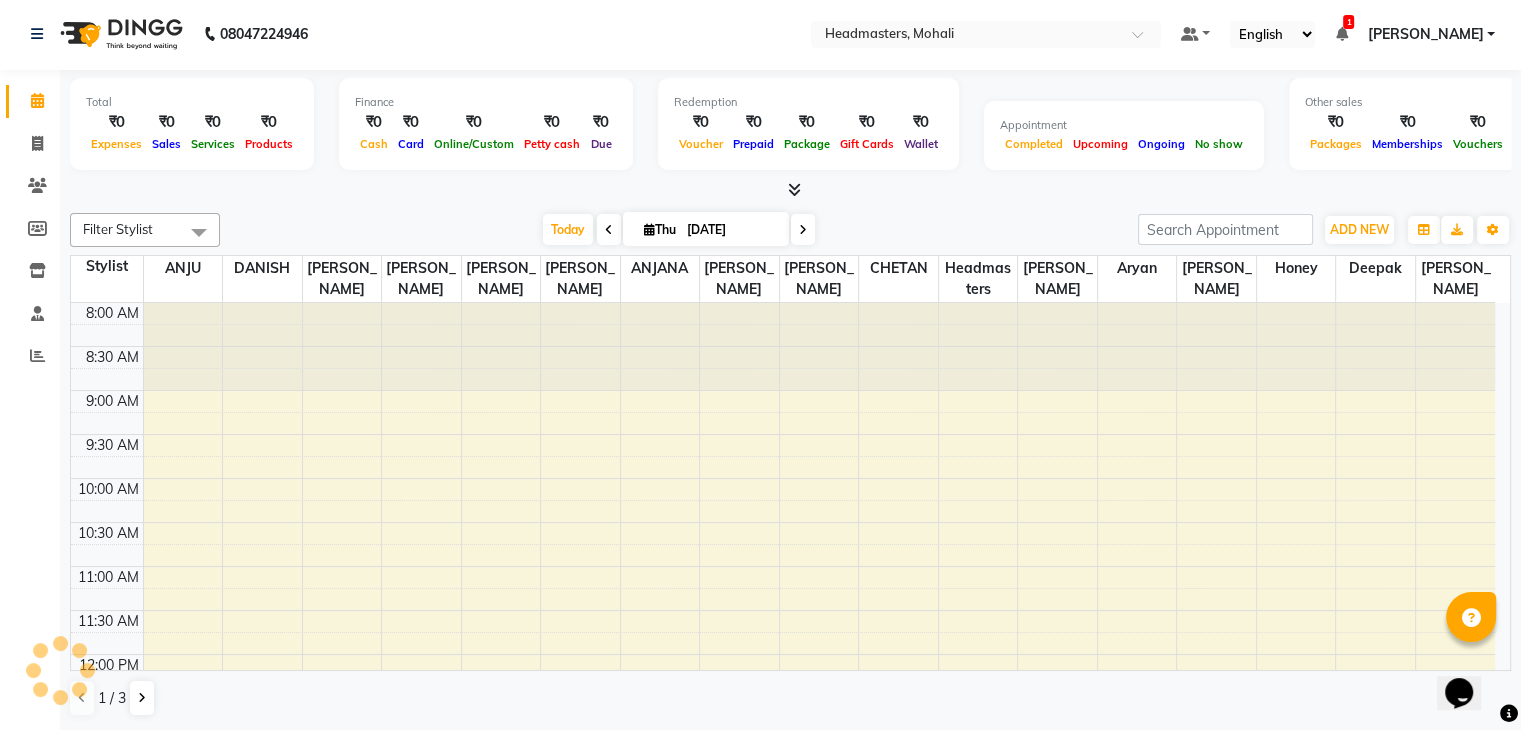 scroll, scrollTop: 0, scrollLeft: 0, axis: both 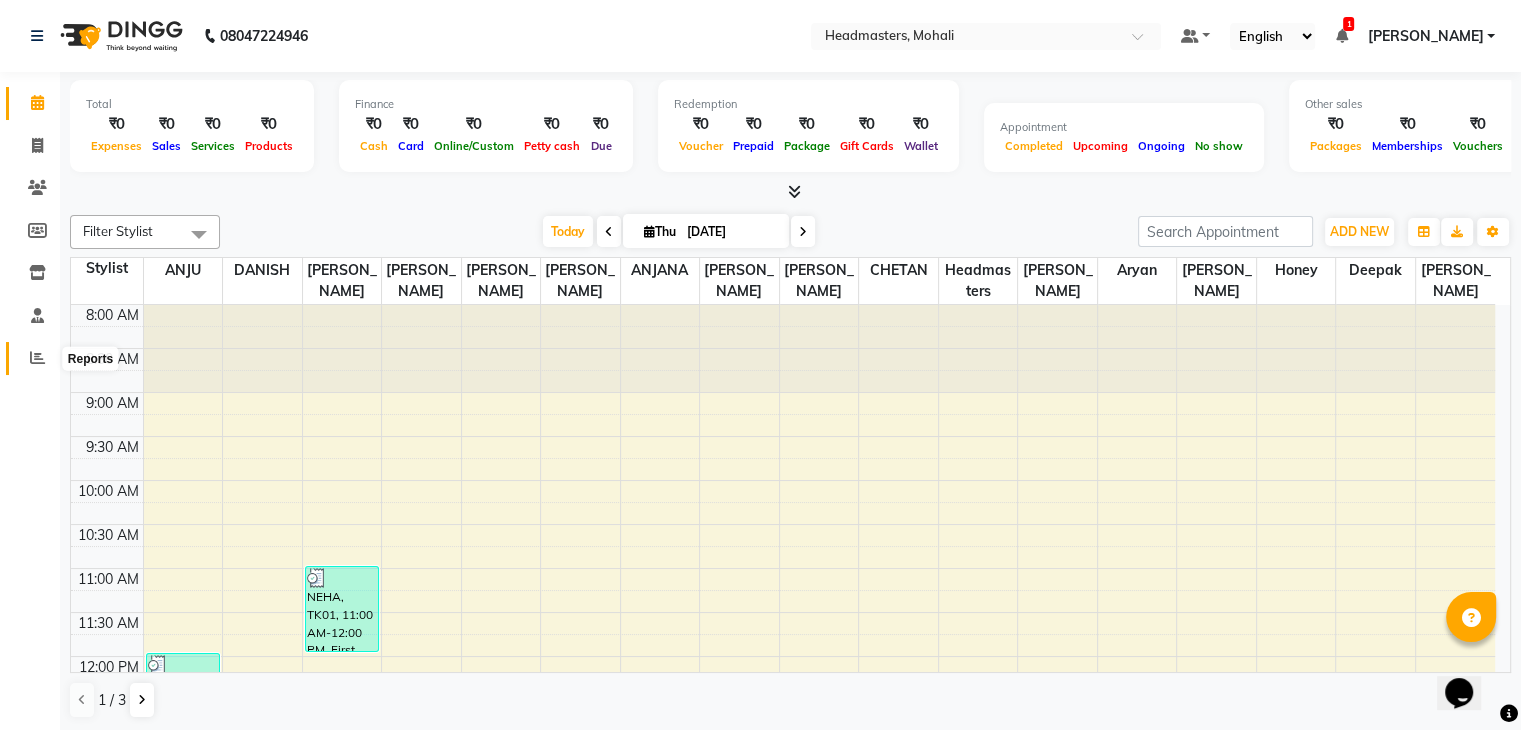 click 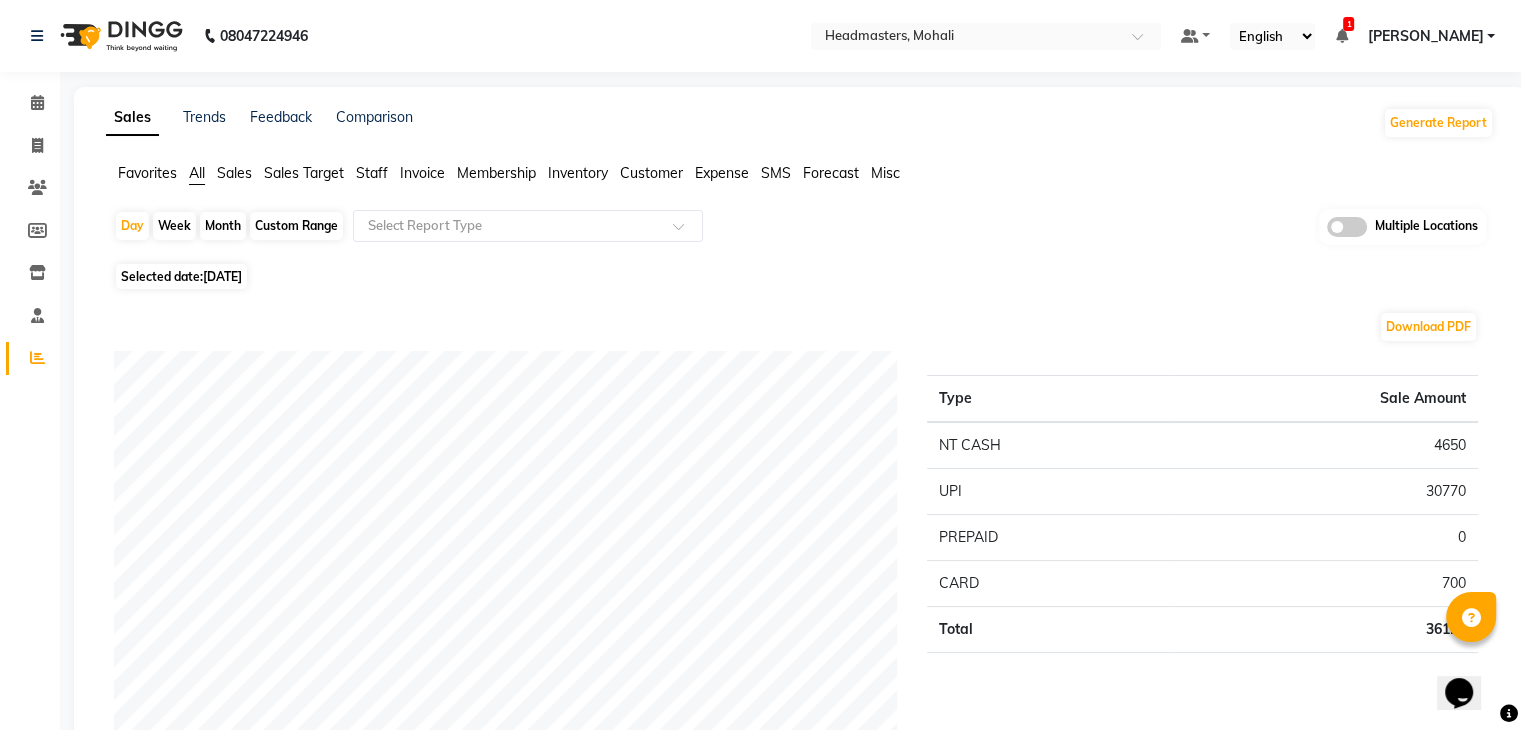 click on "Invoice" 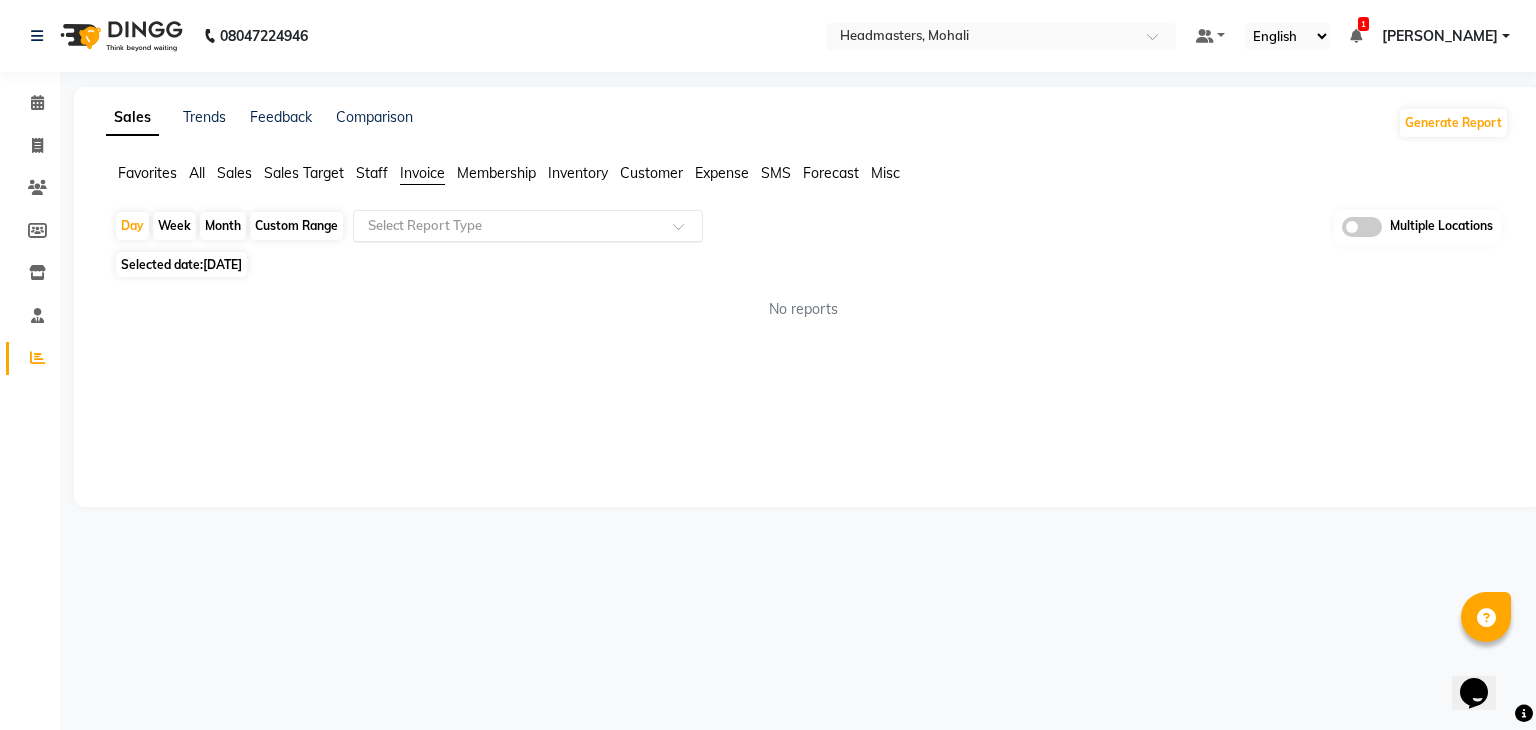 click 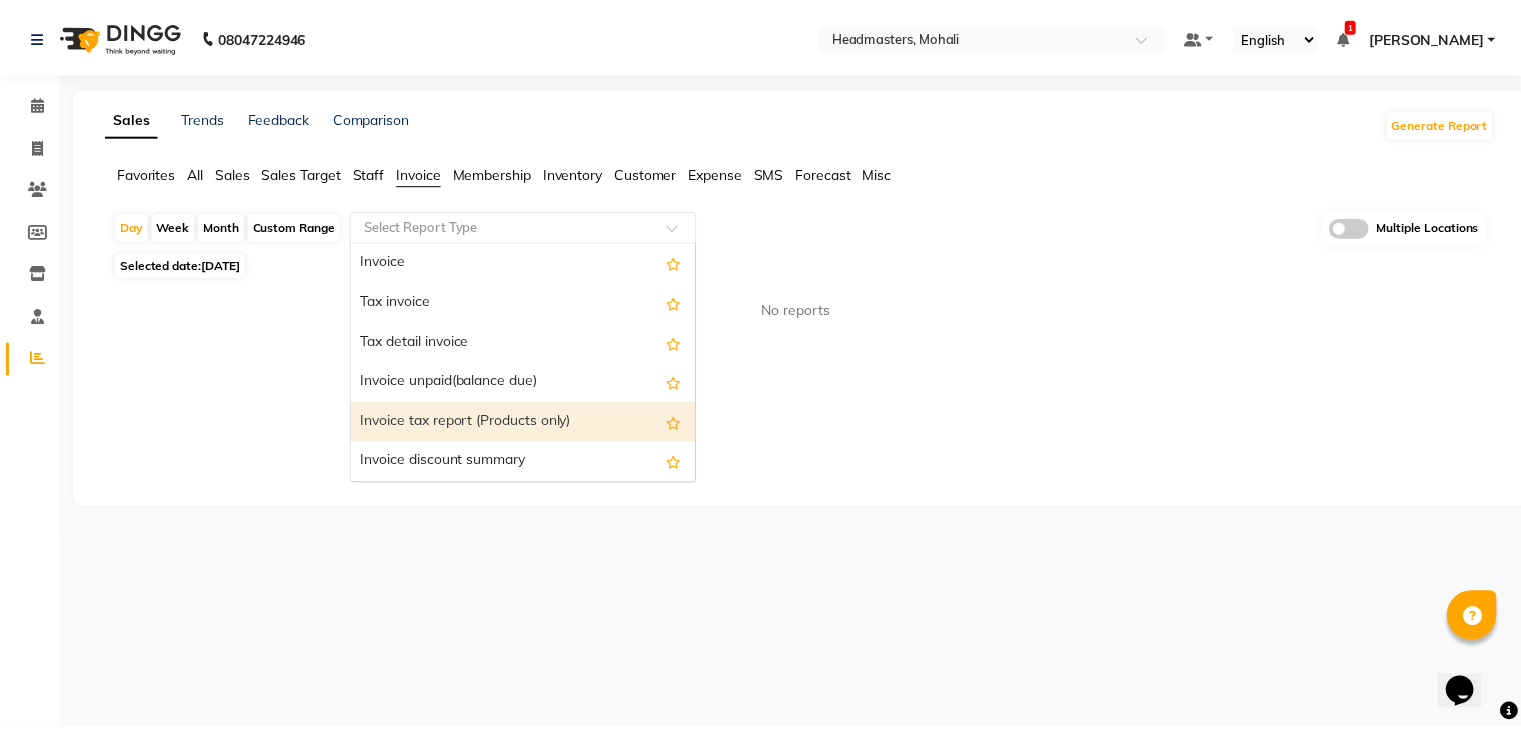 scroll, scrollTop: 100, scrollLeft: 0, axis: vertical 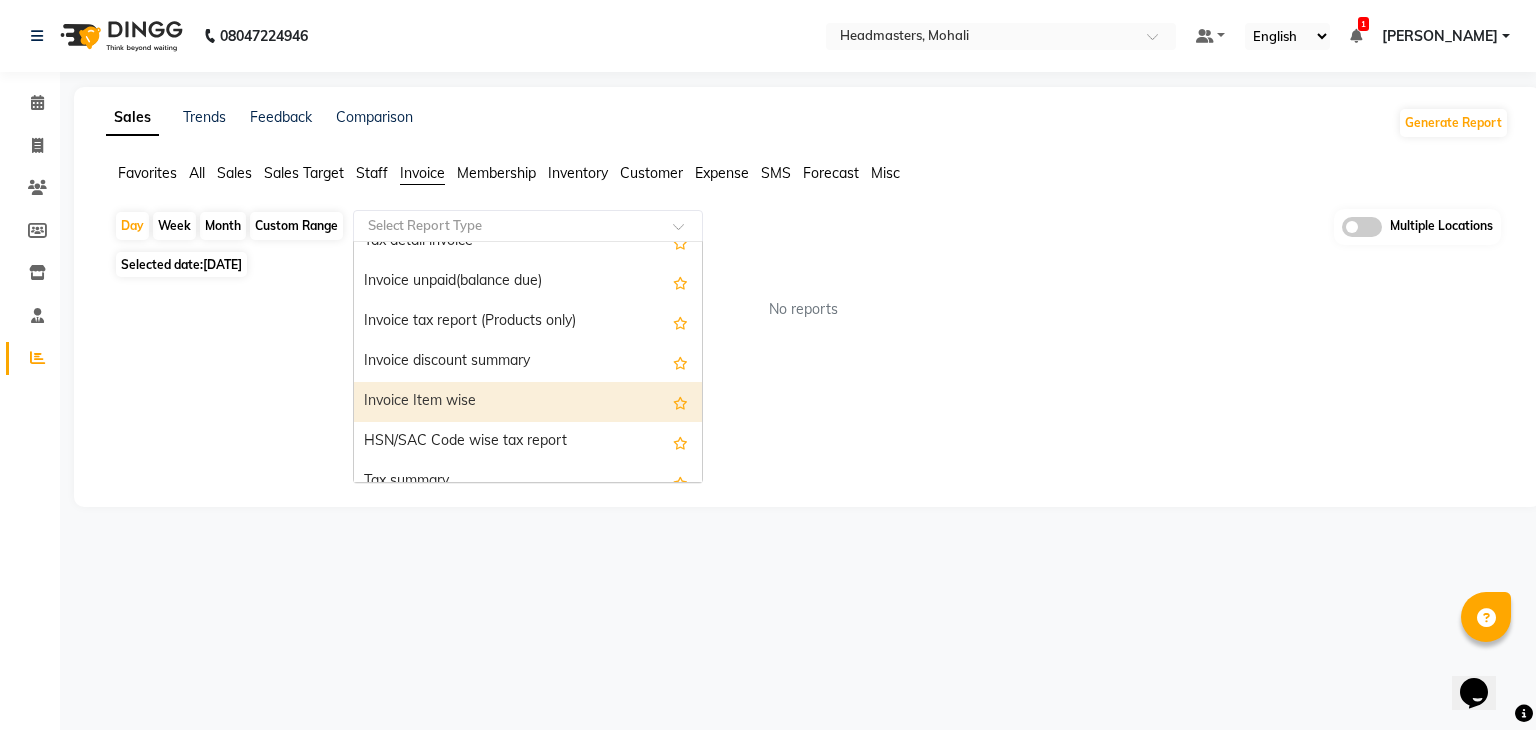 click on "Invoice Item wise" at bounding box center [528, 402] 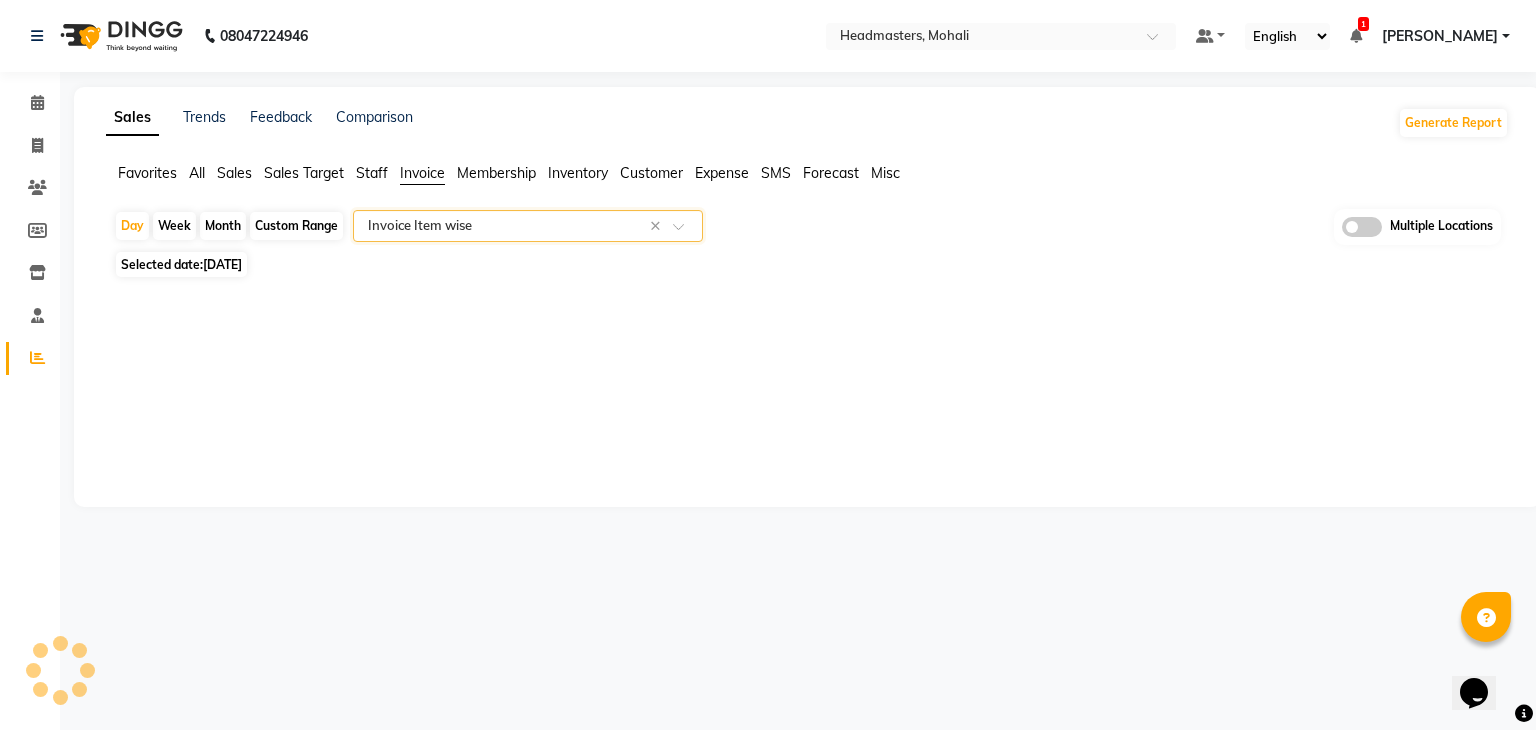 select on "full_report" 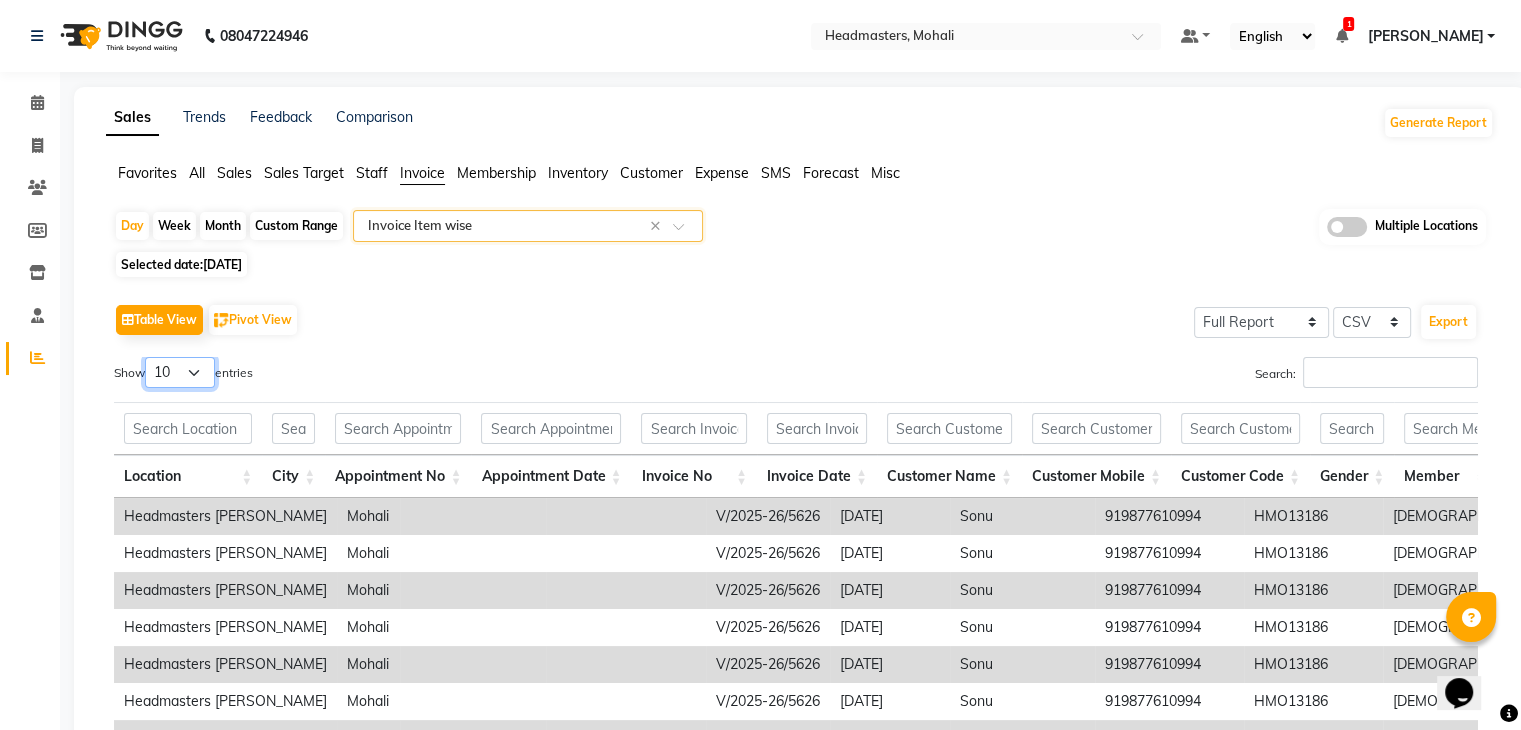 click on "10 25 50 100" at bounding box center (180, 372) 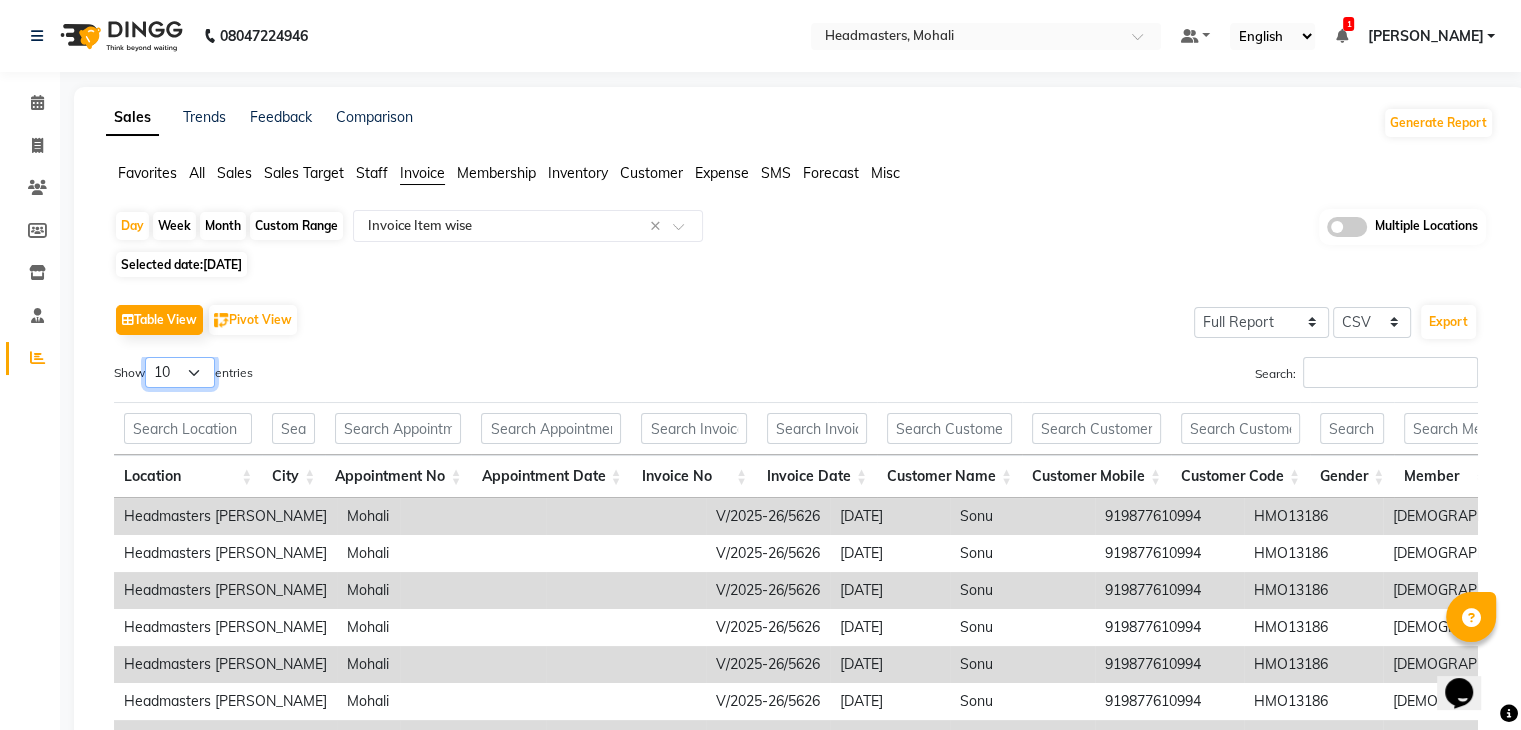 select on "100" 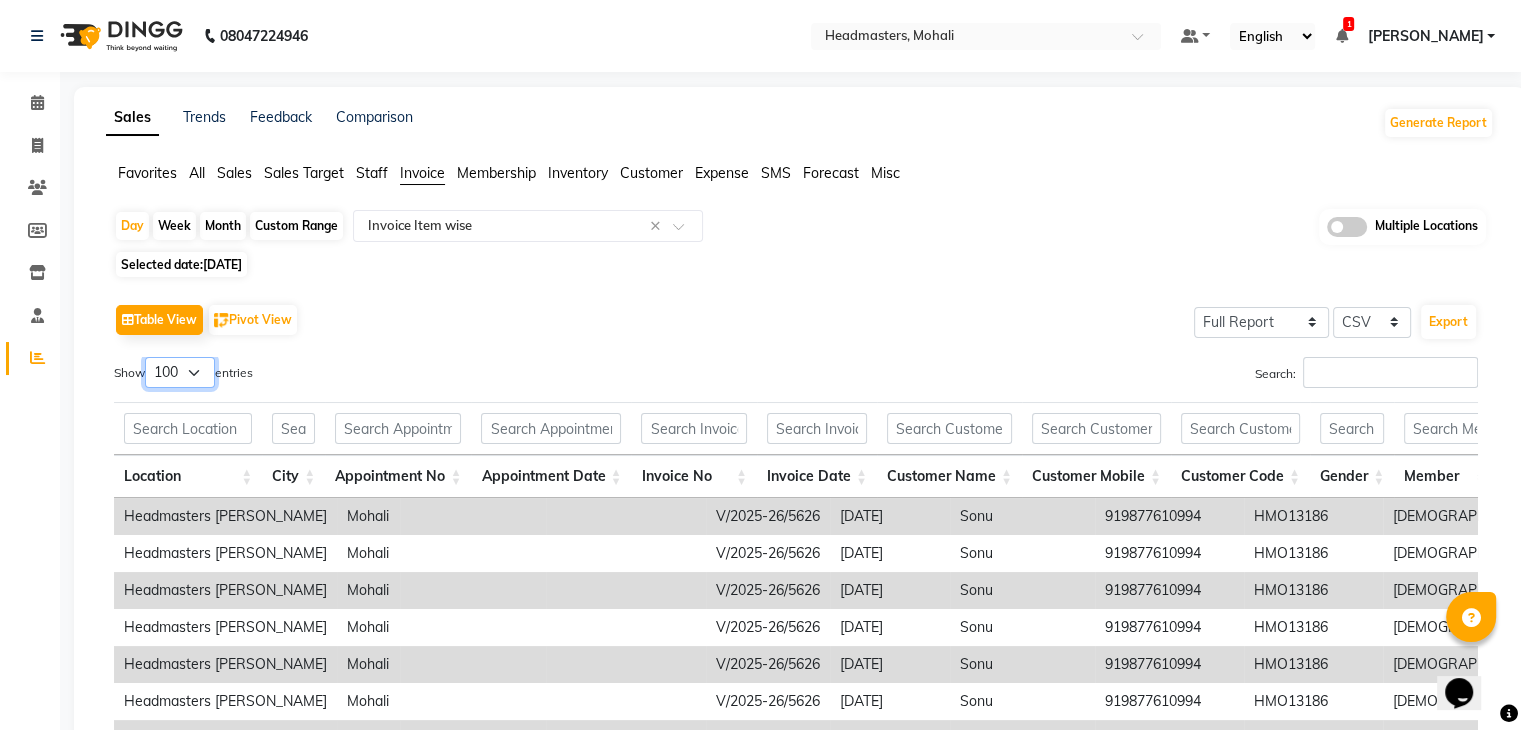 click on "10 25 50 100" at bounding box center [180, 372] 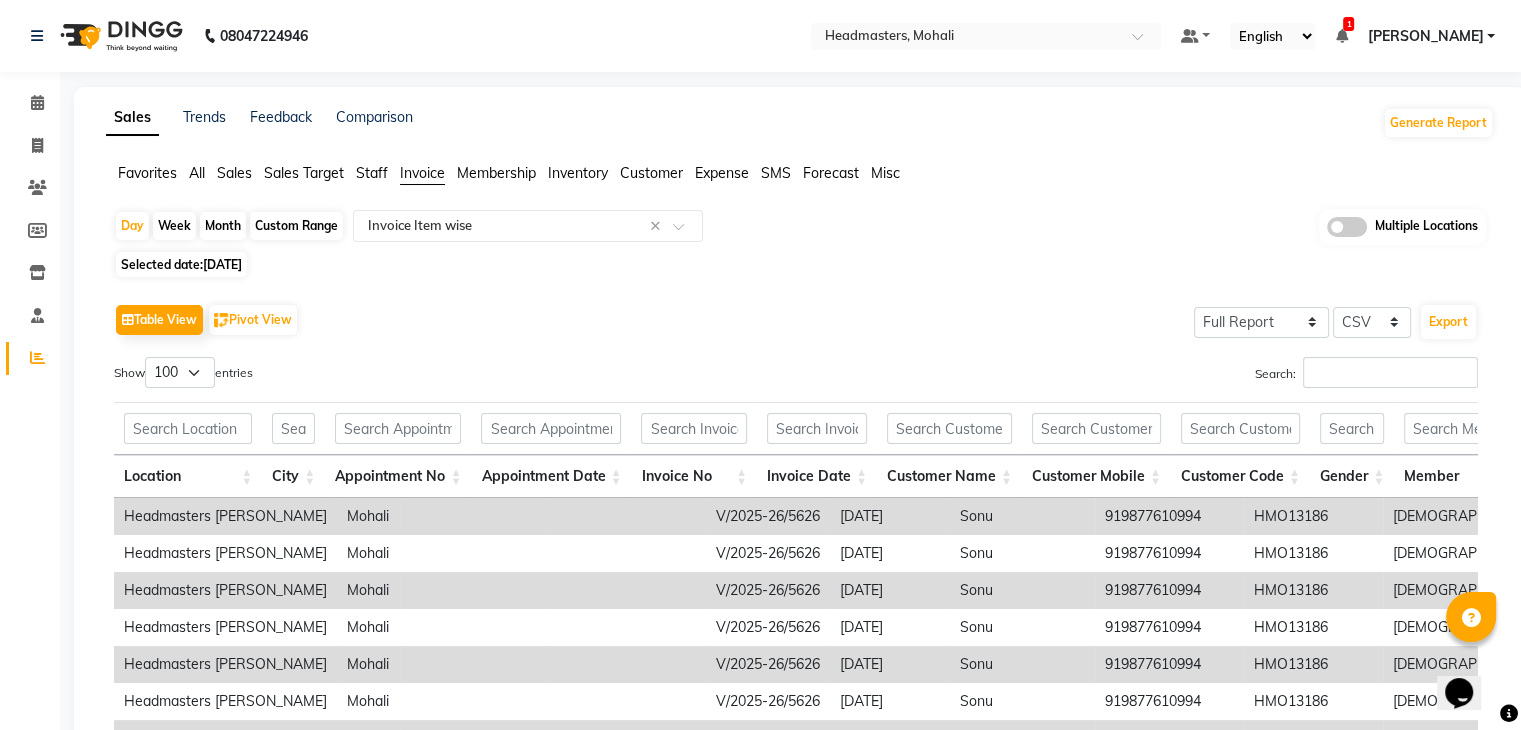 click on "Show  10 25 50 100  entries" at bounding box center (447, 376) 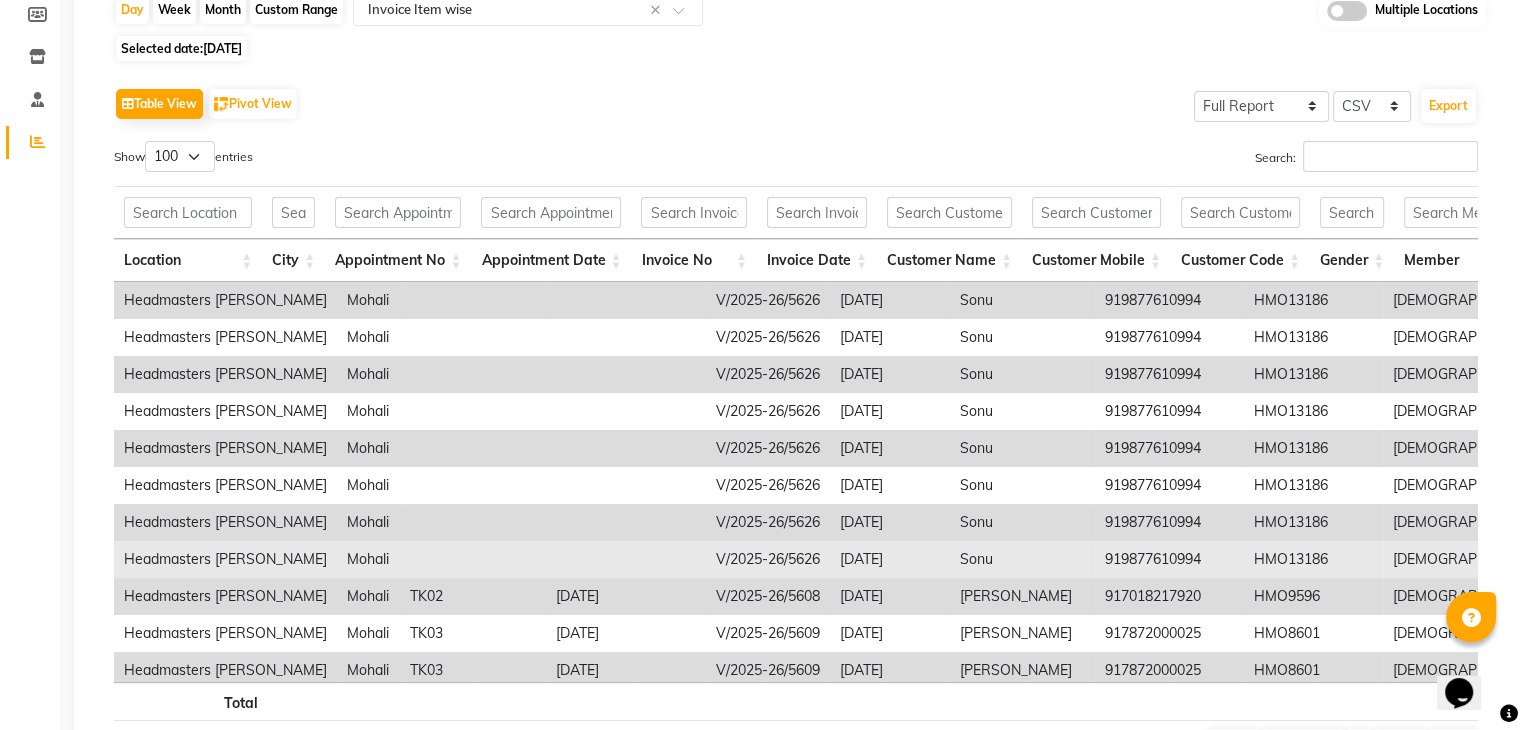 scroll, scrollTop: 332, scrollLeft: 0, axis: vertical 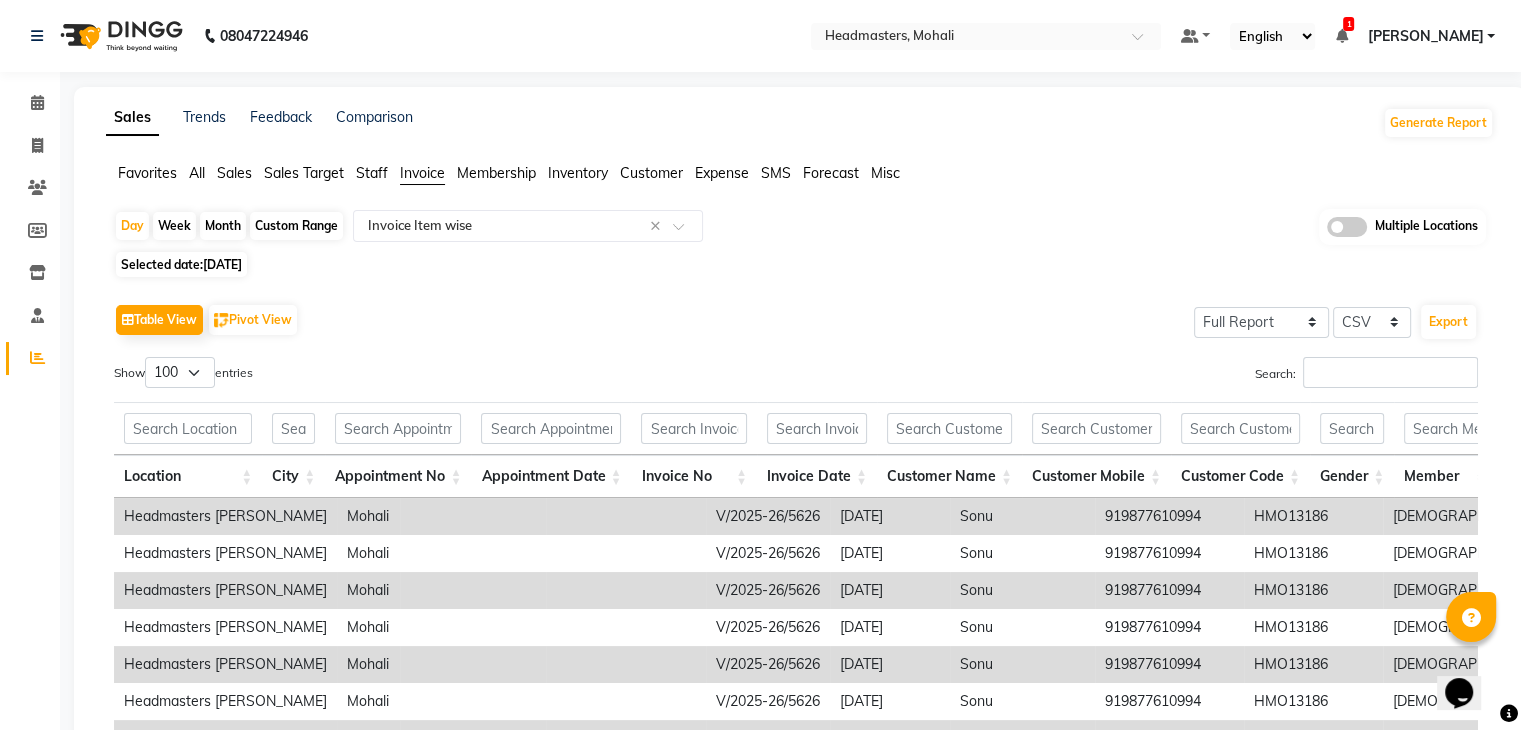 click on "Table View   Pivot View  Select Full Report Filtered Report Select CSV PDF  Export  Show  10 25 50 100  entries Search: Location City Appointment No Appointment Date Invoice No Invoice Date Customer Name Customer Mobile Customer Code Gender Member Visit Tax Number Source Employee Name Category Sub Category Item Type Item Code Item Name Hsn/sac Code Service Time Quantity Unit Price Item Price Discount Discount Type Employee Share % Total W/o Tax Total Tax Total With Tax Cash Card Online Custom Prepaid Card Redemption Package Redemption Gift Card Redemption Wallet Redemption Payment Mode Invoice Status Comment Location City Appointment No Appointment Date Invoice No Invoice Date Customer Name Customer Mobile Customer Code Gender Member Visit Tax Number Source Employee Name Category Sub Category Item Type Item Code Item Name Hsn/sac Code Service Time Quantity Unit Price Item Price Discount Discount Type Employee Share % Total W/o Tax Total Tax Total With Tax Cash Card Online Custom Prepaid Card Redemption 51" 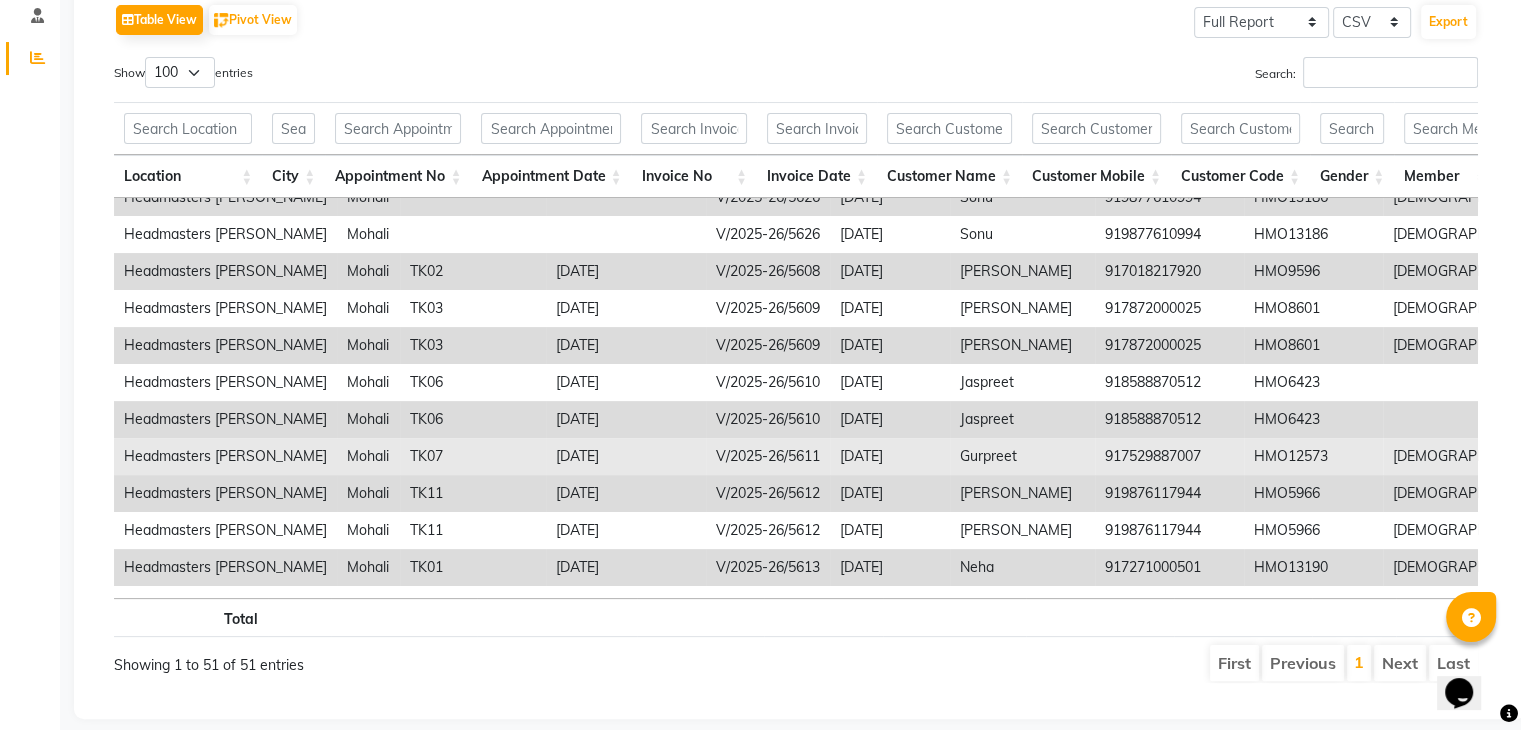 scroll, scrollTop: 0, scrollLeft: 0, axis: both 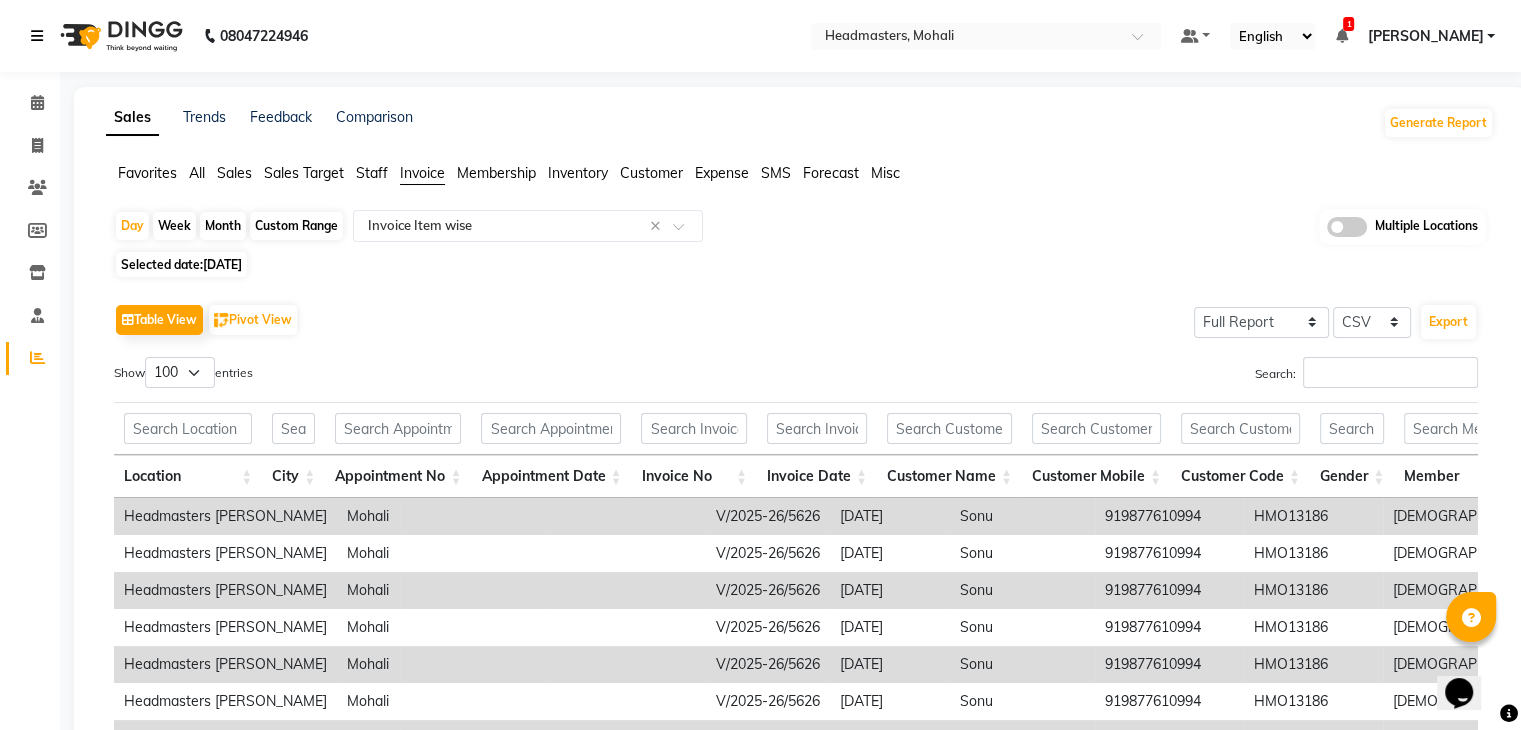 click at bounding box center [41, 36] 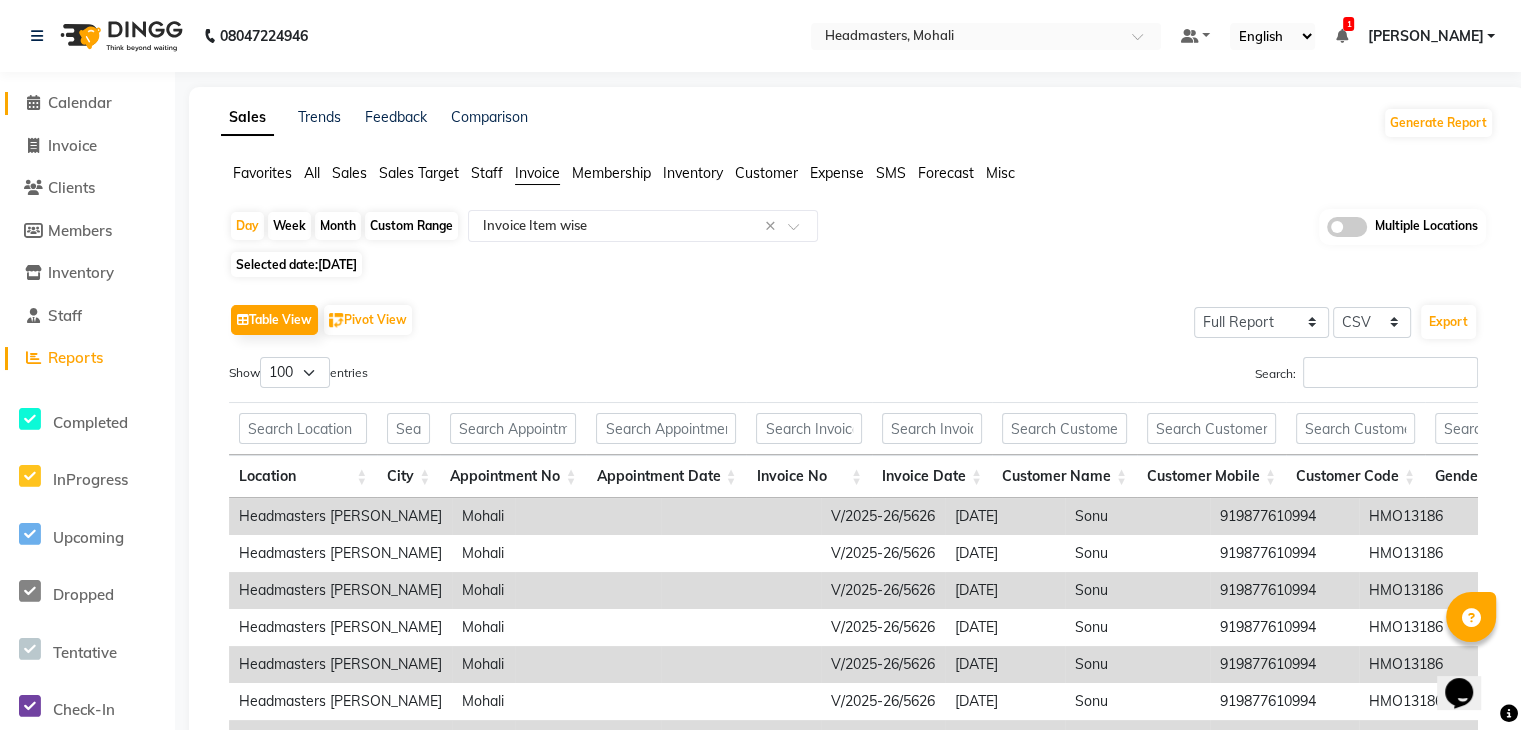 click on "Calendar" 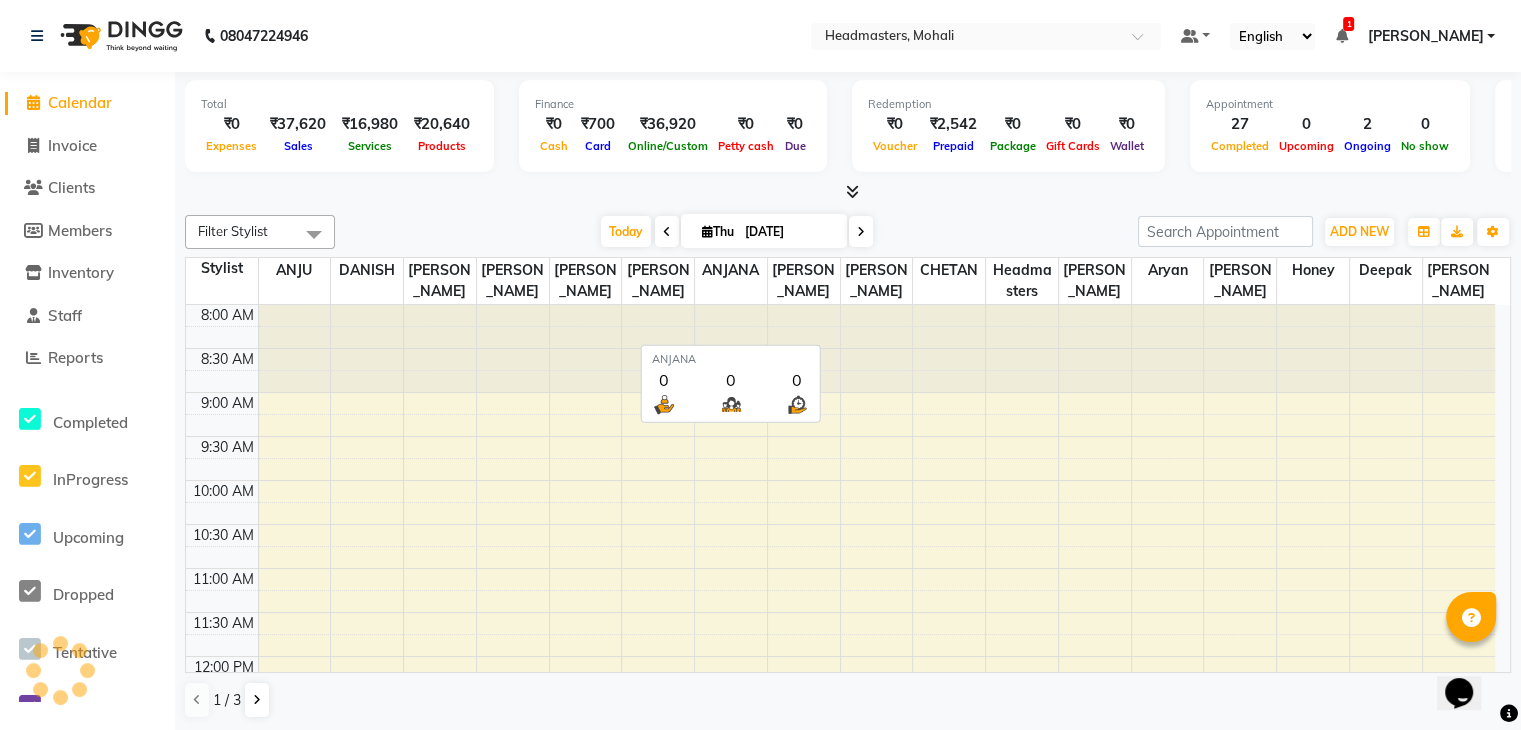 scroll, scrollTop: 0, scrollLeft: 0, axis: both 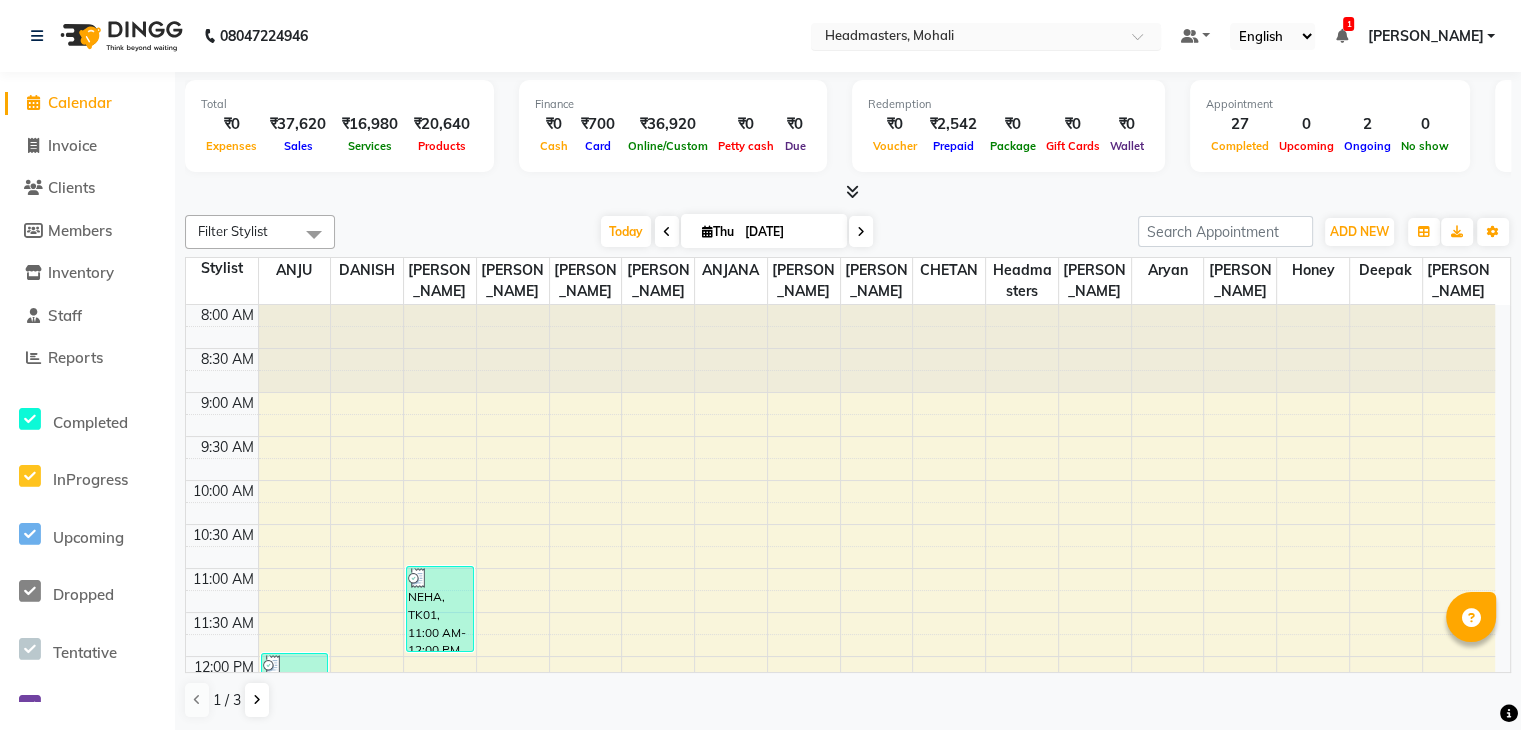 click on "Select Location × Headmasters, Mohali" at bounding box center (986, 36) 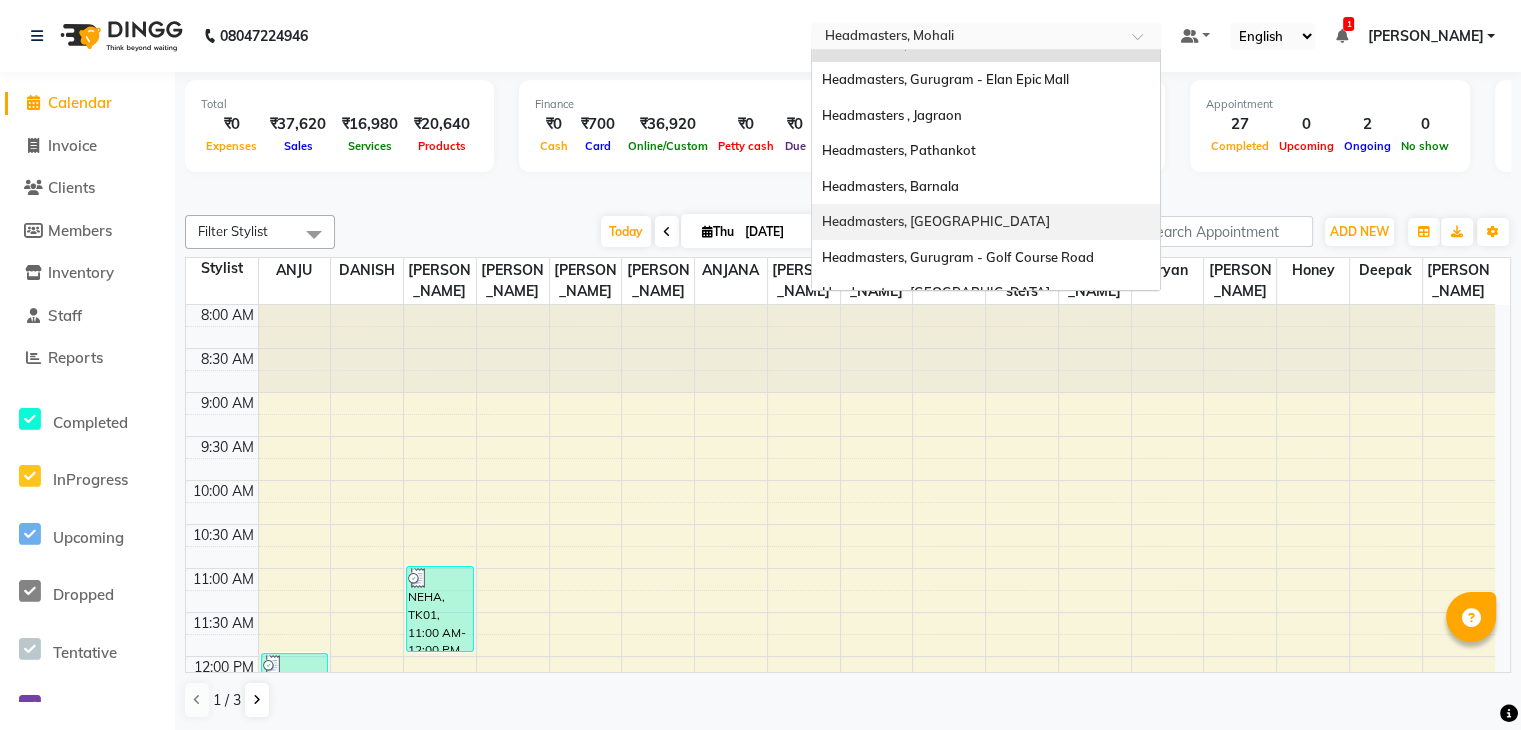 scroll, scrollTop: 200, scrollLeft: 0, axis: vertical 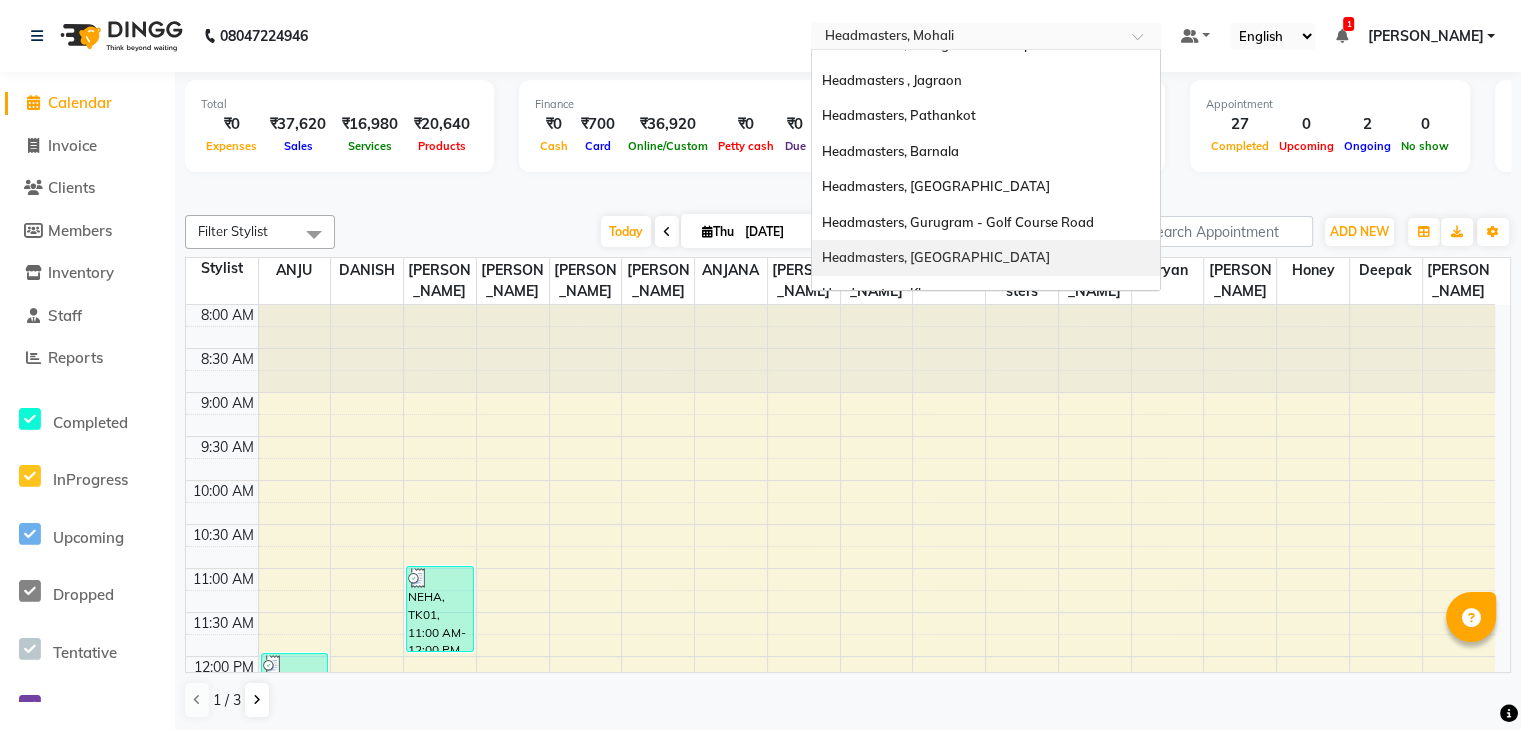 click on "Headmasters, [GEOGRAPHIC_DATA]" at bounding box center (936, 257) 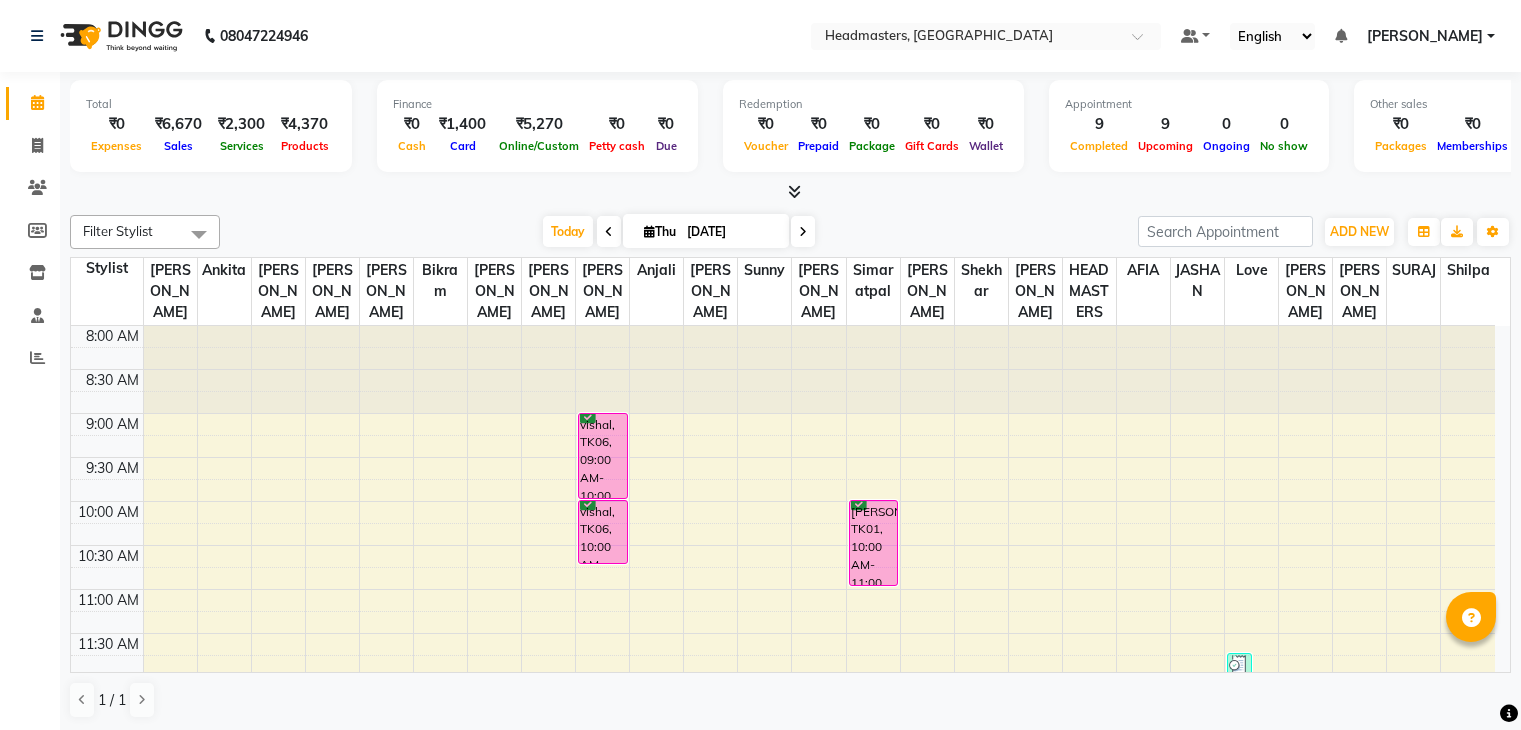 scroll, scrollTop: 0, scrollLeft: 0, axis: both 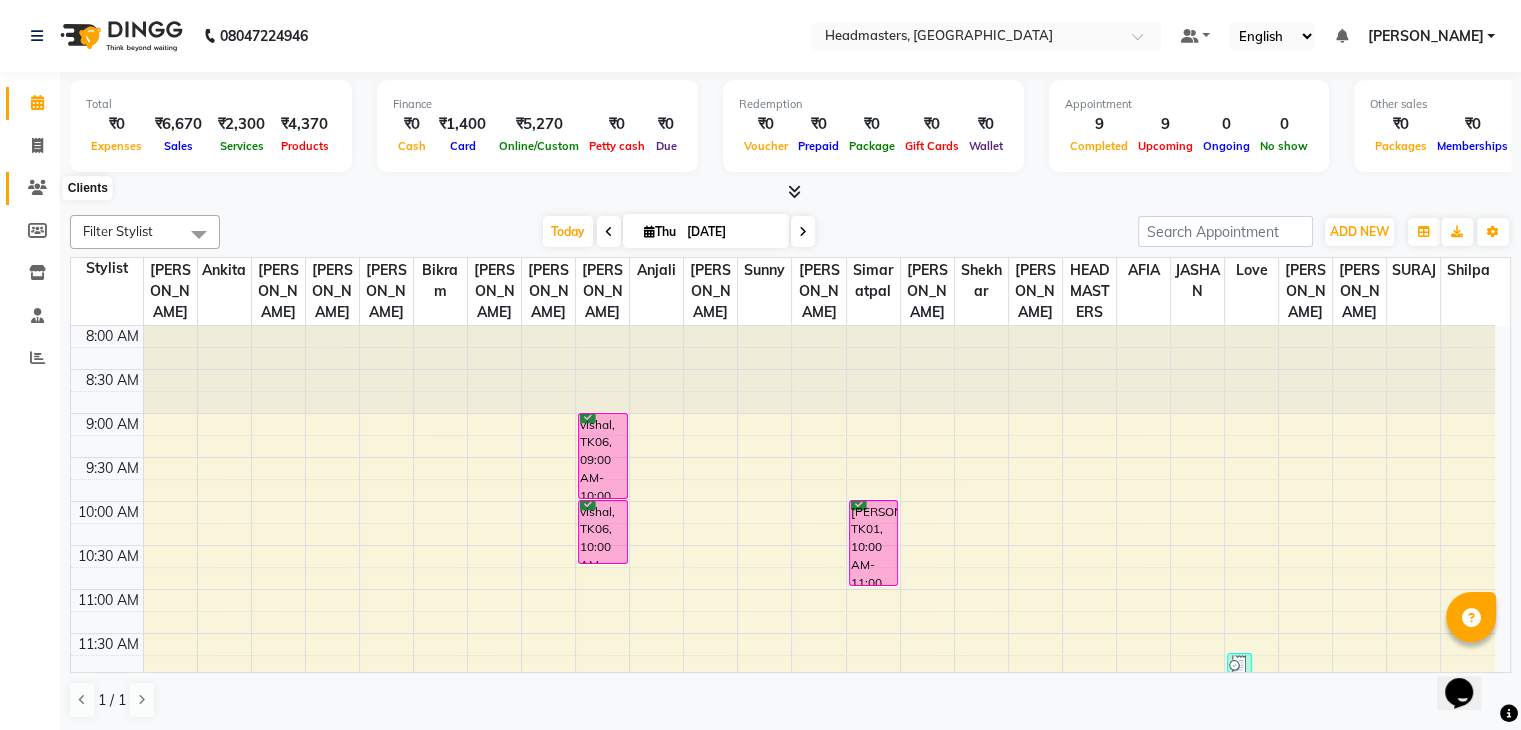 click 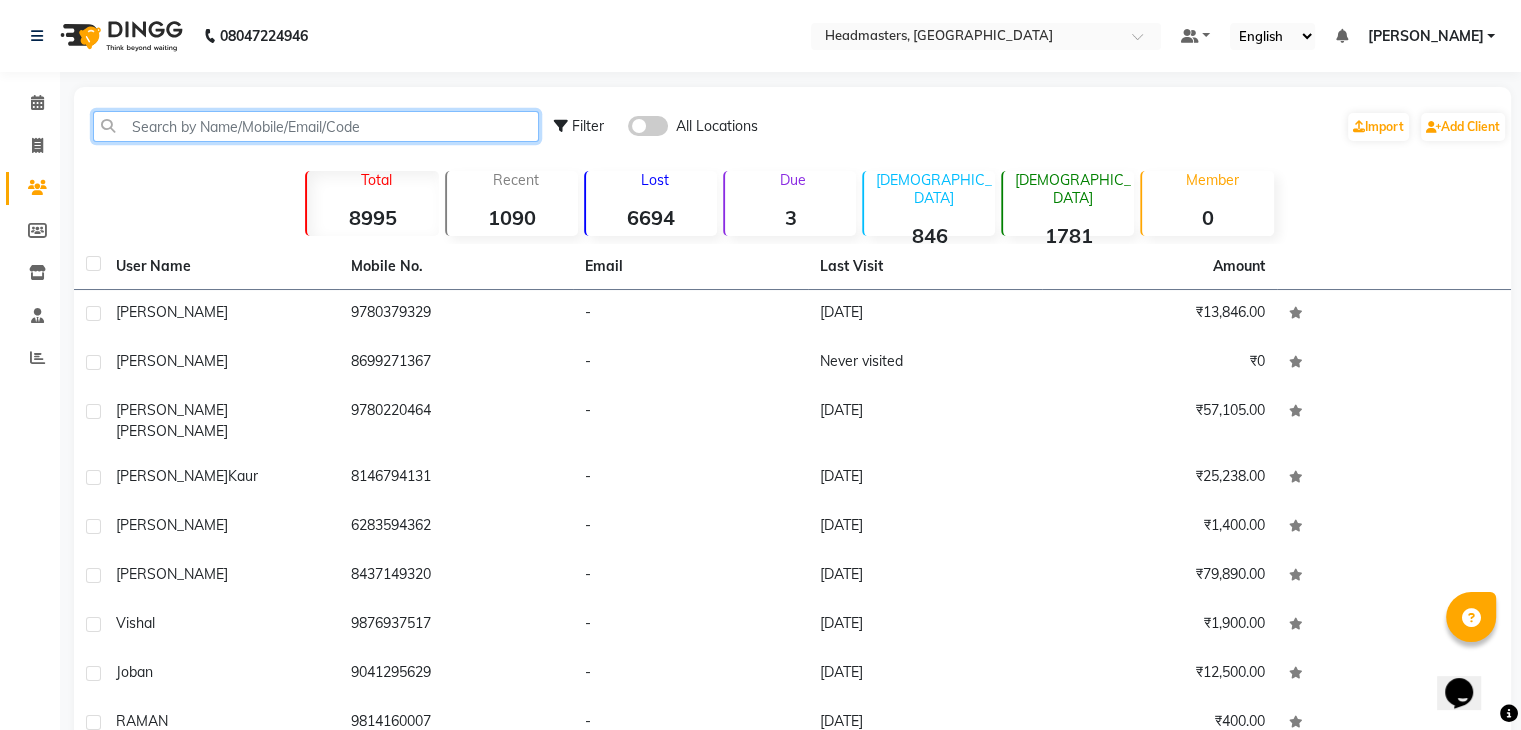 click 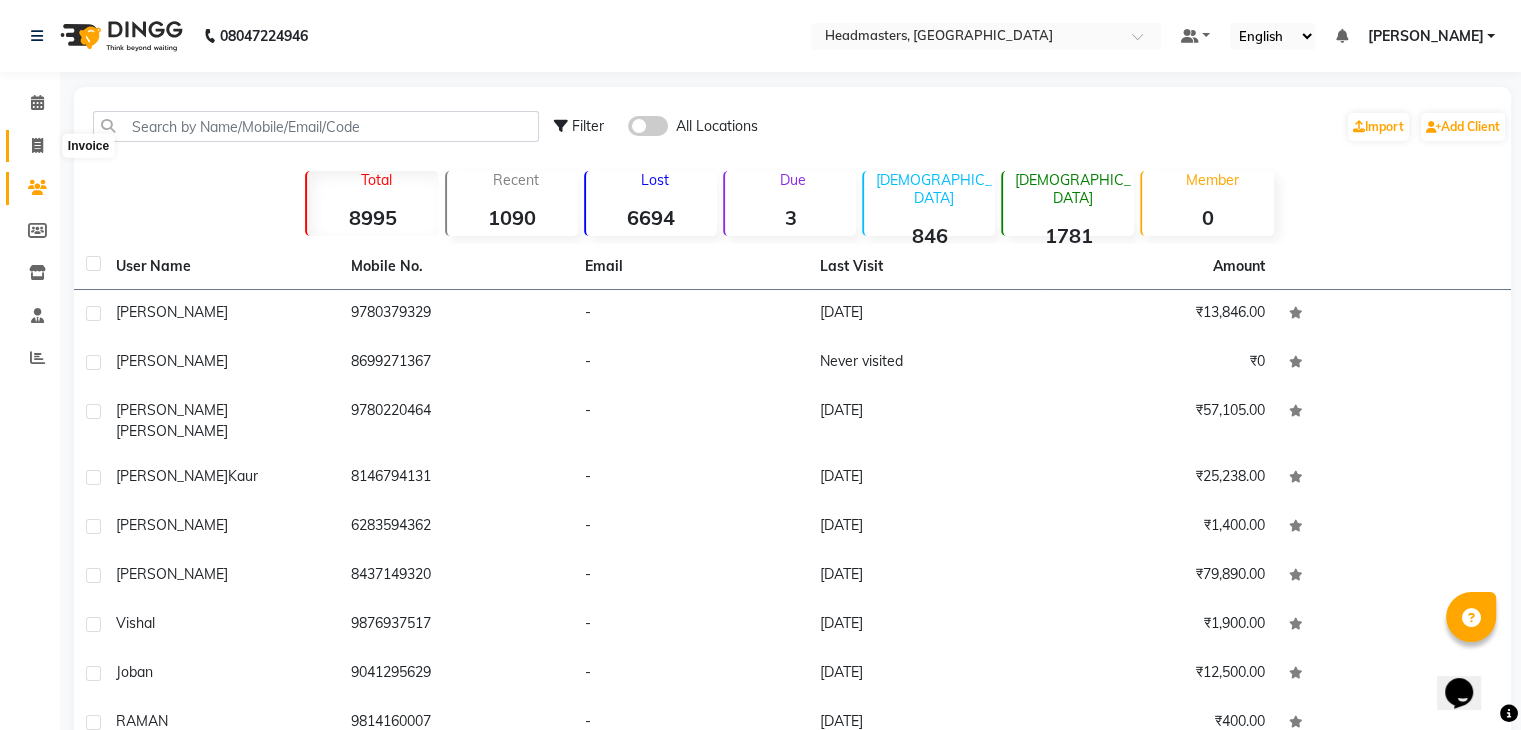 click 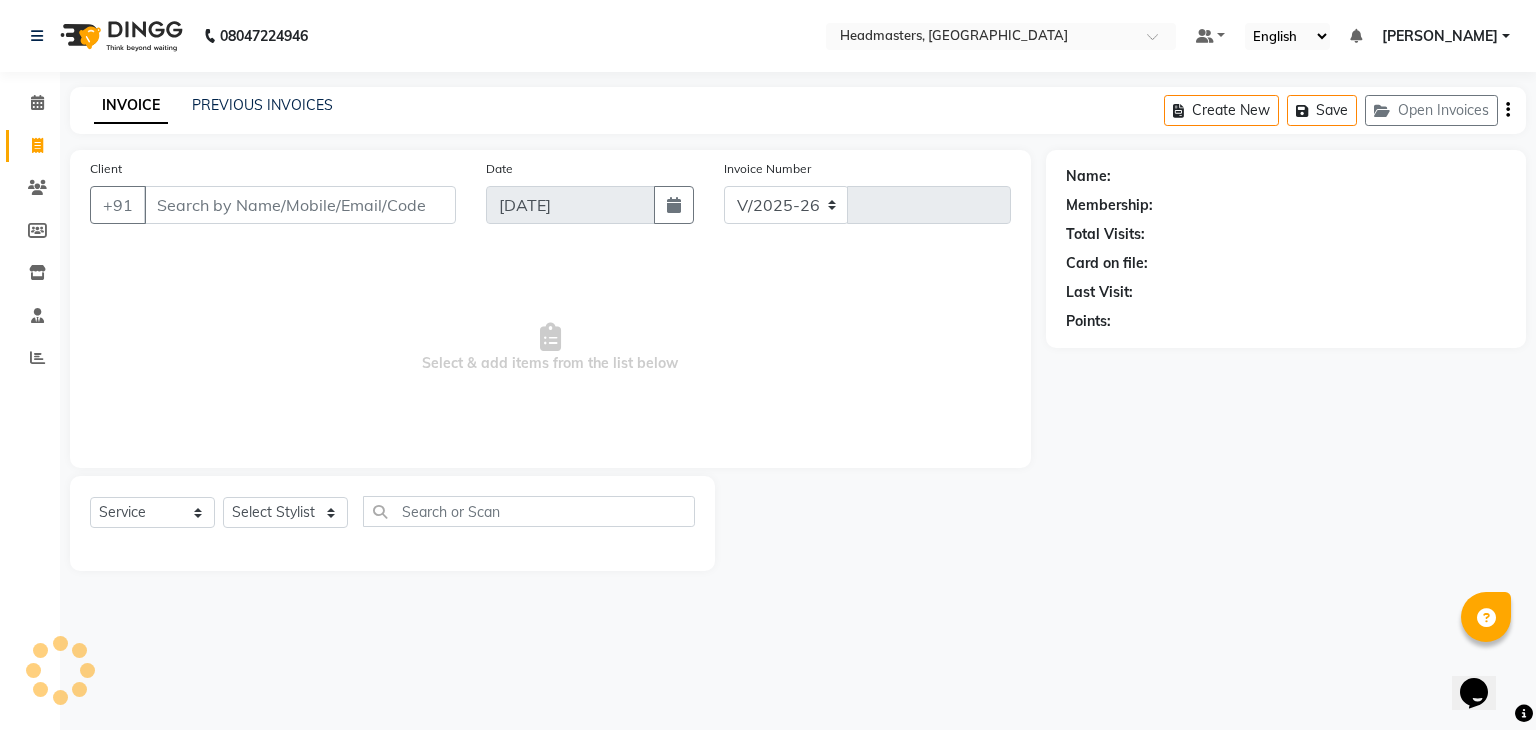 select on "7136" 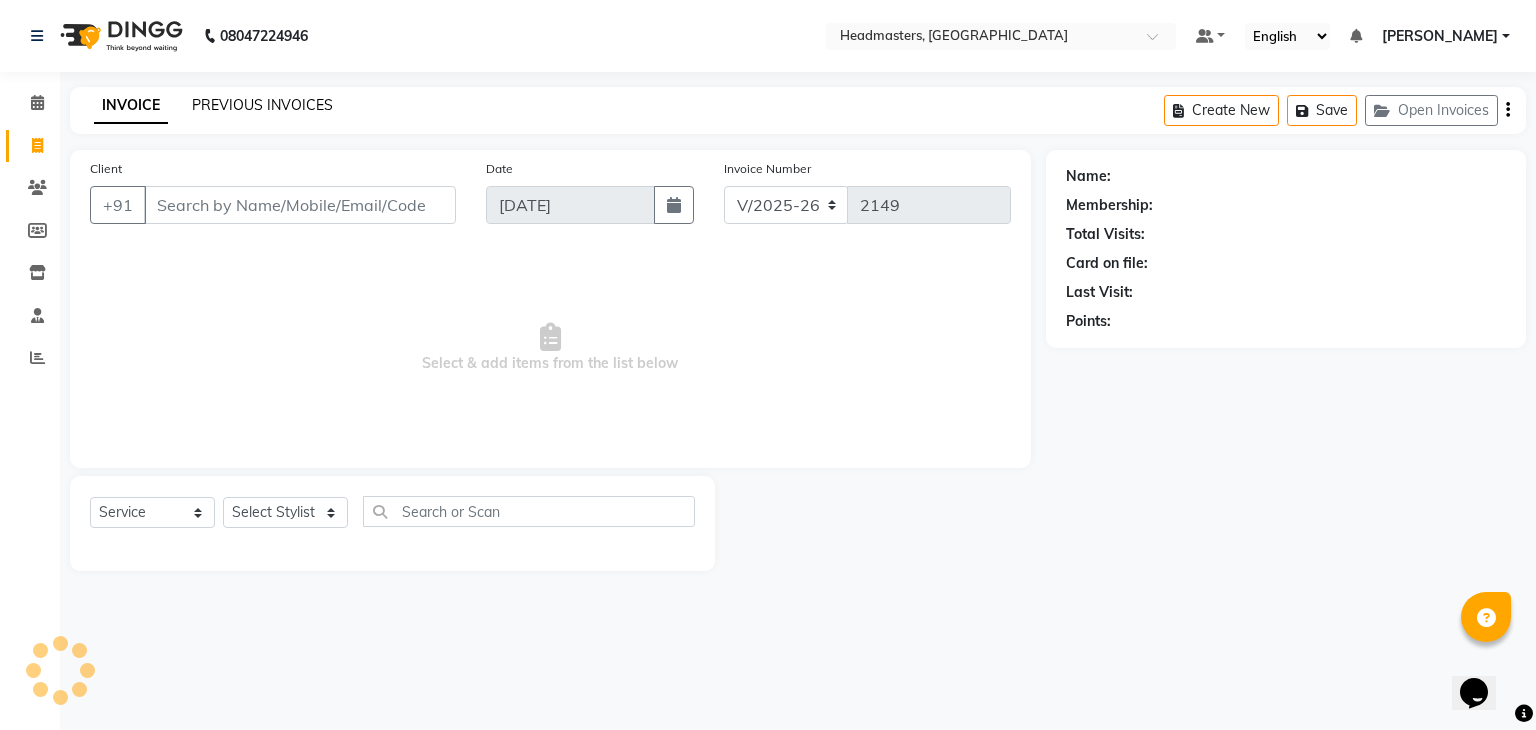 click on "PREVIOUS INVOICES" 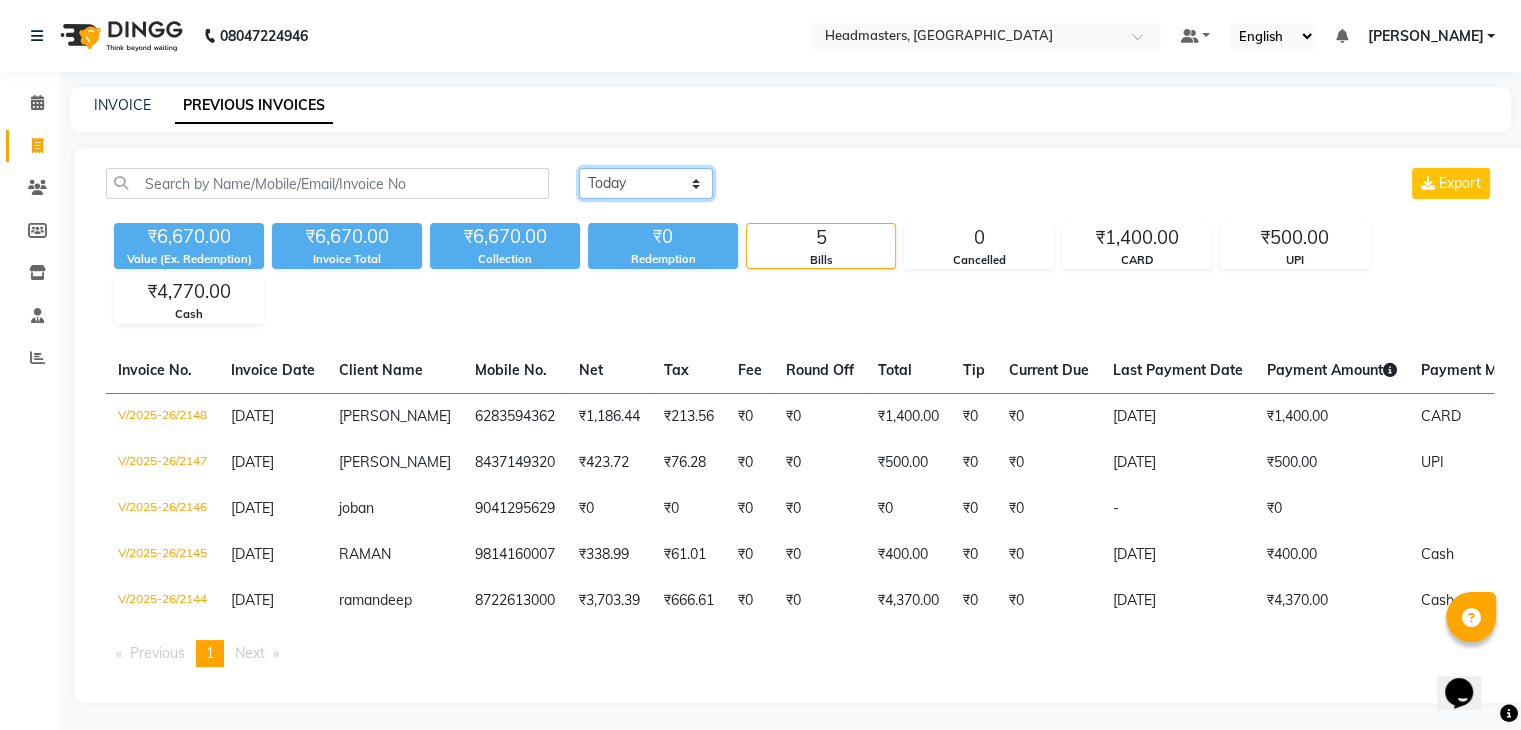 click on "Today Yesterday Custom Range" 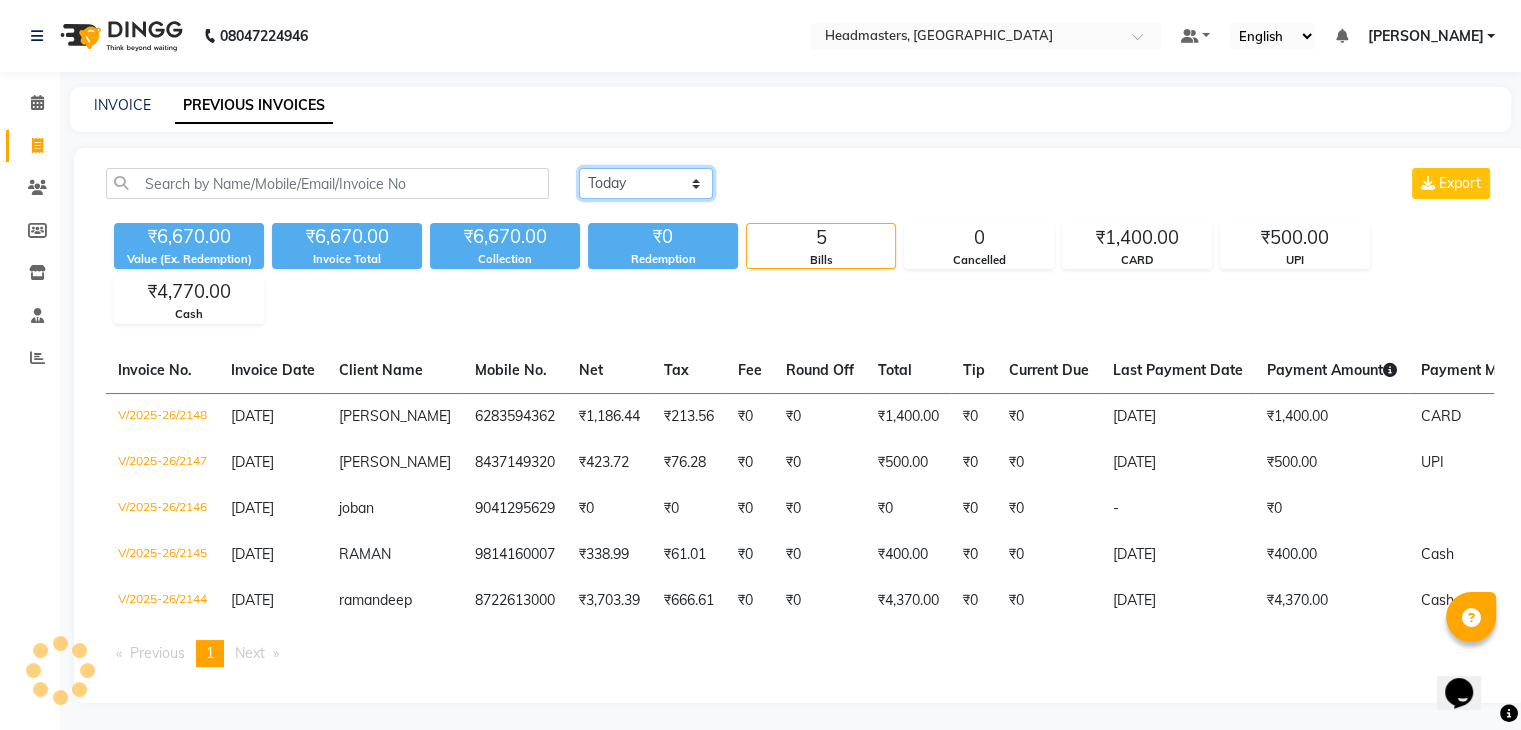 select on "yesterday" 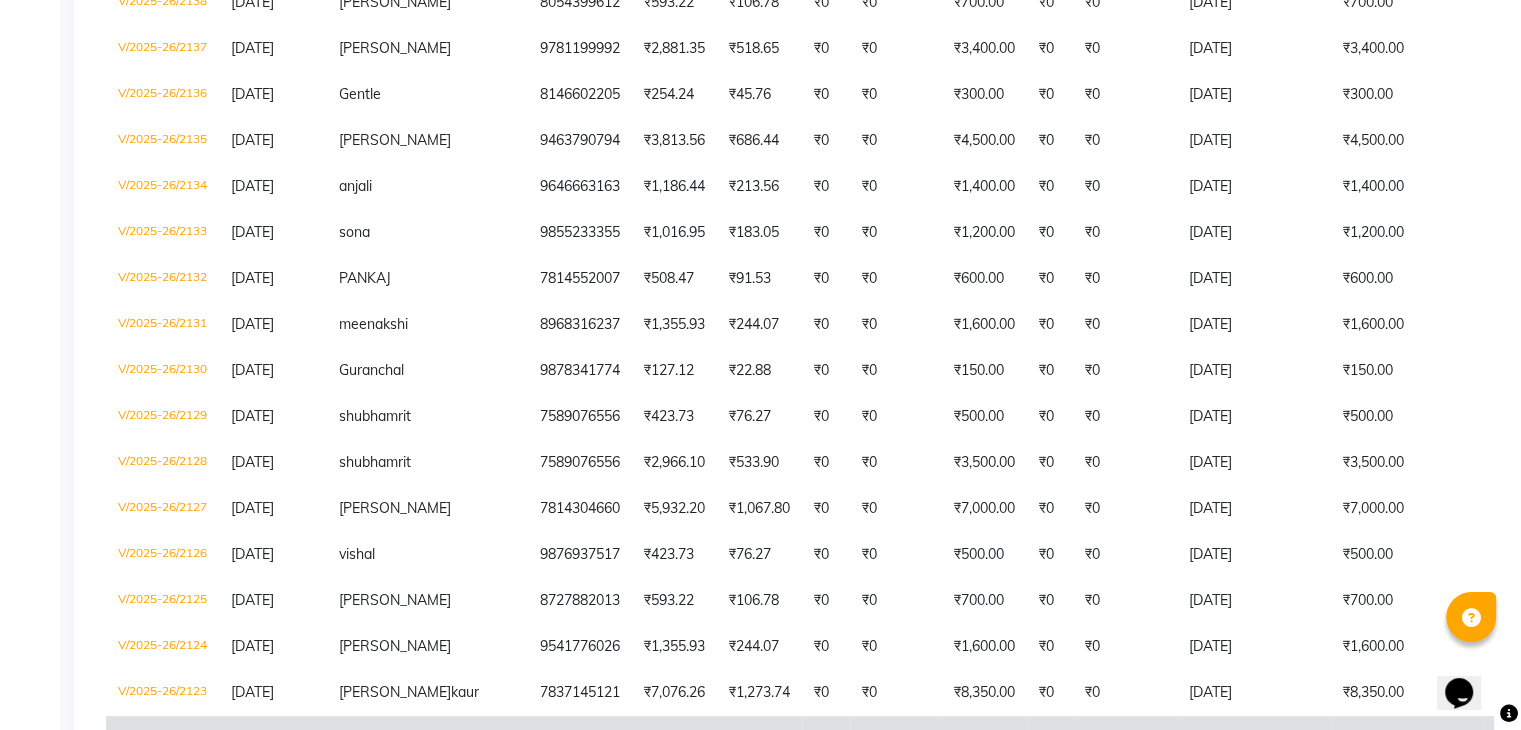 scroll, scrollTop: 600, scrollLeft: 0, axis: vertical 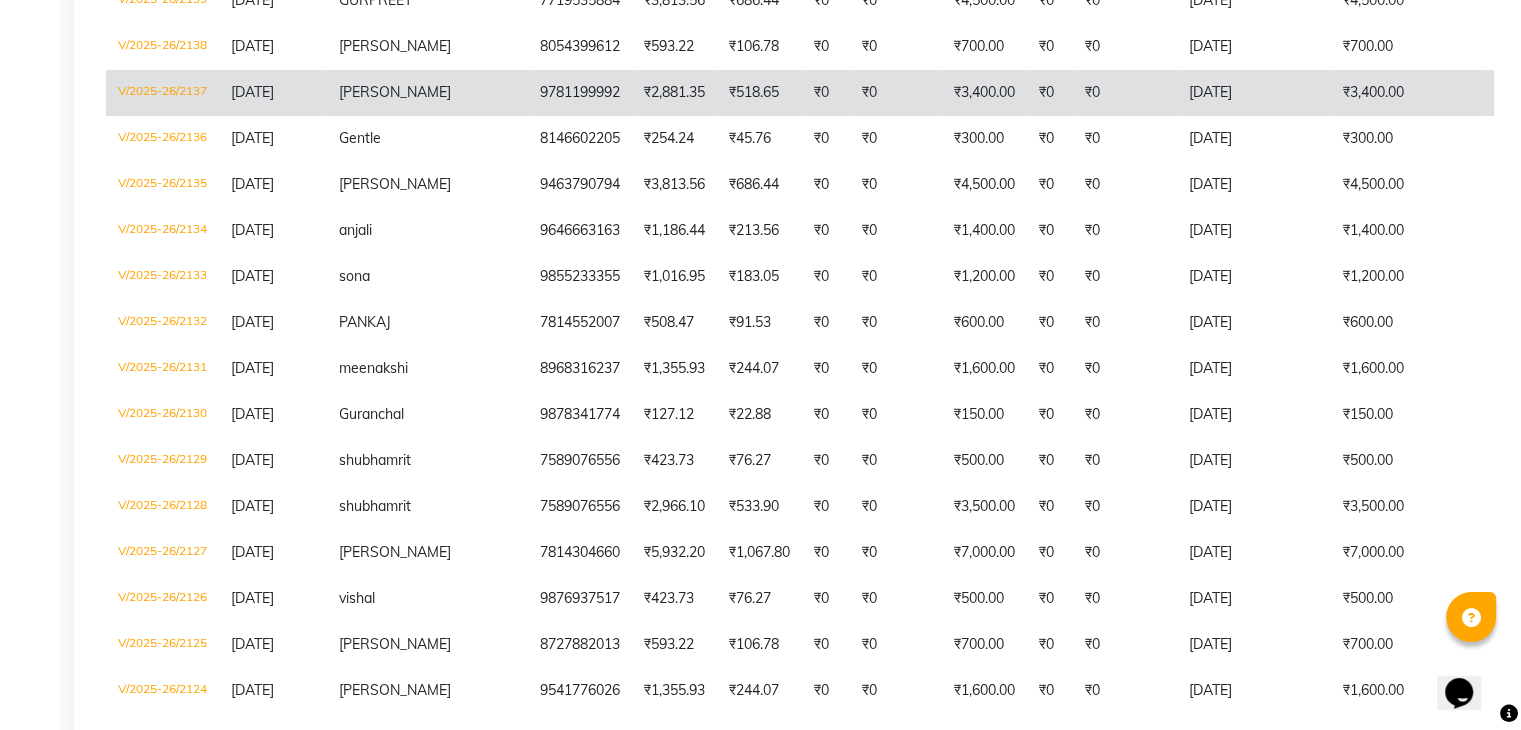 click on "9781199992" 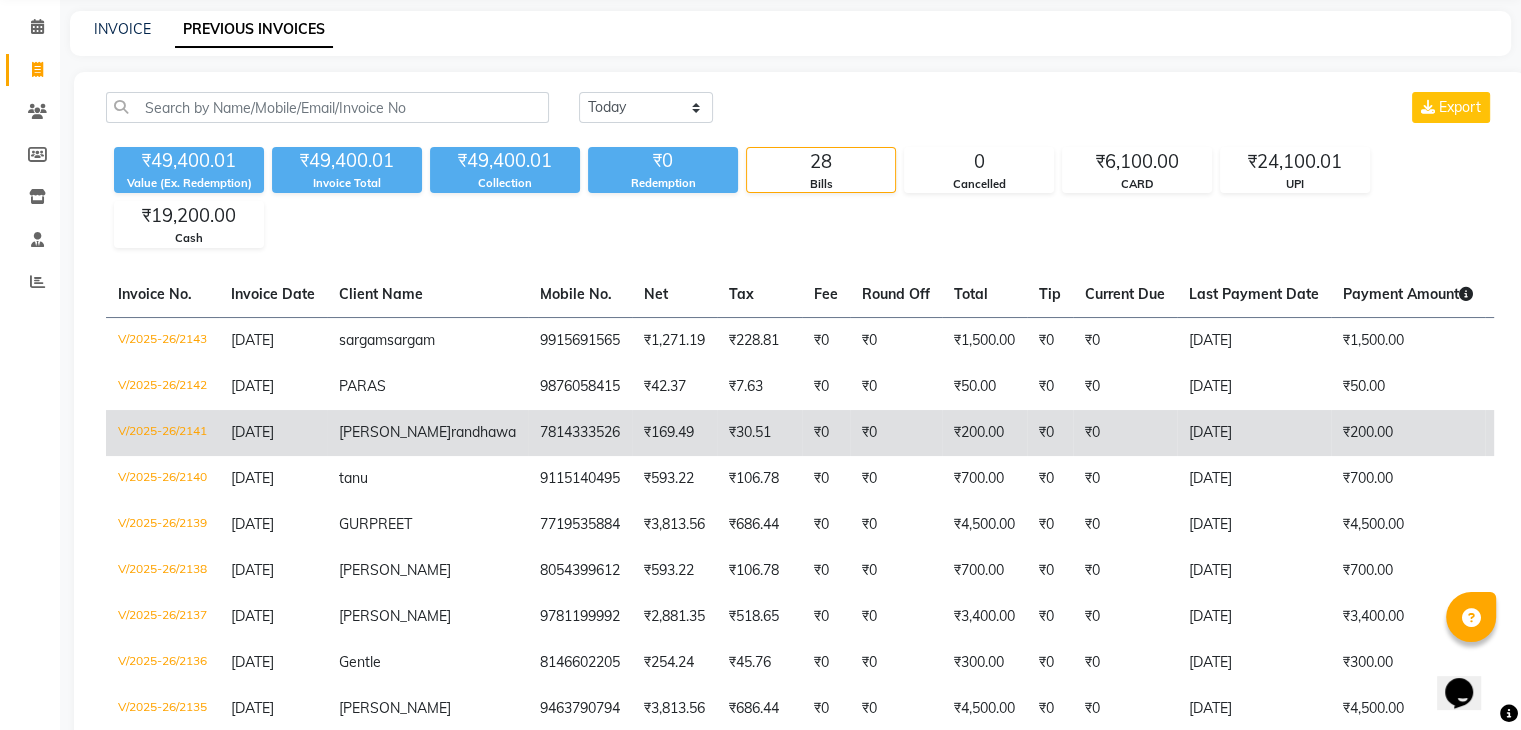 scroll, scrollTop: 0, scrollLeft: 0, axis: both 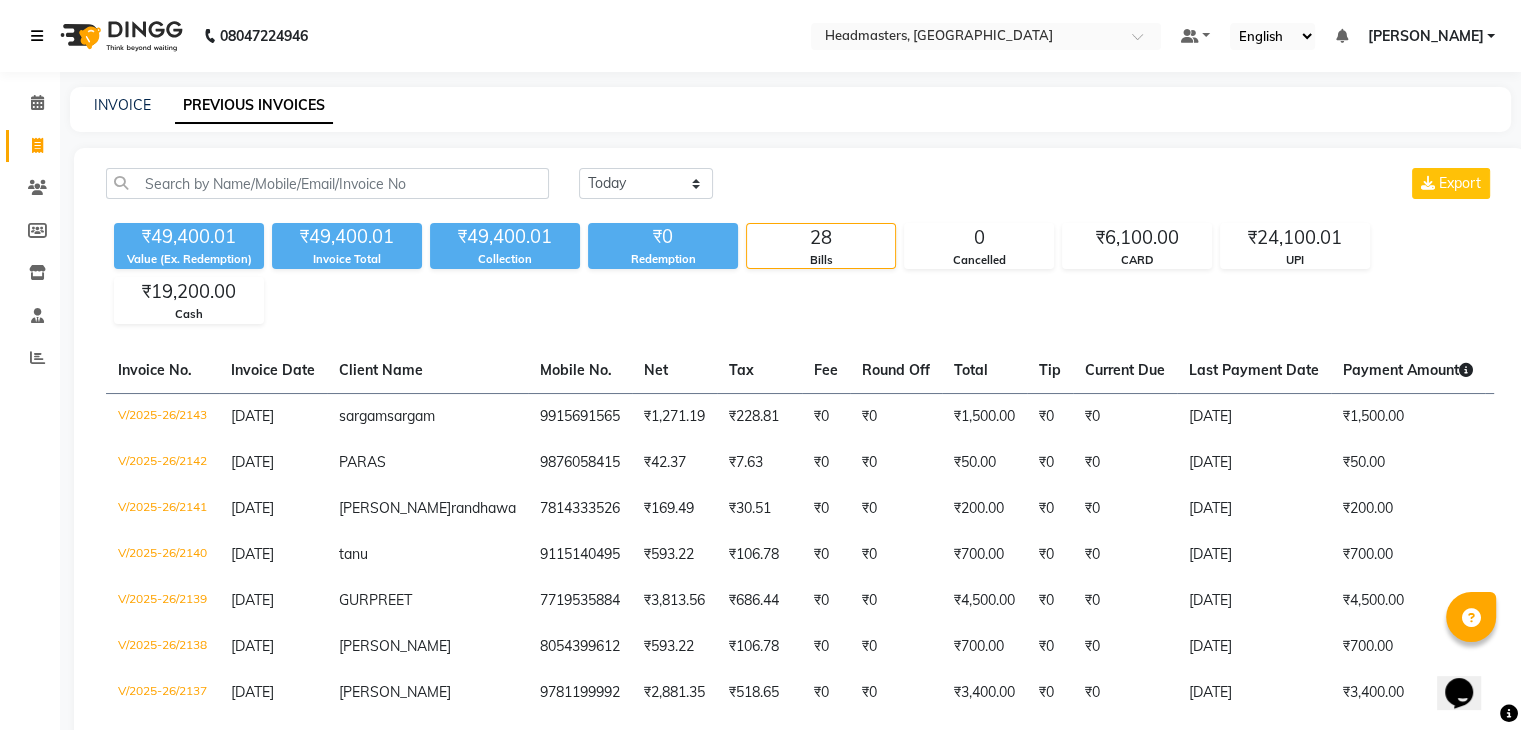 click at bounding box center [41, 36] 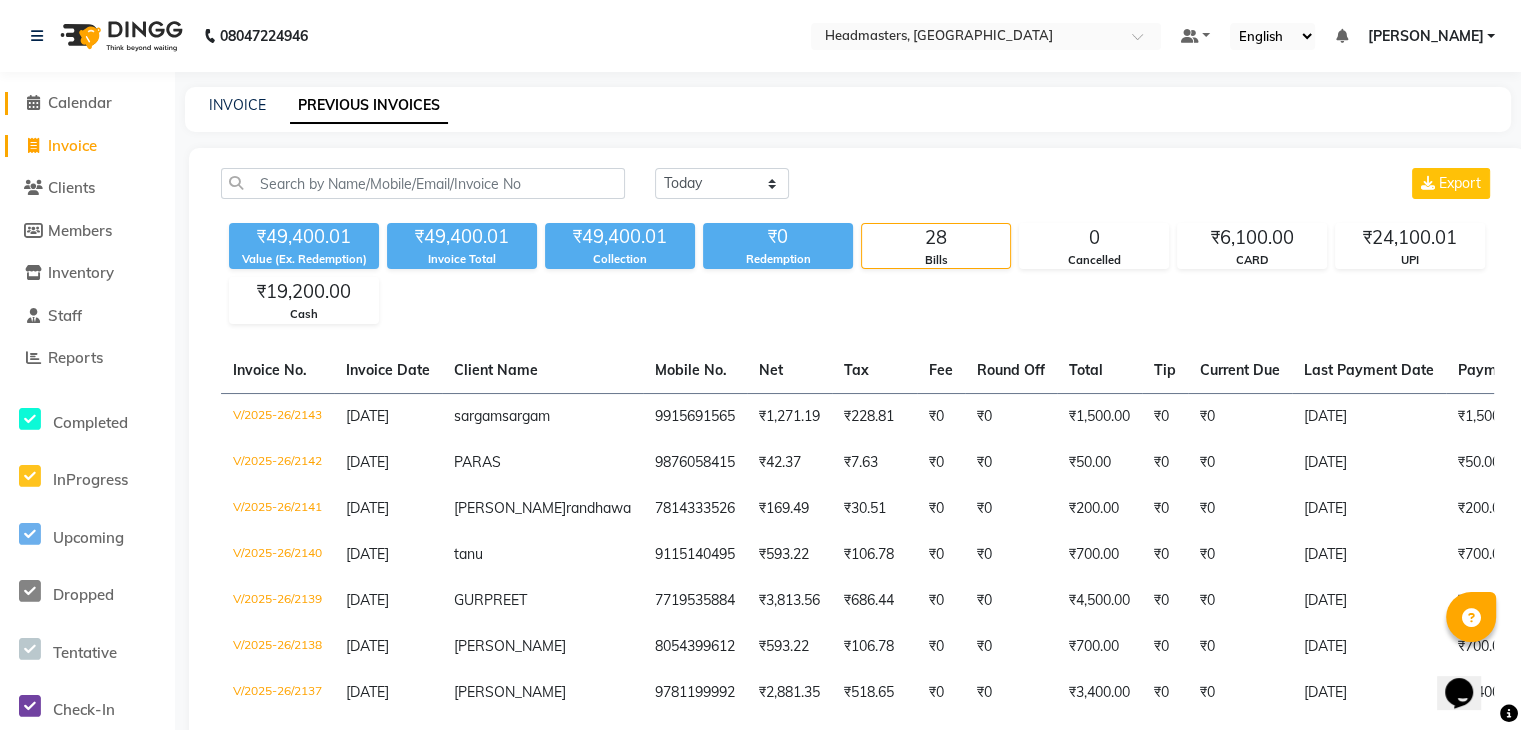click on "Calendar" 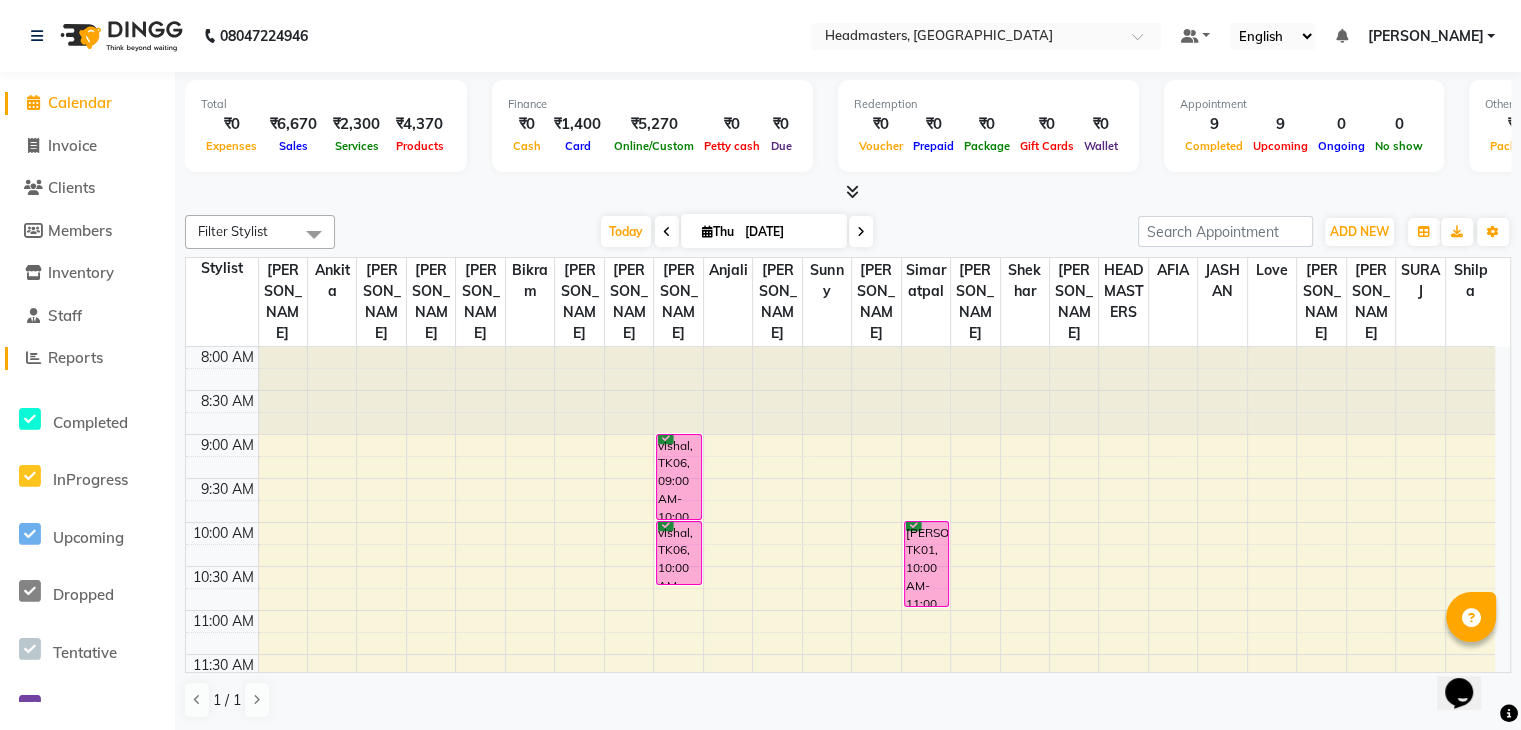 click on "Reports" 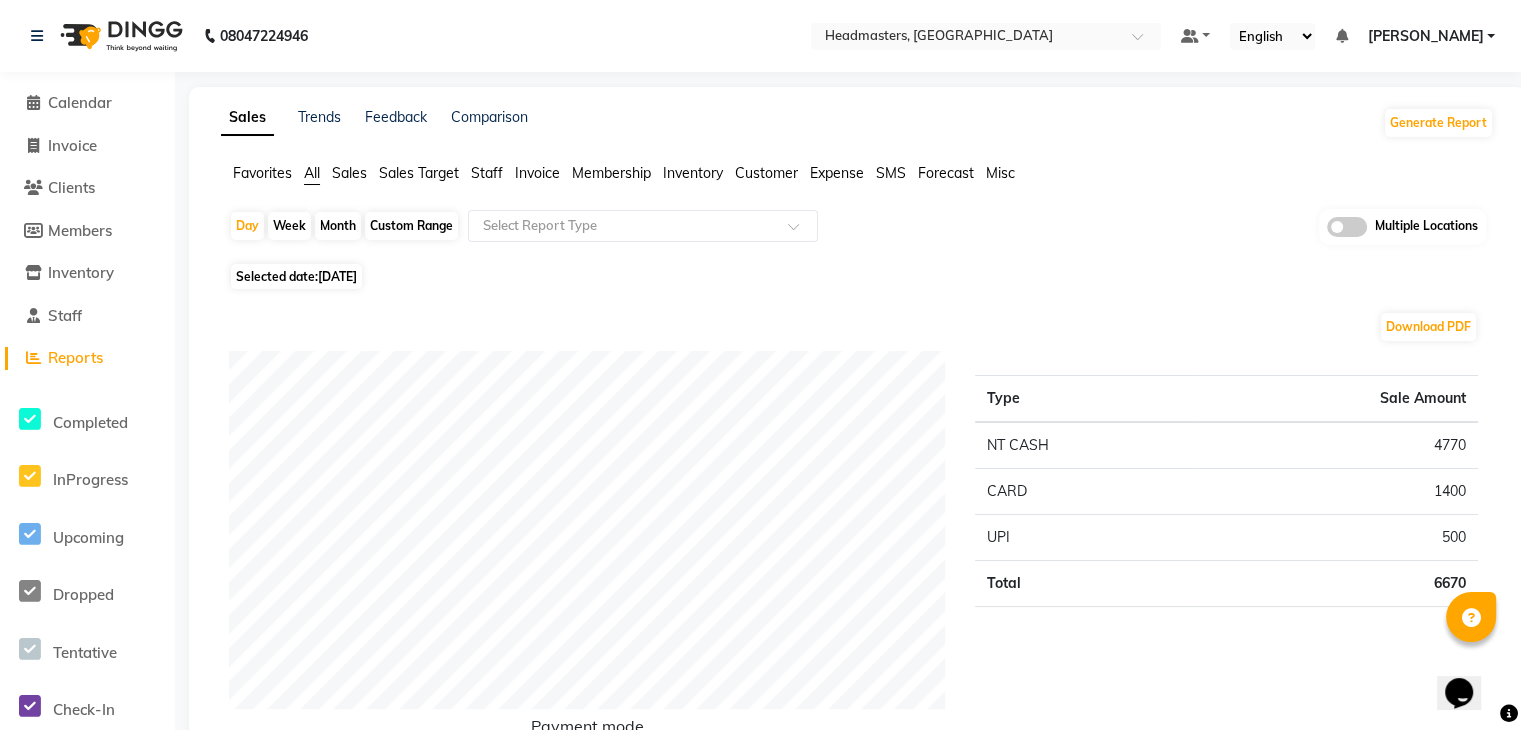 click on "Sales" 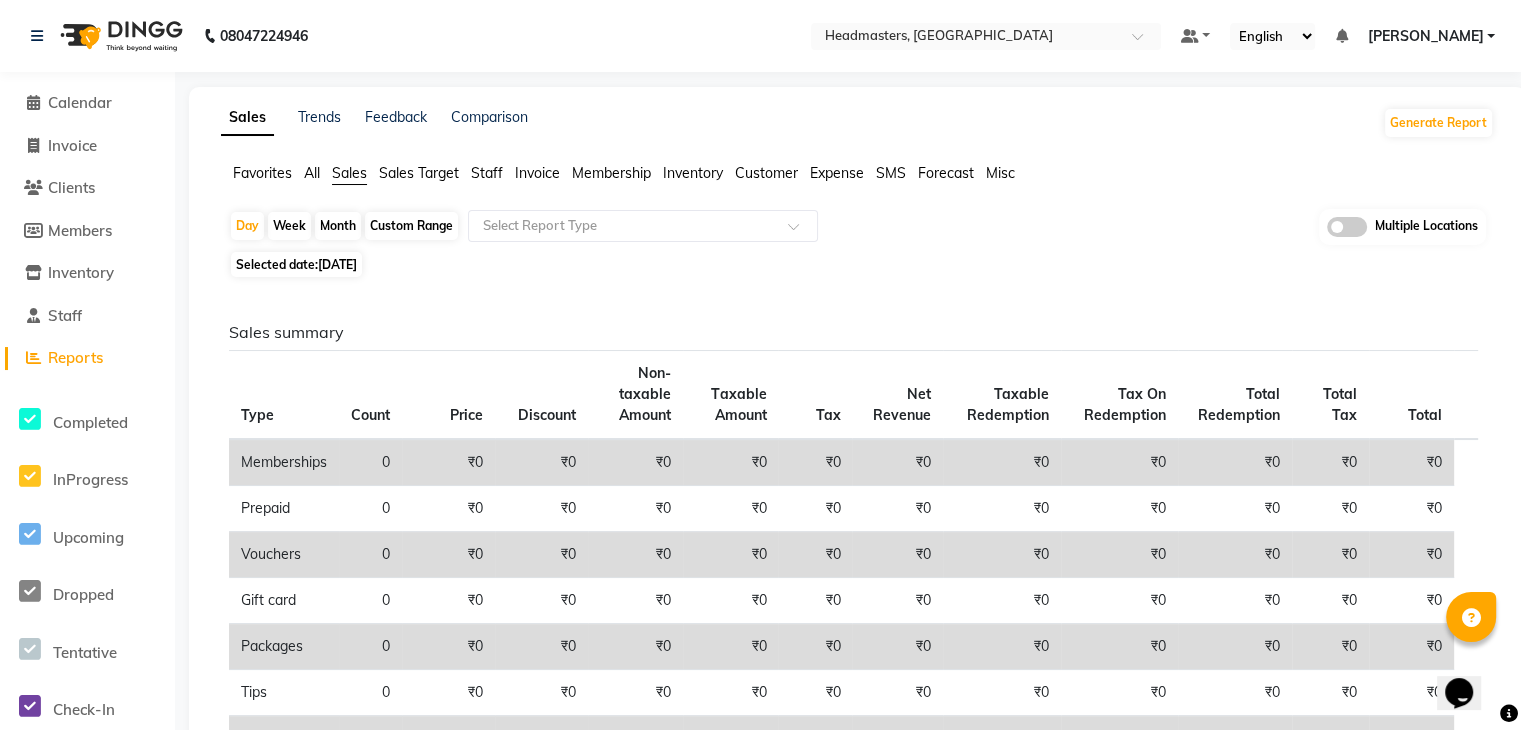 click on "10-07-2025" 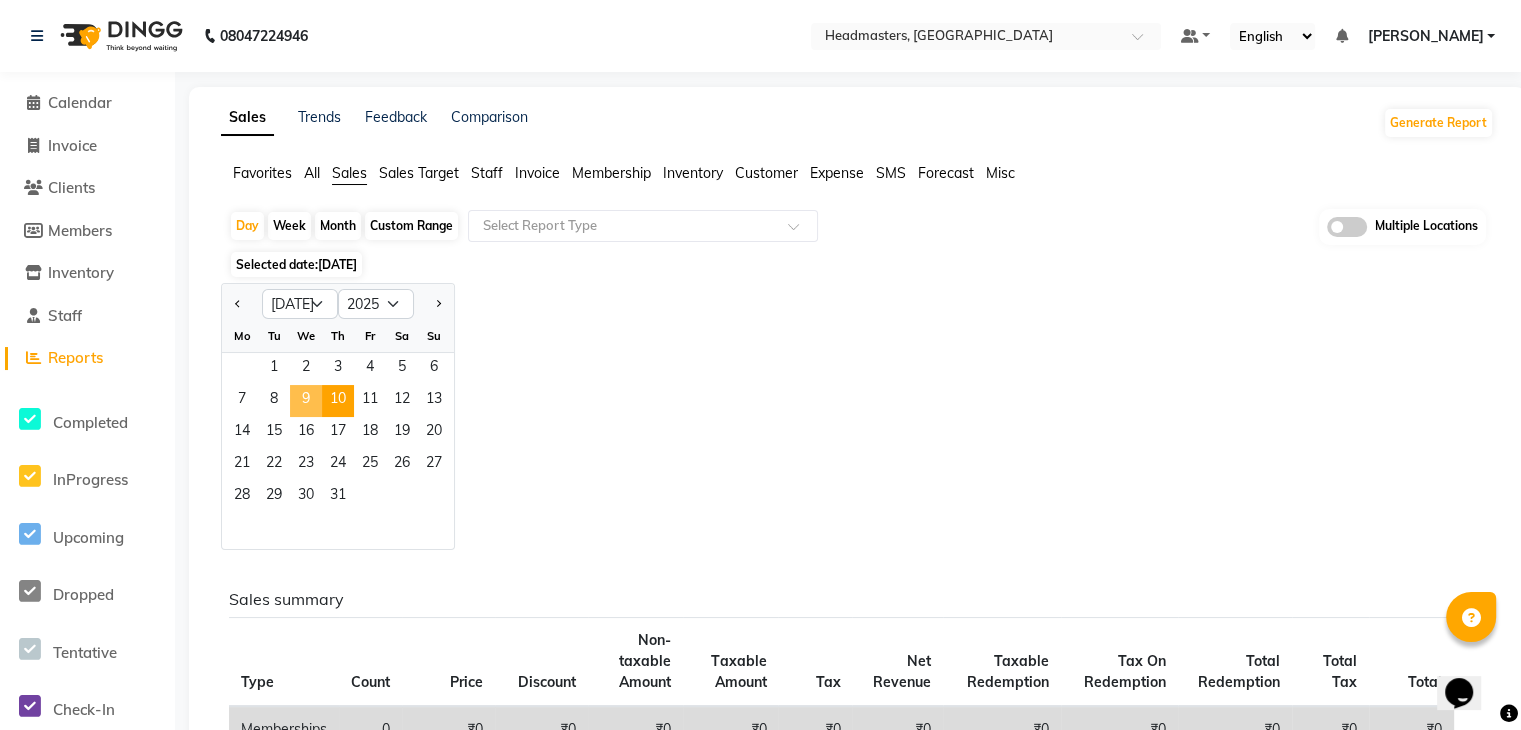 click on "9" 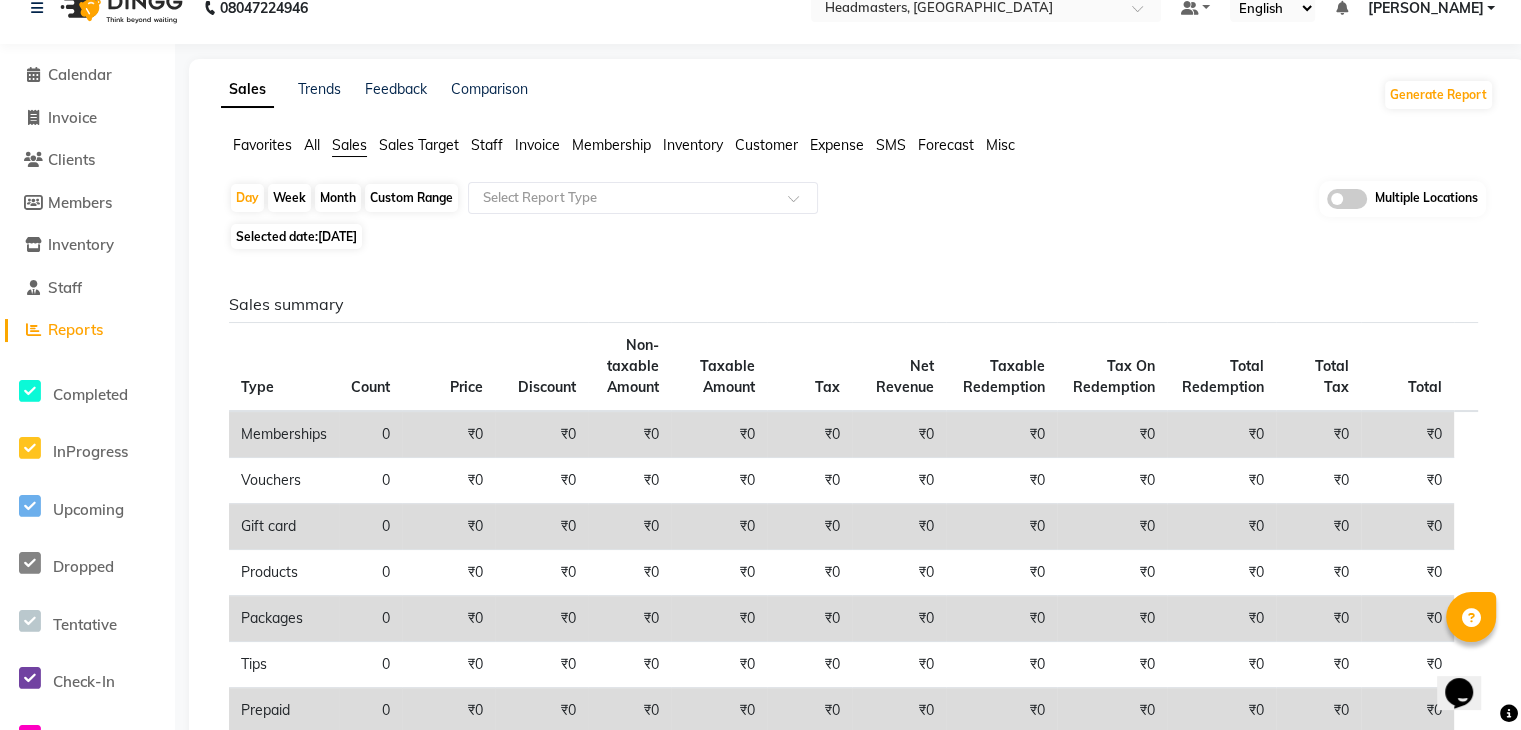 scroll, scrollTop: 0, scrollLeft: 0, axis: both 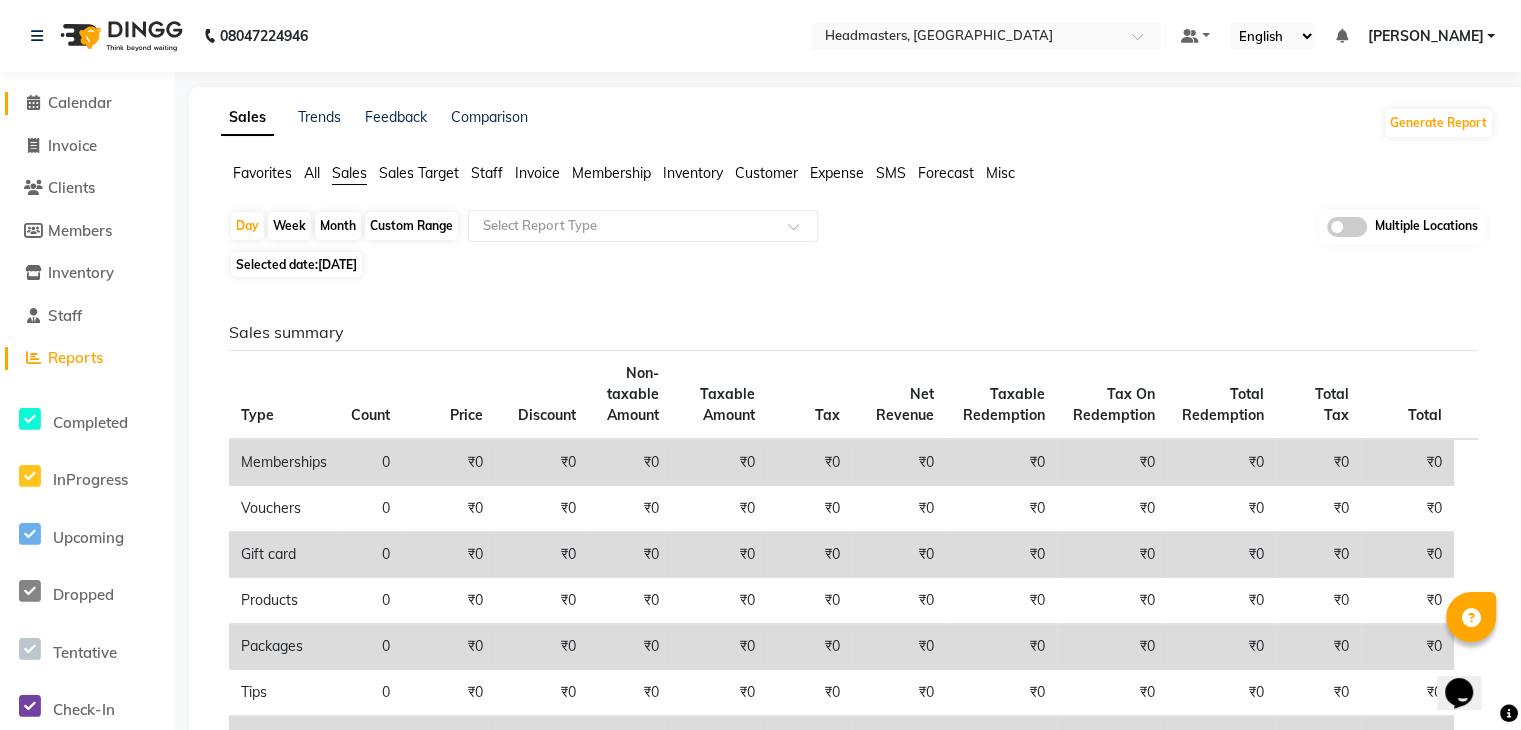 click on "Calendar" 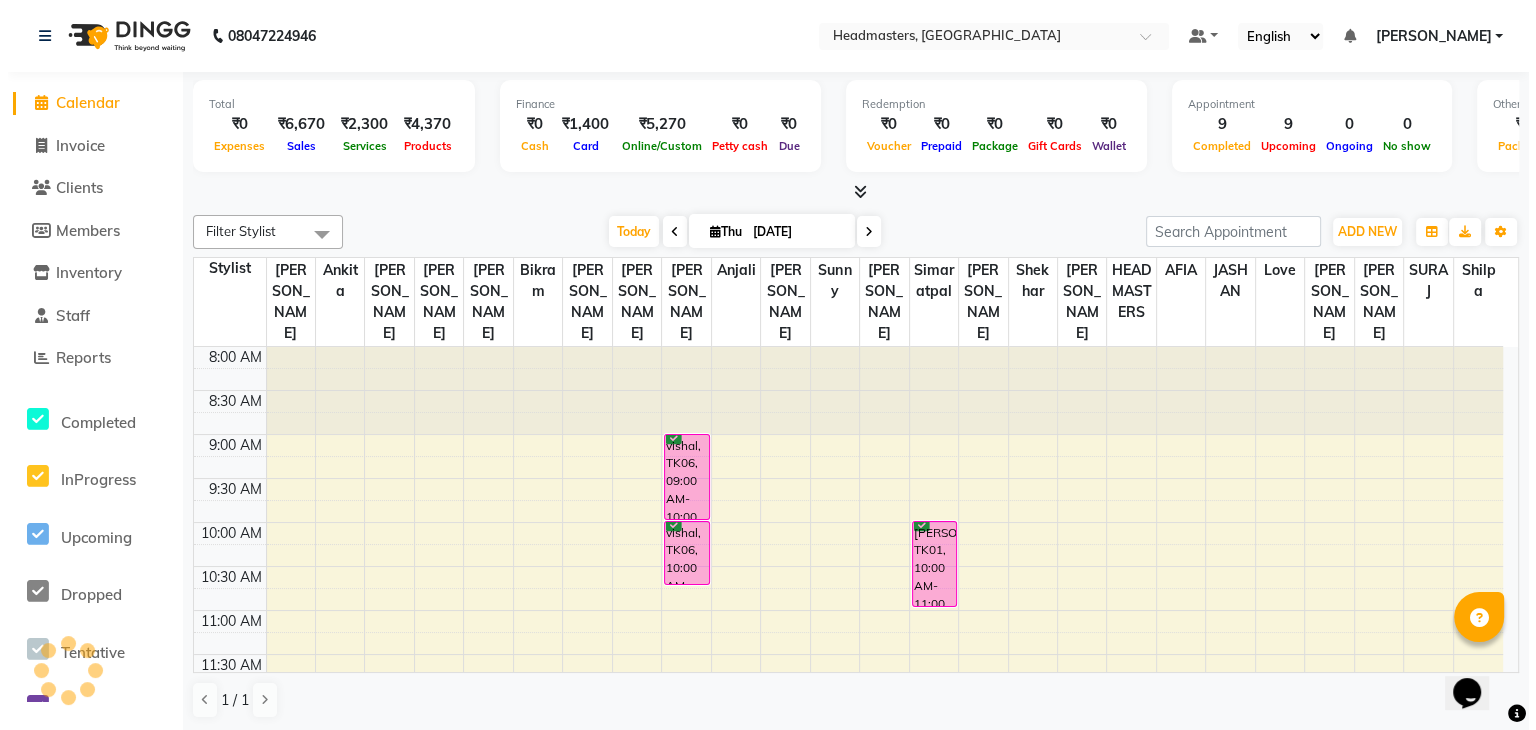 scroll, scrollTop: 0, scrollLeft: 0, axis: both 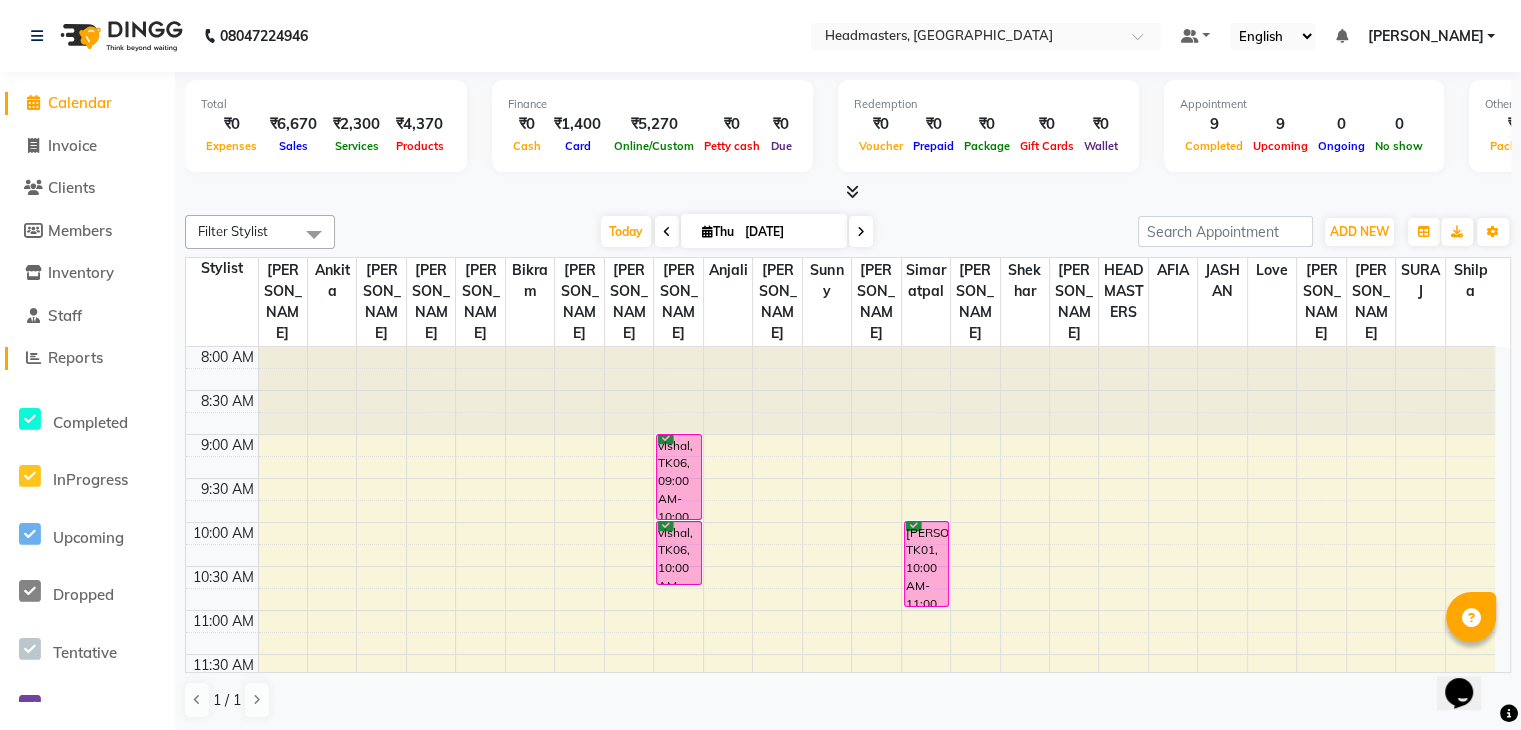 click on "Reports" 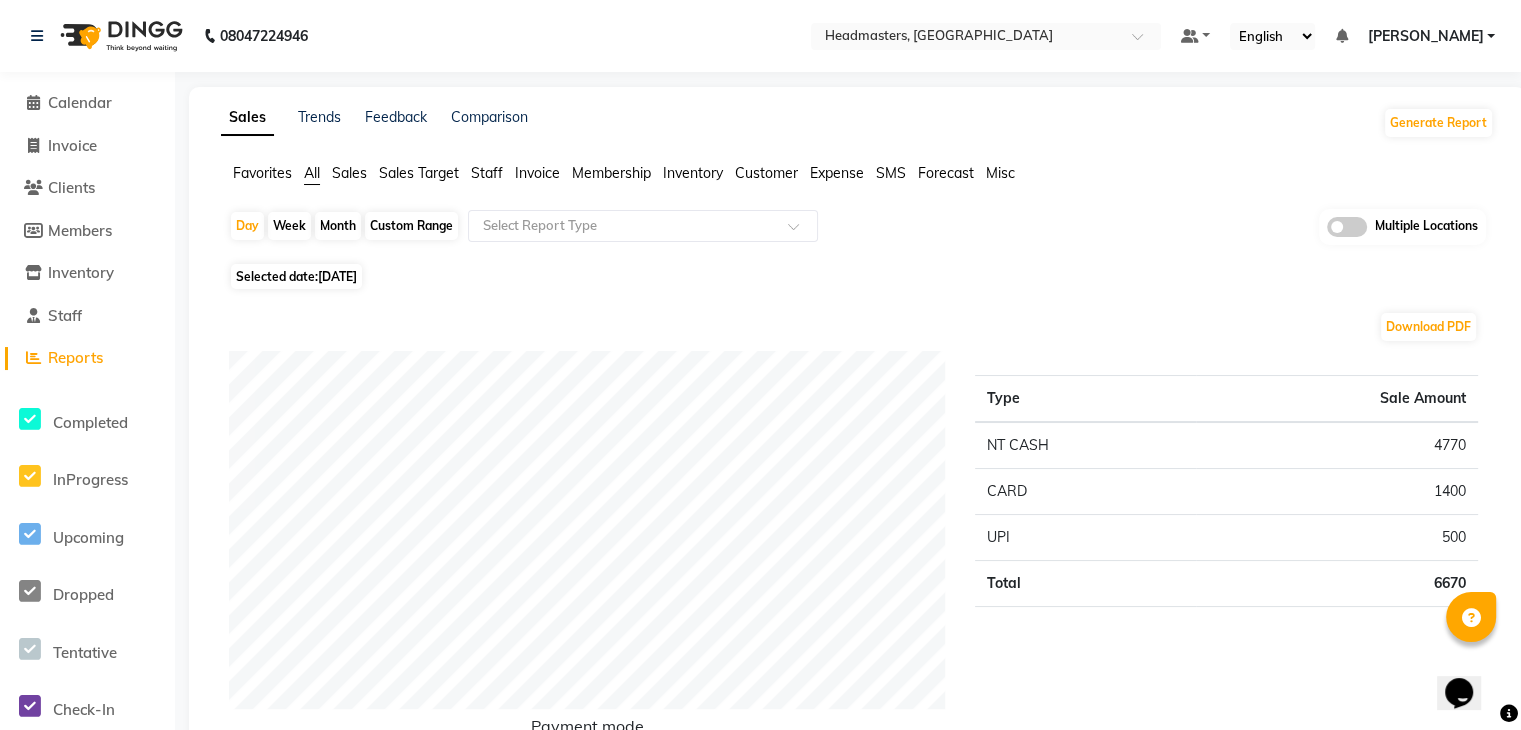 click on "Invoice" 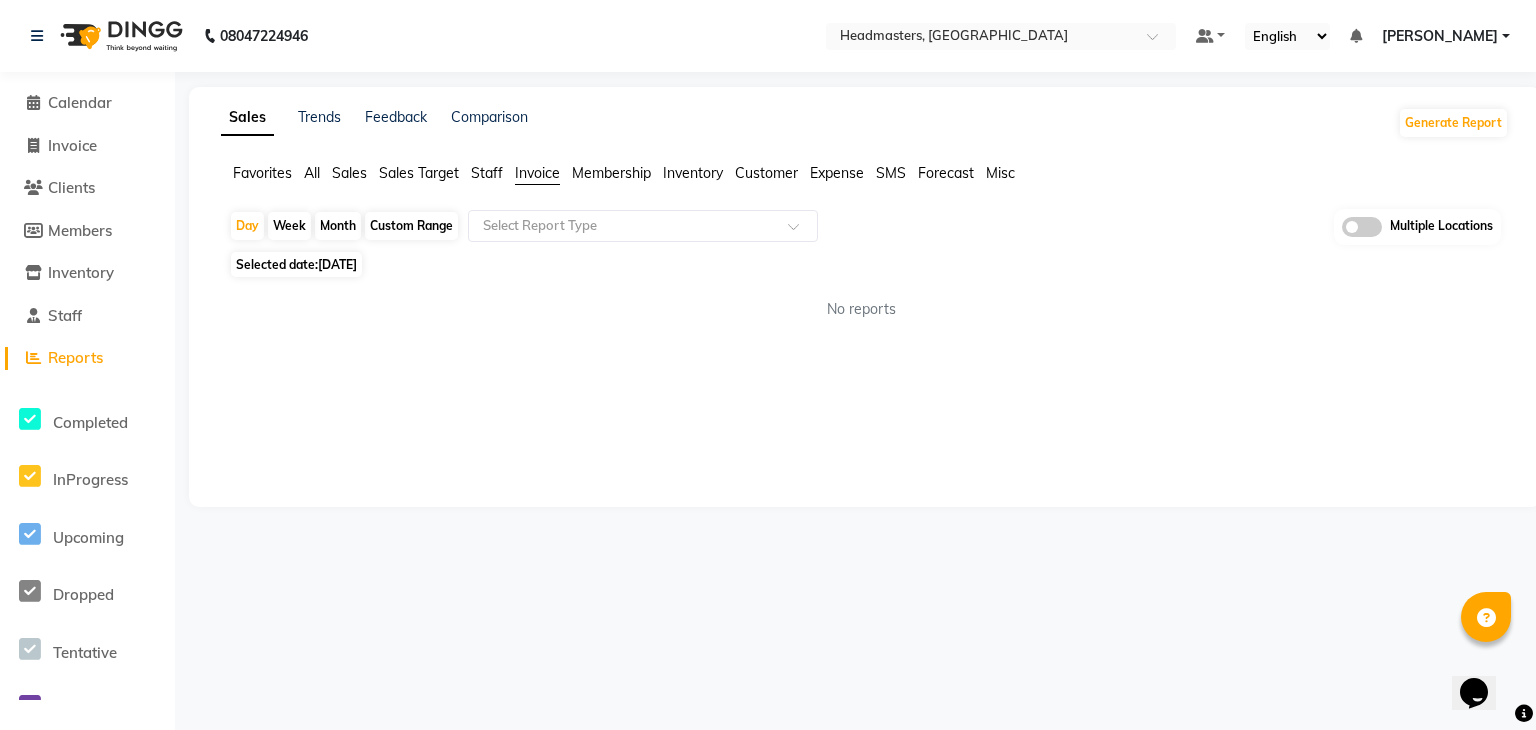click on "10-07-2025" 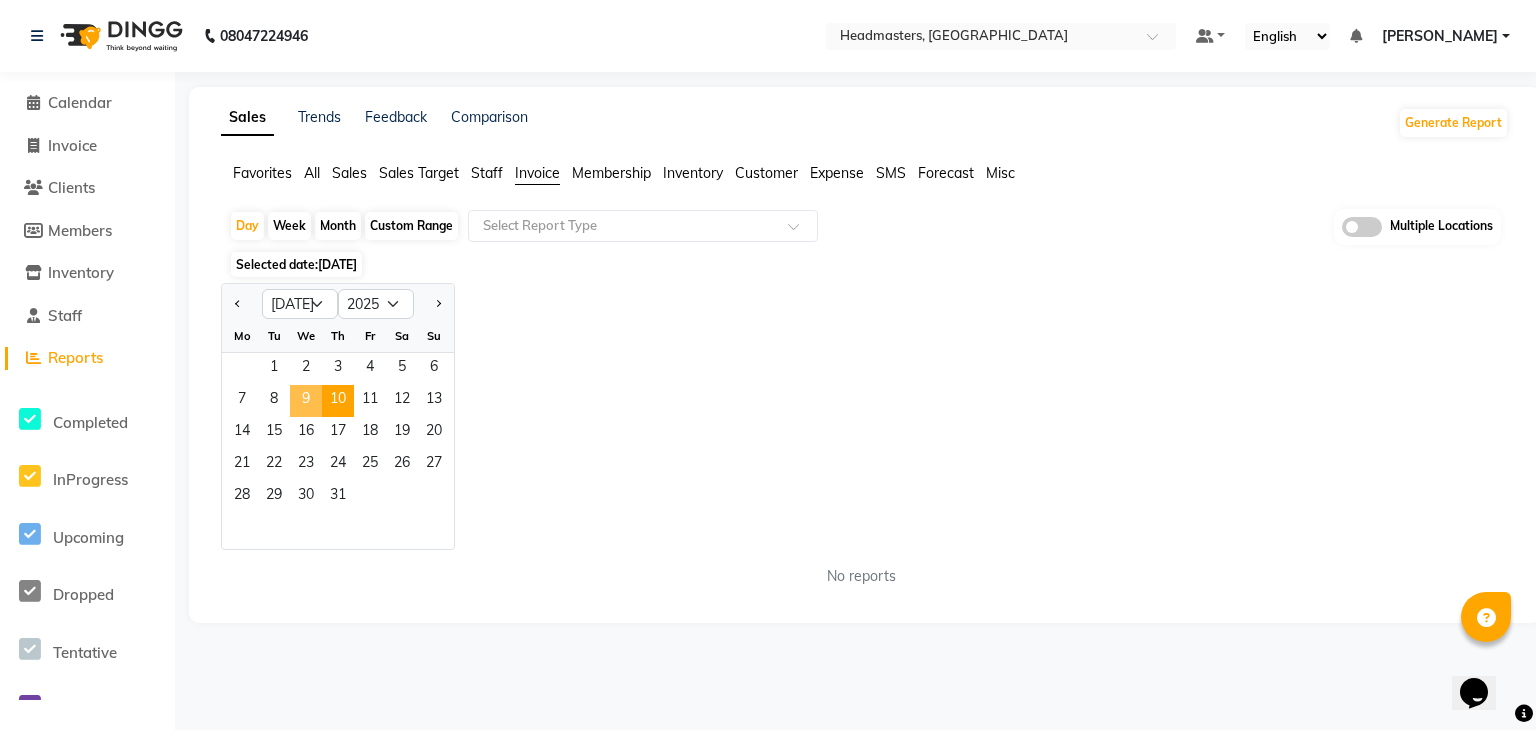 click on "9" 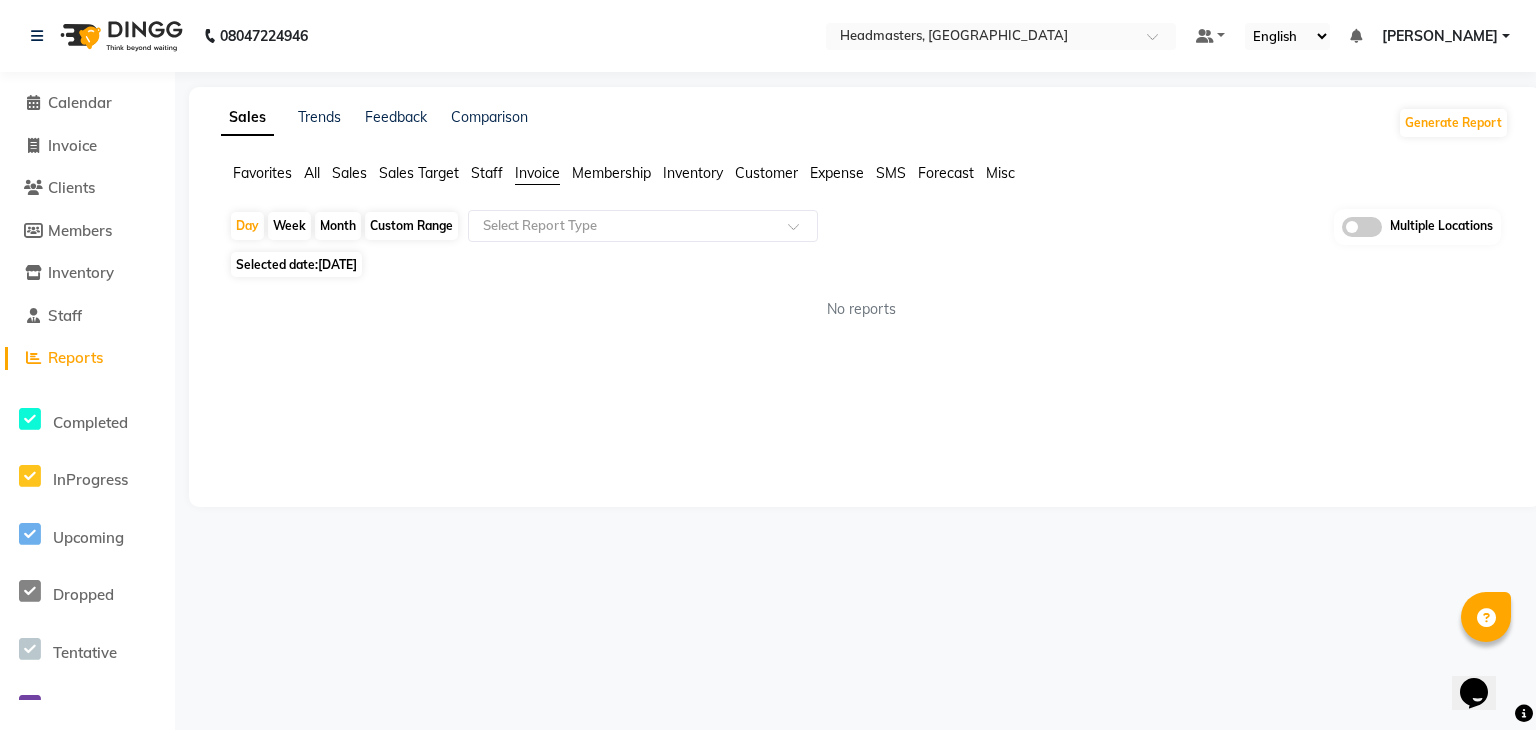 click on "No reports" 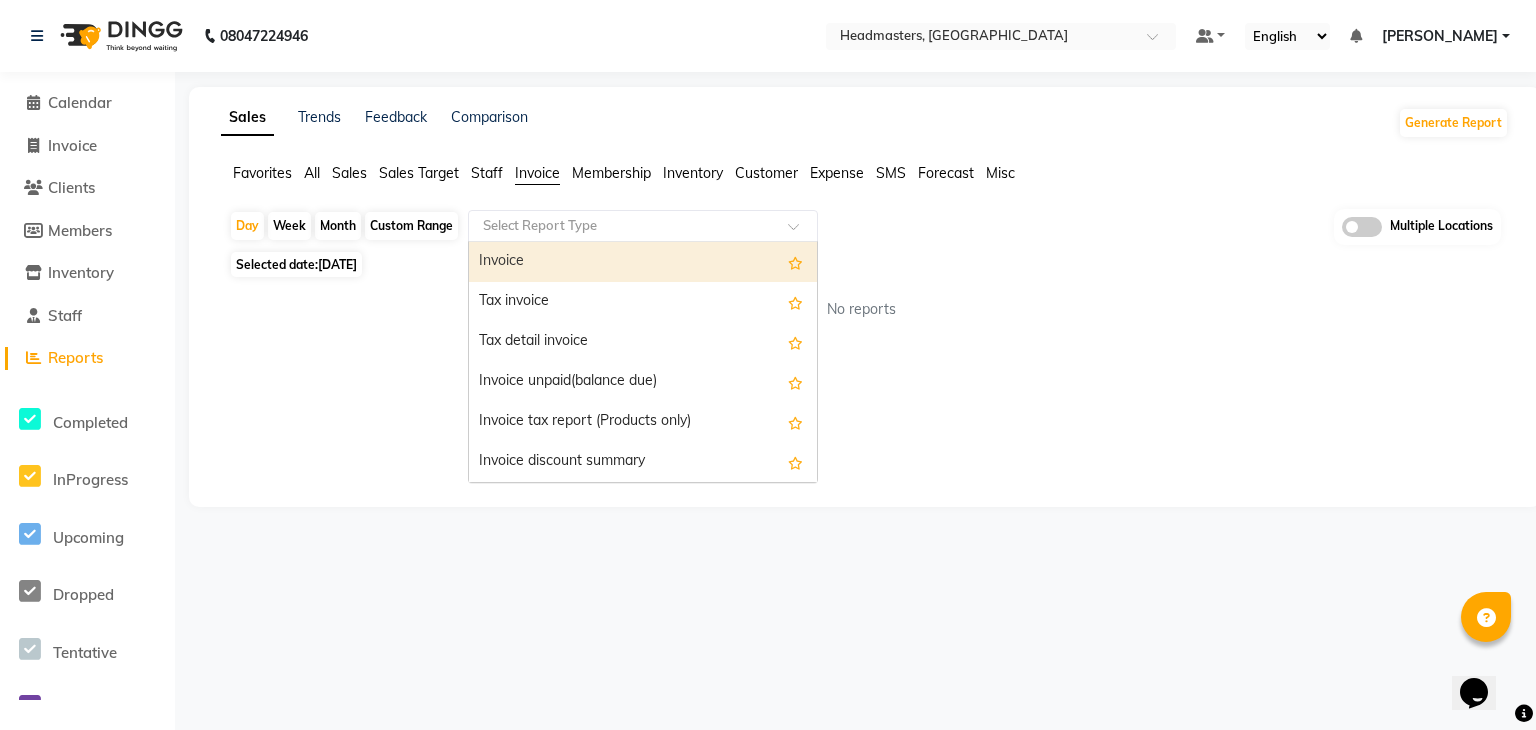 click 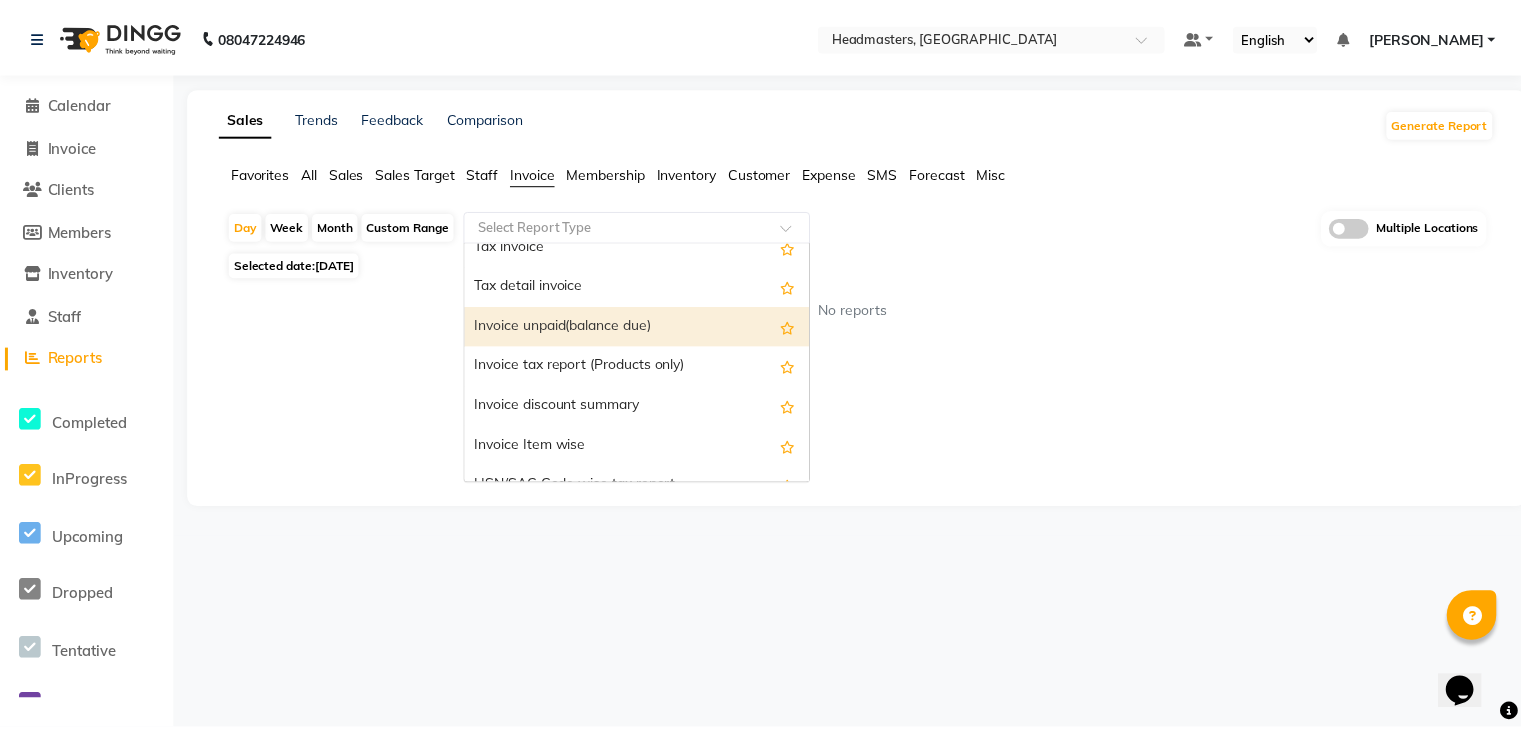 scroll, scrollTop: 100, scrollLeft: 0, axis: vertical 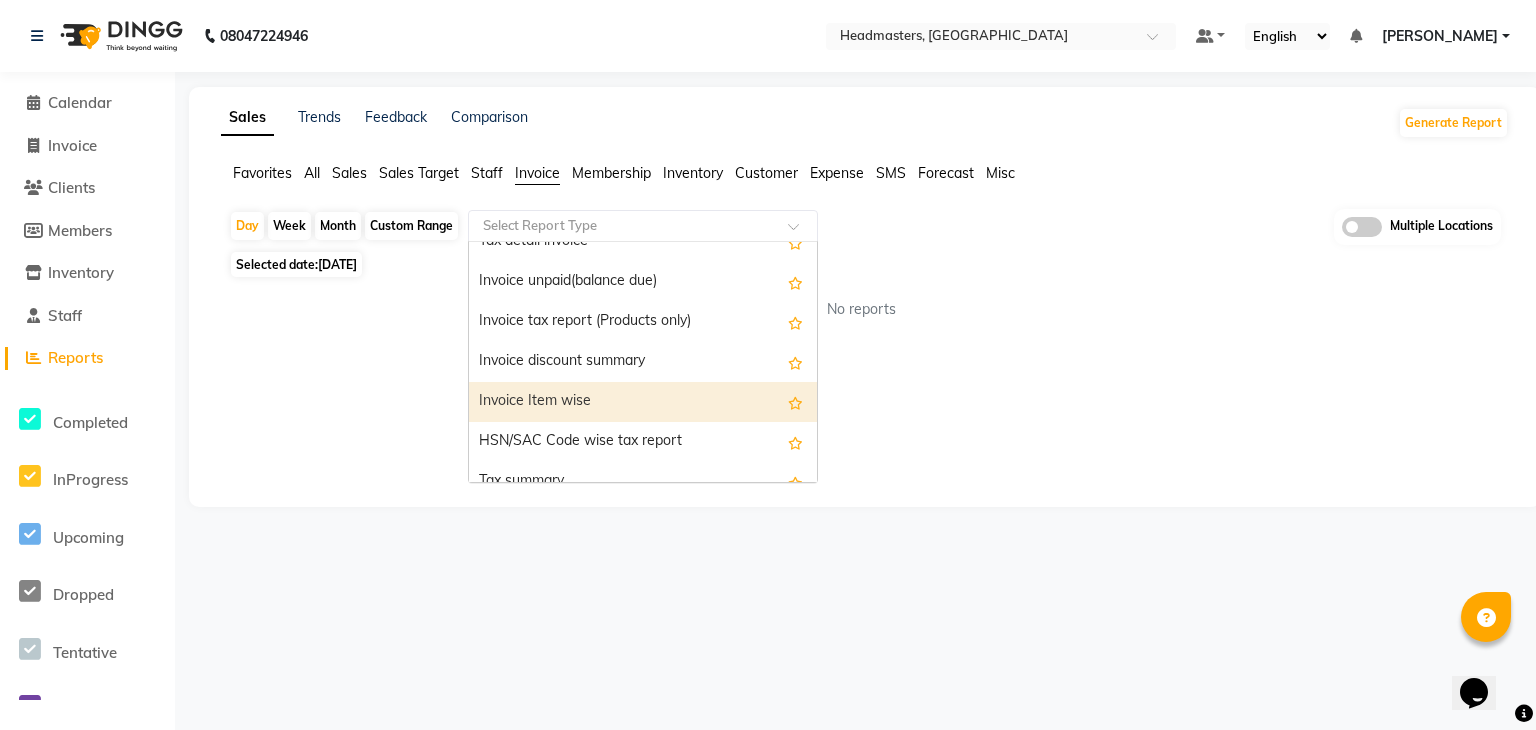 click on "Invoice Item wise" at bounding box center (643, 402) 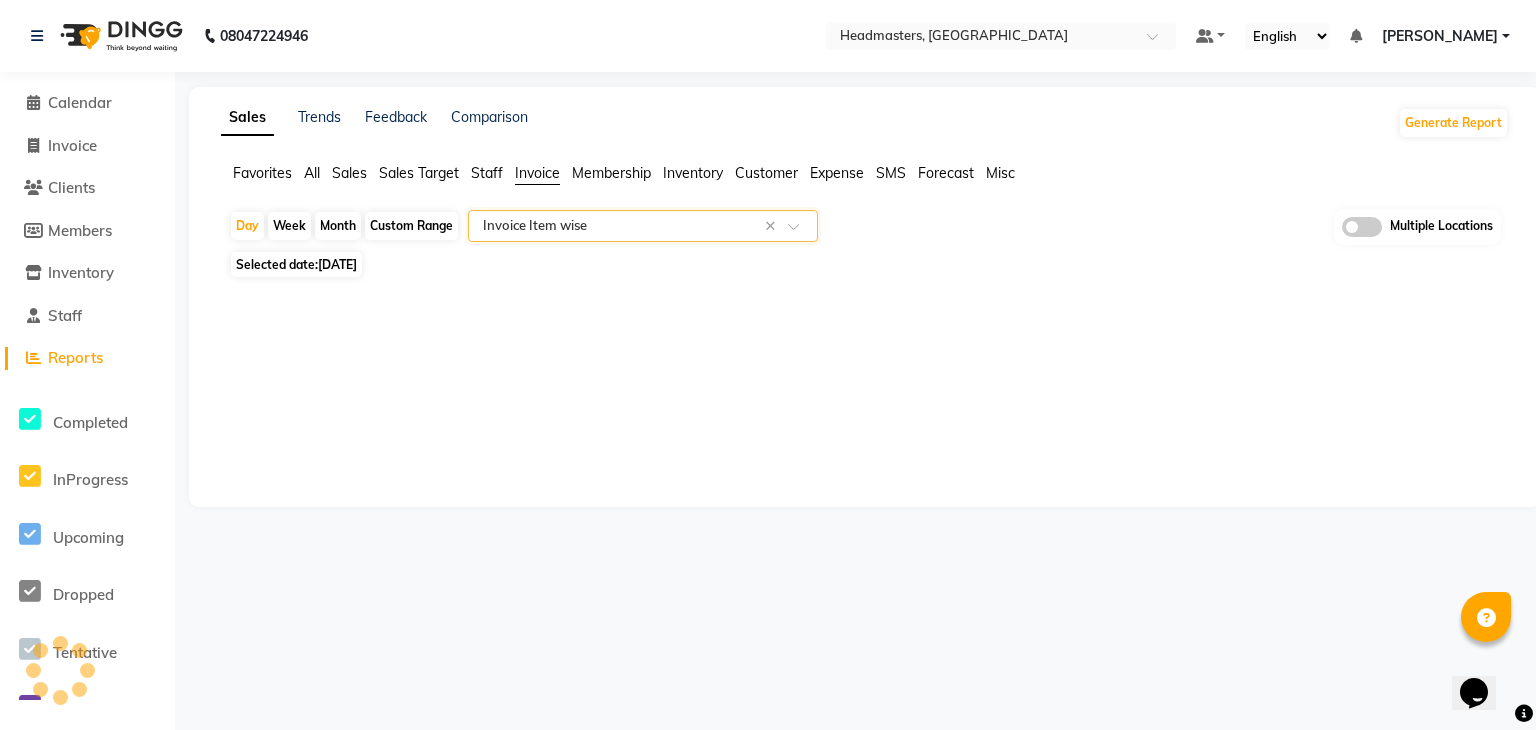 select on "full_report" 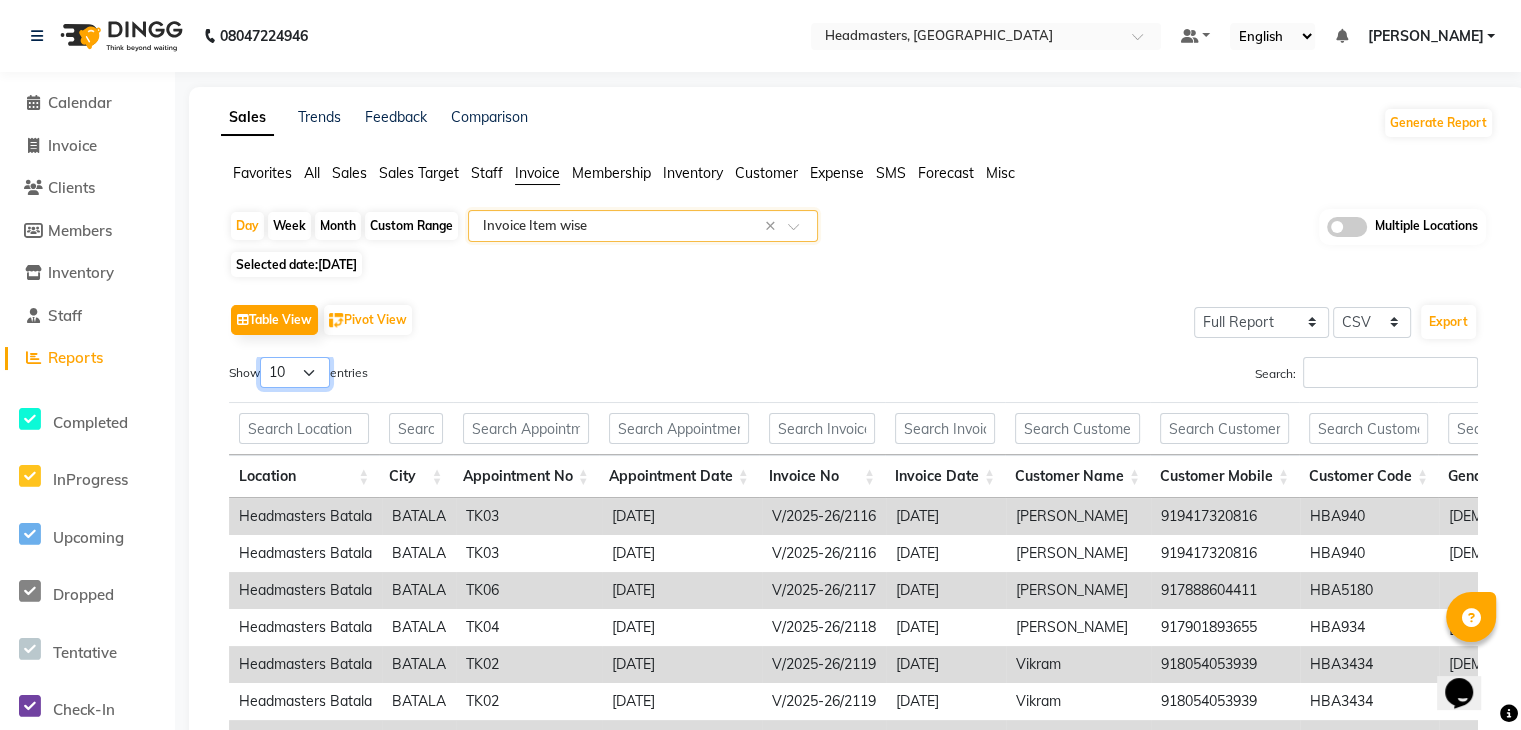 click on "10 25 50 100" at bounding box center [295, 372] 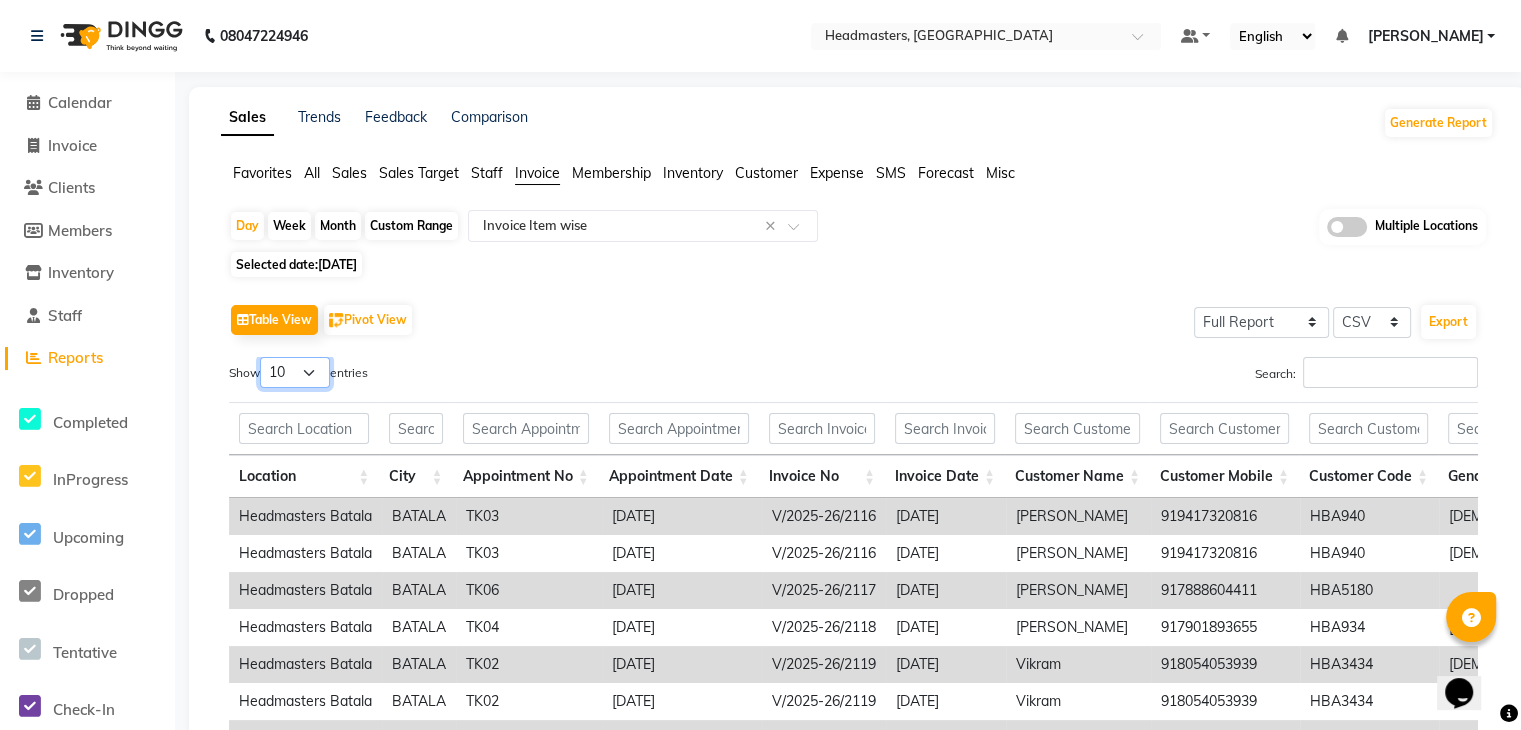 select on "100" 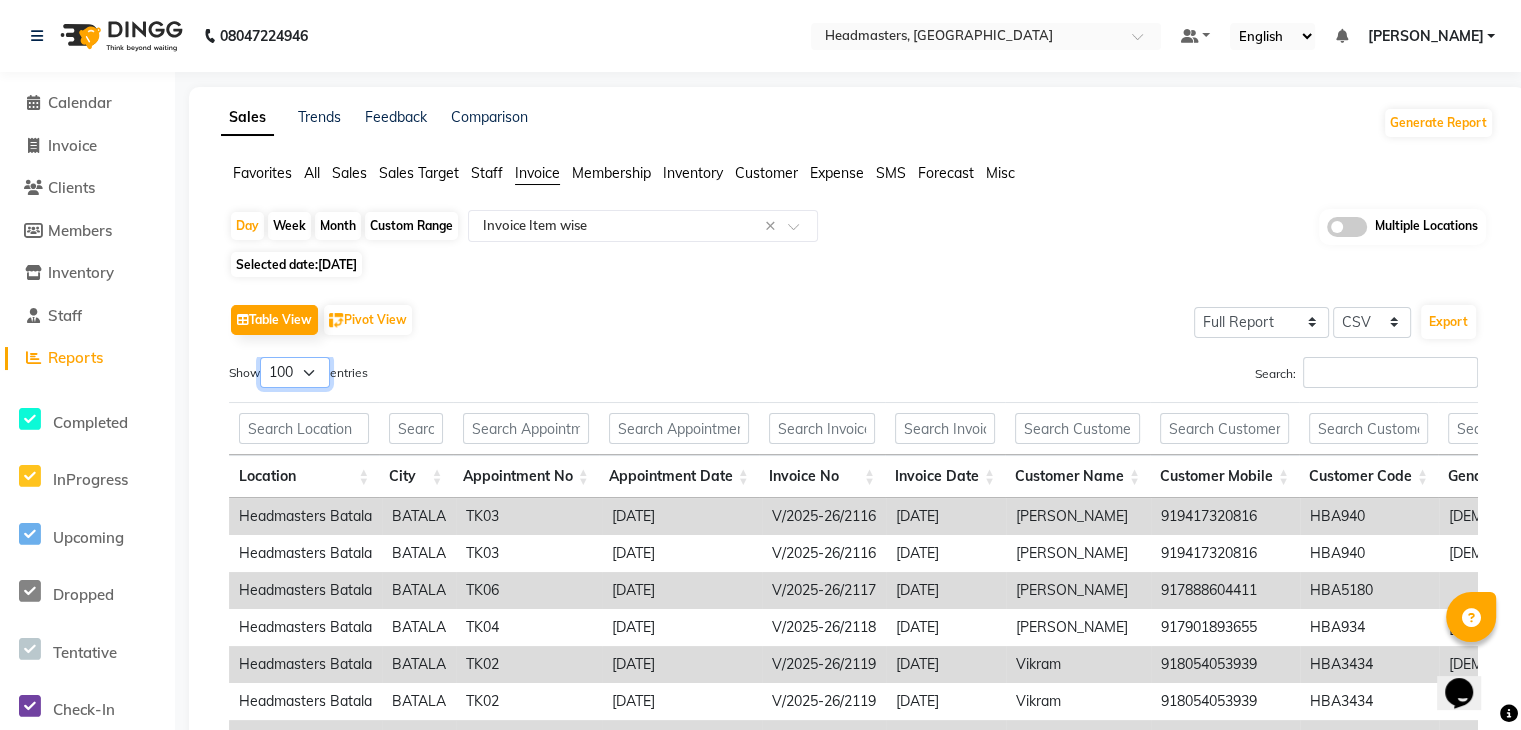 click on "10 25 50 100" at bounding box center [295, 372] 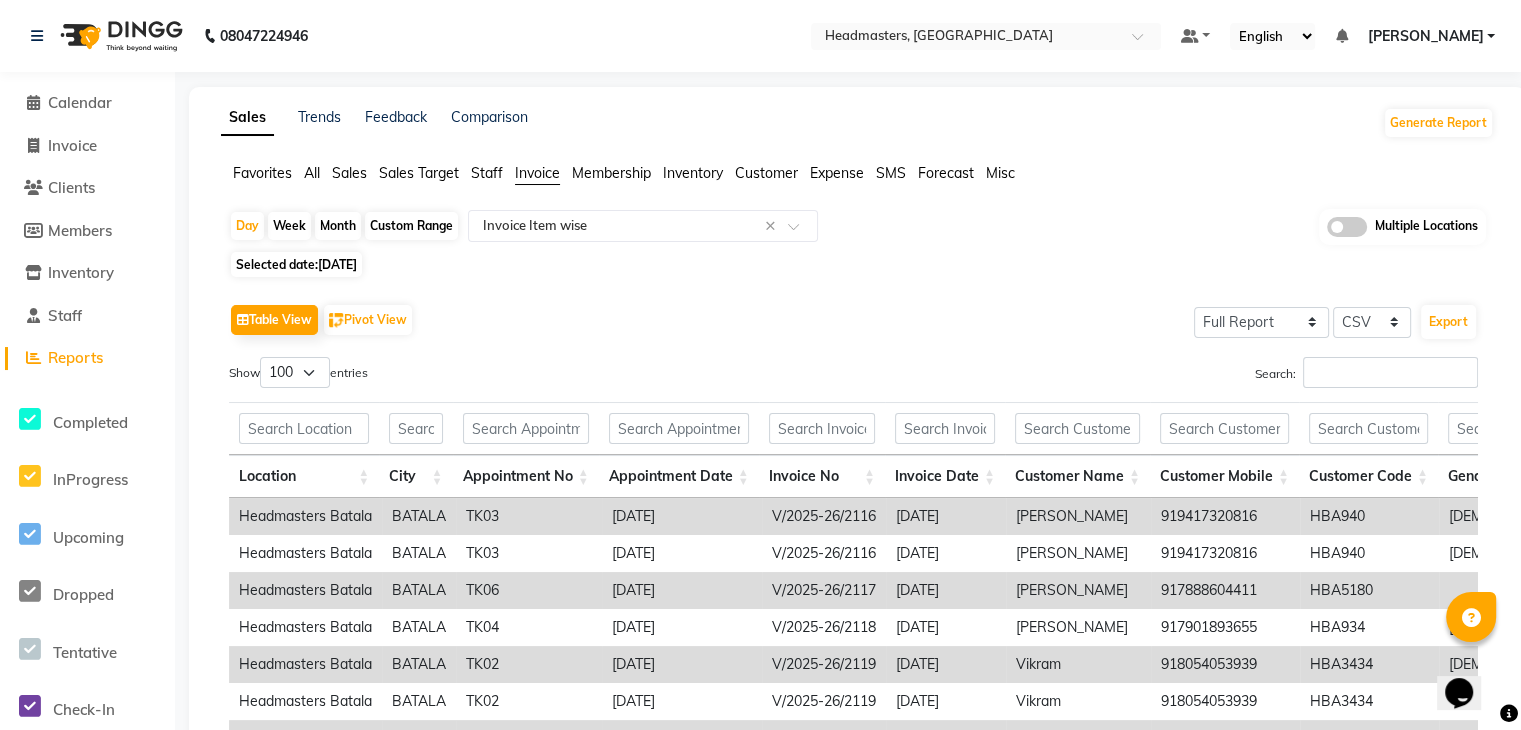 click on "Table View   Pivot View  Select Full Report Filtered Report Select CSV PDF  Export  Show  10 25 50 100  entries Search: Location City Appointment No Appointment Date Invoice No Invoice Date Customer Name Customer Mobile Customer Code Gender Member Visit Tax Number Source Employee Name Category Sub Category Item Type Item Code Item Name Hsn/sac Code Service Time Quantity Unit Price Item Price Discount Discount Type Employee Share % Total W/o Tax Total Tax Total With Tax Cash Card Online Custom Prepaid Card Redemption Package Redemption Gift Card Redemption Wallet Redemption Payment Mode Invoice Status Comment Location City Appointment No Appointment Date Invoice No Invoice Date Customer Name Customer Mobile Customer Code Gender Member Visit Tax Number Source Employee Name Category Sub Category Item Type Item Code Item Name Hsn/sac Code Service Time Quantity Unit Price Item Price Discount Discount Type Employee Share % Total W/o Tax Total Tax Total With Tax Cash Card Online Custom Prepaid Card Redemption 59" 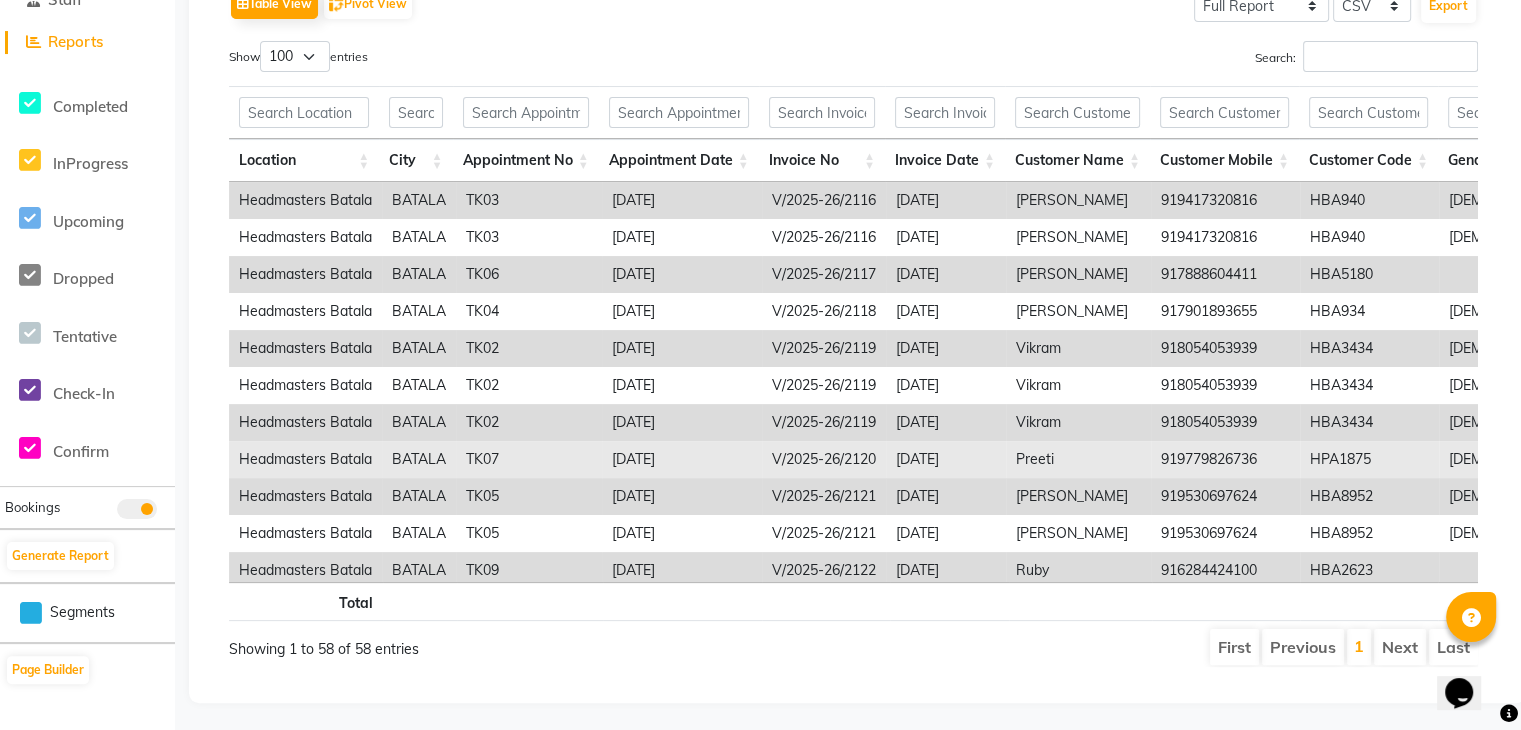scroll, scrollTop: 332, scrollLeft: 0, axis: vertical 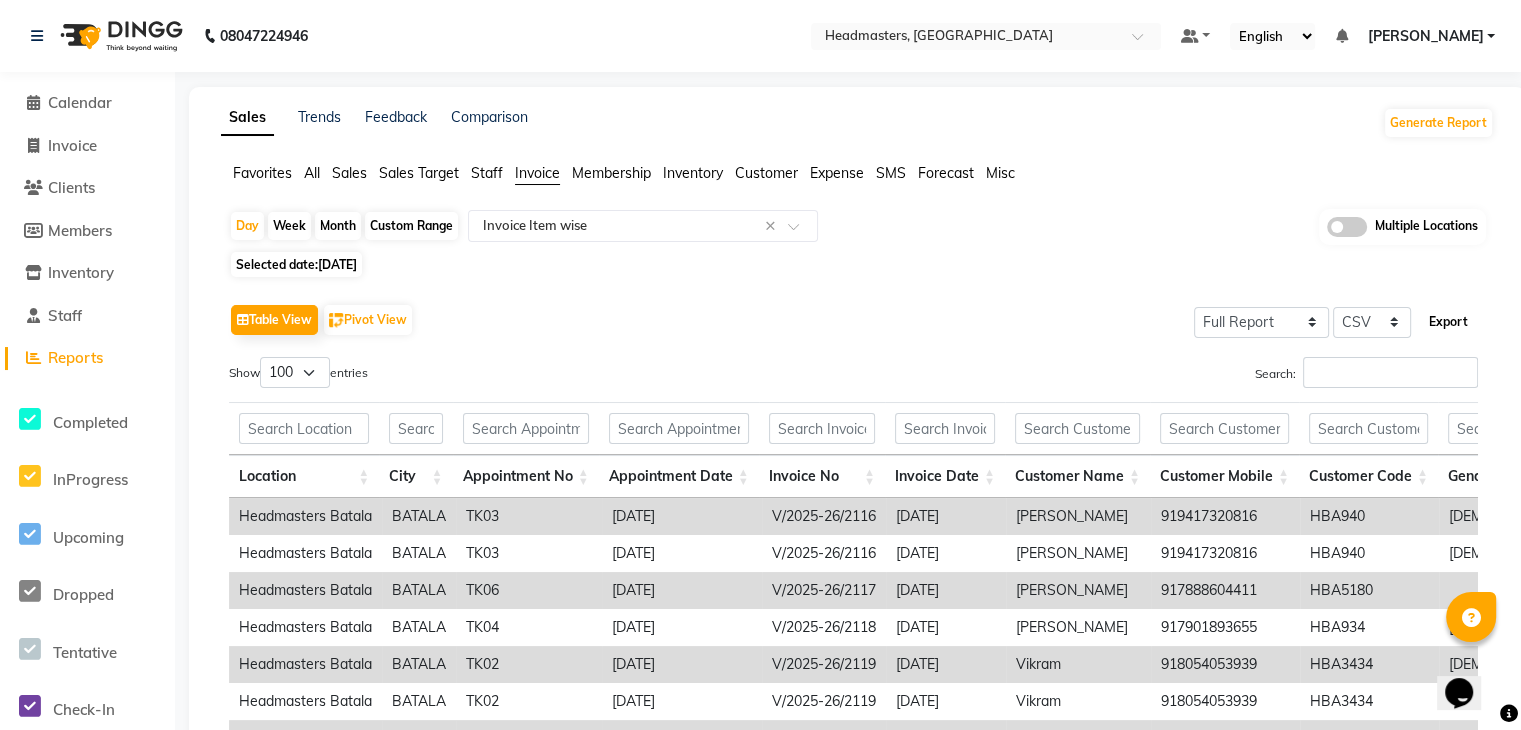 click on "Export" 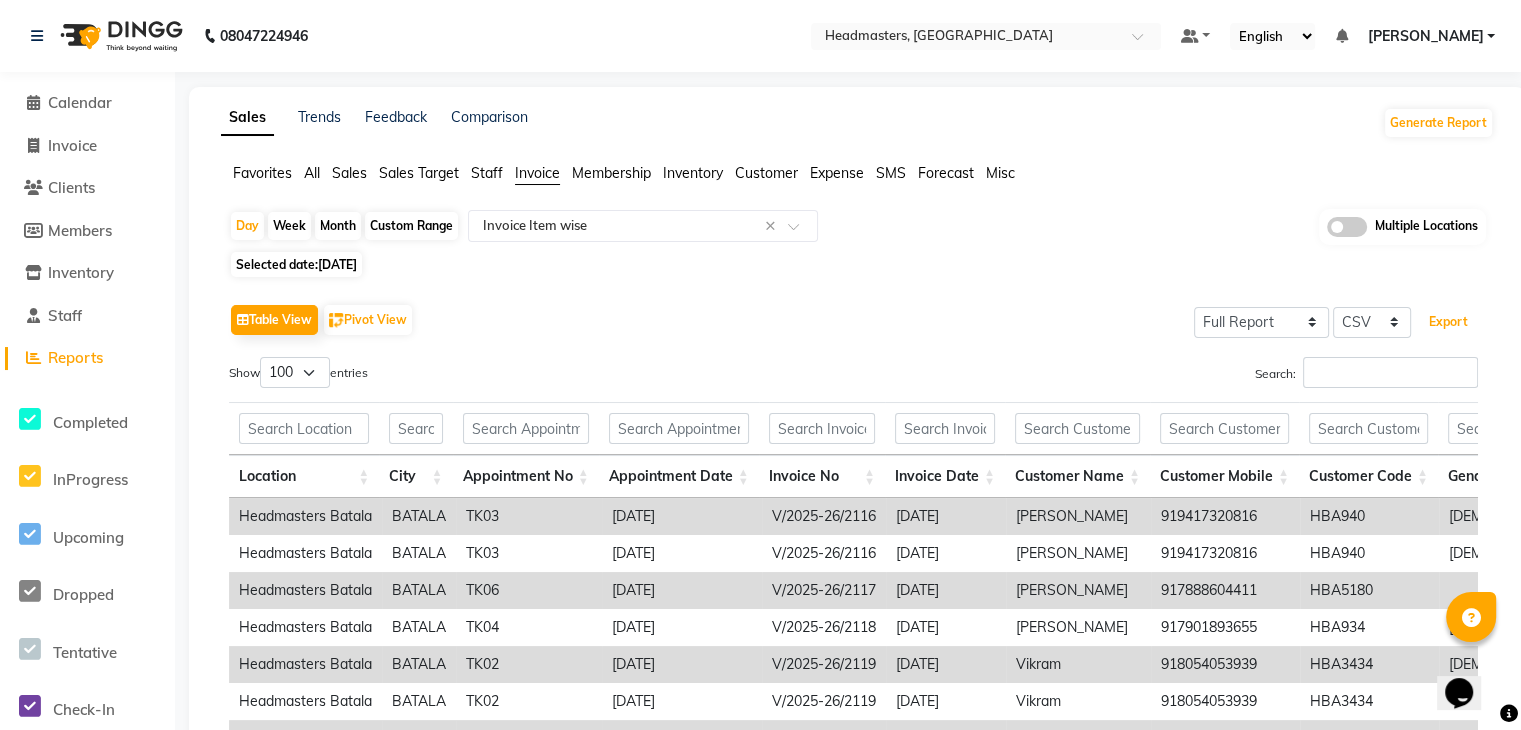 scroll, scrollTop: 100, scrollLeft: 0, axis: vertical 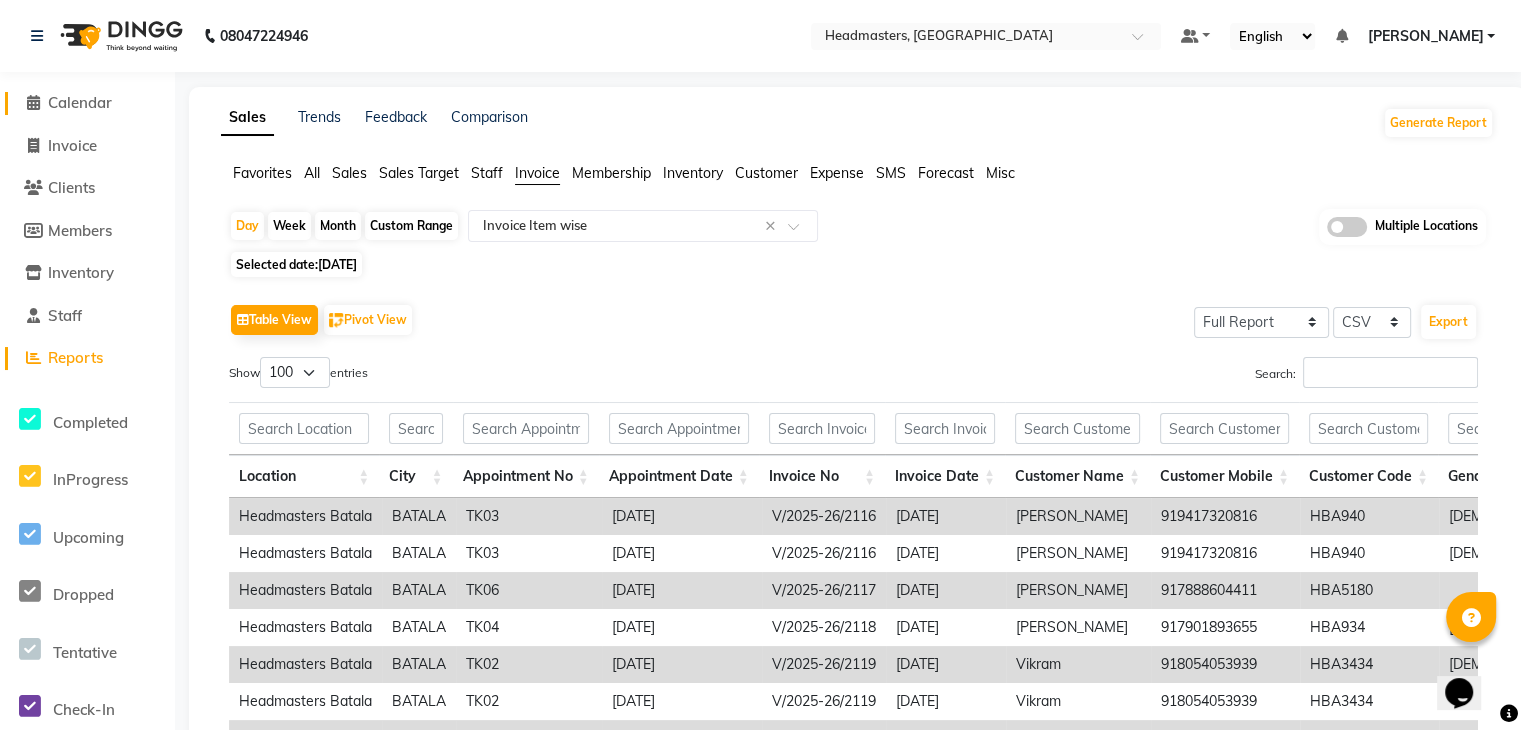 click on "Calendar" 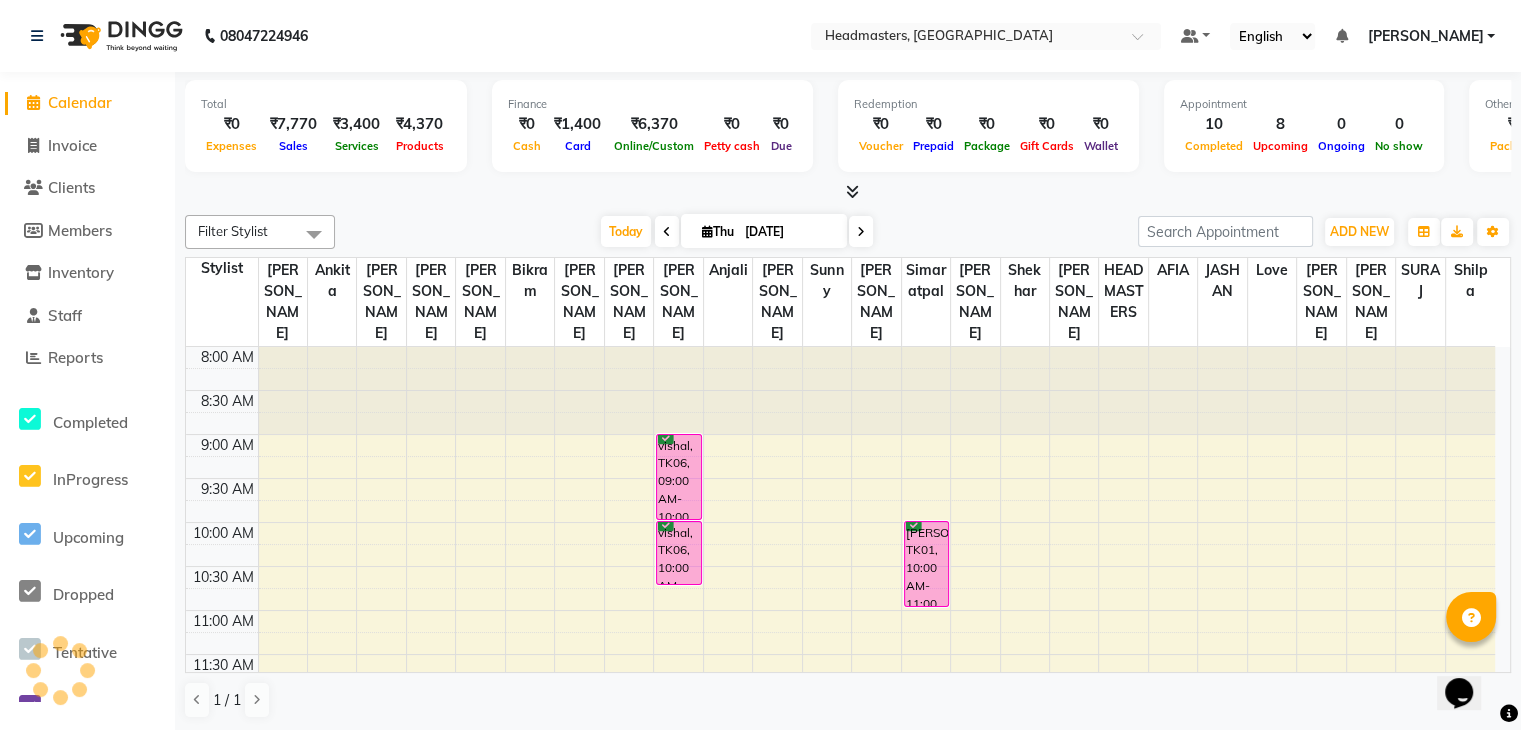 scroll, scrollTop: 0, scrollLeft: 0, axis: both 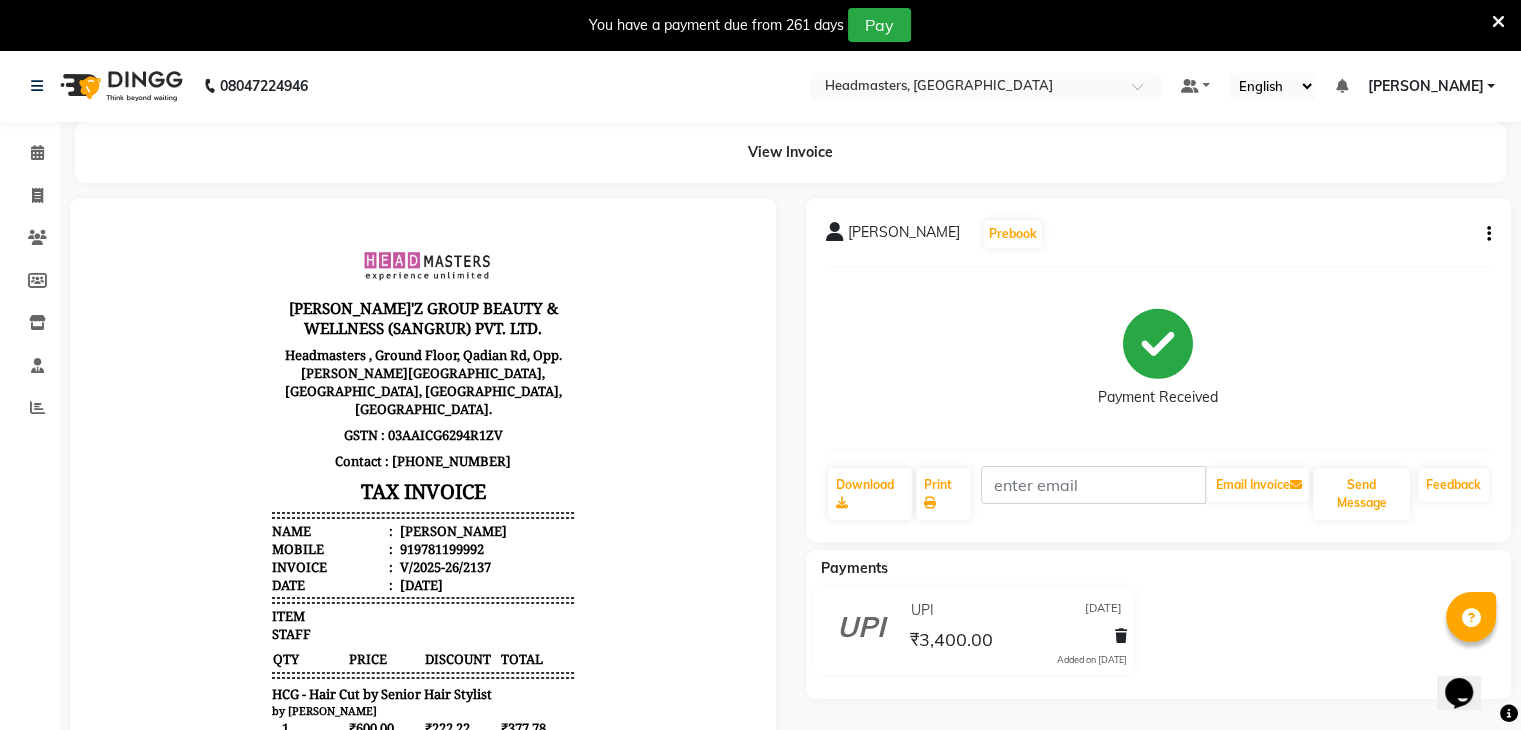 click at bounding box center (1498, 22) 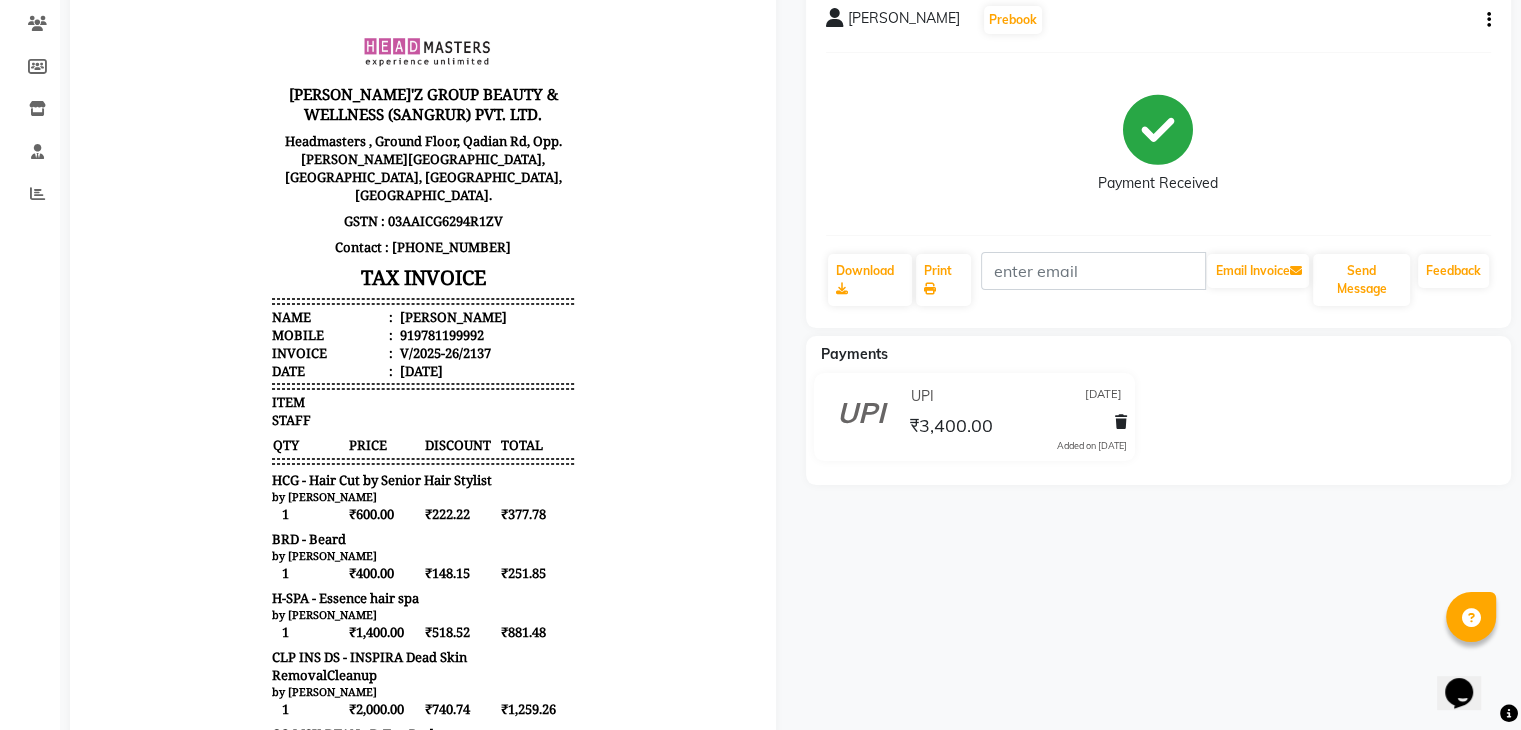 scroll, scrollTop: 0, scrollLeft: 0, axis: both 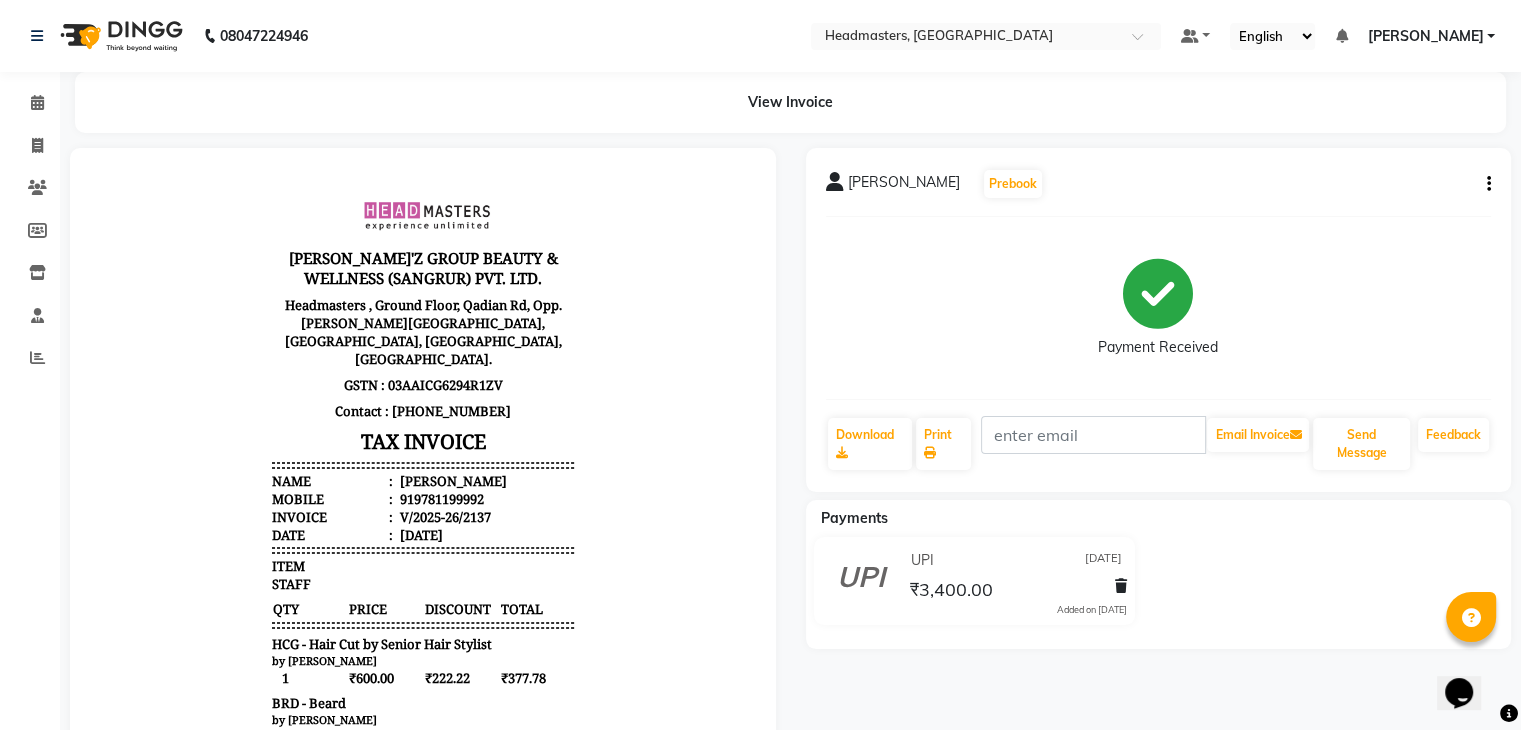 click 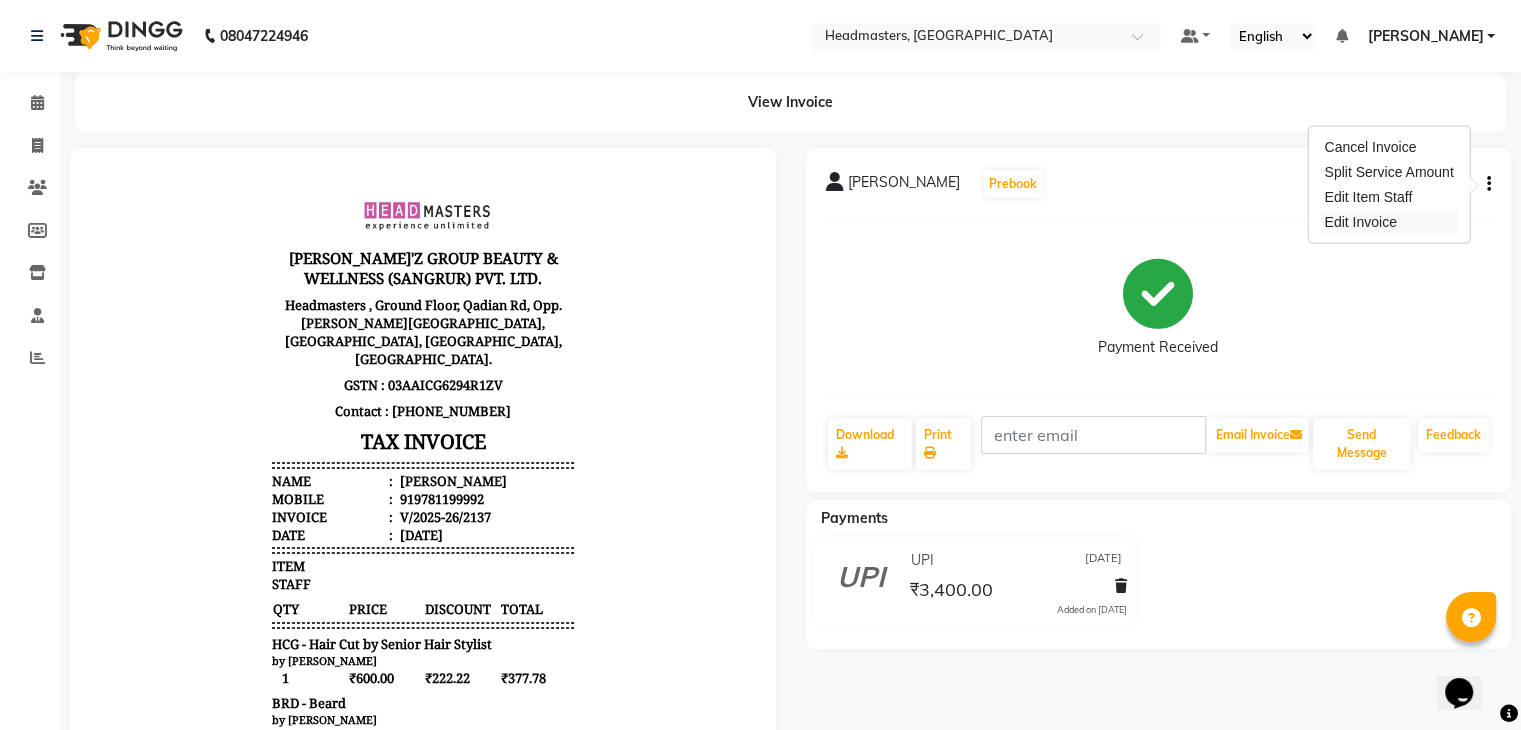 click on "Edit Invoice" at bounding box center (1388, 222) 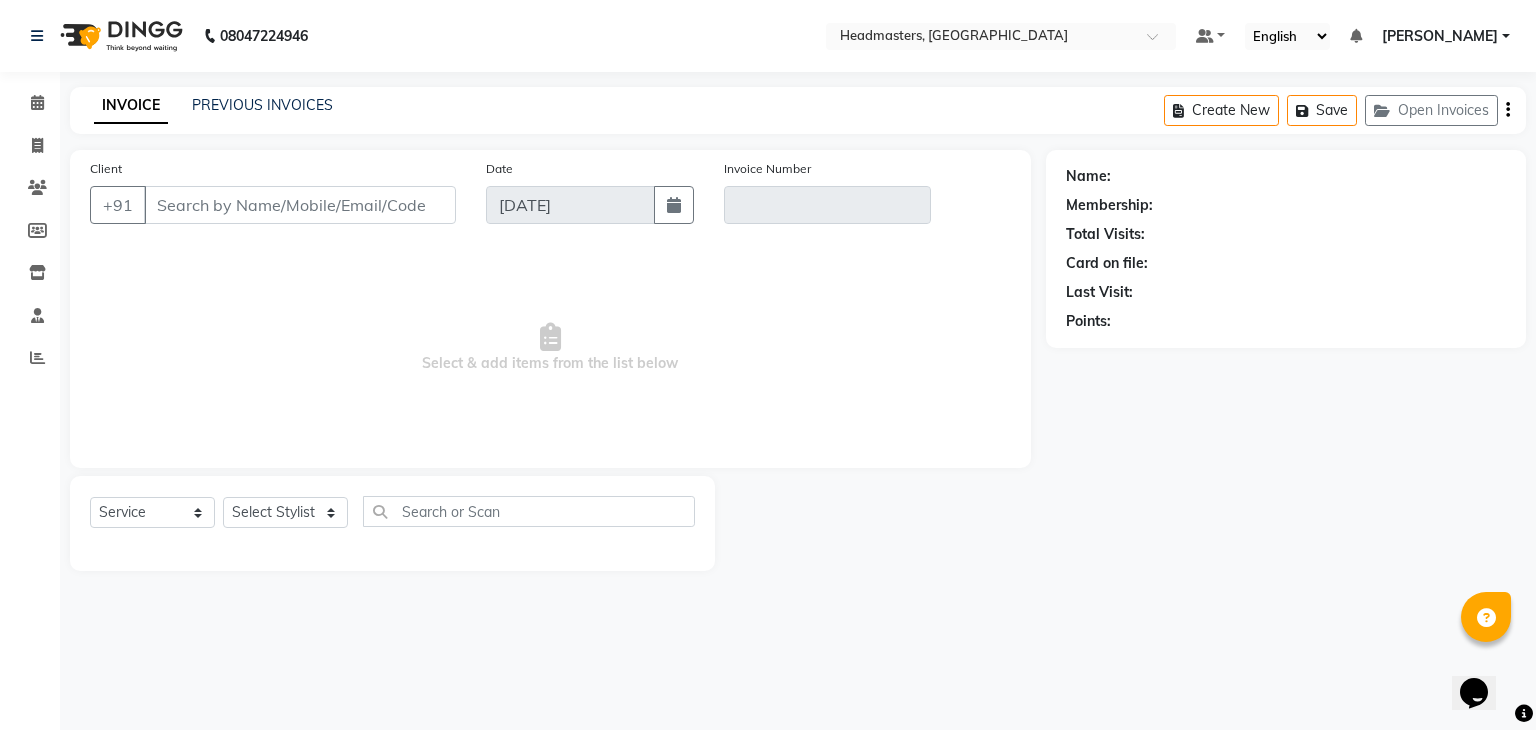type on "9781199992" 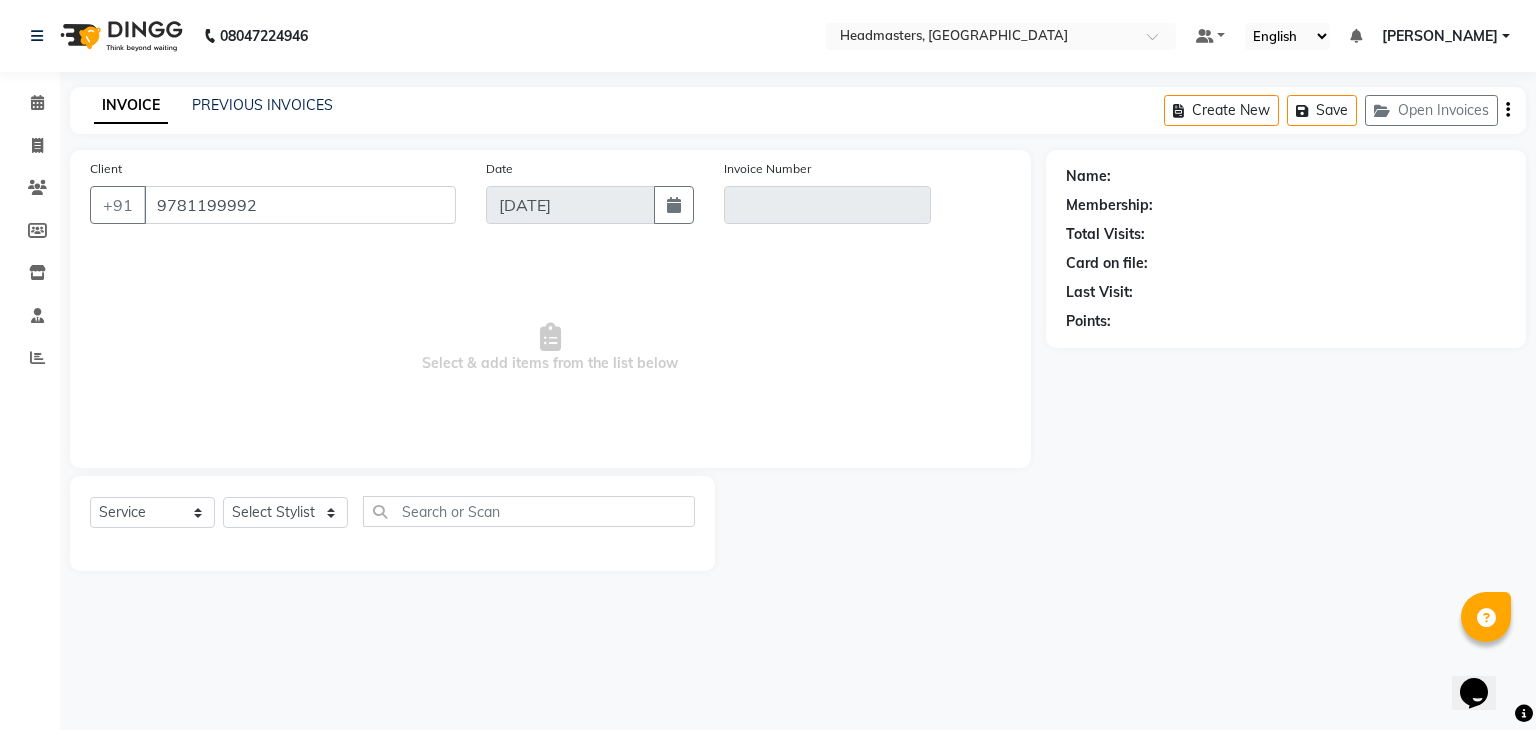 type on "V/2025-26/2137" 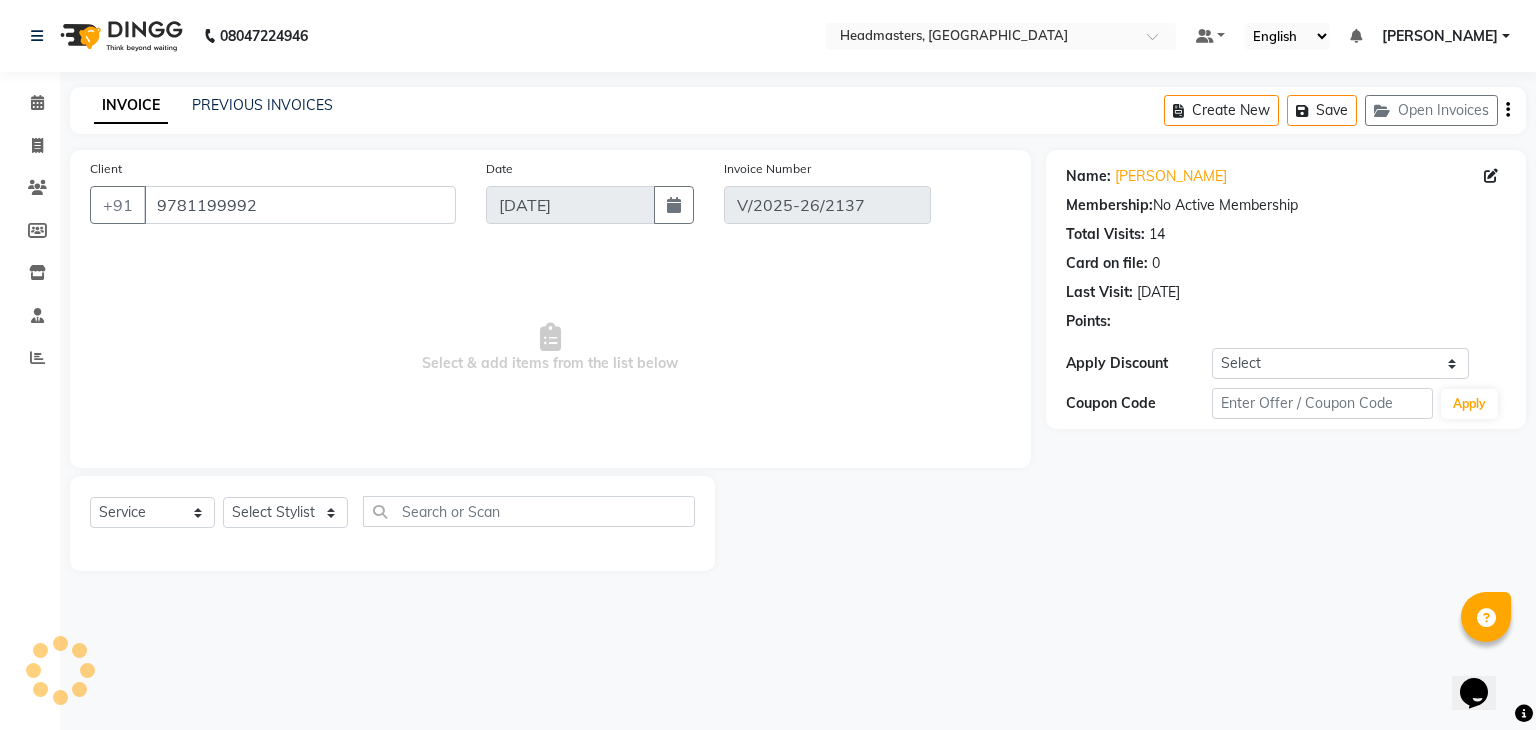 type on "[DATE]" 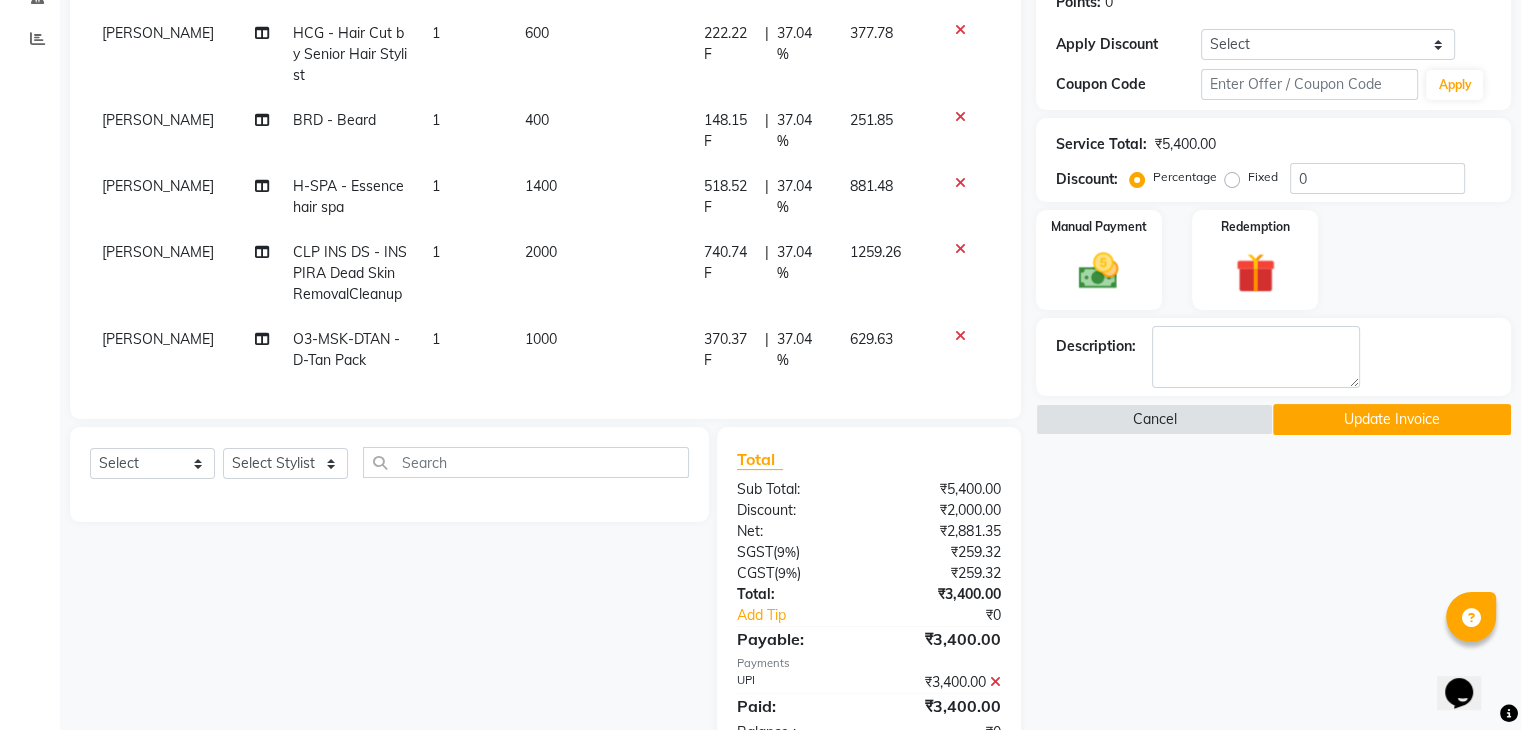 scroll, scrollTop: 398, scrollLeft: 0, axis: vertical 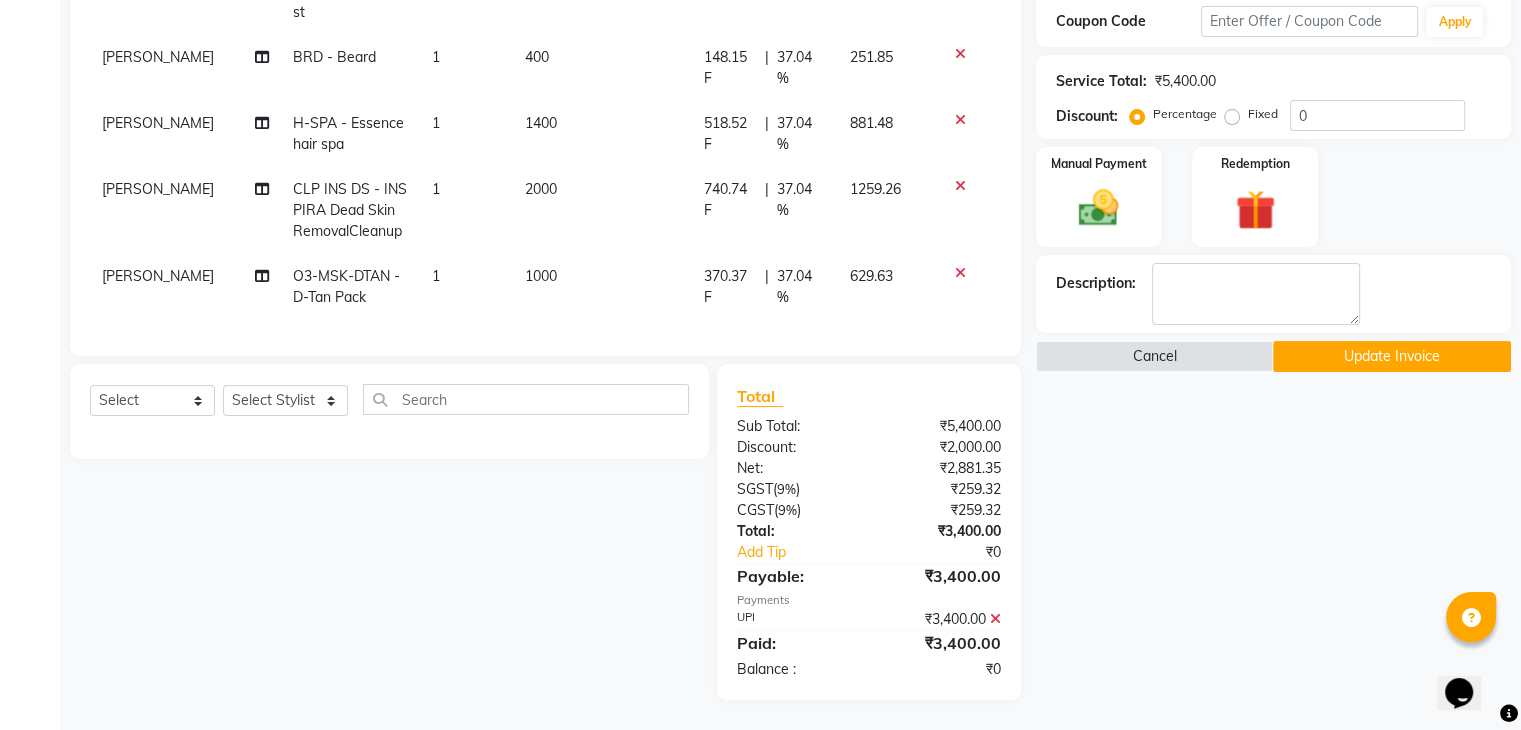 click 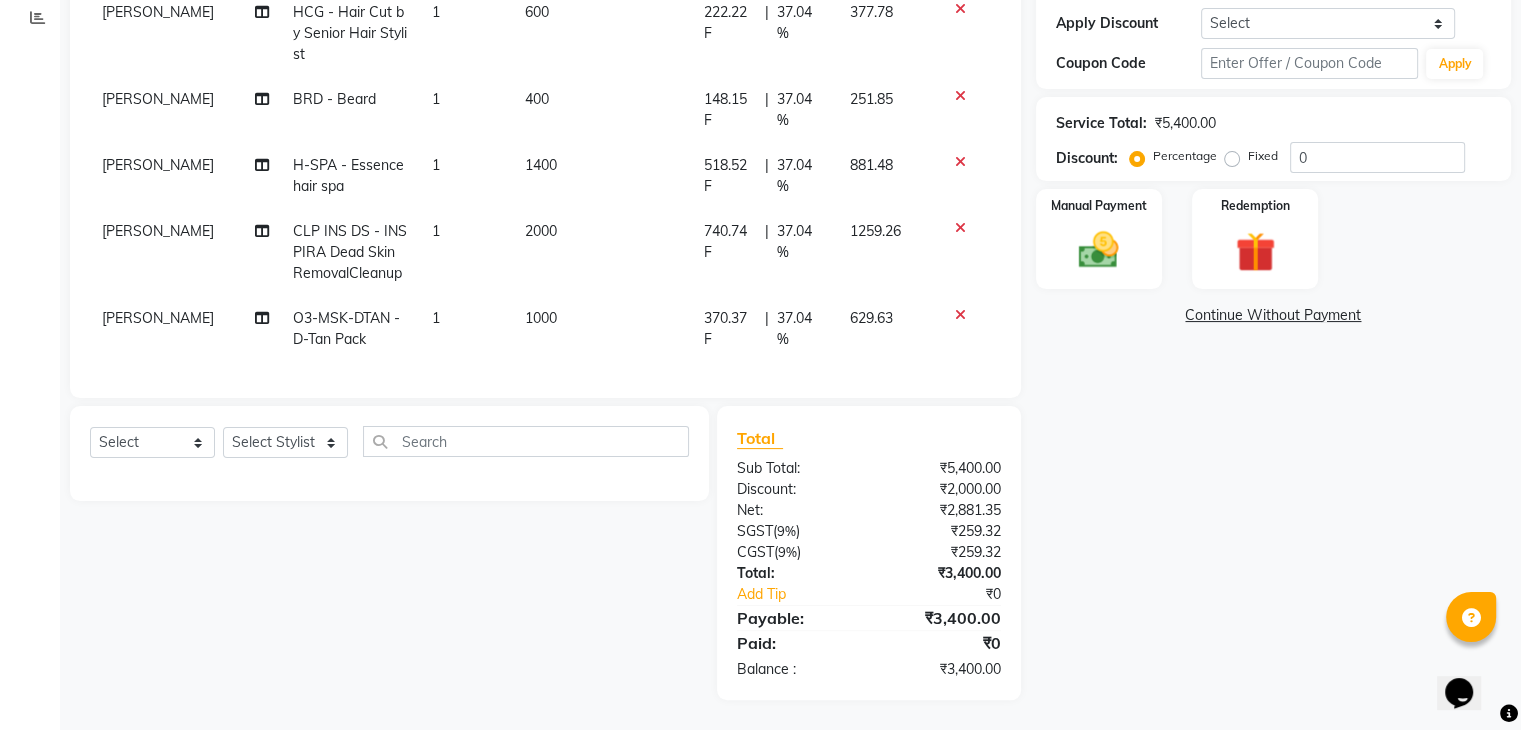 scroll, scrollTop: 356, scrollLeft: 0, axis: vertical 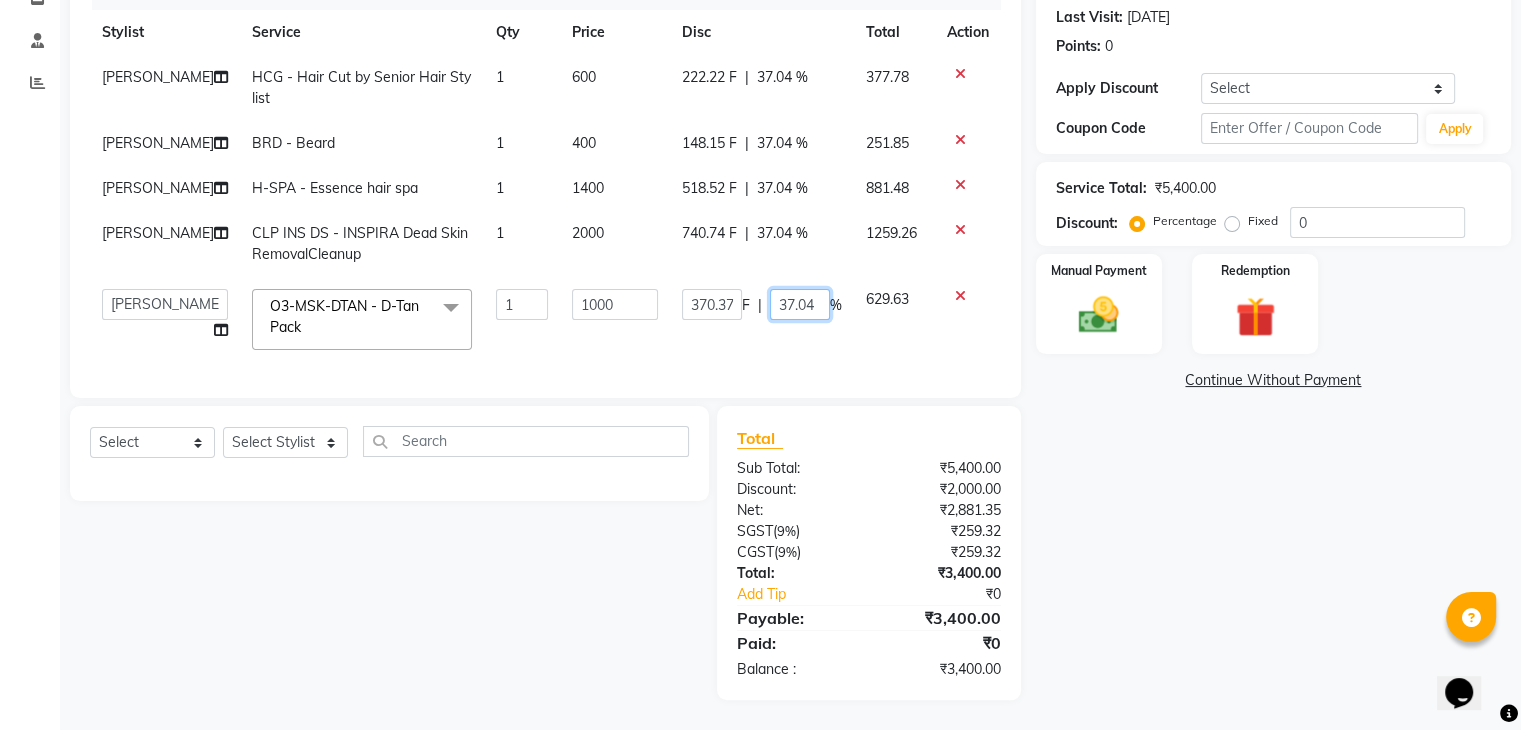 click on "37.04" 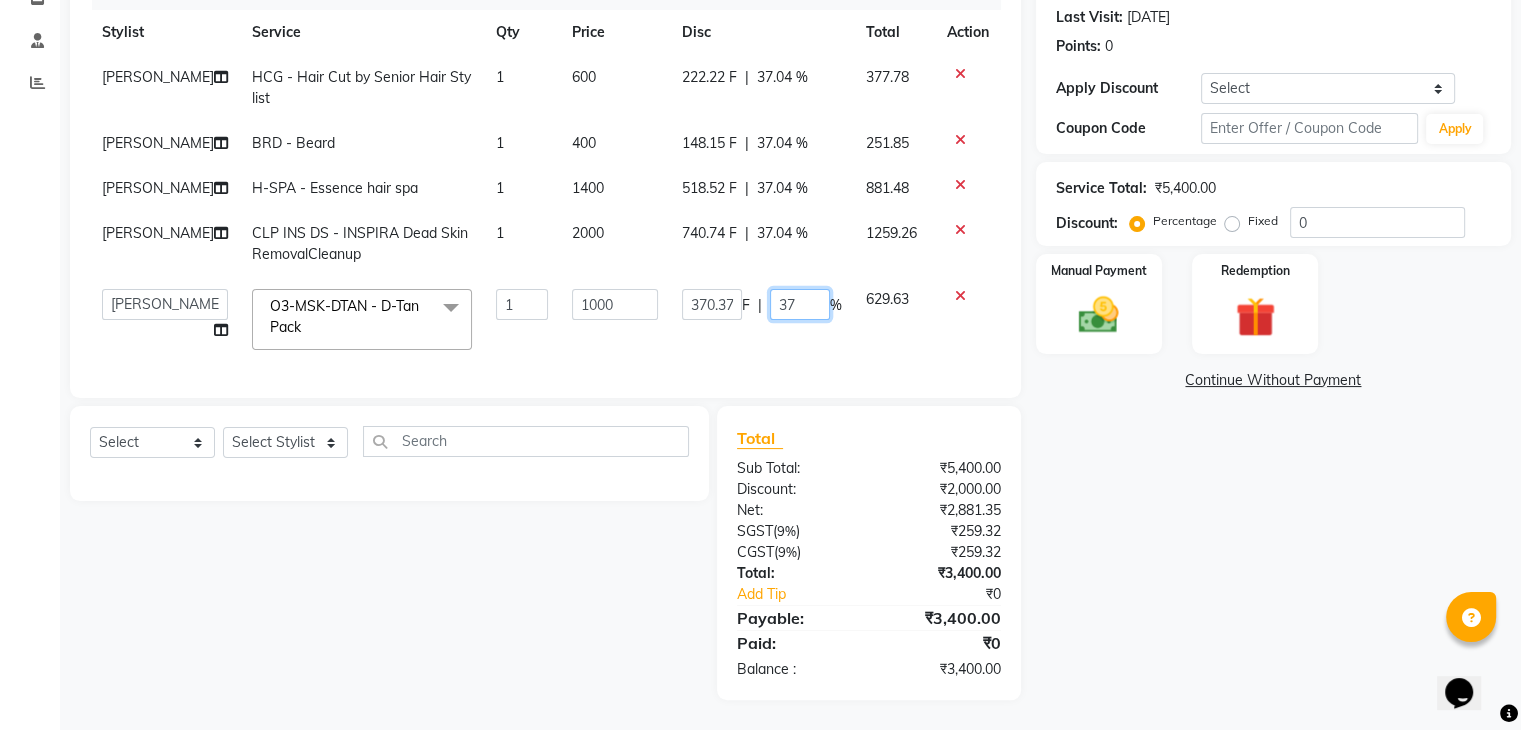 type on "3" 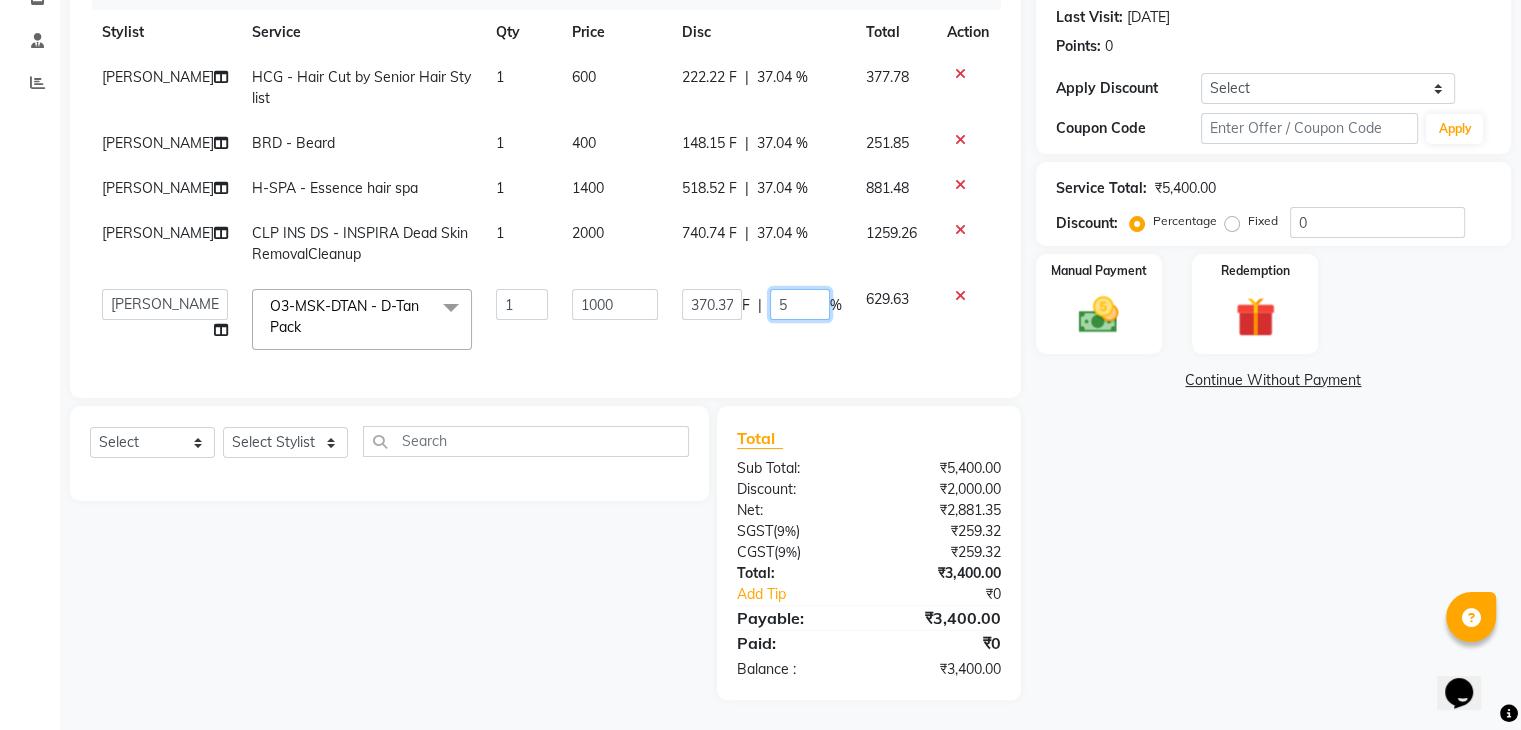 type on "50" 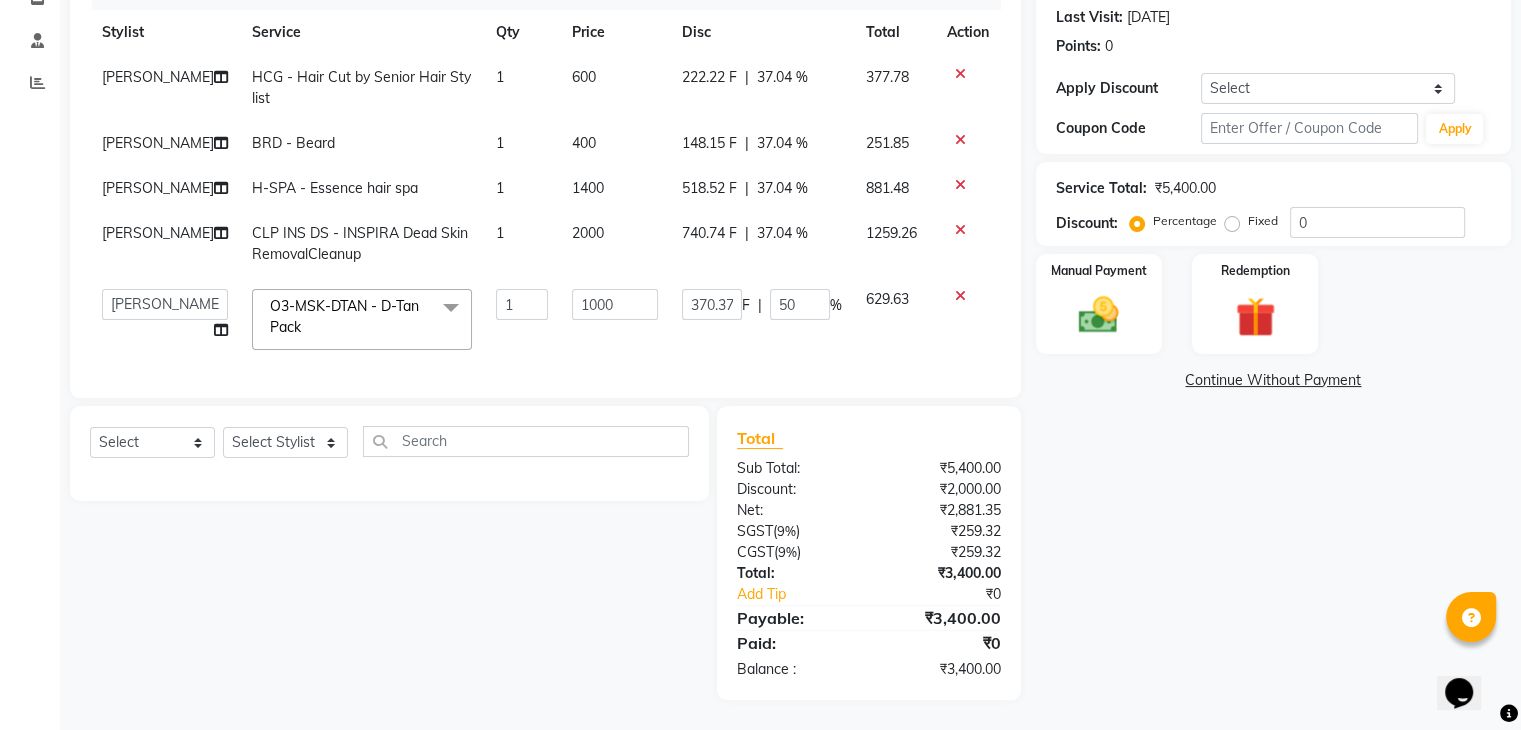 click on "Lovepreet  HCG - Hair Cut by Senior Hair Stylist 1 600 222.22 F | 37.04 % 377.78 Lovepreet  BRD - Beard 1 400 148.15 F | 37.04 % 251.85 Lovepreet  H-SPA - Essence hair spa 1 1400 518.52 F | 37.04 % 881.48 Lovepreet  CLP INS DS  - INSPIRA Dead Skin RemovalCleanup 1 2000 740.74 F | 37.04 % 1259.26  AFIA   Anjali   Ankita   Arwinder    Bikram   Harjinder   HEAD MASTERS   Inder    Jashan    JASHAN    Komal   Love   Lovepreet    Navneet Kaur    Ramanpreet Kaur    Ranjit Kaur   Sahil Kumar   Sania   Shekhar    Shilpa   Simaratpal    Sunny    SURAJ    Tejpal   Vansh  O3-MSK-DTAN  - D-Tan Pack  x SSL - Shampoo SCL - Shampoo and conditioner (with natural dry) HML - Head massage(with natural dry) HCLD - Hair Cut by Creative Director HCL - Hair Cut by Senior Hair Stylist Trim - Trimming (one Length) Spt - Split ends/short/candle cut BD - Blow dry OS - Open styling GL-igora - Igora Global GL-essensity - Essensity Global Hlts-L - Highlights Bal - Balayage Chunks  - Chunks CR  - Color removal CRF - Color refresh Bikni Spa" 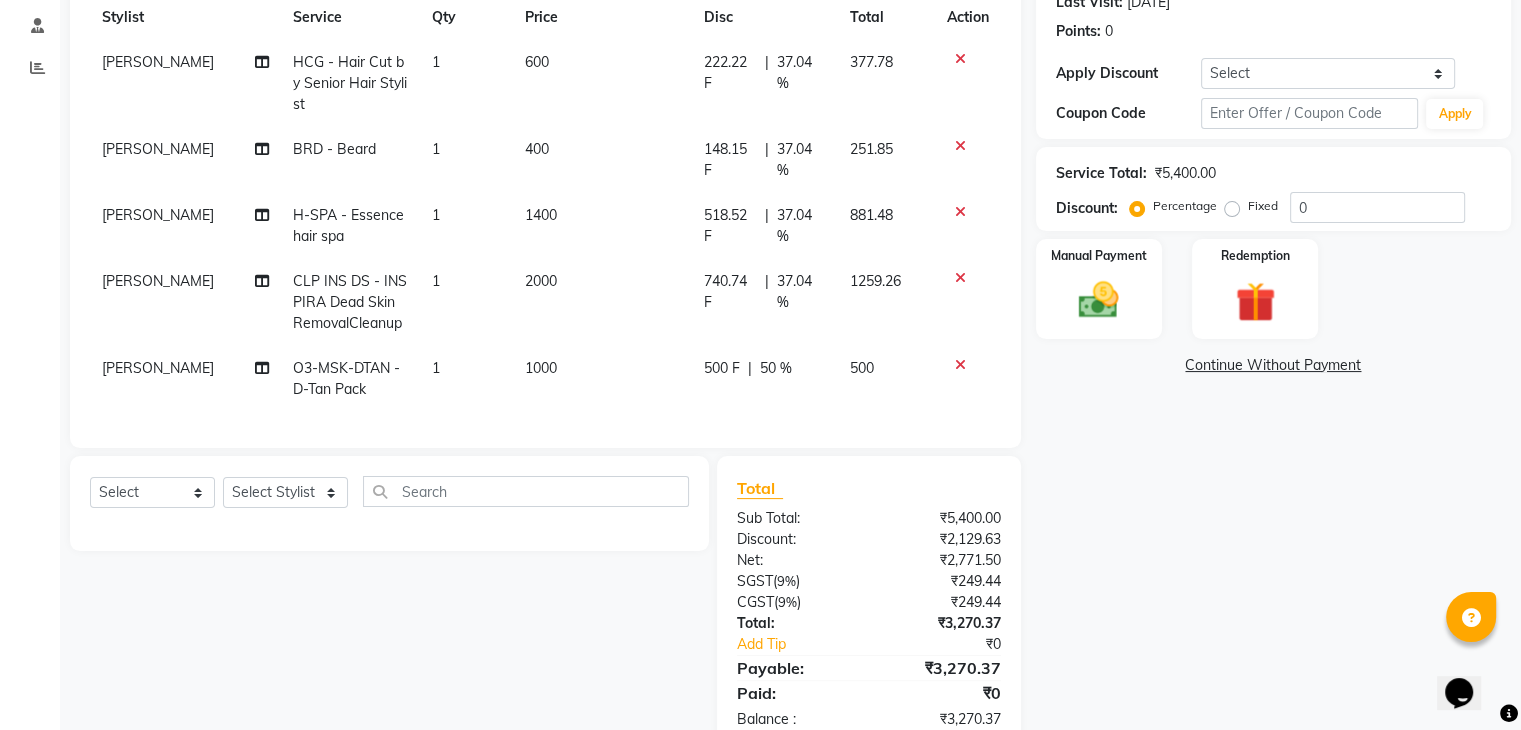 drag, startPoint x: 774, startPoint y: 365, endPoint x: 816, endPoint y: 372, distance: 42.579338 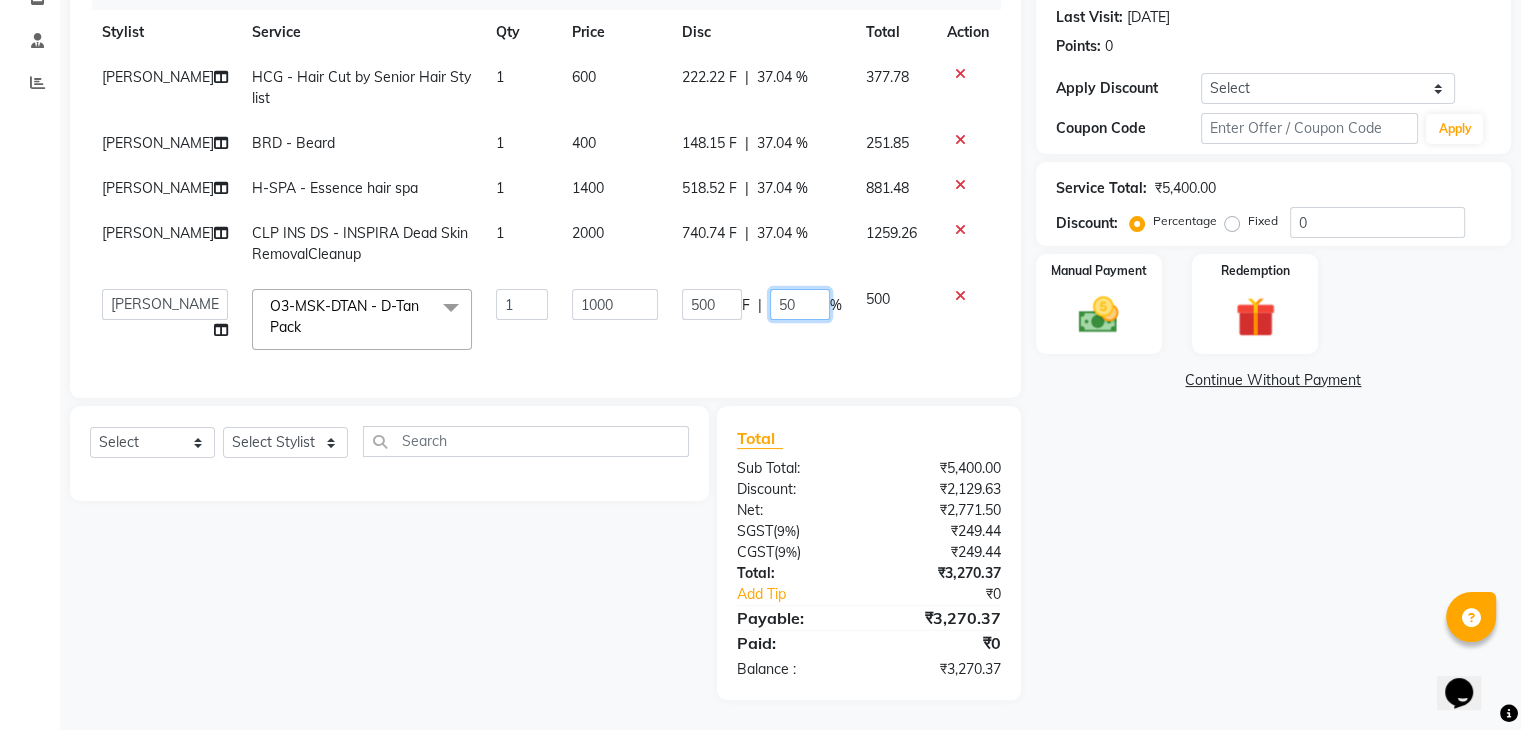 click on "50" 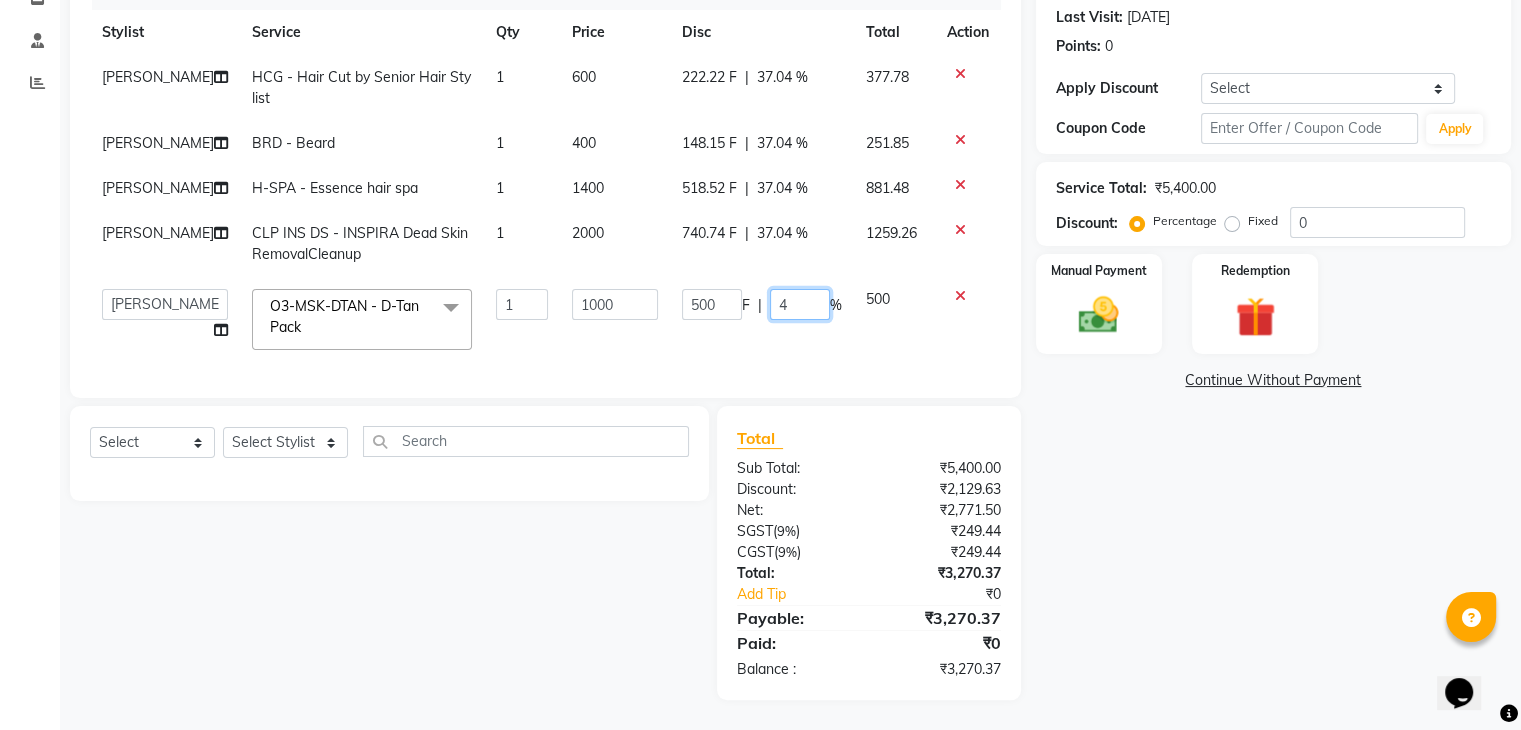 type on "40" 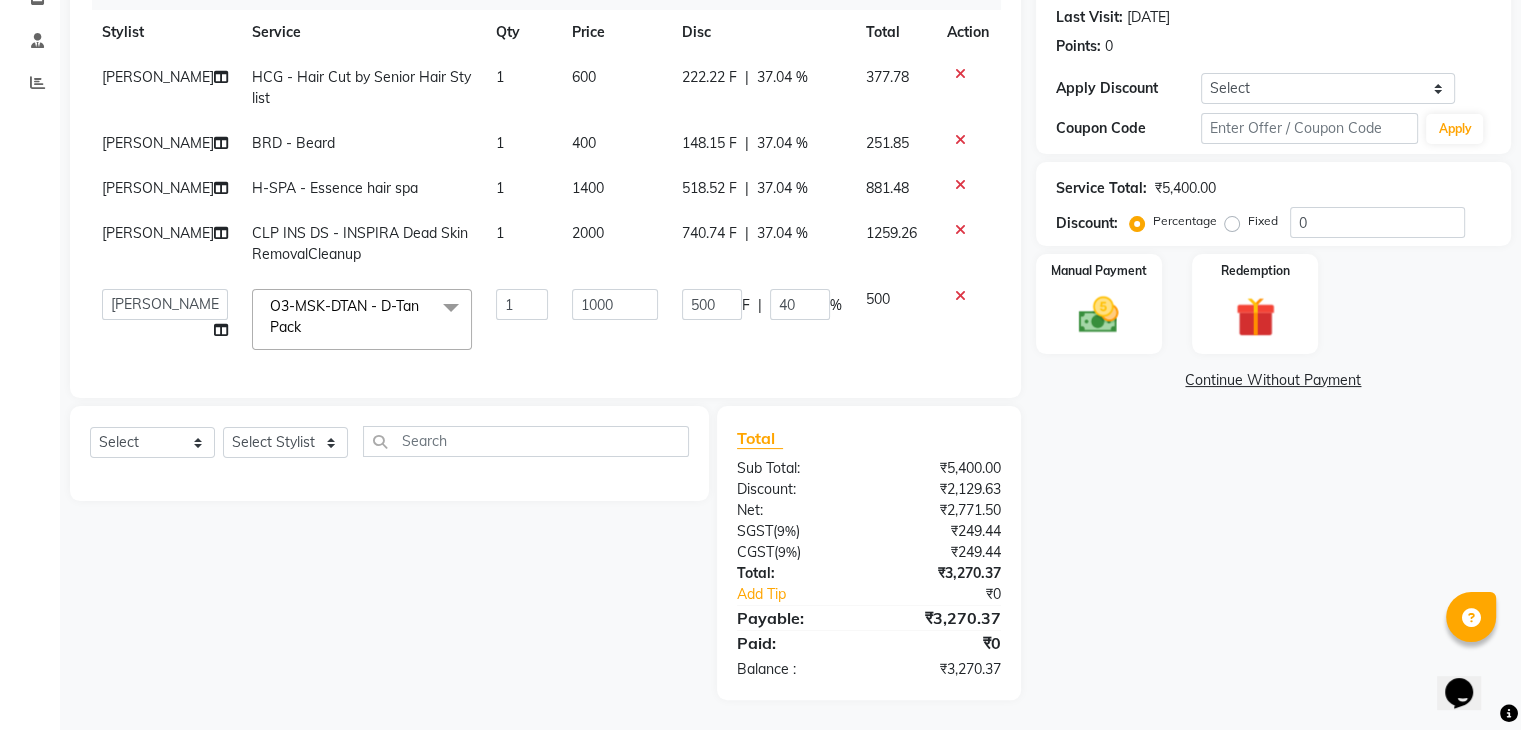 click on "Lovepreet  HCG - Hair Cut by Senior Hair Stylist 1 600 222.22 F | 37.04 % 377.78 Lovepreet  BRD - Beard 1 400 148.15 F | 37.04 % 251.85 Lovepreet  H-SPA - Essence hair spa 1 1400 518.52 F | 37.04 % 881.48 Lovepreet  CLP INS DS  - INSPIRA Dead Skin RemovalCleanup 1 2000 740.74 F | 37.04 % 1259.26  AFIA   Anjali   Ankita   Arwinder    Bikram   Harjinder   HEAD MASTERS   Inder    Jashan    JASHAN    Komal   Love   Lovepreet    Navneet Kaur    Ramanpreet Kaur    Ranjit Kaur   Sahil Kumar   Sania   Shekhar    Shilpa   Simaratpal    Sunny    SURAJ    Tejpal   Vansh  O3-MSK-DTAN  - D-Tan Pack  x SSL - Shampoo SCL - Shampoo and conditioner (with natural dry) HML - Head massage(with natural dry) HCLD - Hair Cut by Creative Director HCL - Hair Cut by Senior Hair Stylist Trim - Trimming (one Length) Spt - Split ends/short/candle cut BD - Blow dry OS - Open styling GL-igora - Igora Global GL-essensity - Essensity Global Hlts-L - Highlights Bal - Balayage Chunks  - Chunks CR  - Color removal CRF - Color refresh Bikni Spa" 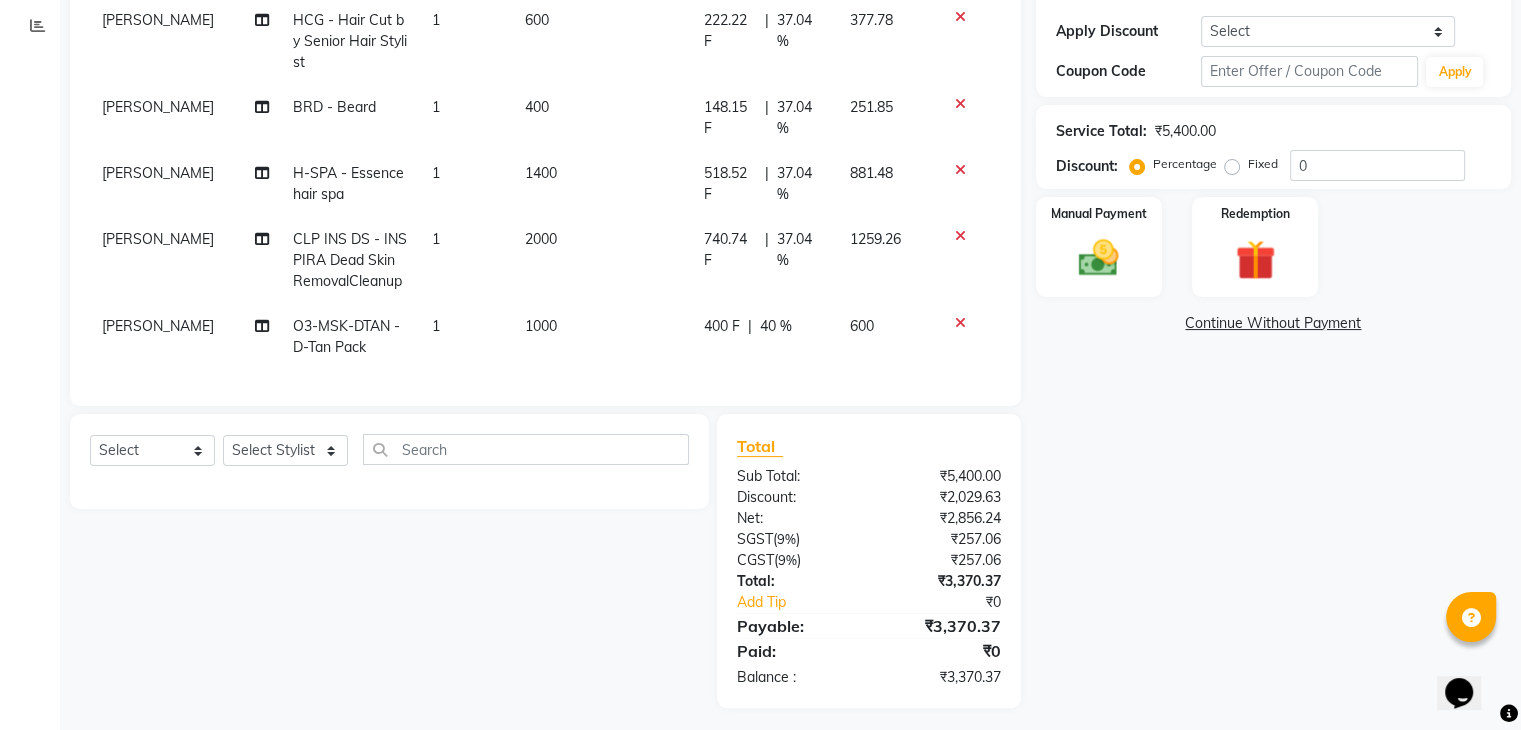 scroll, scrollTop: 356, scrollLeft: 0, axis: vertical 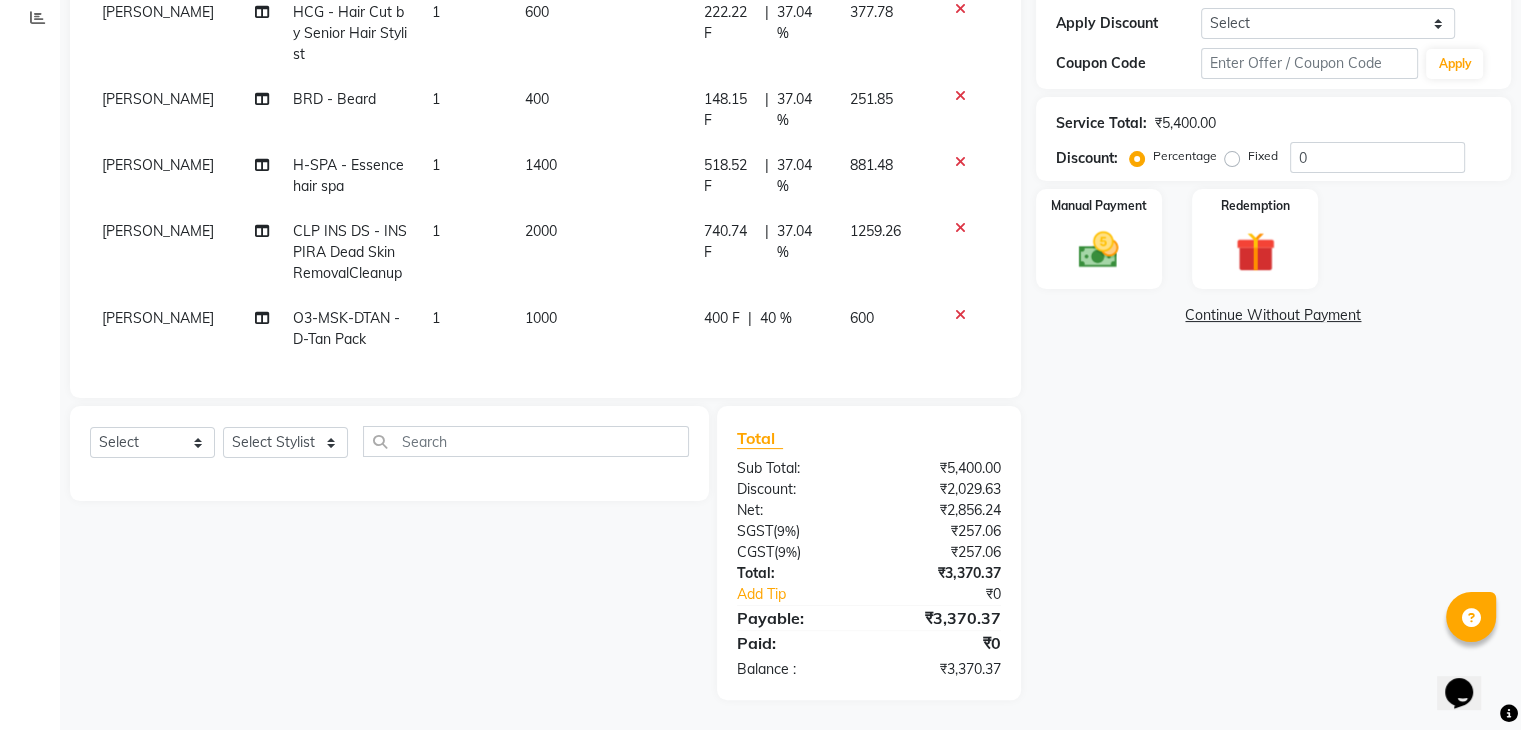 click on "40 %" 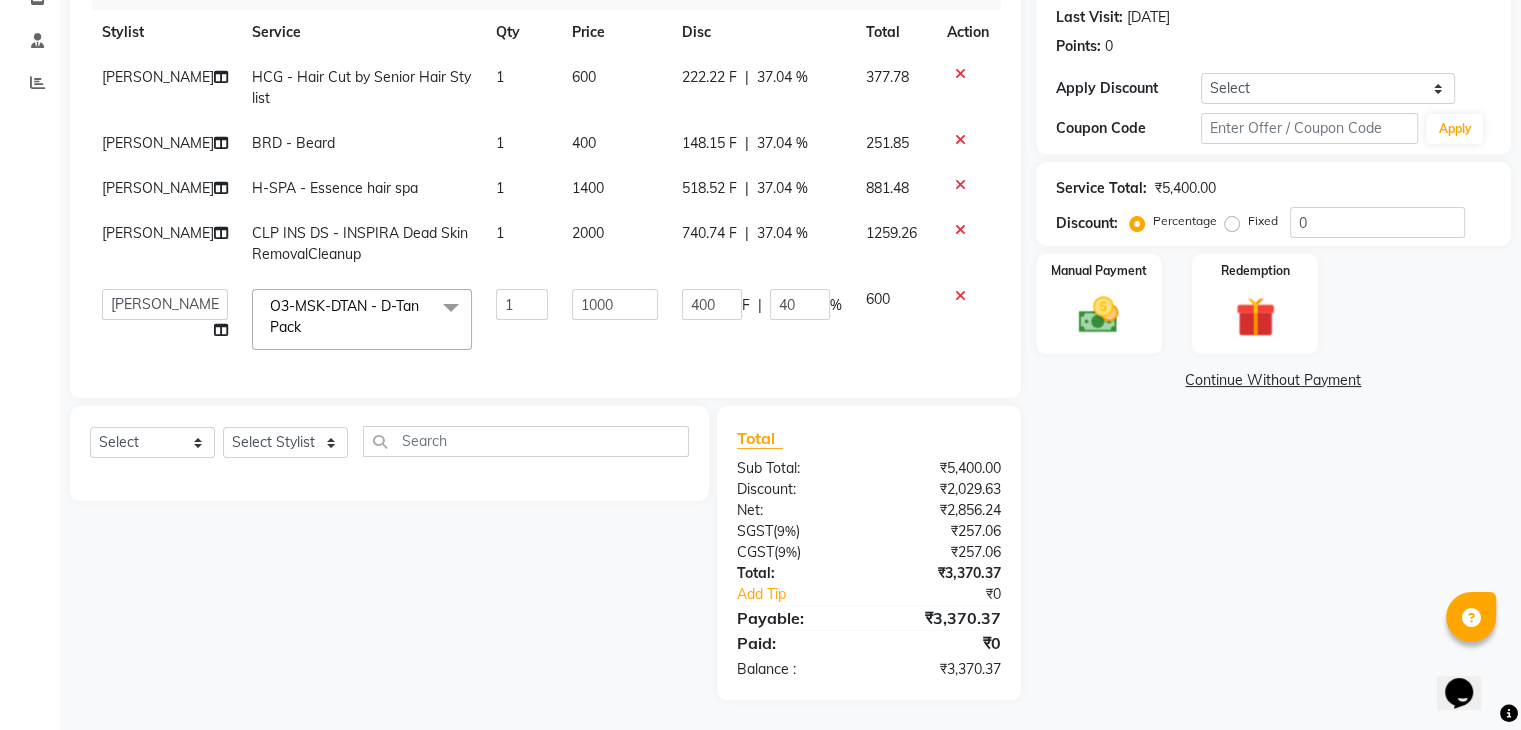 scroll, scrollTop: 290, scrollLeft: 0, axis: vertical 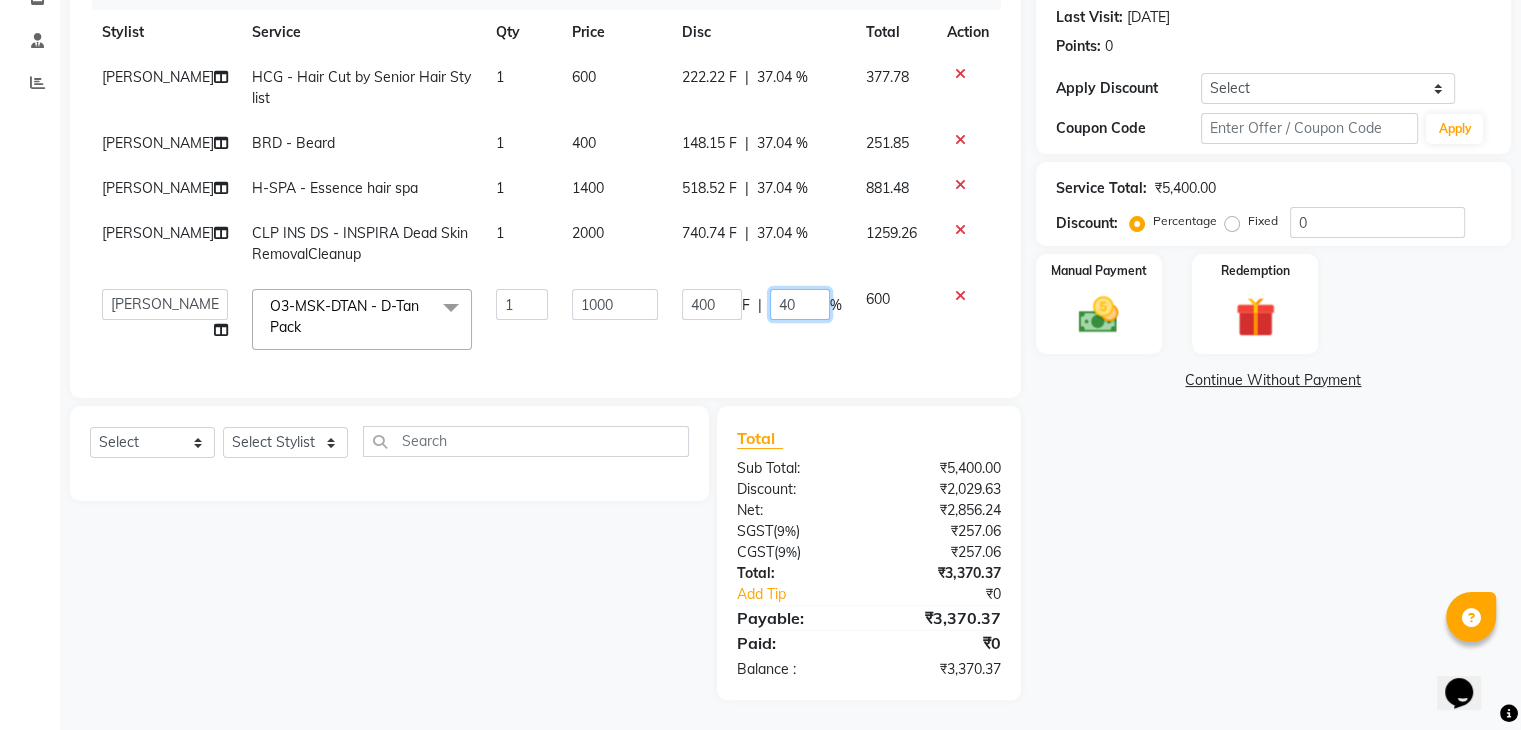 click on "40" 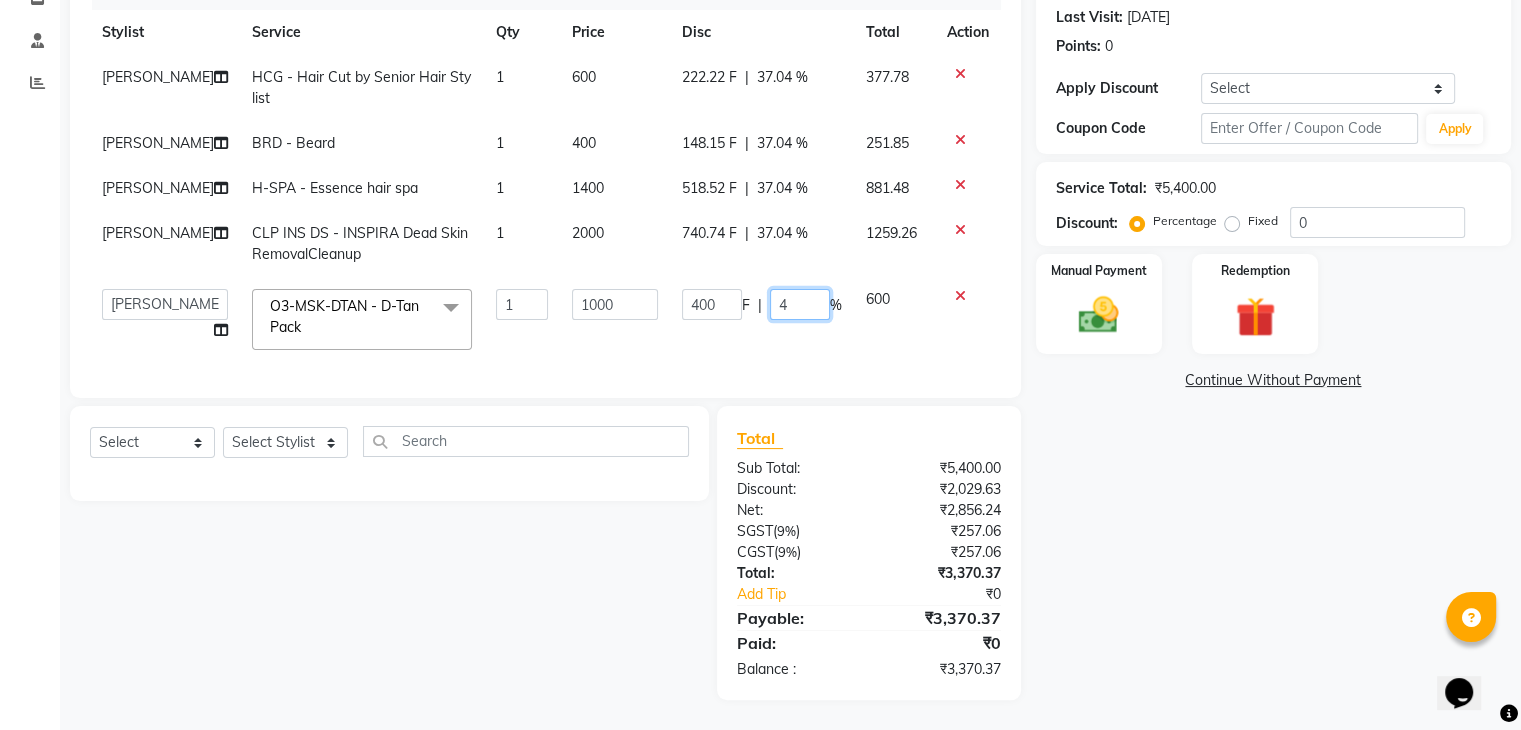 type on "41" 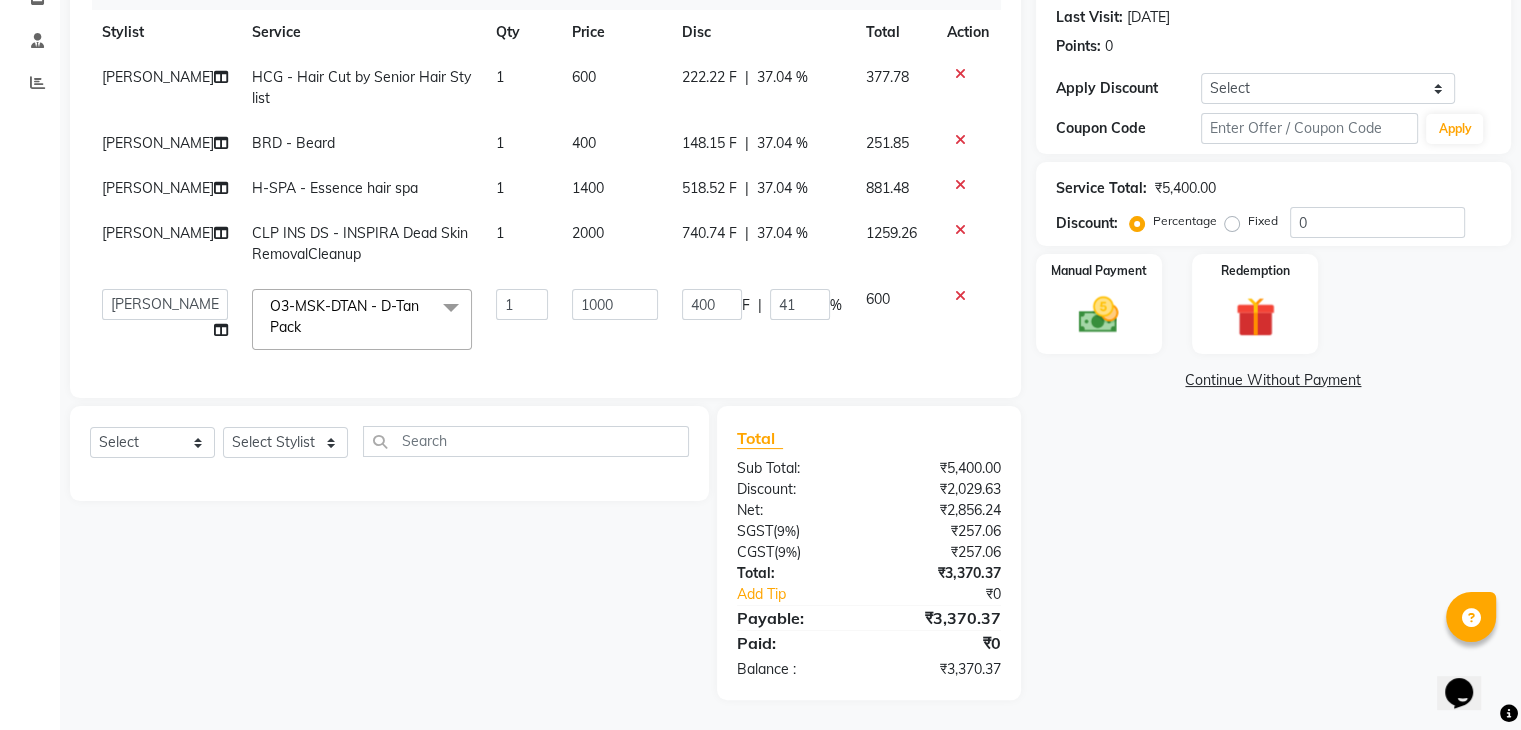 click on "Lovepreet  HCG - Hair Cut by Senior Hair Stylist 1 600 222.22 F | 37.04 % 377.78 Lovepreet  BRD - Beard 1 400 148.15 F | 37.04 % 251.85 Lovepreet  H-SPA - Essence hair spa 1 1400 518.52 F | 37.04 % 881.48 Lovepreet  CLP INS DS  - INSPIRA Dead Skin RemovalCleanup 1 2000 740.74 F | 37.04 % 1259.26  AFIA   Anjali   Ankita   Arwinder    Bikram   Harjinder   HEAD MASTERS   Inder    Jashan    JASHAN    Komal   Love   Lovepreet    Navneet Kaur    Ramanpreet Kaur    Ranjit Kaur   Sahil Kumar   Sania   Shekhar    Shilpa   Simaratpal    Sunny    SURAJ    Tejpal   Vansh  O3-MSK-DTAN  - D-Tan Pack  x SSL - Shampoo SCL - Shampoo and conditioner (with natural dry) HML - Head massage(with natural dry) HCLD - Hair Cut by Creative Director HCL - Hair Cut by Senior Hair Stylist Trim - Trimming (one Length) Spt - Split ends/short/candle cut BD - Blow dry OS - Open styling GL-igora - Igora Global GL-essensity - Essensity Global Hlts-L - Highlights Bal - Balayage Chunks  - Chunks CR  - Color removal CRF - Color refresh Bikni Spa" 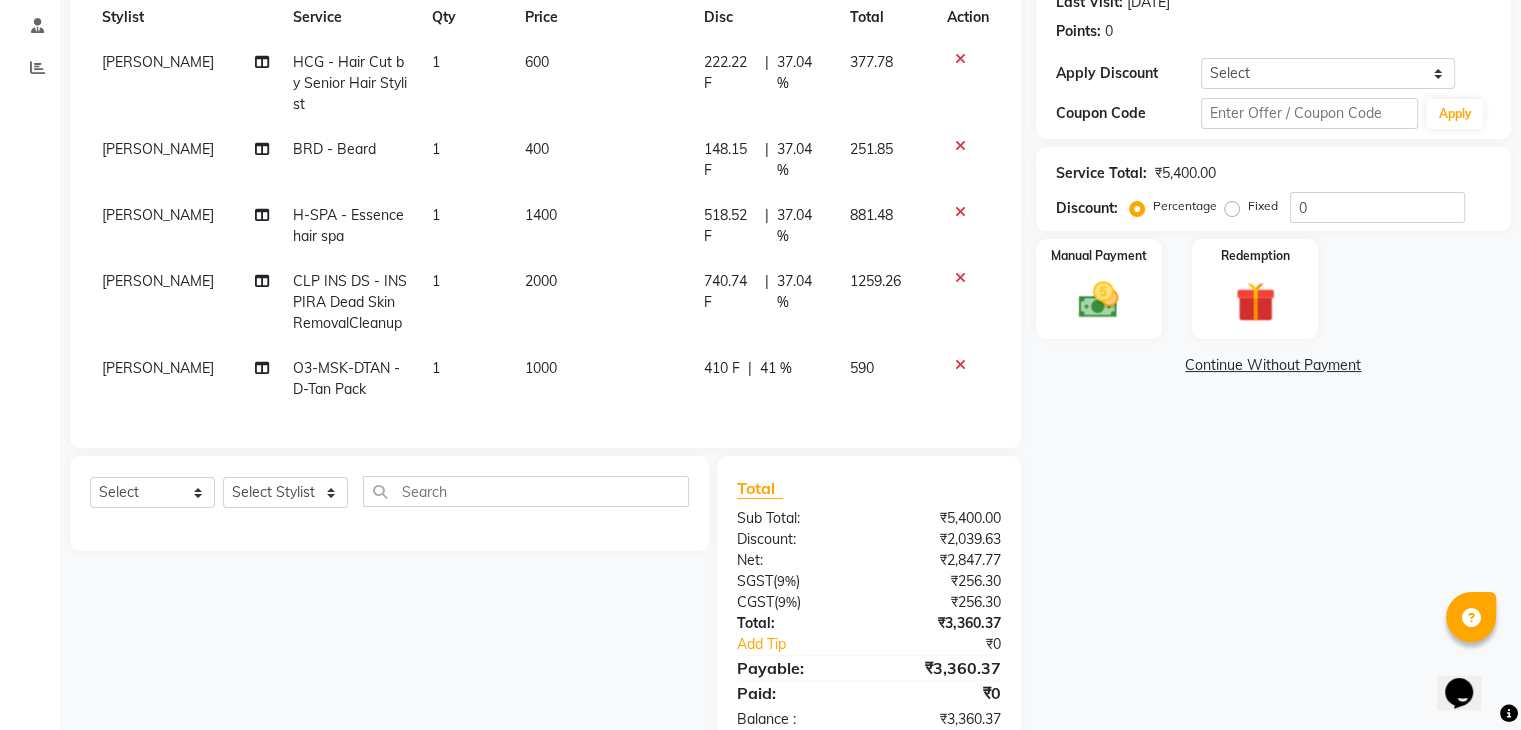 click on "41 %" 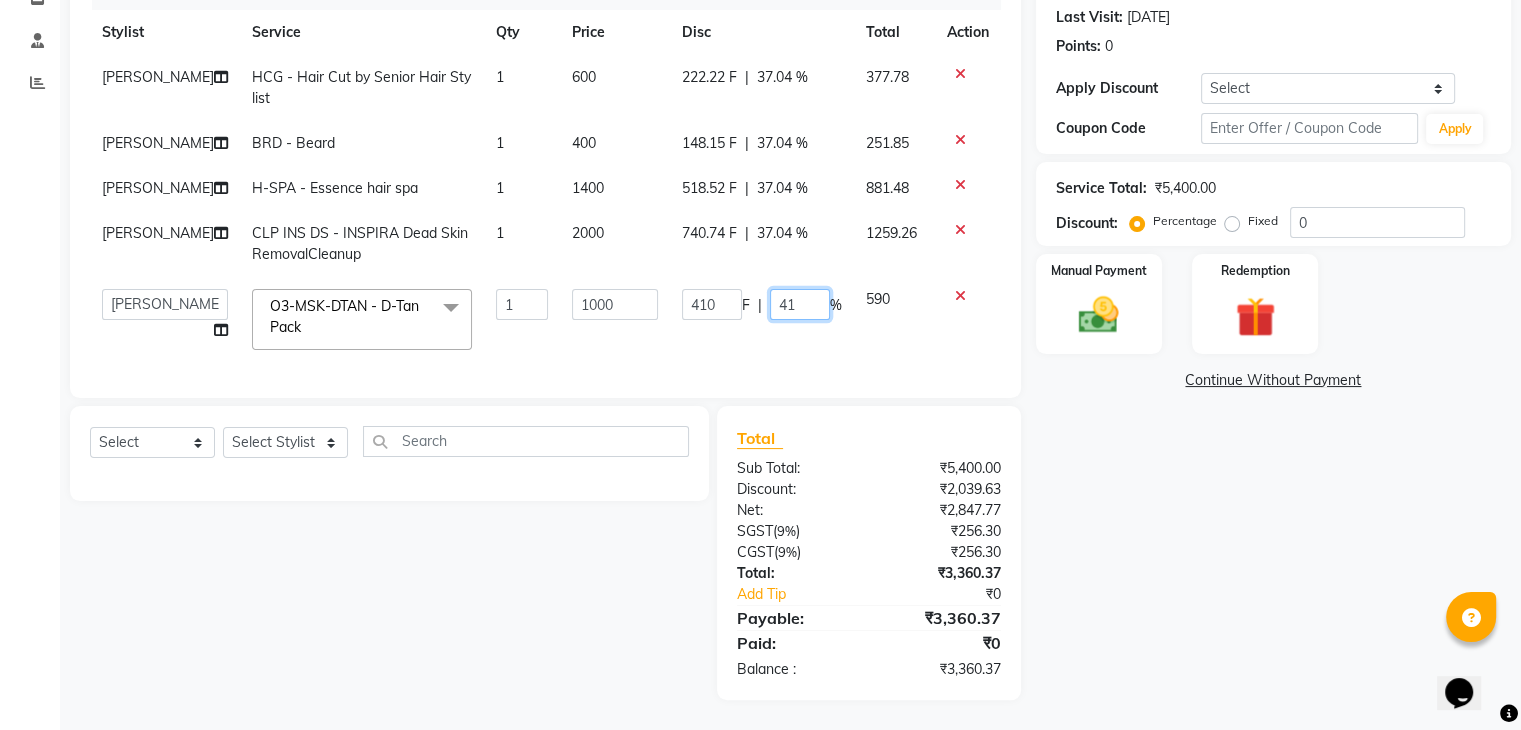 click on "41" 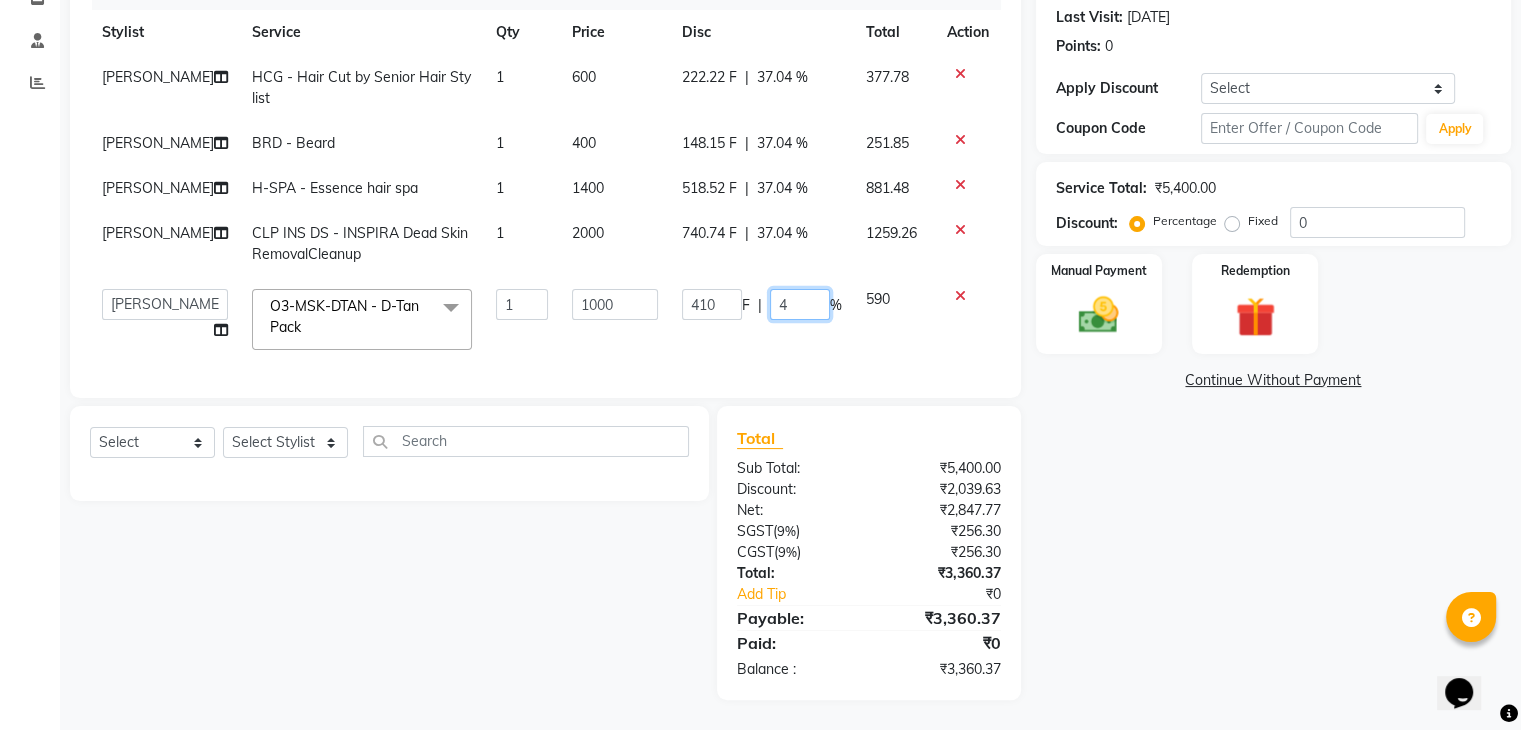 type on "42" 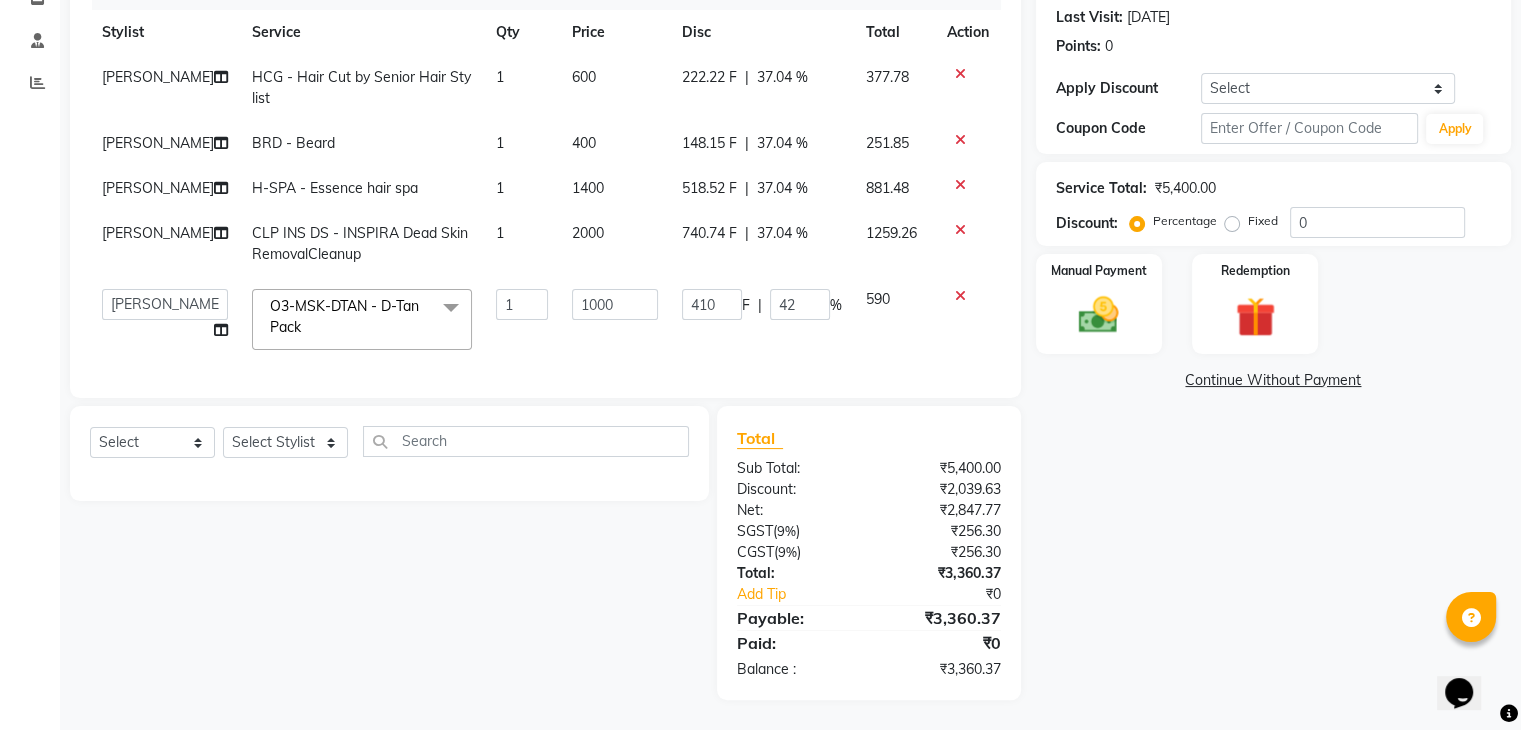 click on "Lovepreet  HCG - Hair Cut by Senior Hair Stylist 1 600 222.22 F | 37.04 % 377.78 Lovepreet  BRD - Beard 1 400 148.15 F | 37.04 % 251.85 Lovepreet  H-SPA - Essence hair spa 1 1400 518.52 F | 37.04 % 881.48 Lovepreet  CLP INS DS  - INSPIRA Dead Skin RemovalCleanup 1 2000 740.74 F | 37.04 % 1259.26  AFIA   Anjali   Ankita   Arwinder    Bikram   Harjinder   HEAD MASTERS   Inder    Jashan    JASHAN    Komal   Love   Lovepreet    Navneet Kaur    Ramanpreet Kaur    Ranjit Kaur   Sahil Kumar   Sania   Shekhar    Shilpa   Simaratpal    Sunny    SURAJ    Tejpal   Vansh  O3-MSK-DTAN  - D-Tan Pack  x SSL - Shampoo SCL - Shampoo and conditioner (with natural dry) HML - Head massage(with natural dry) HCLD - Hair Cut by Creative Director HCL - Hair Cut by Senior Hair Stylist Trim - Trimming (one Length) Spt - Split ends/short/candle cut BD - Blow dry OS - Open styling GL-igora - Igora Global GL-essensity - Essensity Global Hlts-L - Highlights Bal - Balayage Chunks  - Chunks CR  - Color removal CRF - Color refresh Bikni Spa" 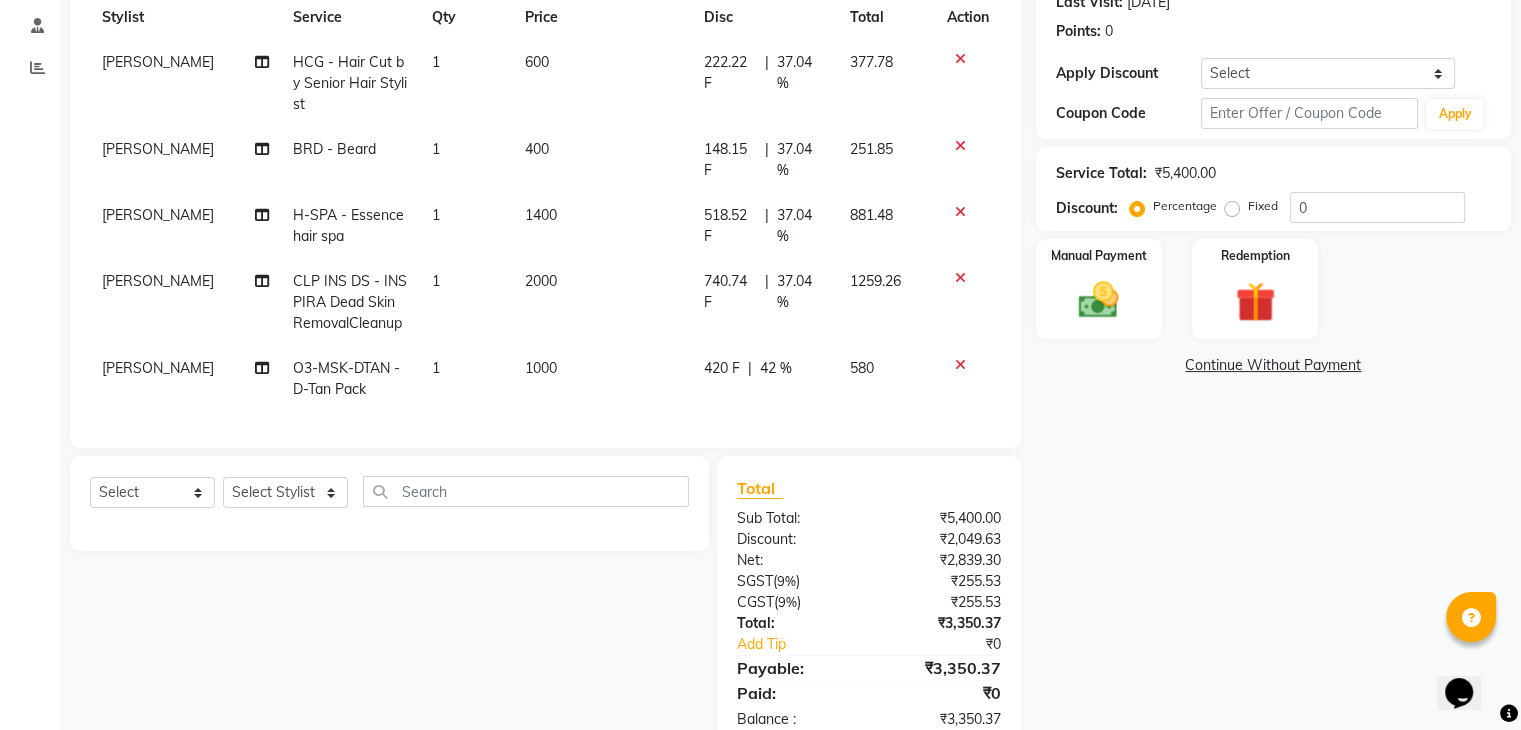 click on "42 %" 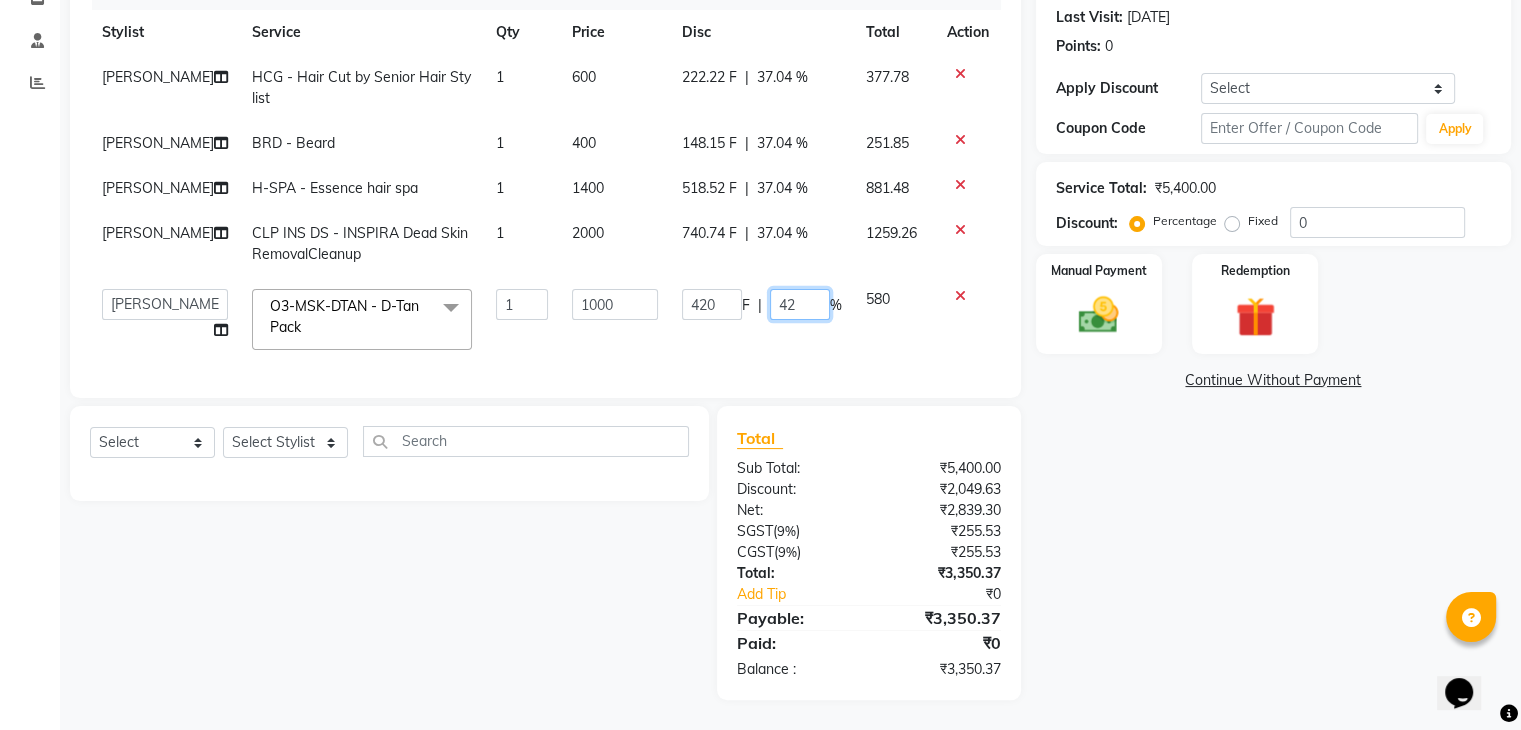 click on "42" 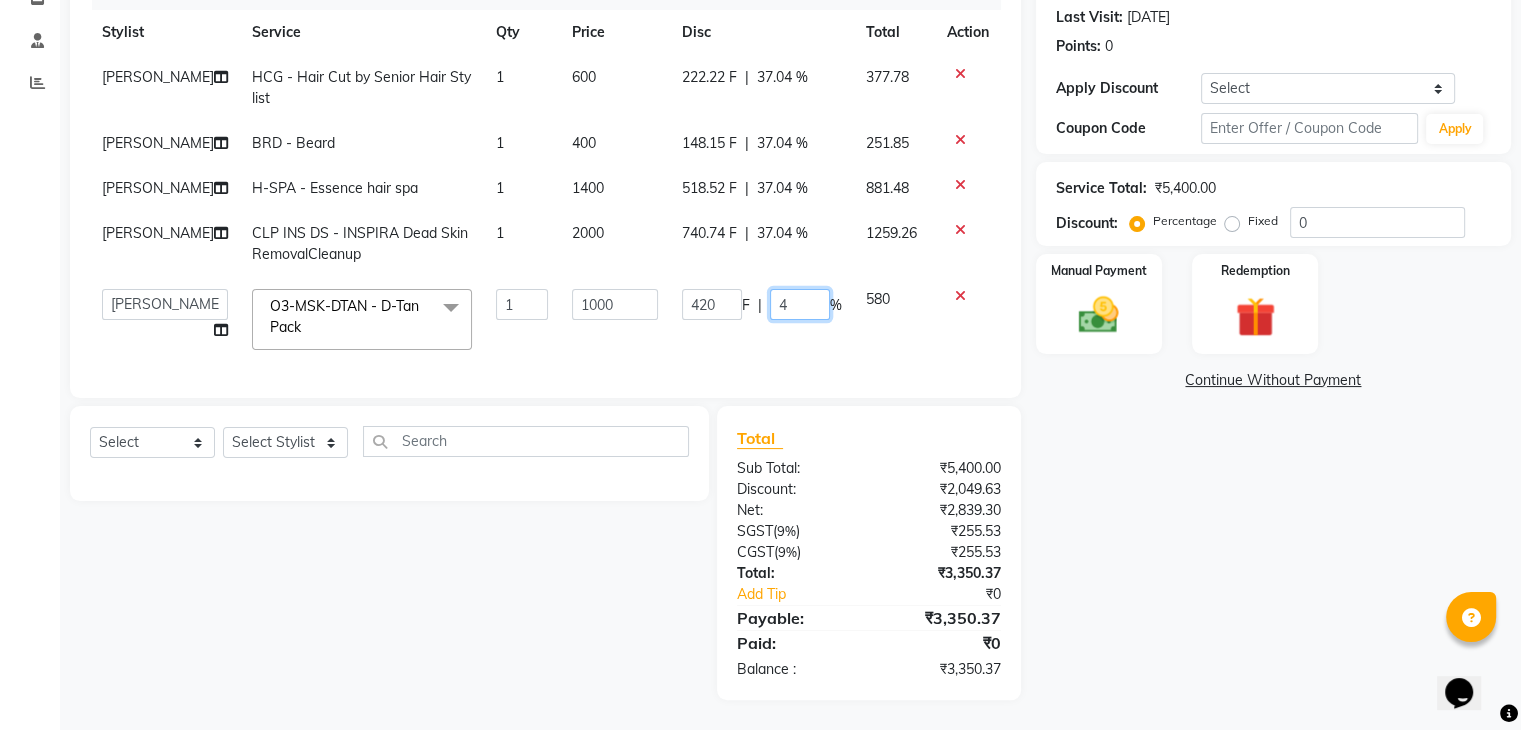 type on "43" 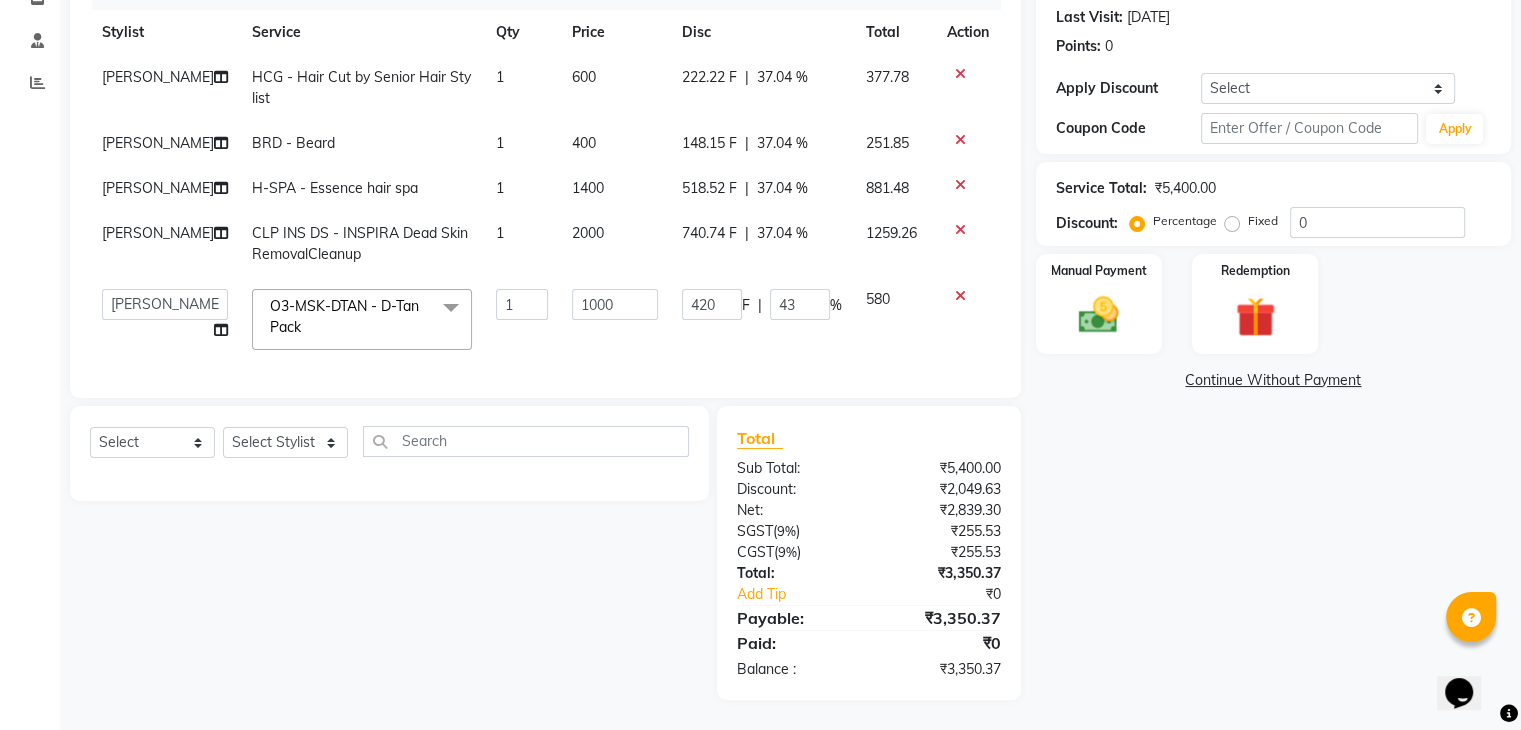 click on "Lovepreet  HCG - Hair Cut by Senior Hair Stylist 1 600 222.22 F | 37.04 % 377.78 Lovepreet  BRD - Beard 1 400 148.15 F | 37.04 % 251.85 Lovepreet  H-SPA - Essence hair spa 1 1400 518.52 F | 37.04 % 881.48 Lovepreet  CLP INS DS  - INSPIRA Dead Skin RemovalCleanup 1 2000 740.74 F | 37.04 % 1259.26  AFIA   Anjali   Ankita   Arwinder    Bikram   Harjinder   HEAD MASTERS   Inder    Jashan    JASHAN    Komal   Love   Lovepreet    Navneet Kaur    Ramanpreet Kaur    Ranjit Kaur   Sahil Kumar   Sania   Shekhar    Shilpa   Simaratpal    Sunny    SURAJ    Tejpal   Vansh  O3-MSK-DTAN  - D-Tan Pack  x SSL - Shampoo SCL - Shampoo and conditioner (with natural dry) HML - Head massage(with natural dry) HCLD - Hair Cut by Creative Director HCL - Hair Cut by Senior Hair Stylist Trim - Trimming (one Length) Spt - Split ends/short/candle cut BD - Blow dry OS - Open styling GL-igora - Igora Global GL-essensity - Essensity Global Hlts-L - Highlights Bal - Balayage Chunks  - Chunks CR  - Color removal CRF - Color refresh Bikni Spa" 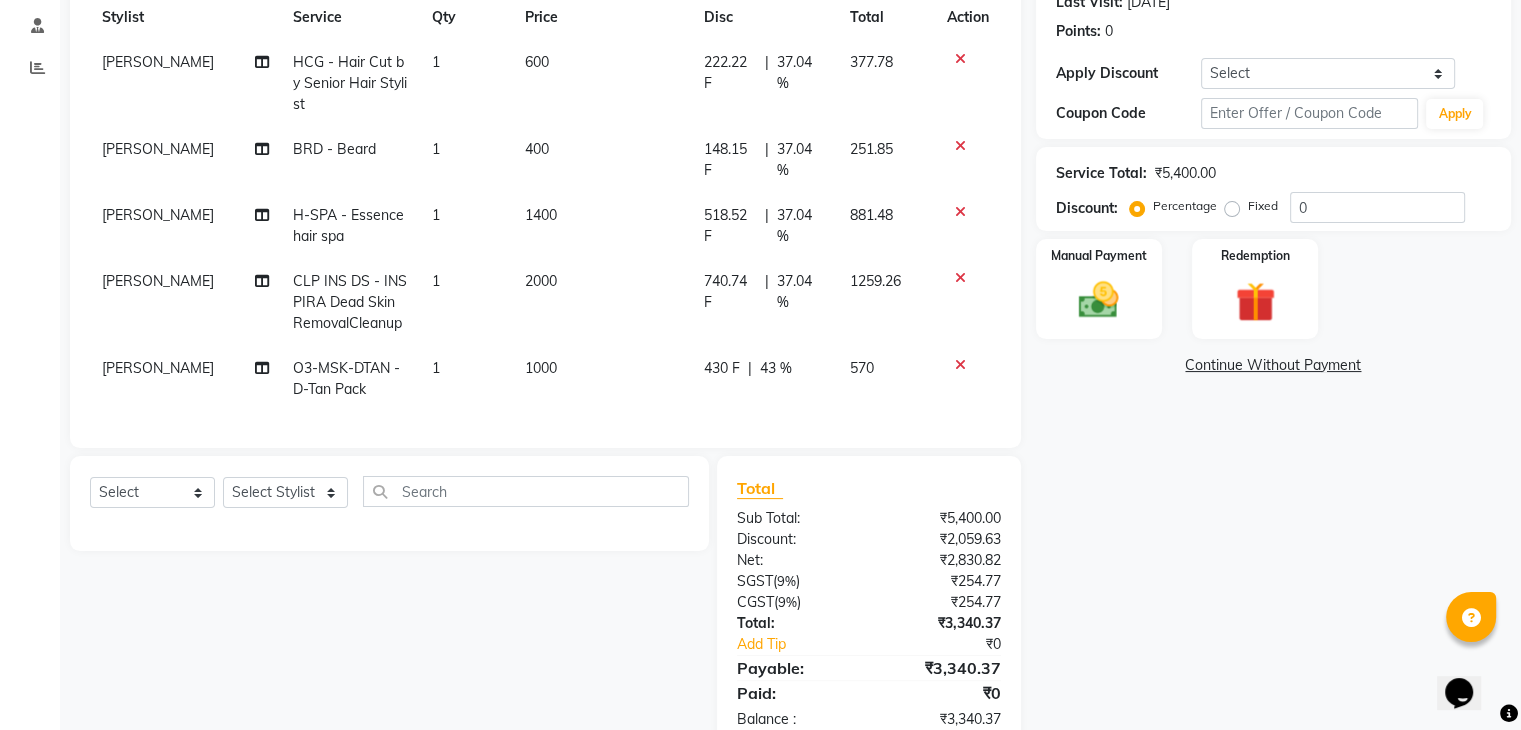 click on "43 %" 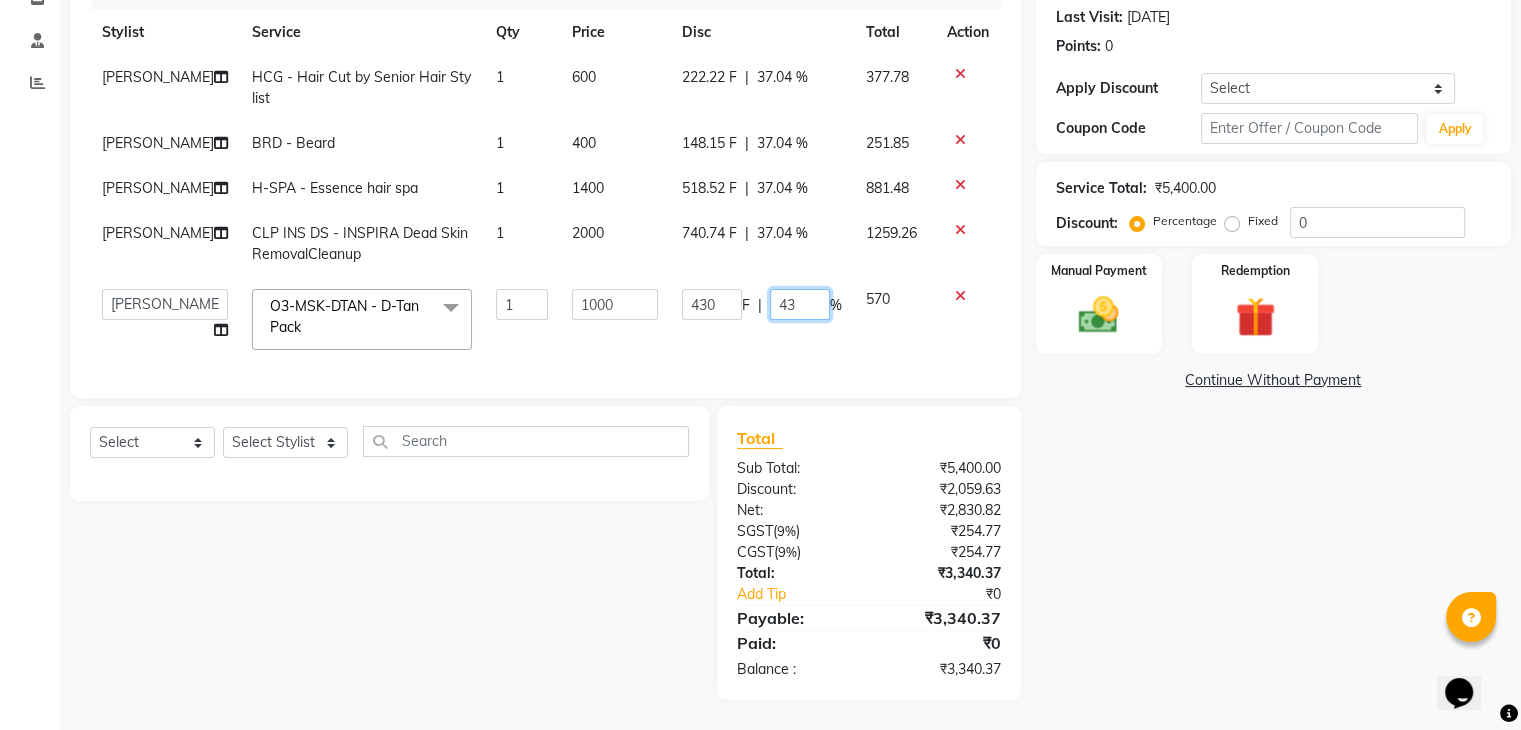 click on "43" 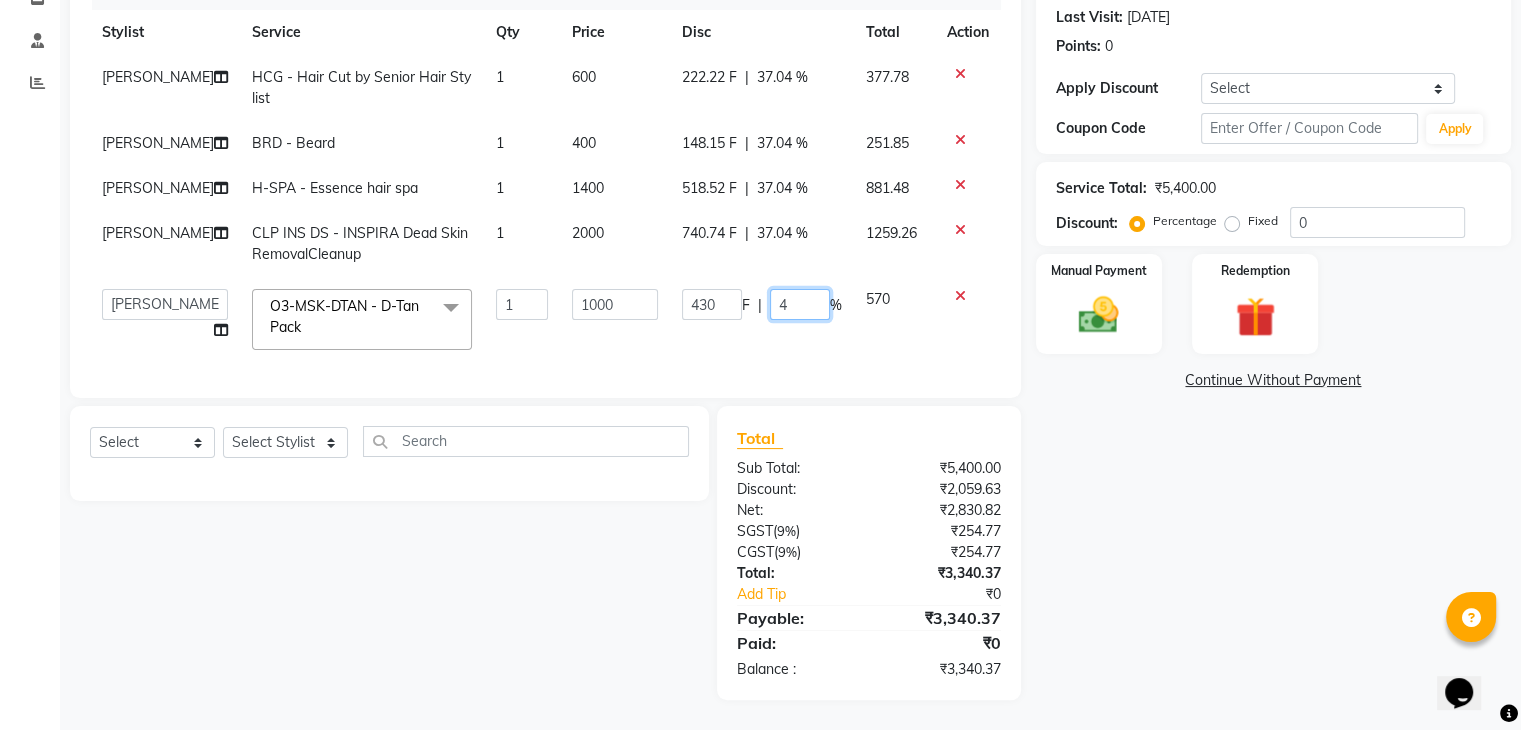 type on "44" 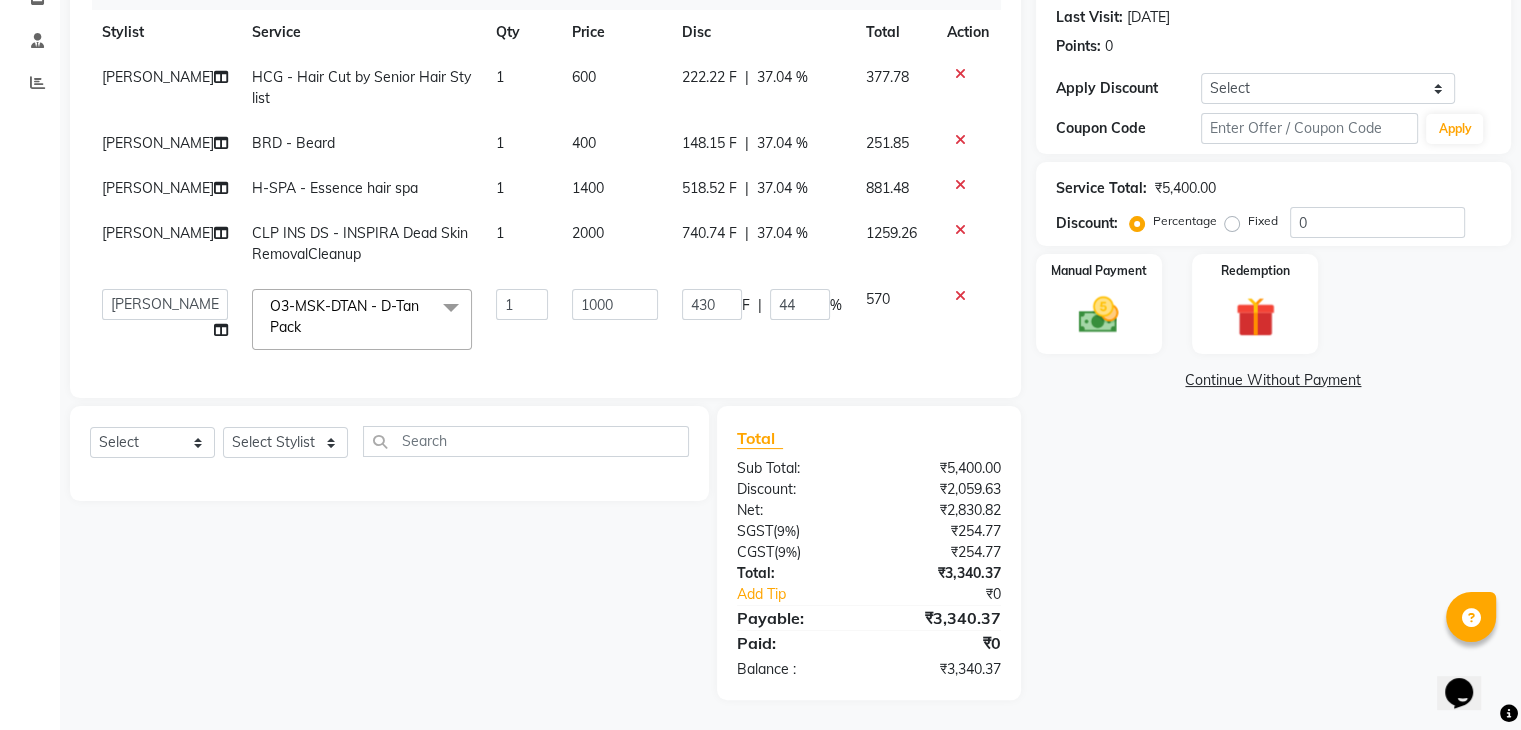 click on "Lovepreet  HCG - Hair Cut by Senior Hair Stylist 1 600 222.22 F | 37.04 % 377.78 Lovepreet  BRD - Beard 1 400 148.15 F | 37.04 % 251.85 Lovepreet  H-SPA - Essence hair spa 1 1400 518.52 F | 37.04 % 881.48 Lovepreet  CLP INS DS  - INSPIRA Dead Skin RemovalCleanup 1 2000 740.74 F | 37.04 % 1259.26  AFIA   Anjali   Ankita   Arwinder    Bikram   Harjinder   HEAD MASTERS   Inder    Jashan    JASHAN    Komal   Love   Lovepreet    Navneet Kaur    Ramanpreet Kaur    Ranjit Kaur   Sahil Kumar   Sania   Shekhar    Shilpa   Simaratpal    Sunny    SURAJ    Tejpal   Vansh  O3-MSK-DTAN  - D-Tan Pack  x SSL - Shampoo SCL - Shampoo and conditioner (with natural dry) HML - Head massage(with natural dry) HCLD - Hair Cut by Creative Director HCL - Hair Cut by Senior Hair Stylist Trim - Trimming (one Length) Spt - Split ends/short/candle cut BD - Blow dry OS - Open styling GL-igora - Igora Global GL-essensity - Essensity Global Hlts-L - Highlights Bal - Balayage Chunks  - Chunks CR  - Color removal CRF - Color refresh Bikni Spa" 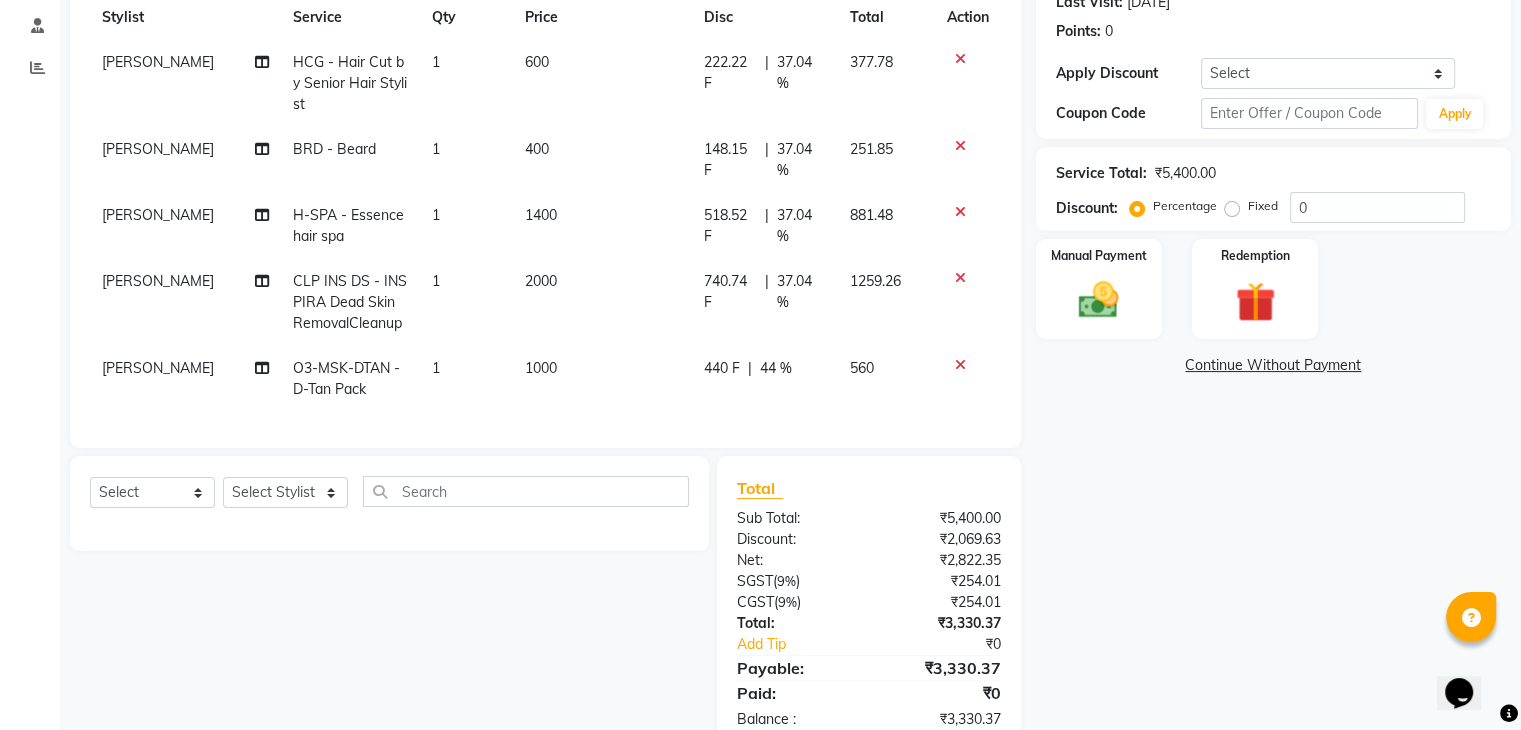 click on "44 %" 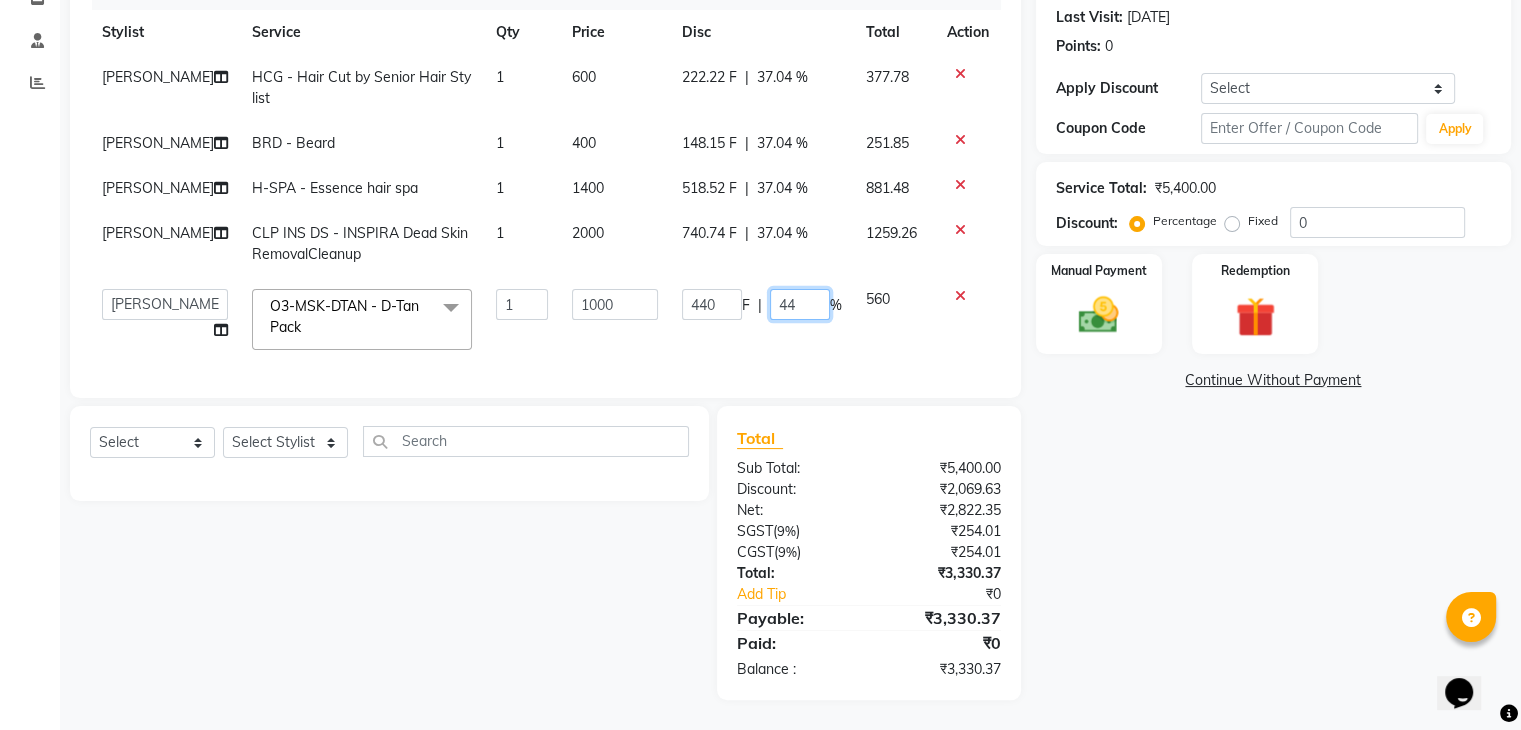 click on "44" 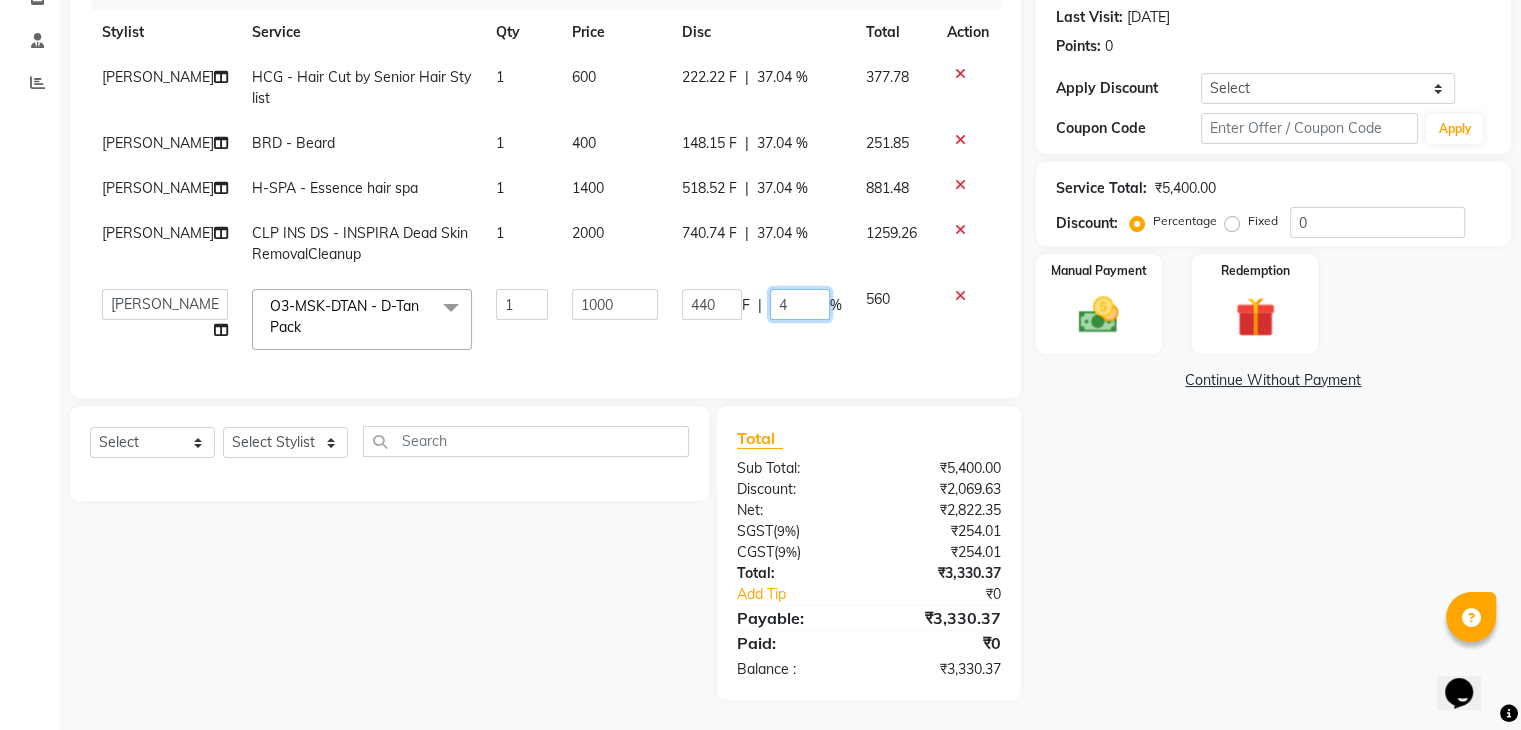 type on "45" 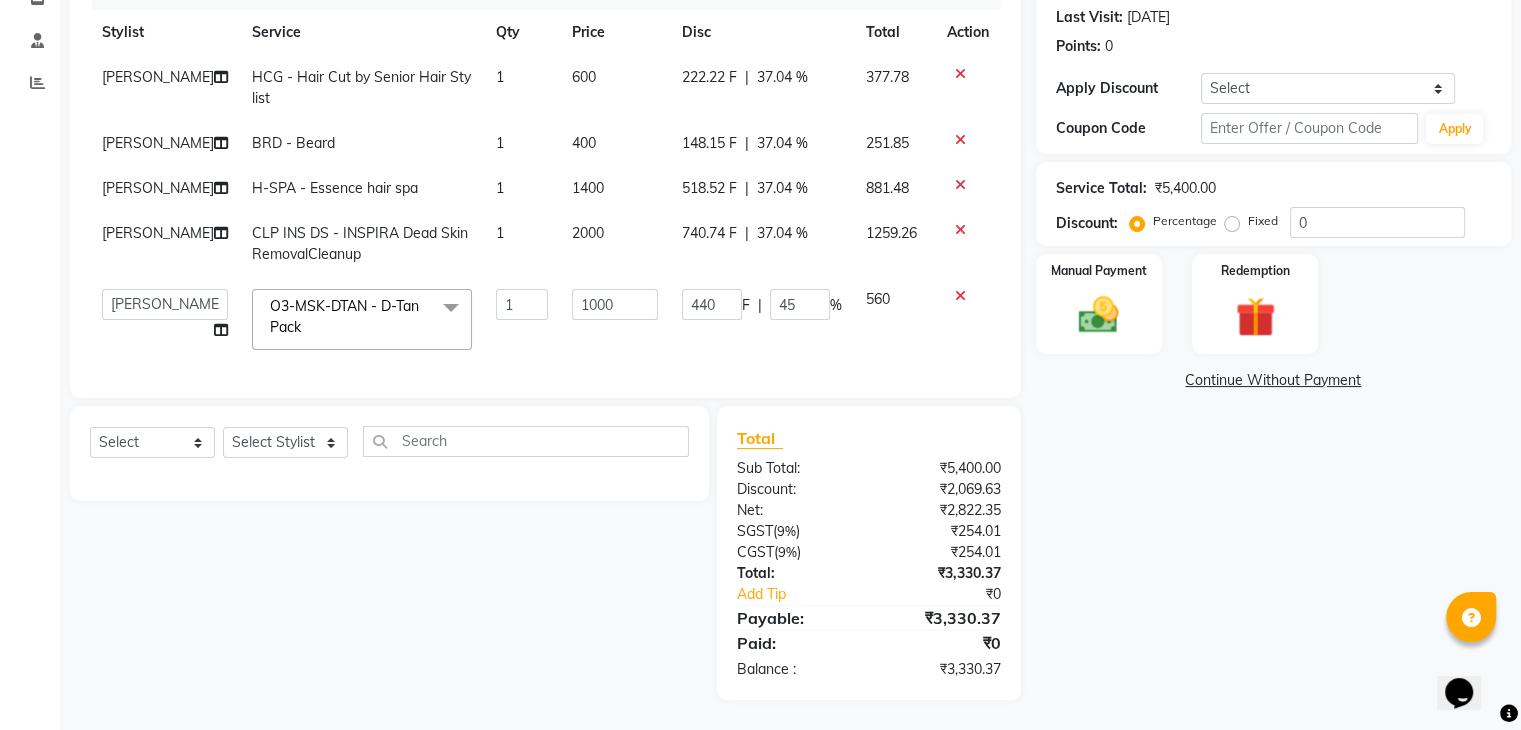click on "Services Stylist Service Qty Price Disc Total Action Lovepreet  HCG - Hair Cut by Senior Hair Stylist 1 600 222.22 F | 37.04 % 377.78 Lovepreet  BRD - Beard 1 400 148.15 F | 37.04 % 251.85 Lovepreet  H-SPA - Essence hair spa 1 1400 518.52 F | 37.04 % 881.48 Lovepreet  CLP INS DS  - INSPIRA Dead Skin RemovalCleanup 1 2000 740.74 F | 37.04 % 1259.26  AFIA   Anjali   Ankita   Arwinder    Bikram   Harjinder   HEAD MASTERS   Inder    Jashan    JASHAN    Komal   Love   Lovepreet    Navneet Kaur    Ramanpreet Kaur    Ranjit Kaur   Sahil Kumar   Sania   Shekhar    Shilpa   Simaratpal    Sunny    SURAJ    Tejpal   Vansh  O3-MSK-DTAN  - D-Tan Pack  x SSL - Shampoo SCL - Shampoo and conditioner (with natural dry) HML - Head massage(with natural dry) HCLD - Hair Cut by Creative Director HCL - Hair Cut by Senior Hair Stylist Trim - Trimming (one Length) Spt - Split ends/short/candle cut BD - Blow dry OS - Open styling GL-igora - Igora Global GL-essensity - Essensity Global Hlts-L - Highlights Bal - Balayage SSM - Shampoo" 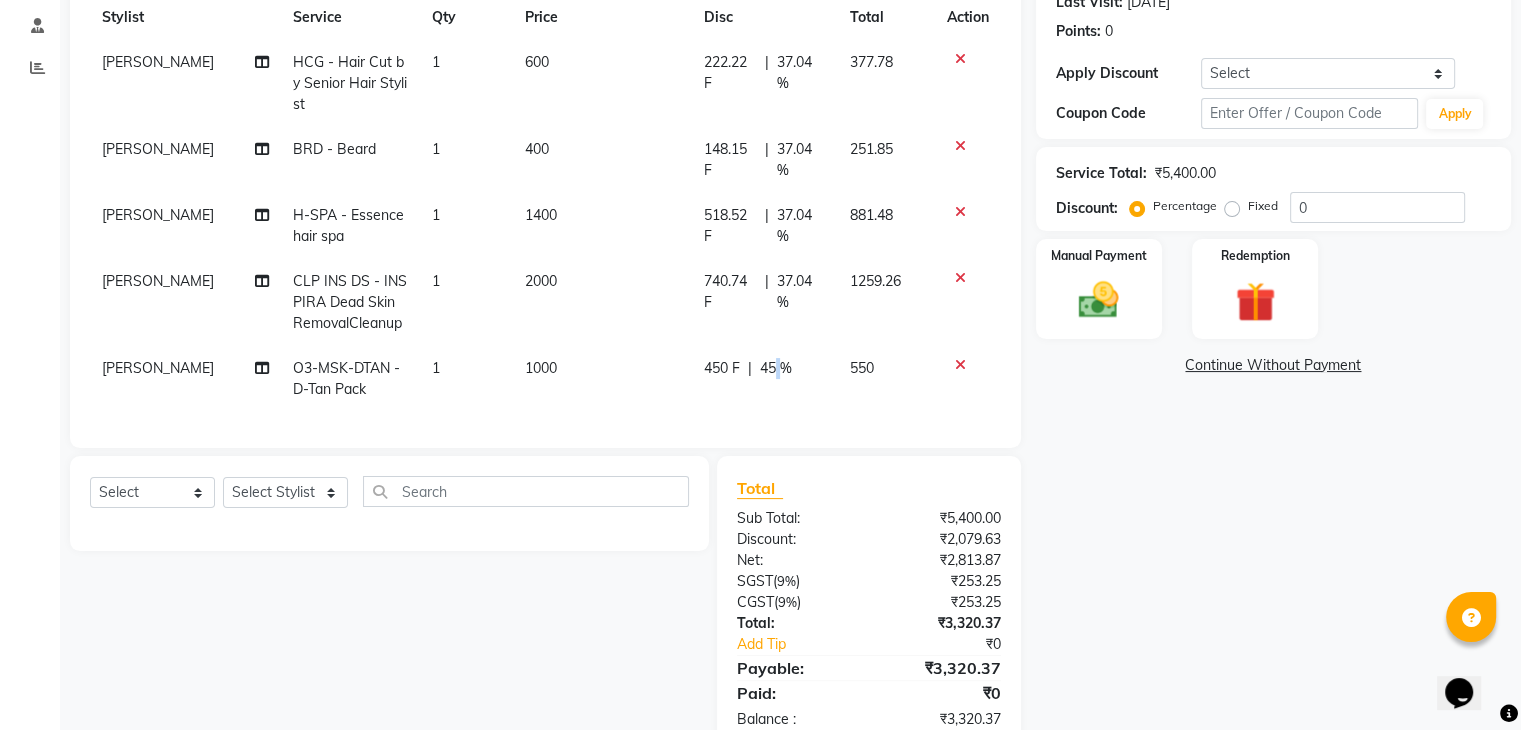 click on "45 %" 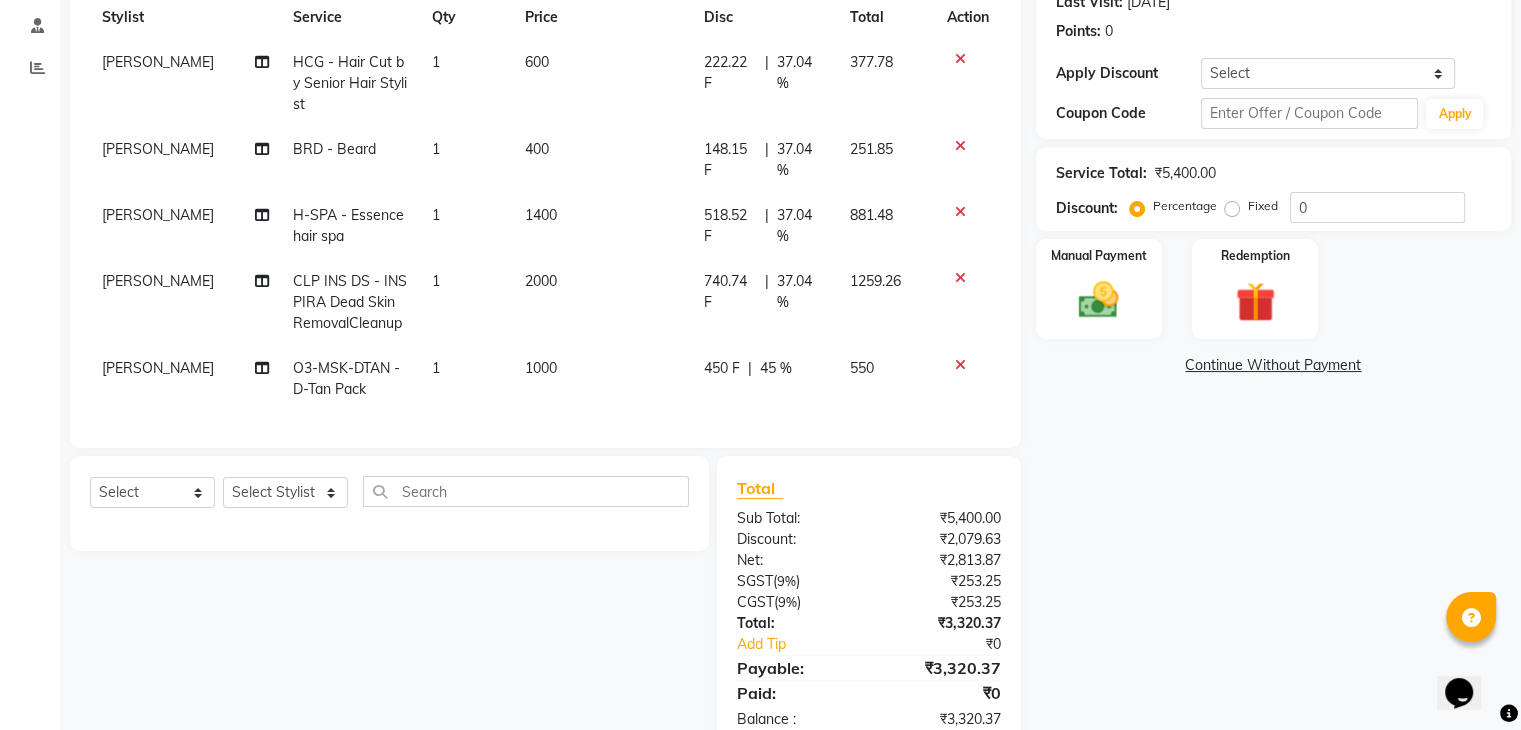 select on "60662" 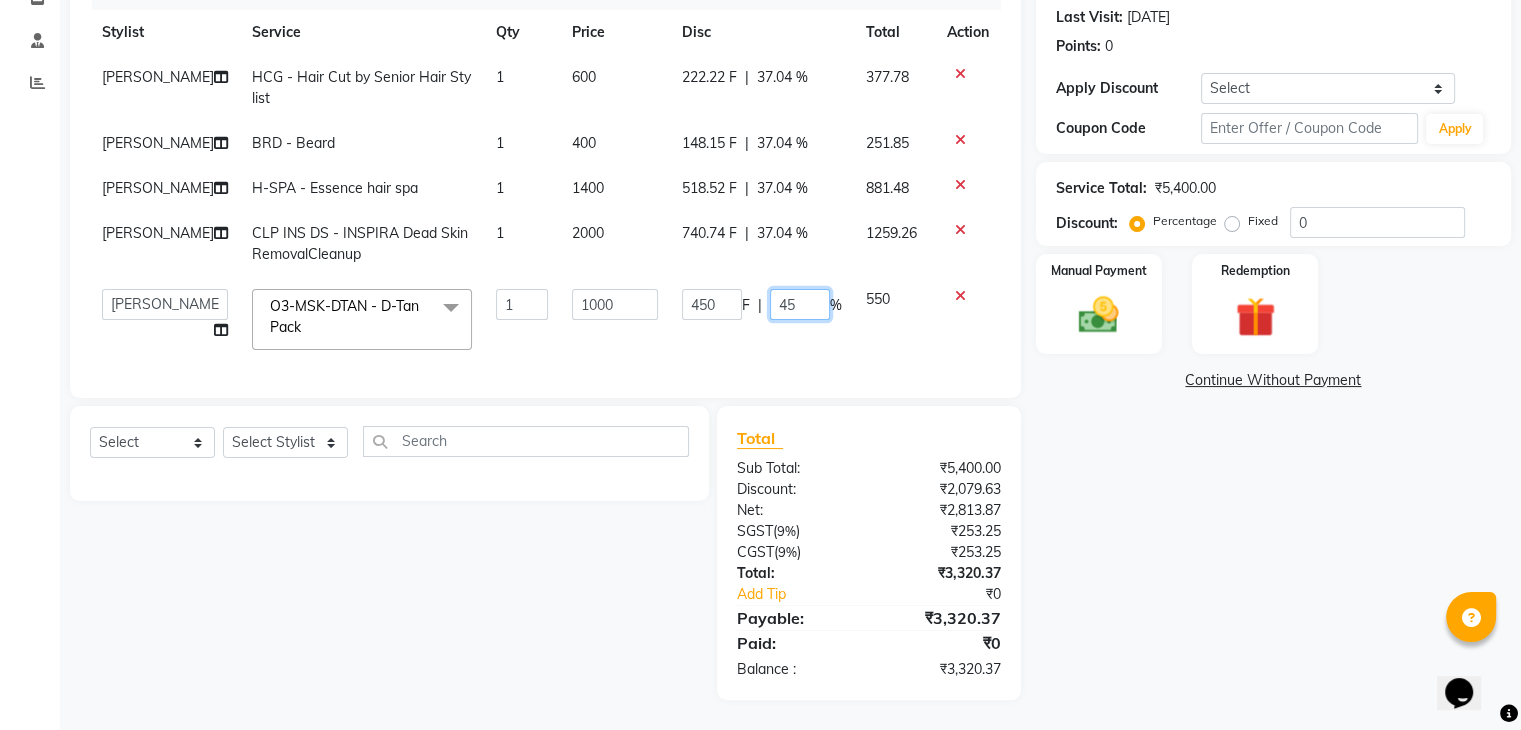 click on "45" 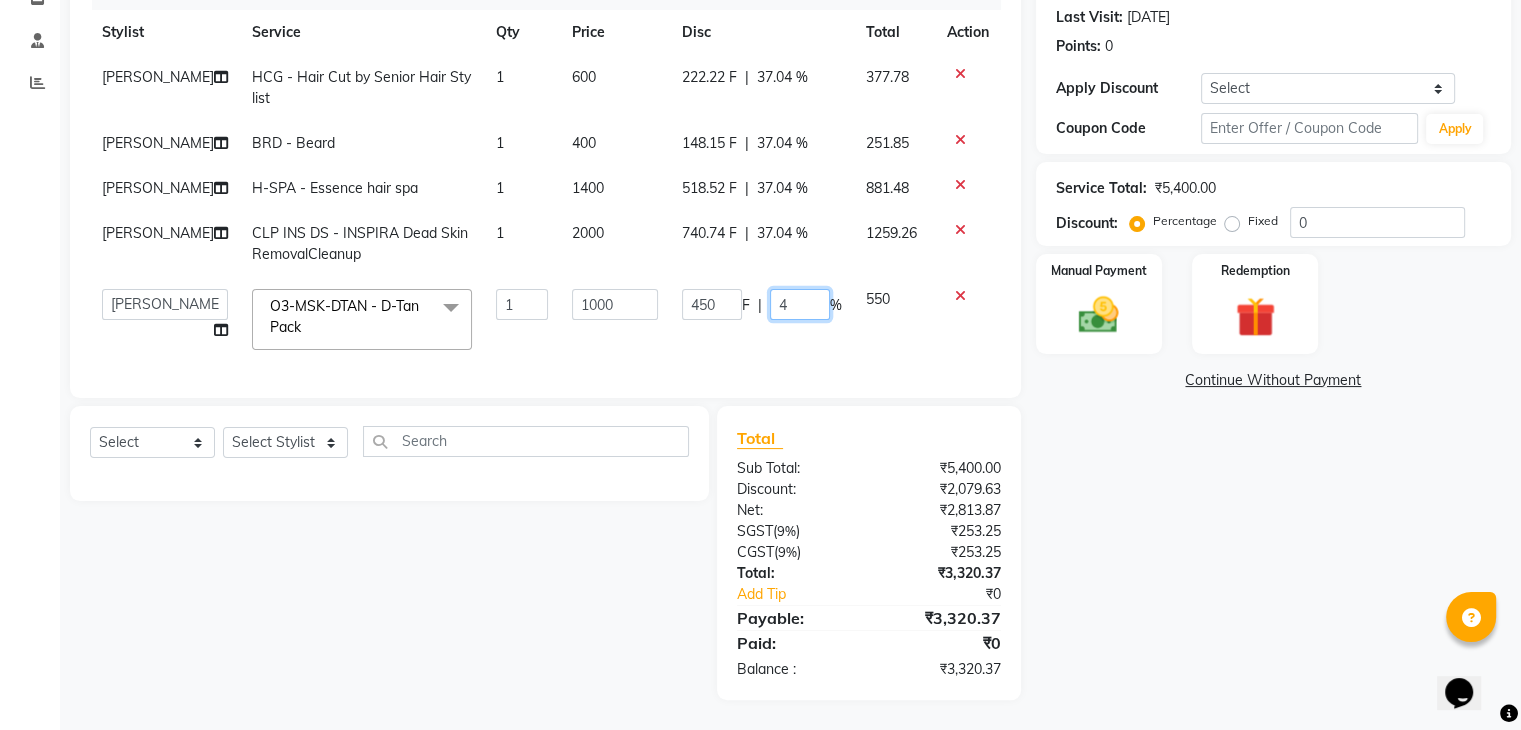 type on "47" 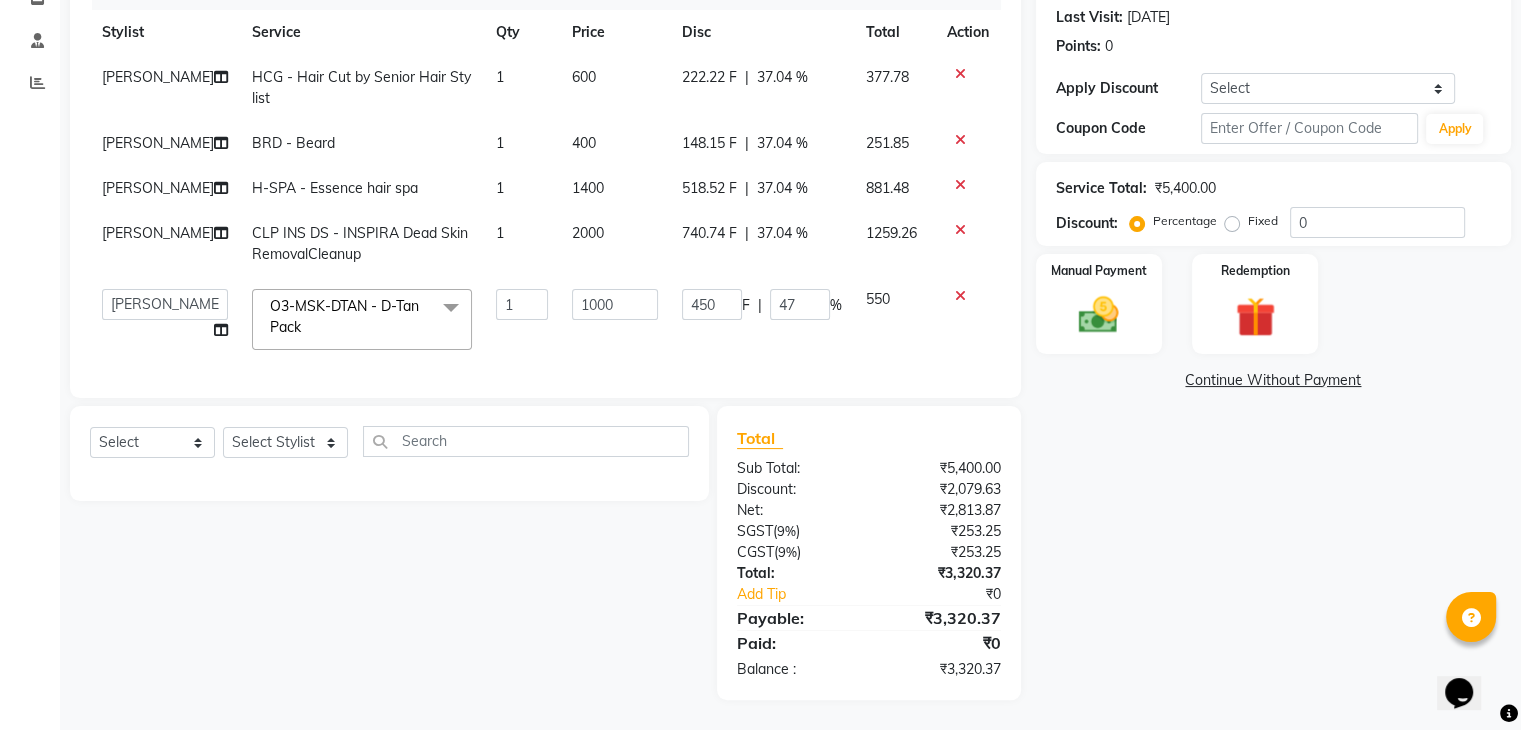 click on "Lovepreet  HCG - Hair Cut by Senior Hair Stylist 1 600 222.22 F | 37.04 % 377.78 Lovepreet  BRD - Beard 1 400 148.15 F | 37.04 % 251.85 Lovepreet  H-SPA - Essence hair spa 1 1400 518.52 F | 37.04 % 881.48 Lovepreet  CLP INS DS  - INSPIRA Dead Skin RemovalCleanup 1 2000 740.74 F | 37.04 % 1259.26  AFIA   Anjali   Ankita   Arwinder    Bikram   Harjinder   HEAD MASTERS   Inder    Jashan    JASHAN    Komal   Love   Lovepreet    Navneet Kaur    Ramanpreet Kaur    Ranjit Kaur   Sahil Kumar   Sania   Shekhar    Shilpa   Simaratpal    Sunny    SURAJ    Tejpal   Vansh  O3-MSK-DTAN  - D-Tan Pack  x SSL - Shampoo SCL - Shampoo and conditioner (with natural dry) HML - Head massage(with natural dry) HCLD - Hair Cut by Creative Director HCL - Hair Cut by Senior Hair Stylist Trim - Trimming (one Length) Spt - Split ends/short/candle cut BD - Blow dry OS - Open styling GL-igora - Igora Global GL-essensity - Essensity Global Hlts-L - Highlights Bal - Balayage Chunks  - Chunks CR  - Color removal CRF - Color refresh Bikni Spa" 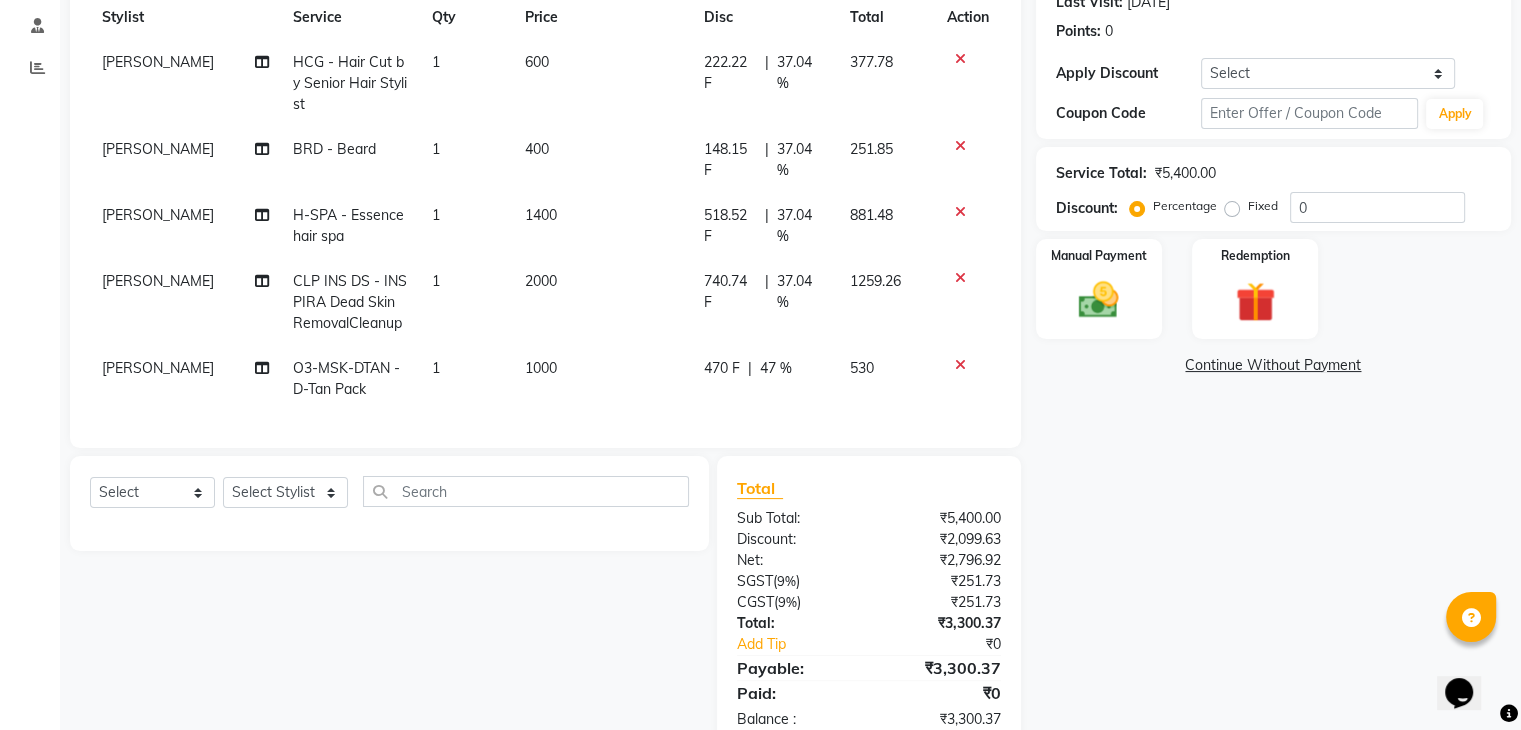 click on "47 %" 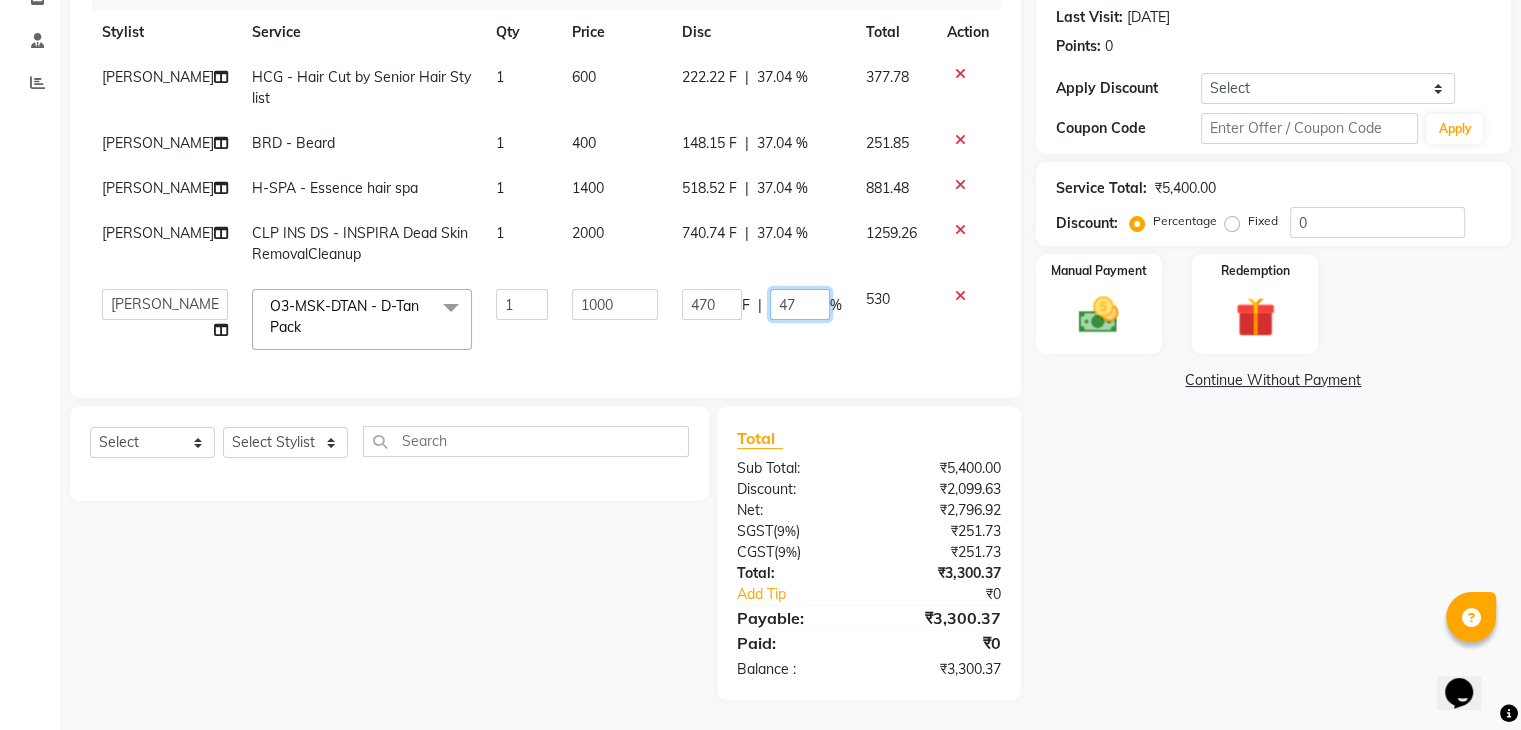click on "47" 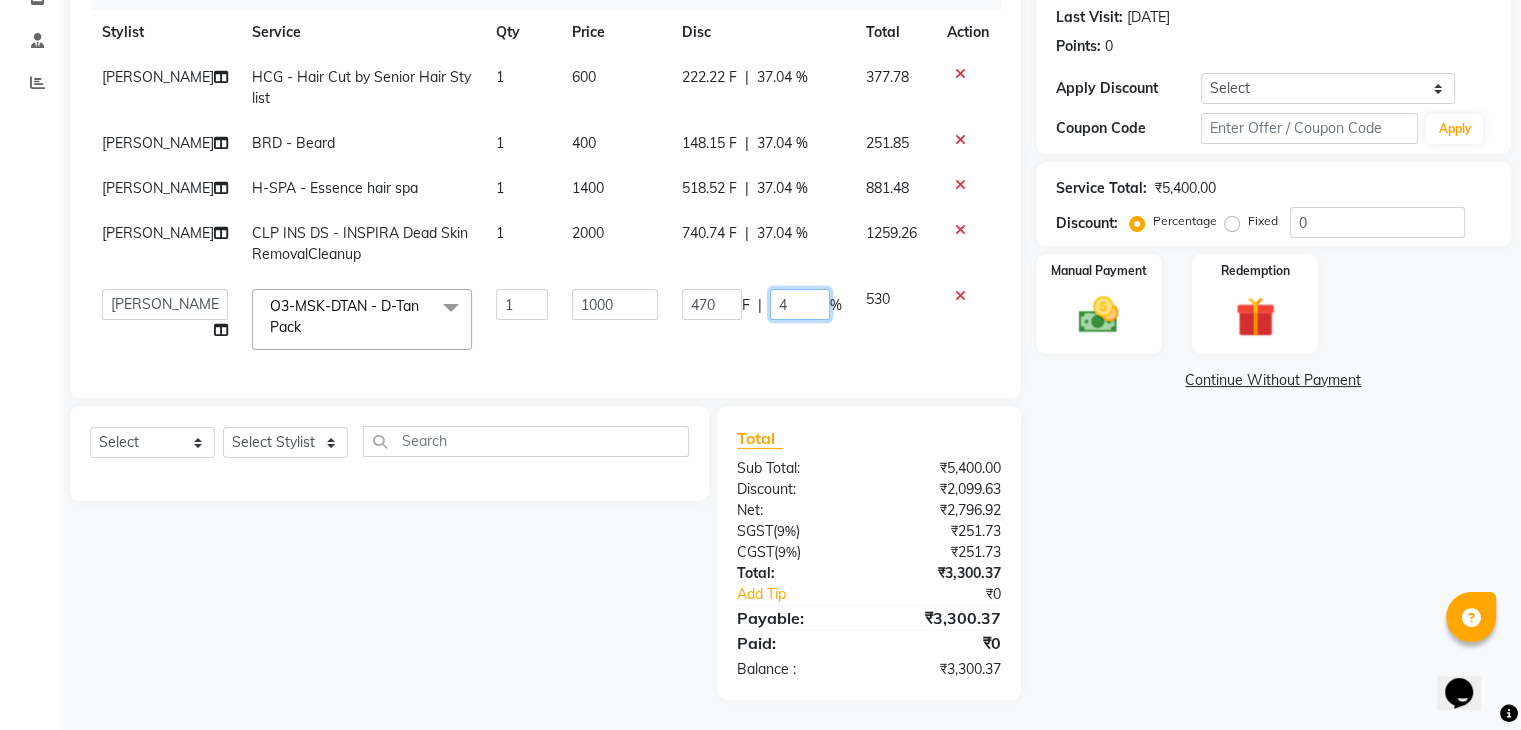type on "49" 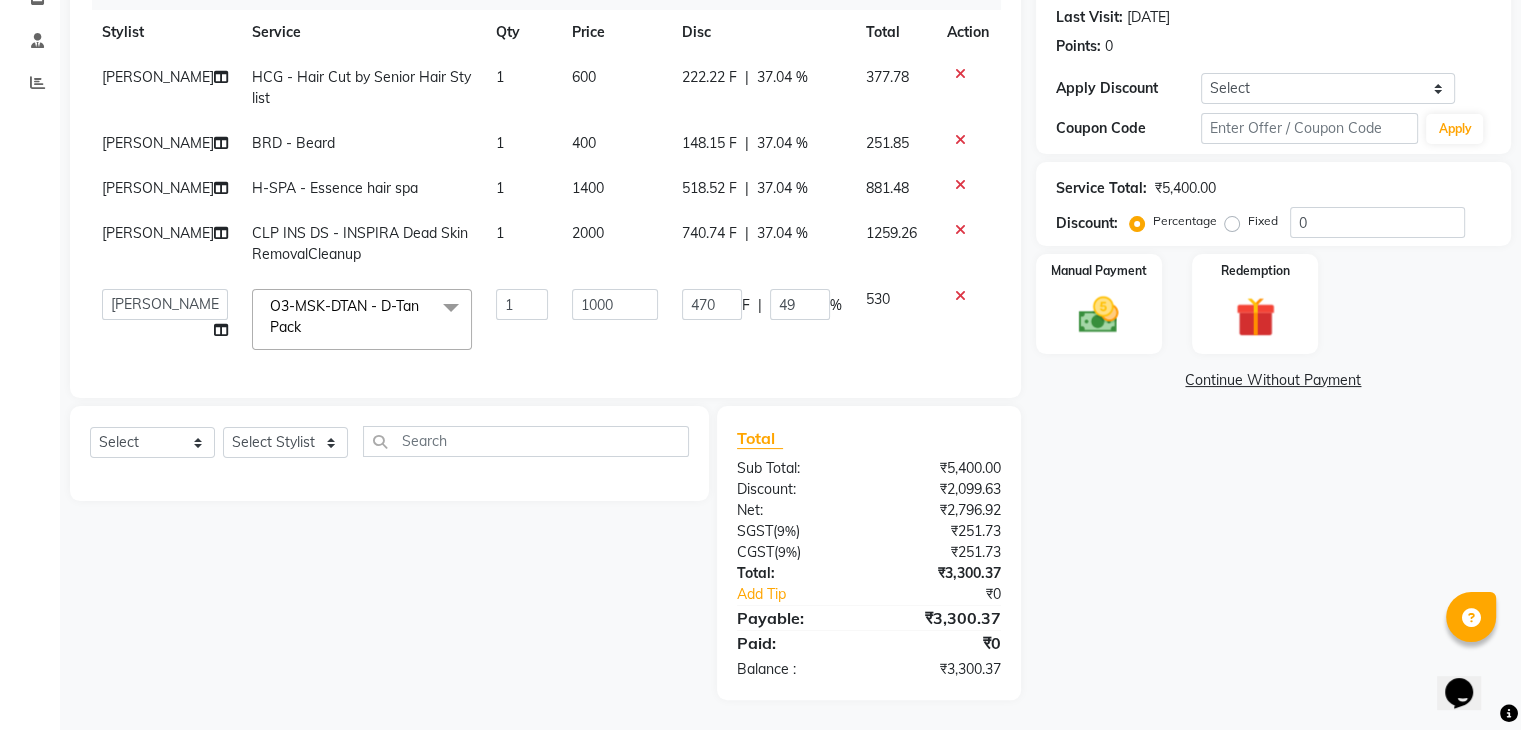 click on "Lovepreet  HCG - Hair Cut by Senior Hair Stylist 1 600 222.22 F | 37.04 % 377.78 Lovepreet  BRD - Beard 1 400 148.15 F | 37.04 % 251.85 Lovepreet  H-SPA - Essence hair spa 1 1400 518.52 F | 37.04 % 881.48 Lovepreet  CLP INS DS  - INSPIRA Dead Skin RemovalCleanup 1 2000 740.74 F | 37.04 % 1259.26  AFIA   Anjali   Ankita   Arwinder    Bikram   Harjinder   HEAD MASTERS   Inder    Jashan    JASHAN    Komal   Love   Lovepreet    Navneet Kaur    Ramanpreet Kaur    Ranjit Kaur   Sahil Kumar   Sania   Shekhar    Shilpa   Simaratpal    Sunny    SURAJ    Tejpal   Vansh  O3-MSK-DTAN  - D-Tan Pack  x SSL - Shampoo SCL - Shampoo and conditioner (with natural dry) HML - Head massage(with natural dry) HCLD - Hair Cut by Creative Director HCL - Hair Cut by Senior Hair Stylist Trim - Trimming (one Length) Spt - Split ends/short/candle cut BD - Blow dry OS - Open styling GL-igora - Igora Global GL-essensity - Essensity Global Hlts-L - Highlights Bal - Balayage Chunks  - Chunks CR  - Color removal CRF - Color refresh Bikni Spa" 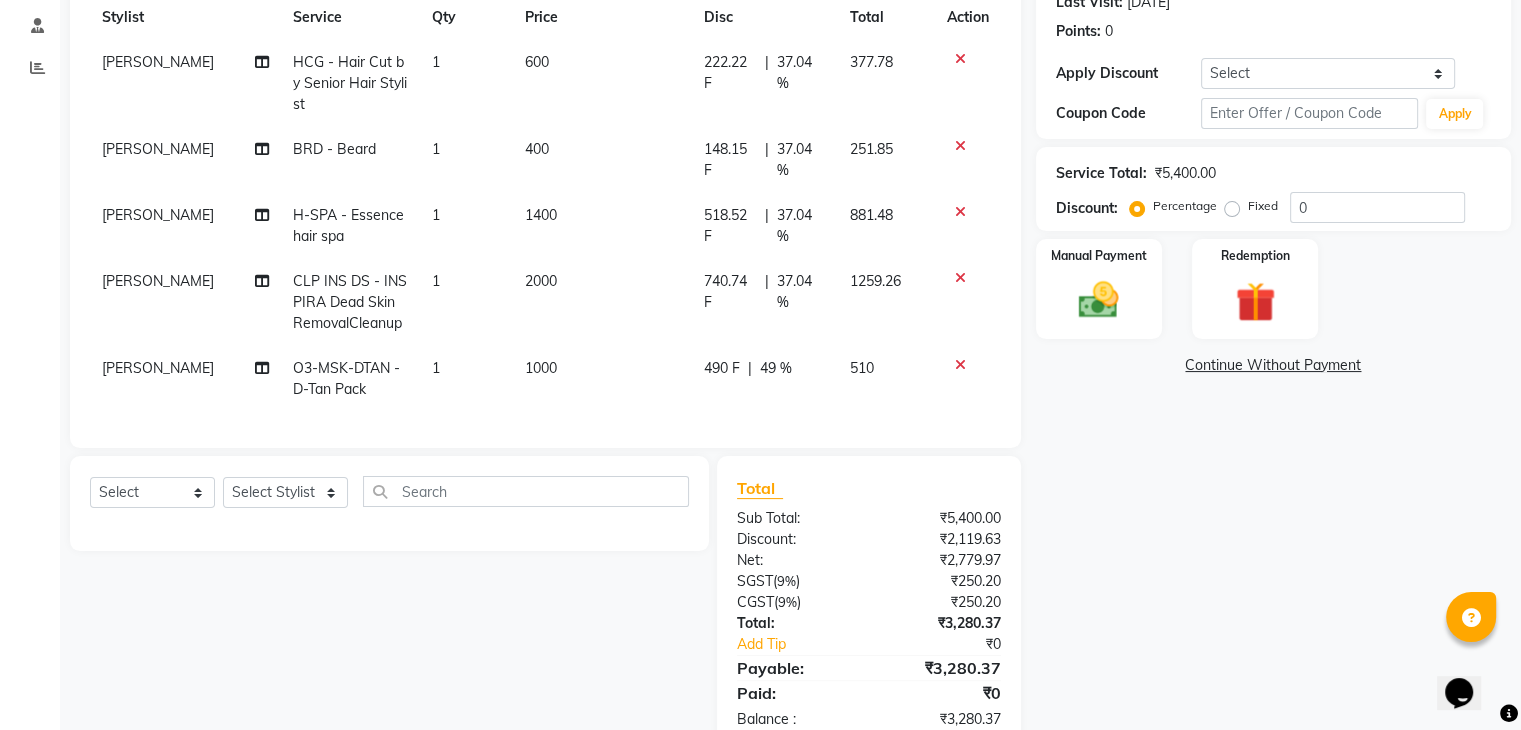 click on "49 %" 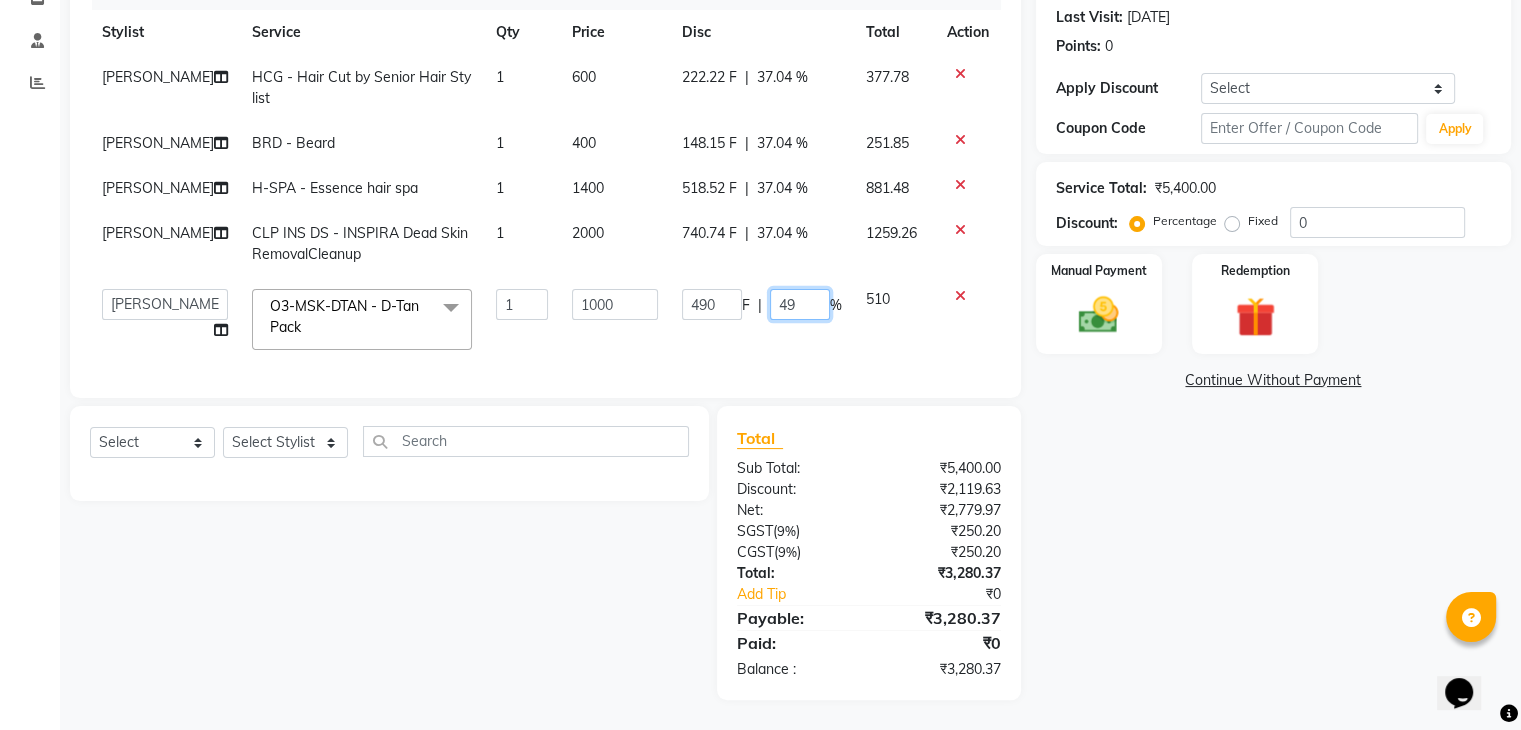 click on "49" 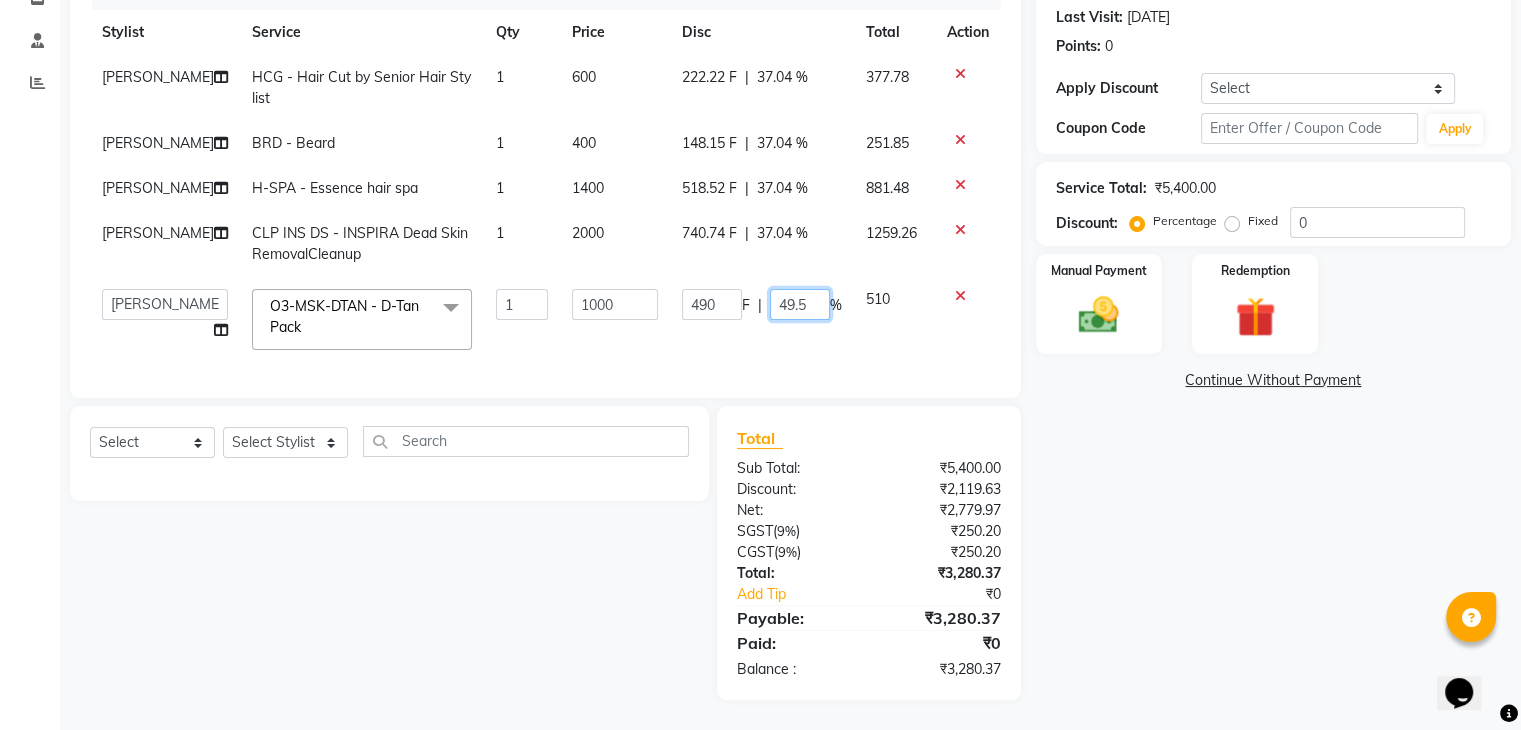 type on "49.50" 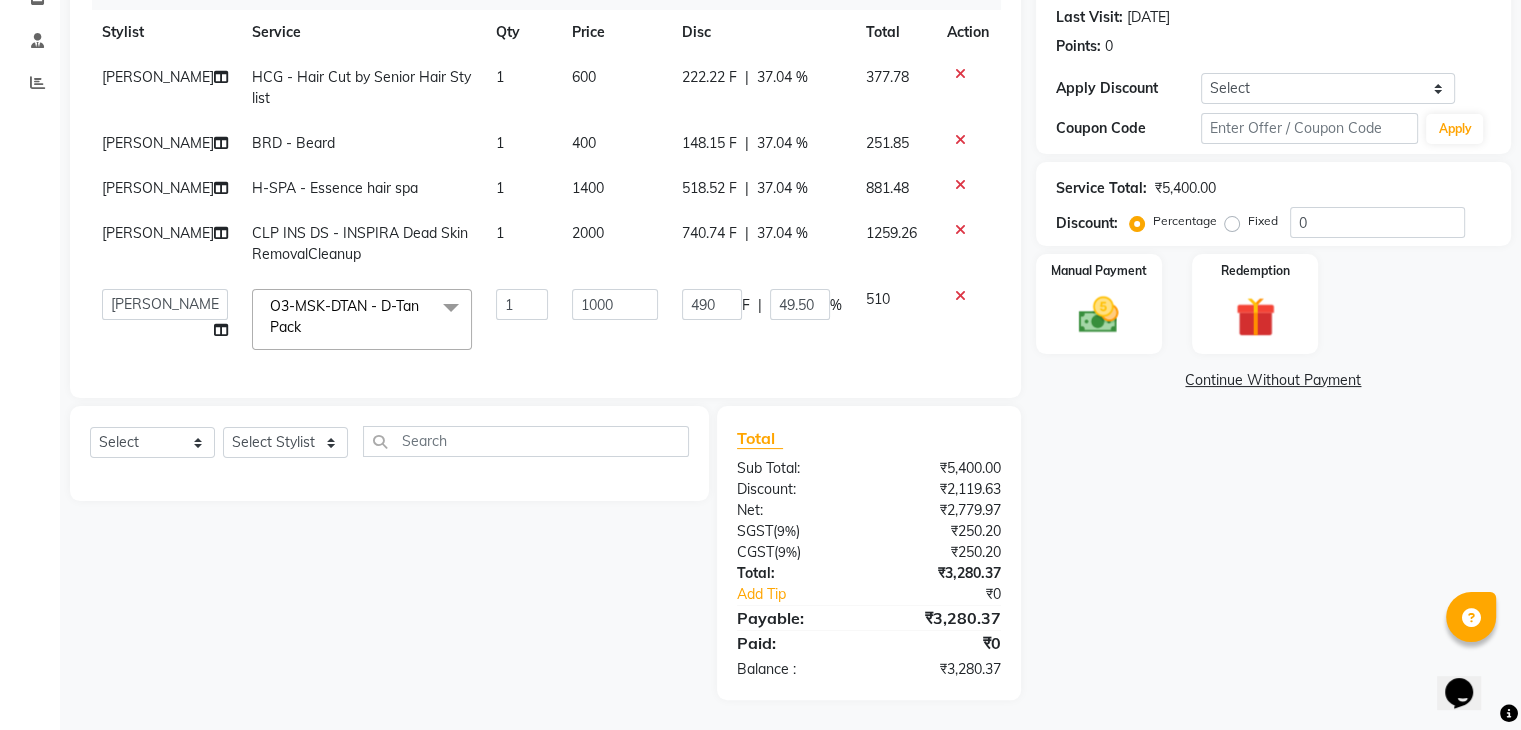 click on "Lovepreet  HCG - Hair Cut by Senior Hair Stylist 1 600 222.22 F | 37.04 % 377.78 Lovepreet  BRD - Beard 1 400 148.15 F | 37.04 % 251.85 Lovepreet  H-SPA - Essence hair spa 1 1400 518.52 F | 37.04 % 881.48 Lovepreet  CLP INS DS  - INSPIRA Dead Skin RemovalCleanup 1 2000 740.74 F | 37.04 % 1259.26  AFIA   Anjali   Ankita   Arwinder    Bikram   Harjinder   HEAD MASTERS   Inder    Jashan    JASHAN    Komal   Love   Lovepreet    Navneet Kaur    Ramanpreet Kaur    Ranjit Kaur   Sahil Kumar   Sania   Shekhar    Shilpa   Simaratpal    Sunny    SURAJ    Tejpal   Vansh  O3-MSK-DTAN  - D-Tan Pack  x SSL - Shampoo SCL - Shampoo and conditioner (with natural dry) HML - Head massage(with natural dry) HCLD - Hair Cut by Creative Director HCL - Hair Cut by Senior Hair Stylist Trim - Trimming (one Length) Spt - Split ends/short/candle cut BD - Blow dry OS - Open styling GL-igora - Igora Global GL-essensity - Essensity Global Hlts-L - Highlights Bal - Balayage Chunks  - Chunks CR  - Color removal CRF - Color refresh Bikni Spa" 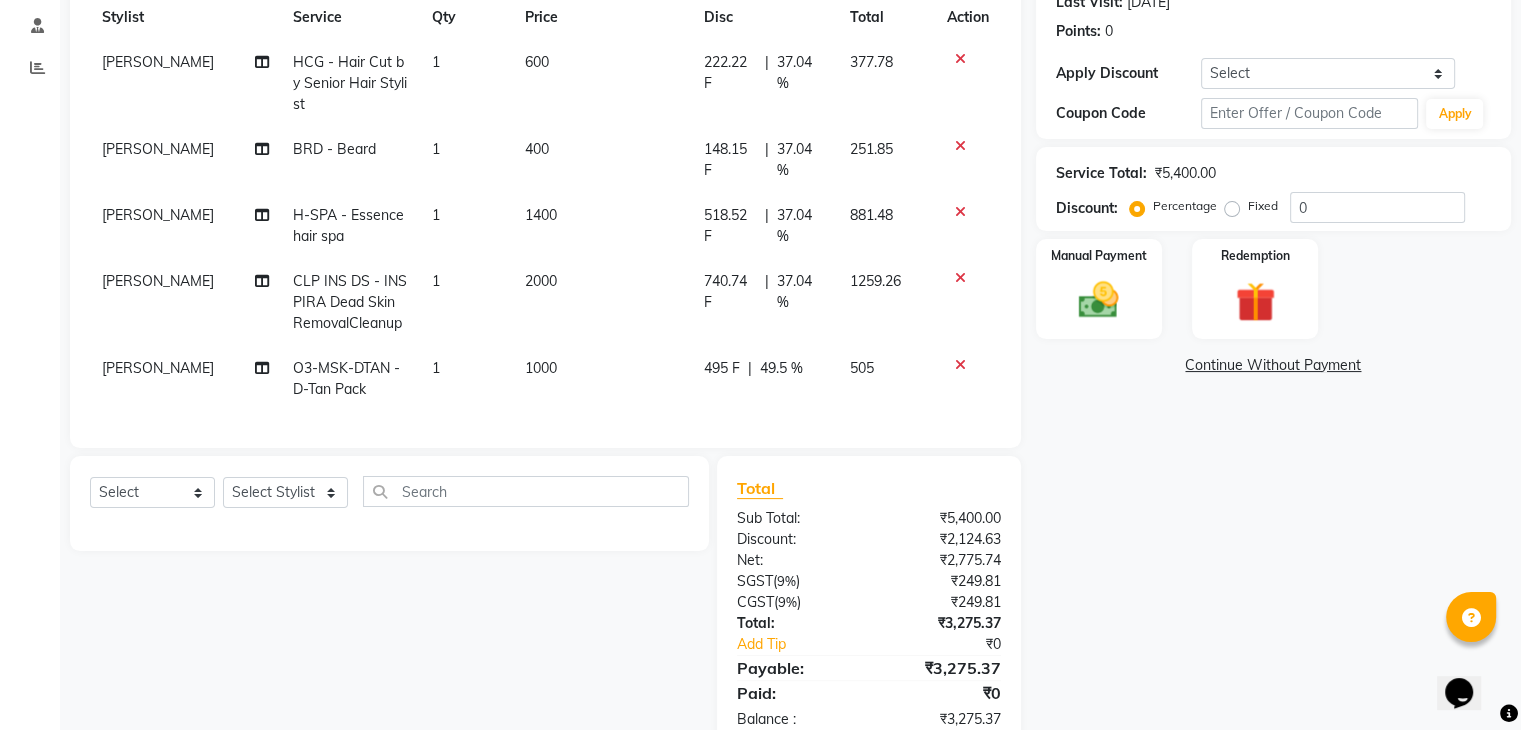 click on "49.5 %" 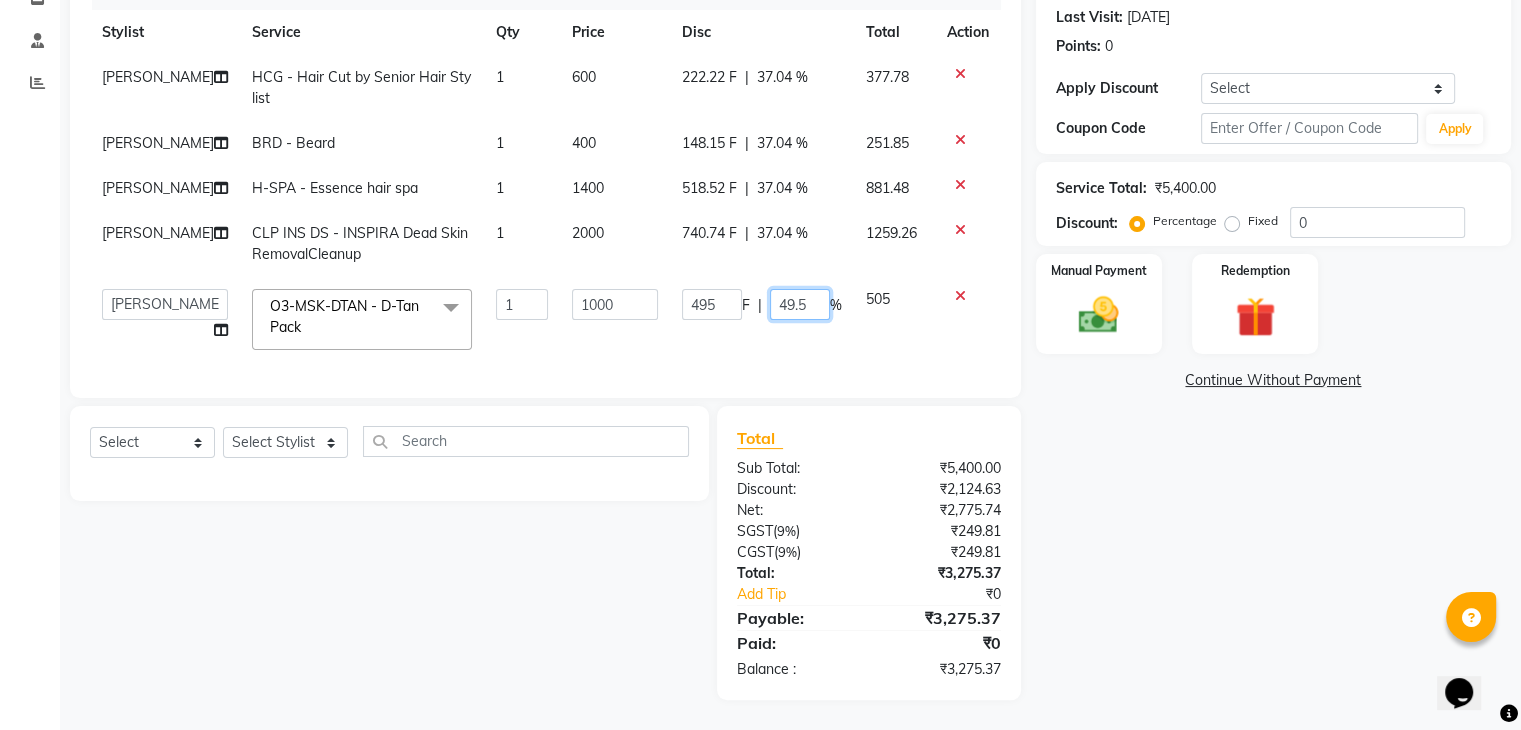 click on "49.5" 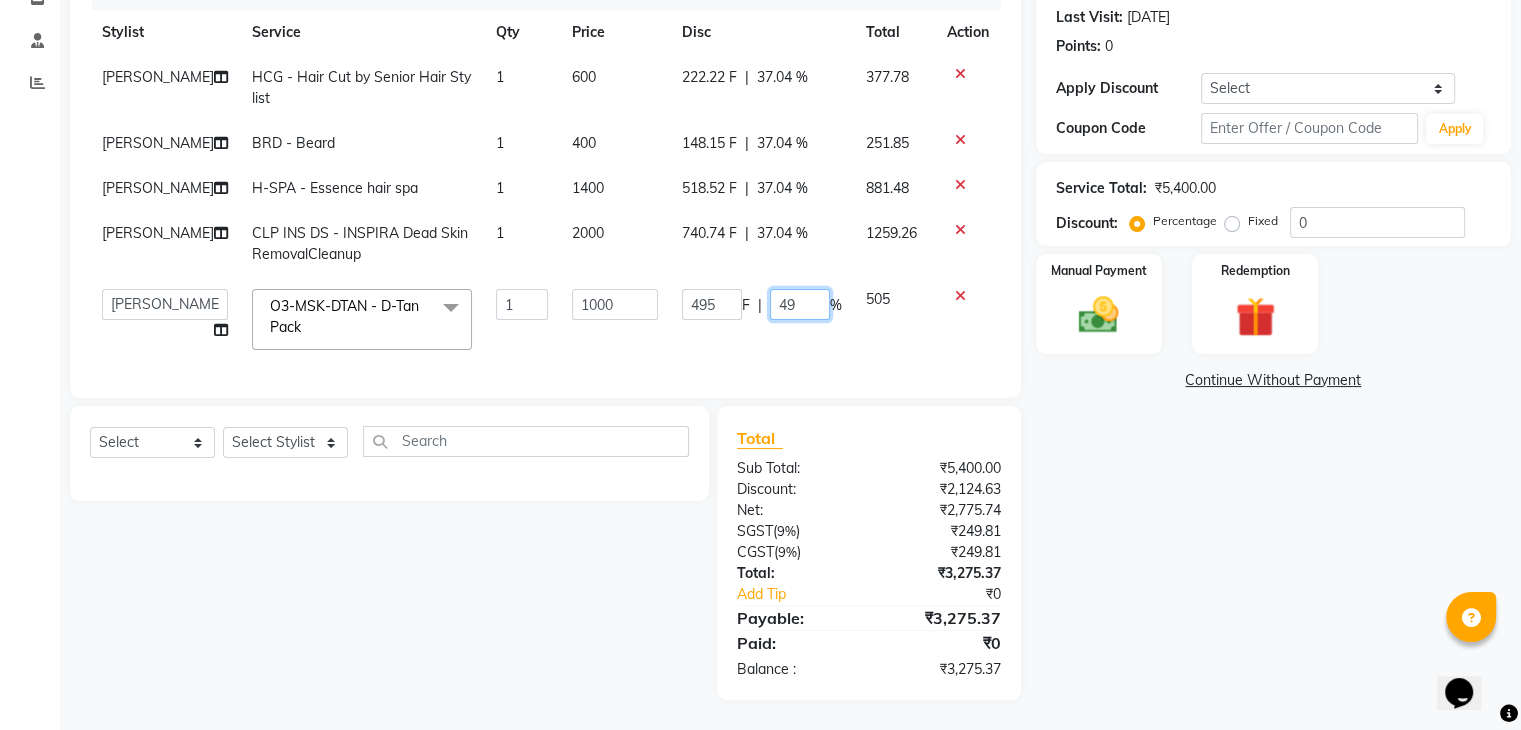 type on "4" 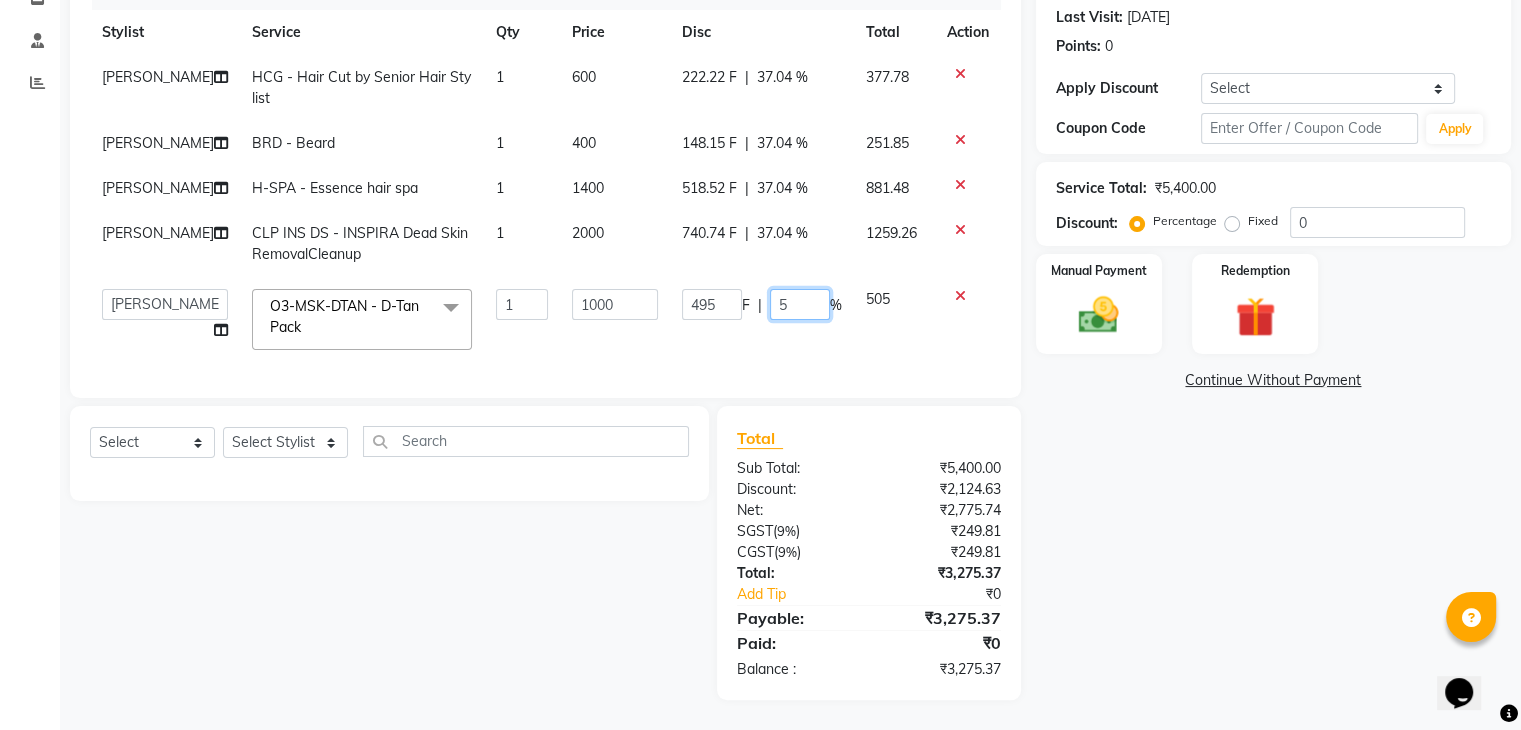 type on "50" 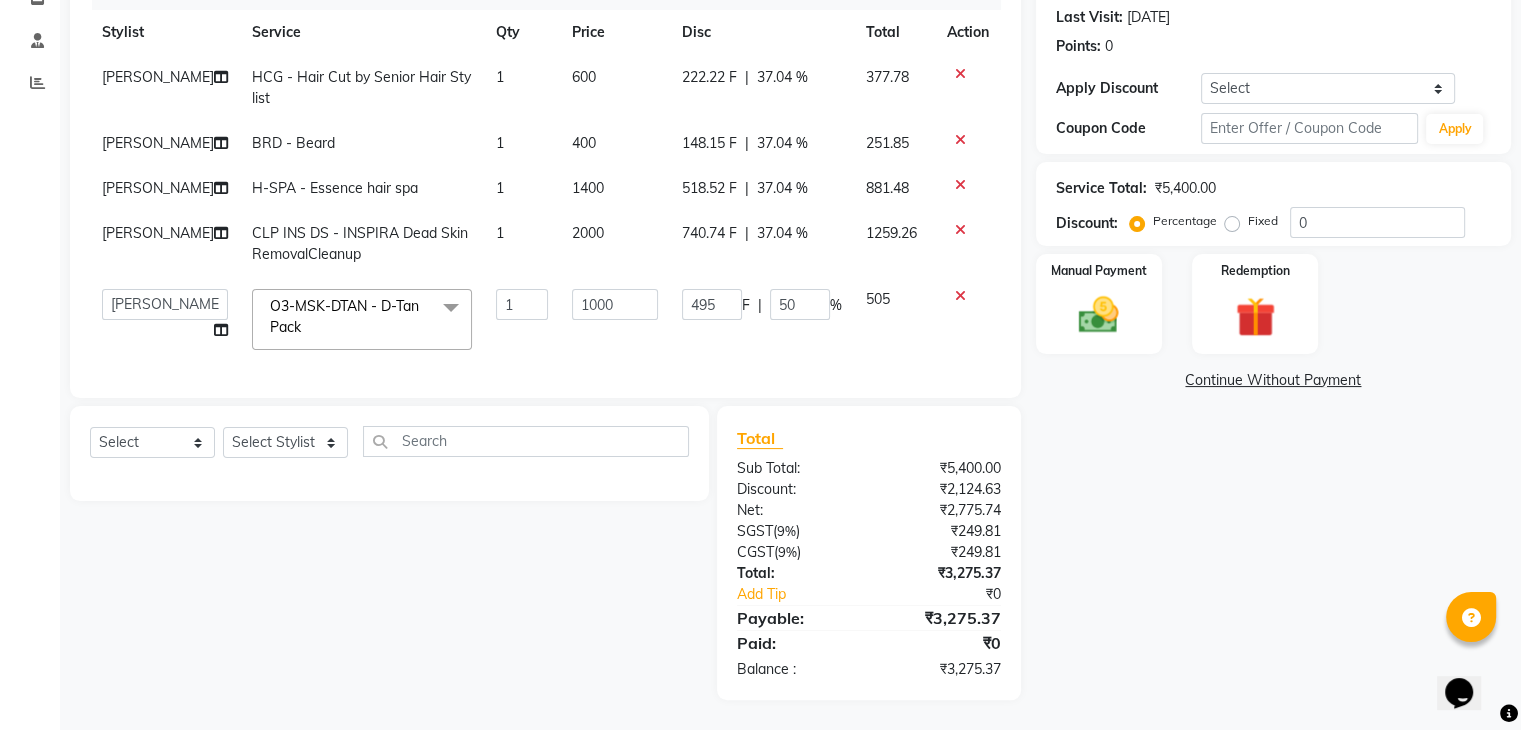 click on "Lovepreet  HCG - Hair Cut by Senior Hair Stylist 1 600 222.22 F | 37.04 % 377.78 Lovepreet  BRD - Beard 1 400 148.15 F | 37.04 % 251.85 Lovepreet  H-SPA - Essence hair spa 1 1400 518.52 F | 37.04 % 881.48 Lovepreet  CLP INS DS  - INSPIRA Dead Skin RemovalCleanup 1 2000 740.74 F | 37.04 % 1259.26  AFIA   Anjali   Ankita   Arwinder    Bikram   Harjinder   HEAD MASTERS   Inder    Jashan    JASHAN    Komal   Love   Lovepreet    Navneet Kaur    Ramanpreet Kaur    Ranjit Kaur   Sahil Kumar   Sania   Shekhar    Shilpa   Simaratpal    Sunny    SURAJ    Tejpal   Vansh  O3-MSK-DTAN  - D-Tan Pack  x SSL - Shampoo SCL - Shampoo and conditioner (with natural dry) HML - Head massage(with natural dry) HCLD - Hair Cut by Creative Director HCL - Hair Cut by Senior Hair Stylist Trim - Trimming (one Length) Spt - Split ends/short/candle cut BD - Blow dry OS - Open styling GL-igora - Igora Global GL-essensity - Essensity Global Hlts-L - Highlights Bal - Balayage Chunks  - Chunks CR  - Color removal CRF - Color refresh Bikni Spa" 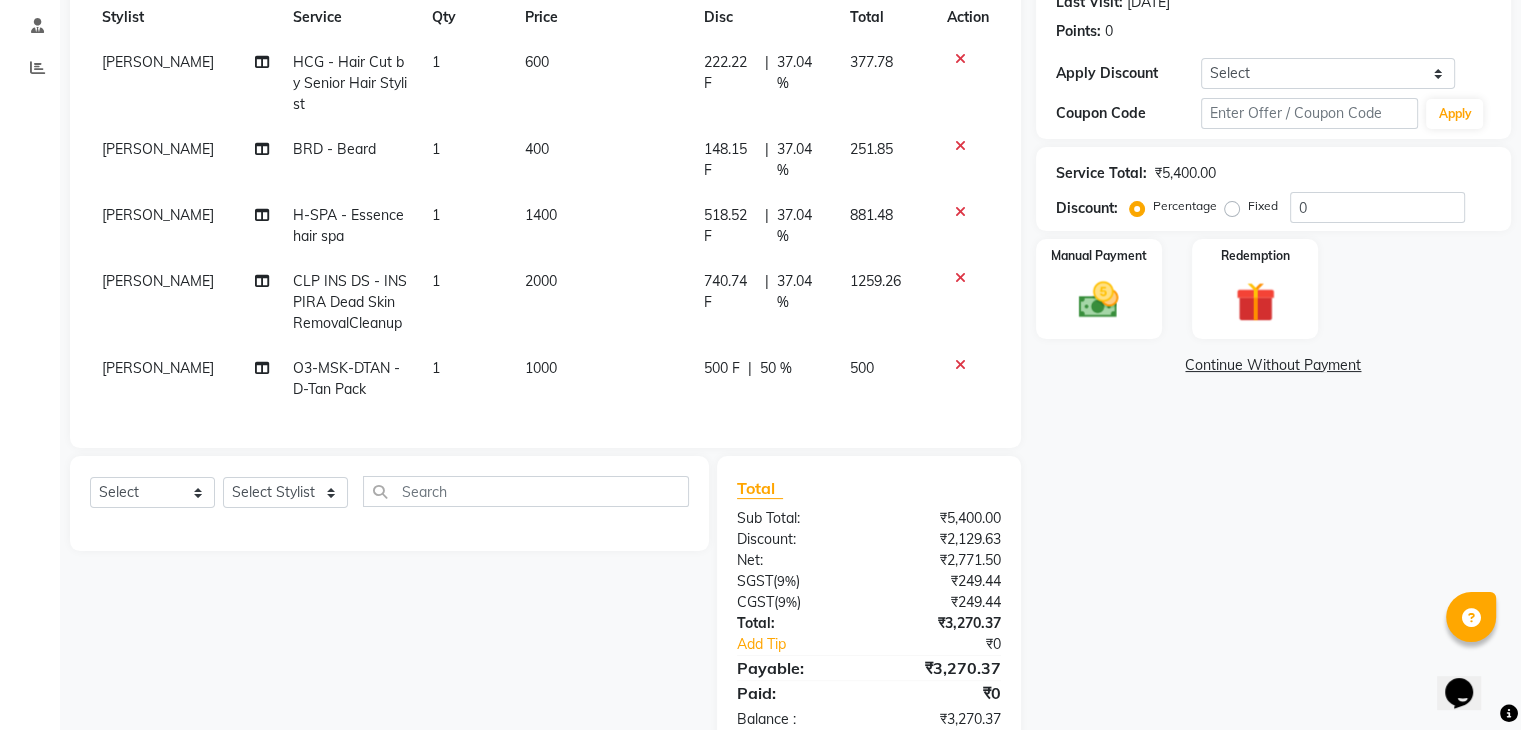 click on "50 %" 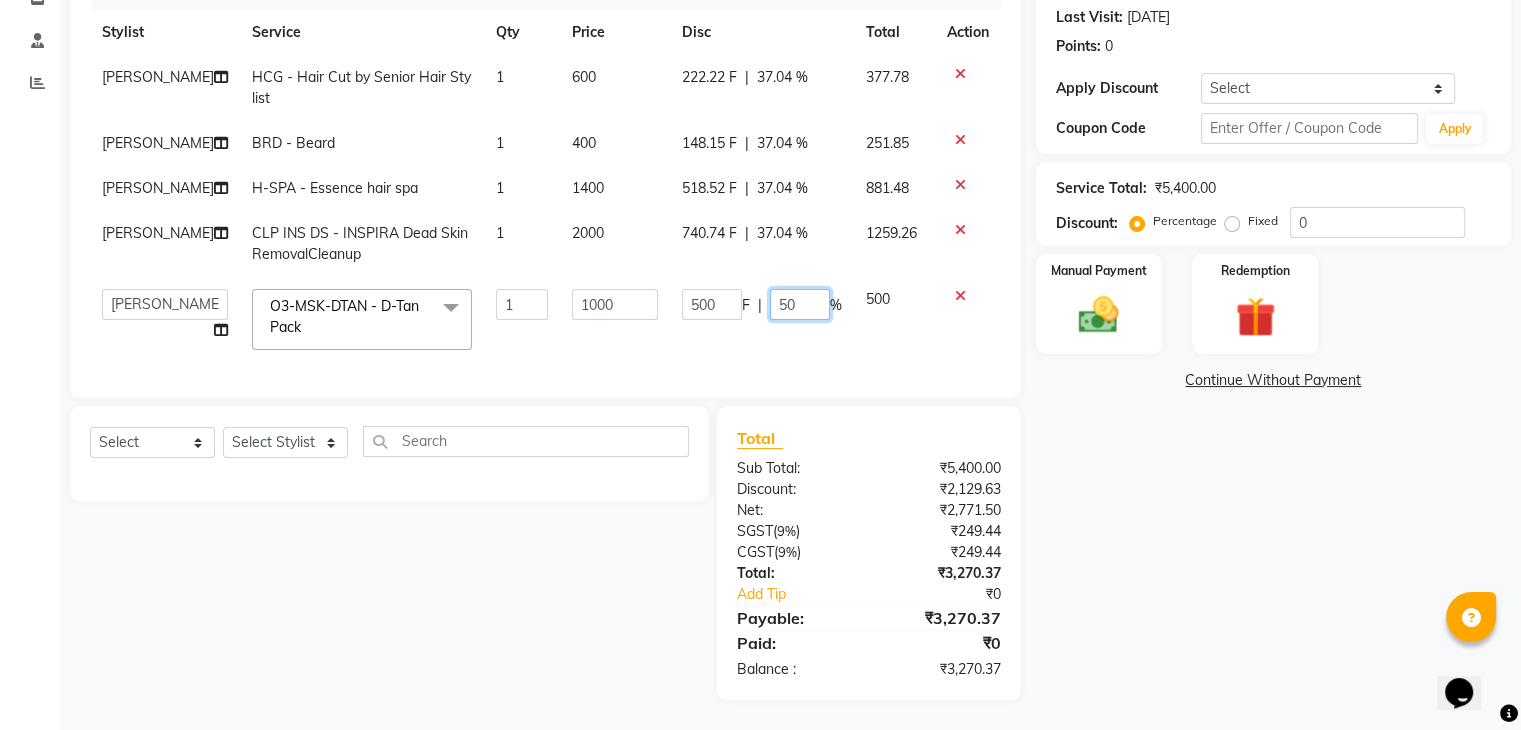 click on "50" 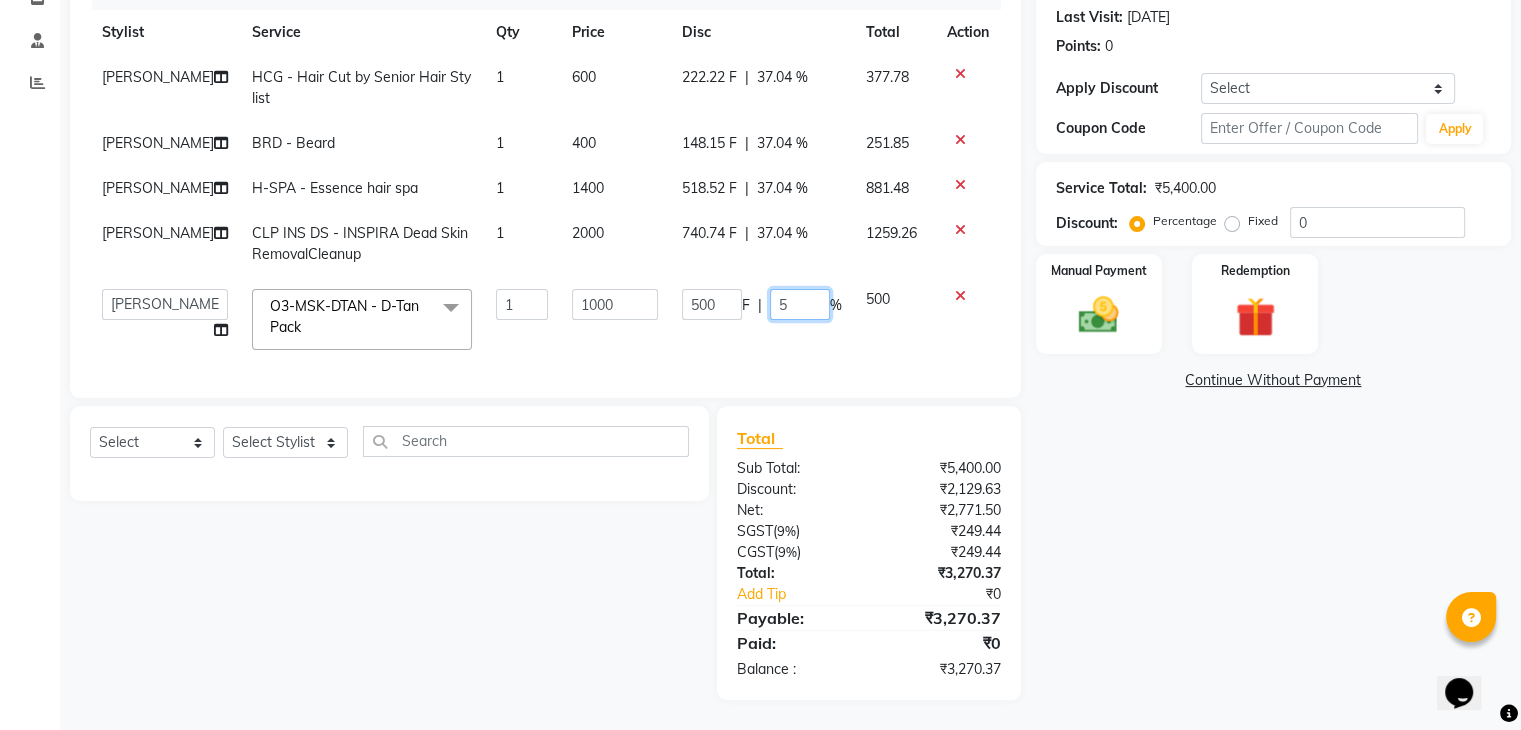 type on "52" 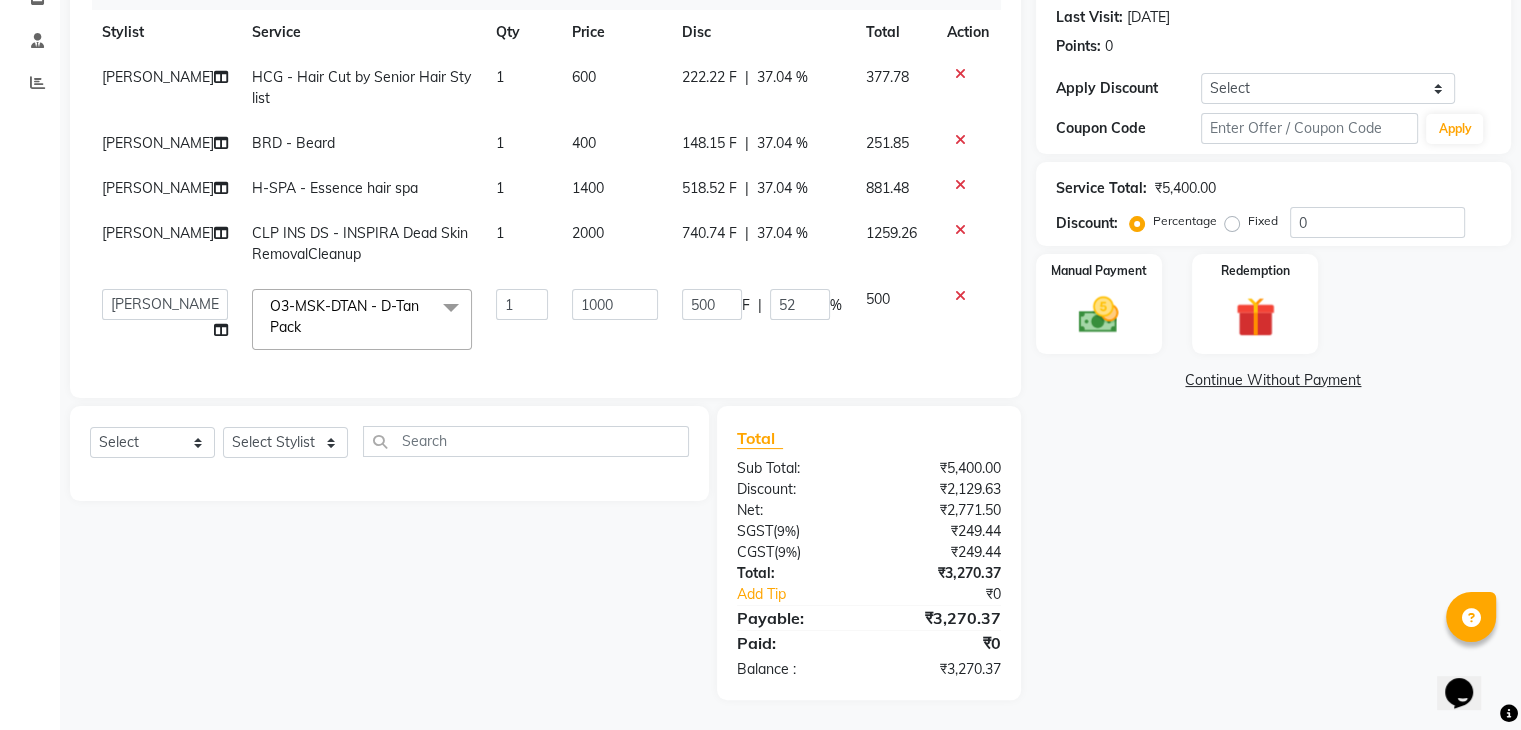 click on "Lovepreet  HCG - Hair Cut by Senior Hair Stylist 1 600 222.22 F | 37.04 % 377.78 Lovepreet  BRD - Beard 1 400 148.15 F | 37.04 % 251.85 Lovepreet  H-SPA - Essence hair spa 1 1400 518.52 F | 37.04 % 881.48 Lovepreet  CLP INS DS  - INSPIRA Dead Skin RemovalCleanup 1 2000 740.74 F | 37.04 % 1259.26  AFIA   Anjali   Ankita   Arwinder    Bikram   Harjinder   HEAD MASTERS   Inder    Jashan    JASHAN    Komal   Love   Lovepreet    Navneet Kaur    Ramanpreet Kaur    Ranjit Kaur   Sahil Kumar   Sania   Shekhar    Shilpa   Simaratpal    Sunny    SURAJ    Tejpal   Vansh  O3-MSK-DTAN  - D-Tan Pack  x SSL - Shampoo SCL - Shampoo and conditioner (with natural dry) HML - Head massage(with natural dry) HCLD - Hair Cut by Creative Director HCL - Hair Cut by Senior Hair Stylist Trim - Trimming (one Length) Spt - Split ends/short/candle cut BD - Blow dry OS - Open styling GL-igora - Igora Global GL-essensity - Essensity Global Hlts-L - Highlights Bal - Balayage Chunks  - Chunks CR  - Color removal CRF - Color refresh Bikni Spa" 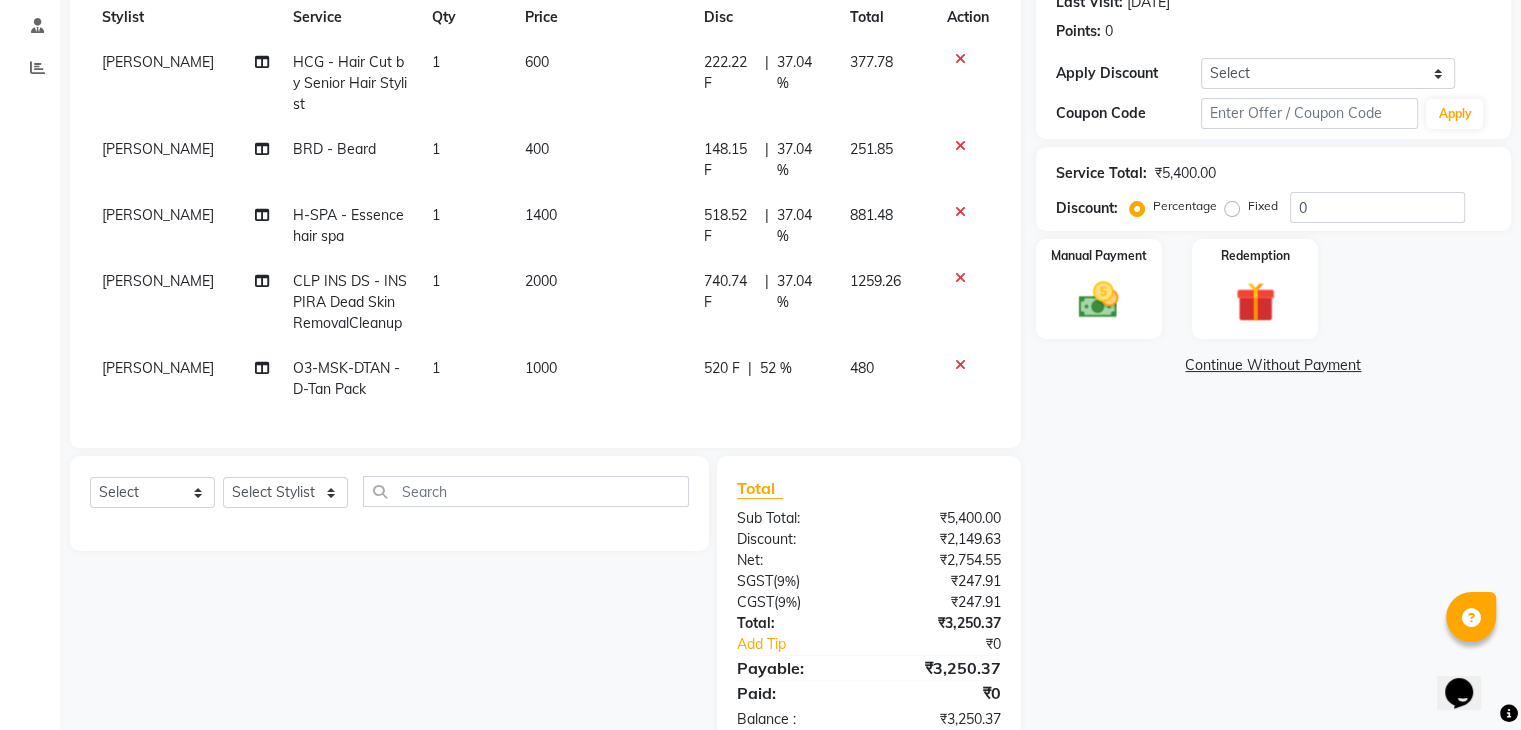 click on "52 %" 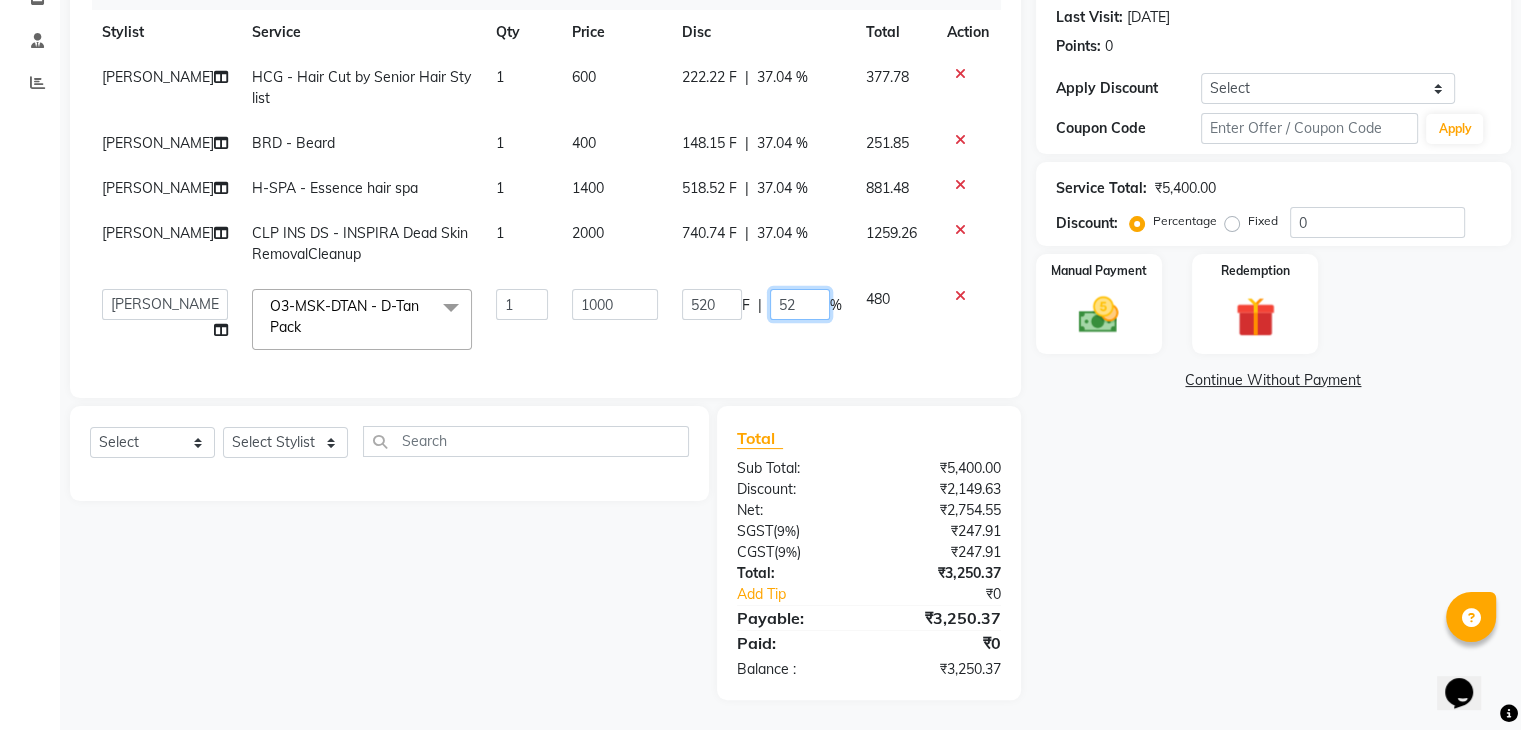 click on "52" 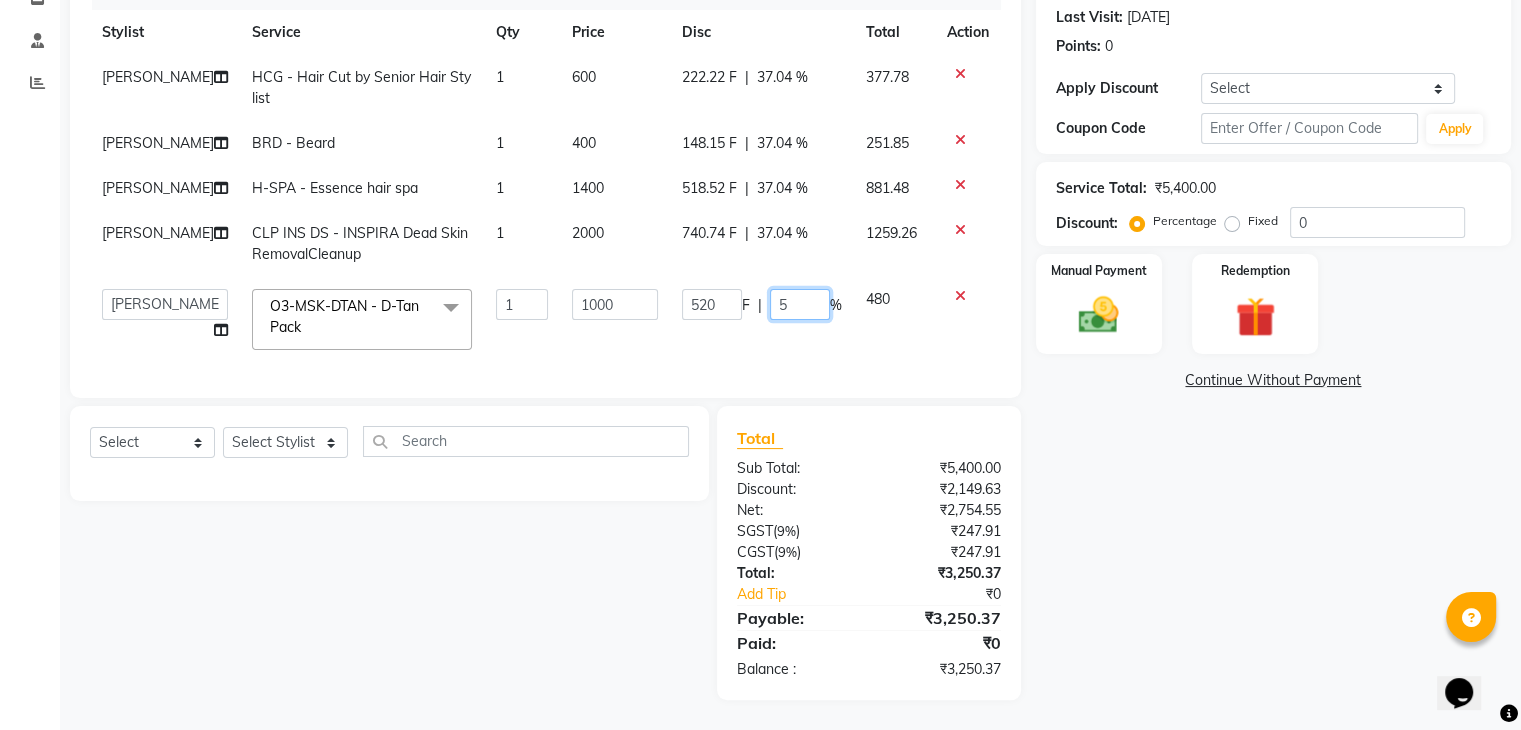 type on "56" 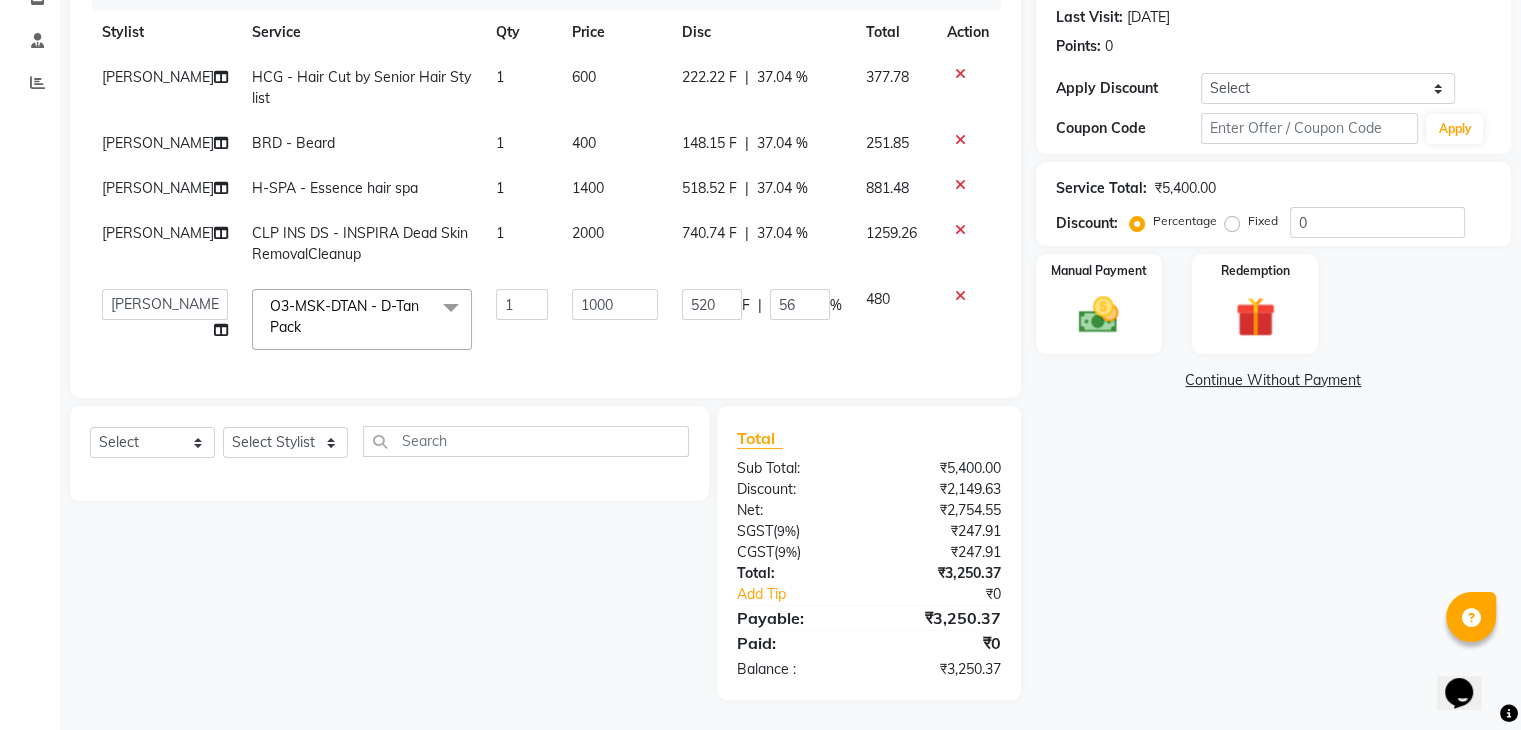 click on "Services Stylist Service Qty Price Disc Total Action Lovepreet  HCG - Hair Cut by Senior Hair Stylist 1 600 222.22 F | 37.04 % 377.78 Lovepreet  BRD - Beard 1 400 148.15 F | 37.04 % 251.85 Lovepreet  H-SPA - Essence hair spa 1 1400 518.52 F | 37.04 % 881.48 Lovepreet  CLP INS DS  - INSPIRA Dead Skin RemovalCleanup 1 2000 740.74 F | 37.04 % 1259.26  AFIA   Anjali   Ankita   Arwinder    Bikram   Harjinder   HEAD MASTERS   Inder    Jashan    JASHAN    Komal   Love   Lovepreet    Navneet Kaur    Ramanpreet Kaur    Ranjit Kaur   Sahil Kumar   Sania   Shekhar    Shilpa   Simaratpal    Sunny    SURAJ    Tejpal   Vansh  O3-MSK-DTAN  - D-Tan Pack  x SSL - Shampoo SCL - Shampoo and conditioner (with natural dry) HML - Head massage(with natural dry) HCLD - Hair Cut by Creative Director HCL - Hair Cut by Senior Hair Stylist Trim - Trimming (one Length) Spt - Split ends/short/candle cut BD - Blow dry OS - Open styling GL-igora - Igora Global GL-essensity - Essensity Global Hlts-L - Highlights Bal - Balayage SSM - Shampoo" 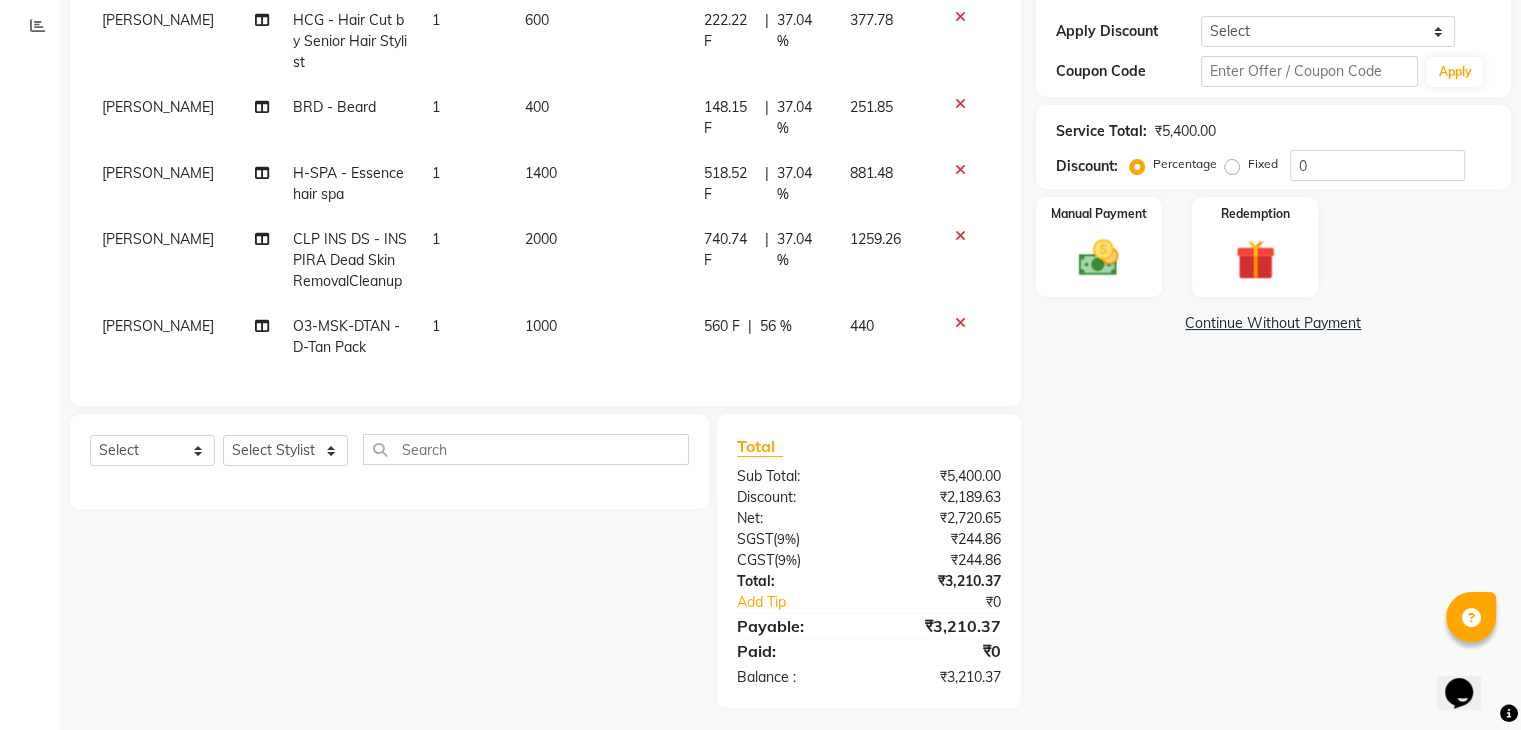 scroll, scrollTop: 356, scrollLeft: 0, axis: vertical 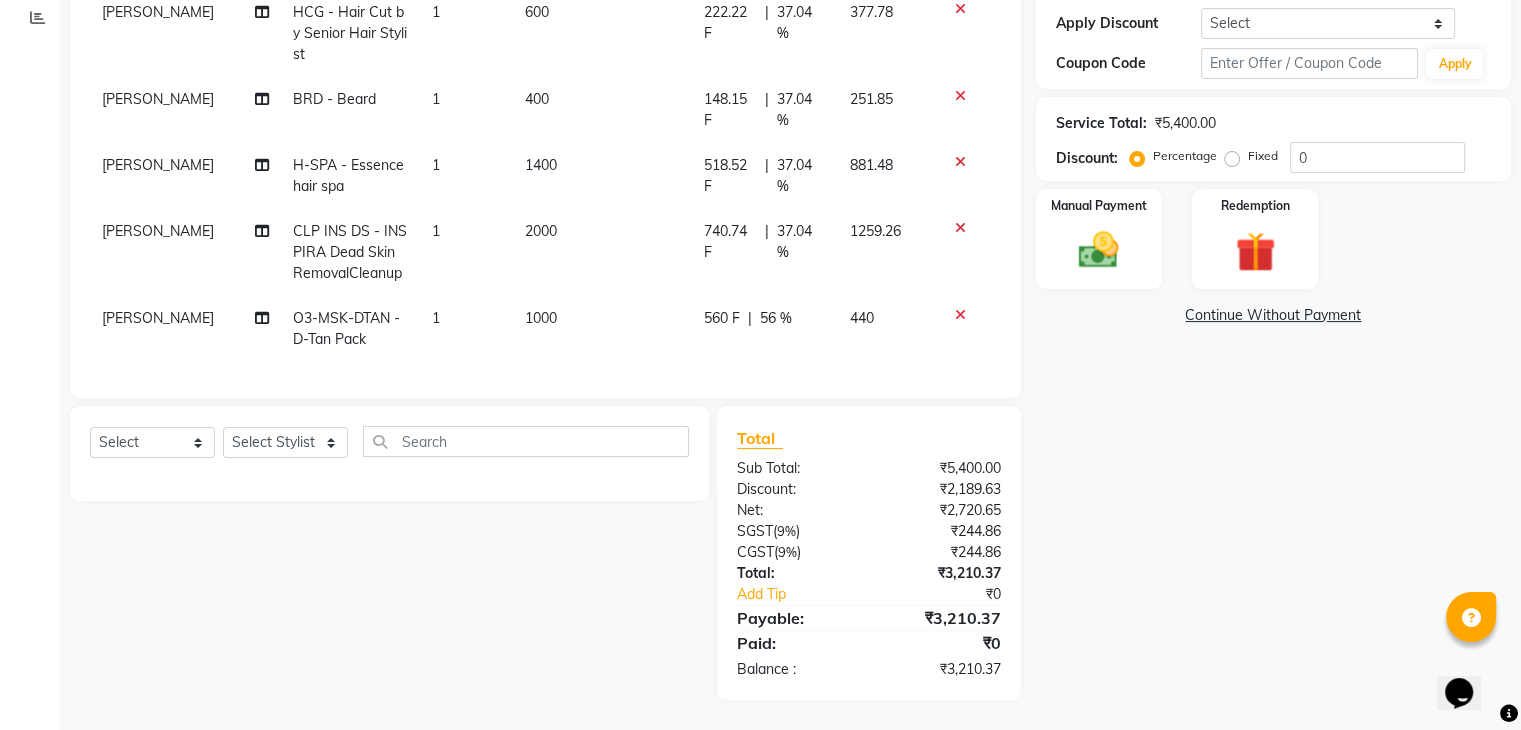 click on "560 F | 56 %" 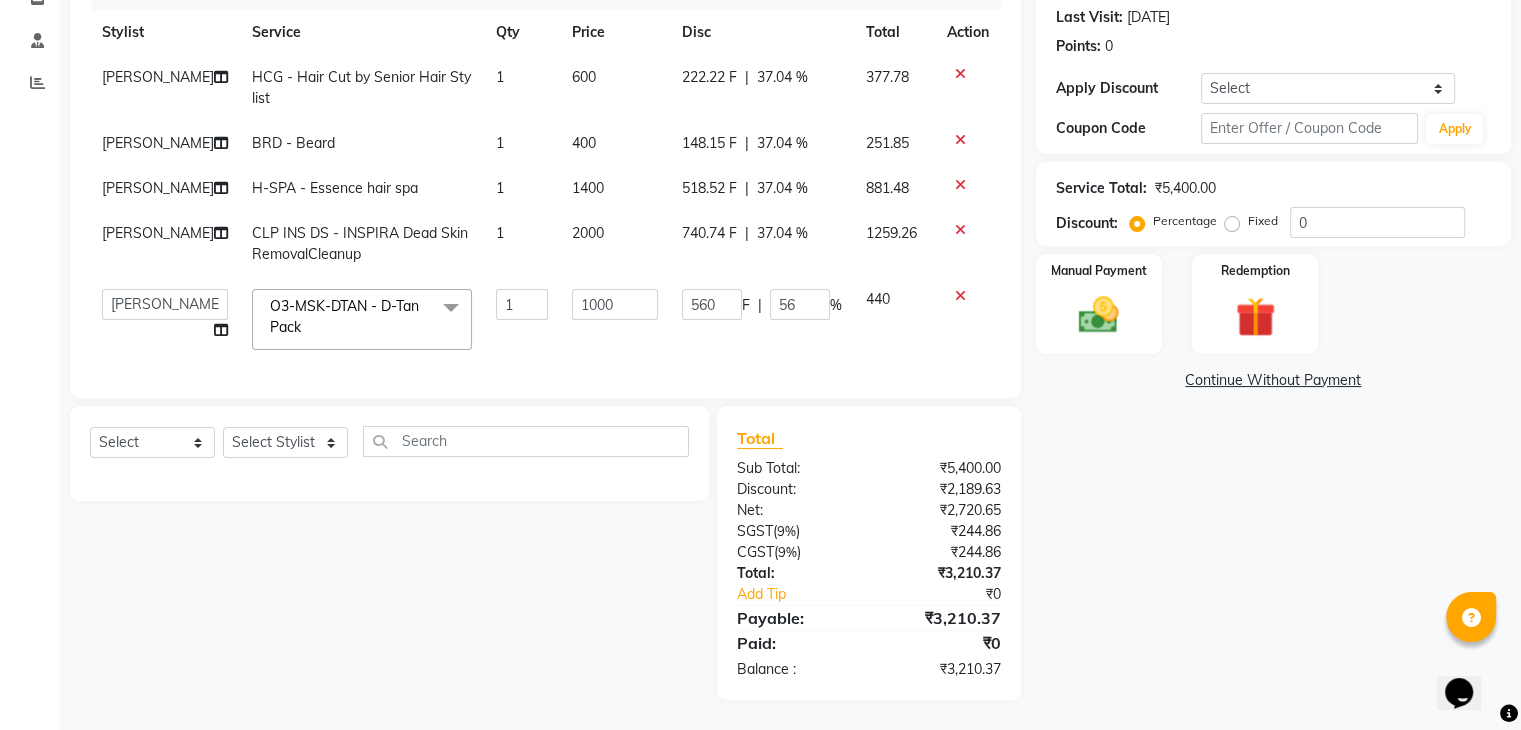 scroll, scrollTop: 290, scrollLeft: 0, axis: vertical 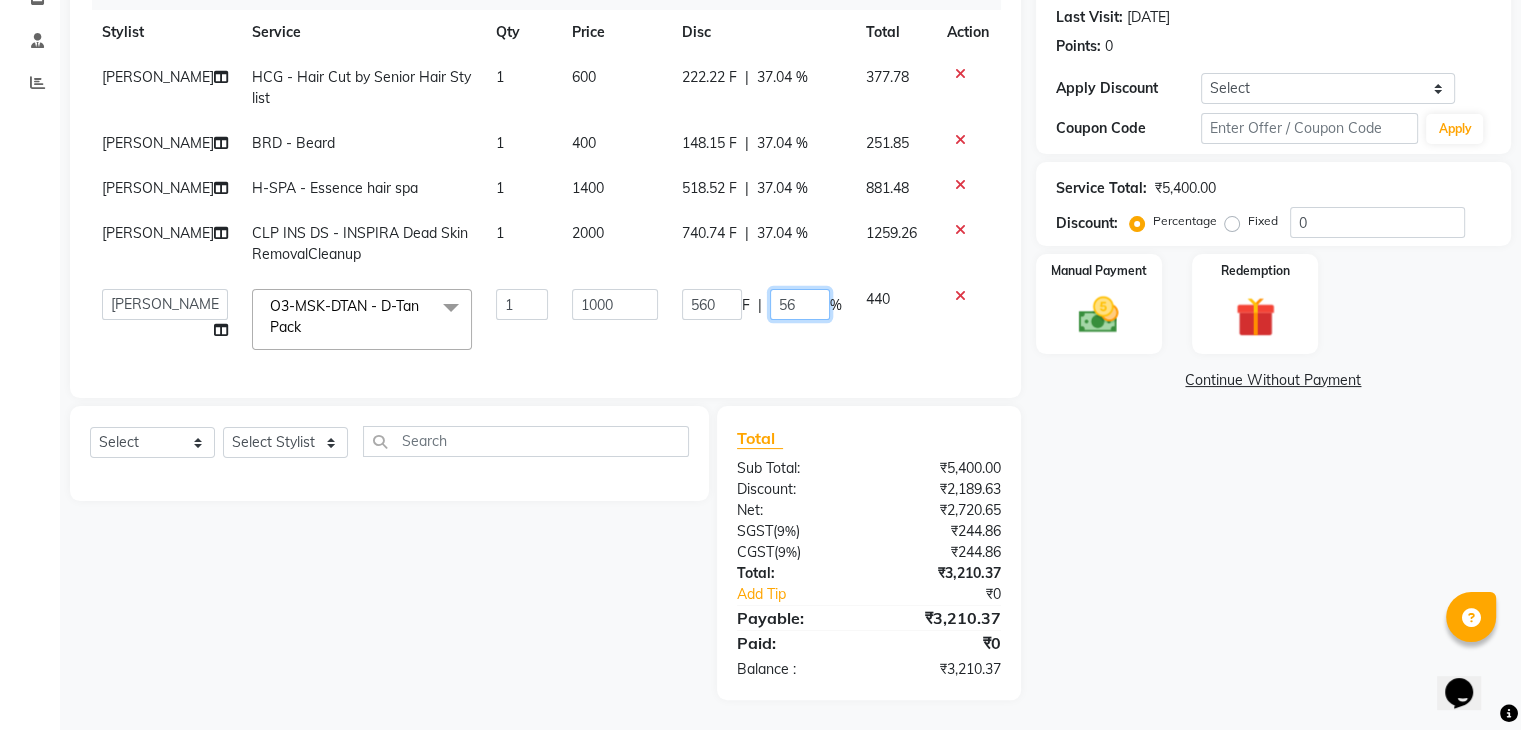 click on "56" 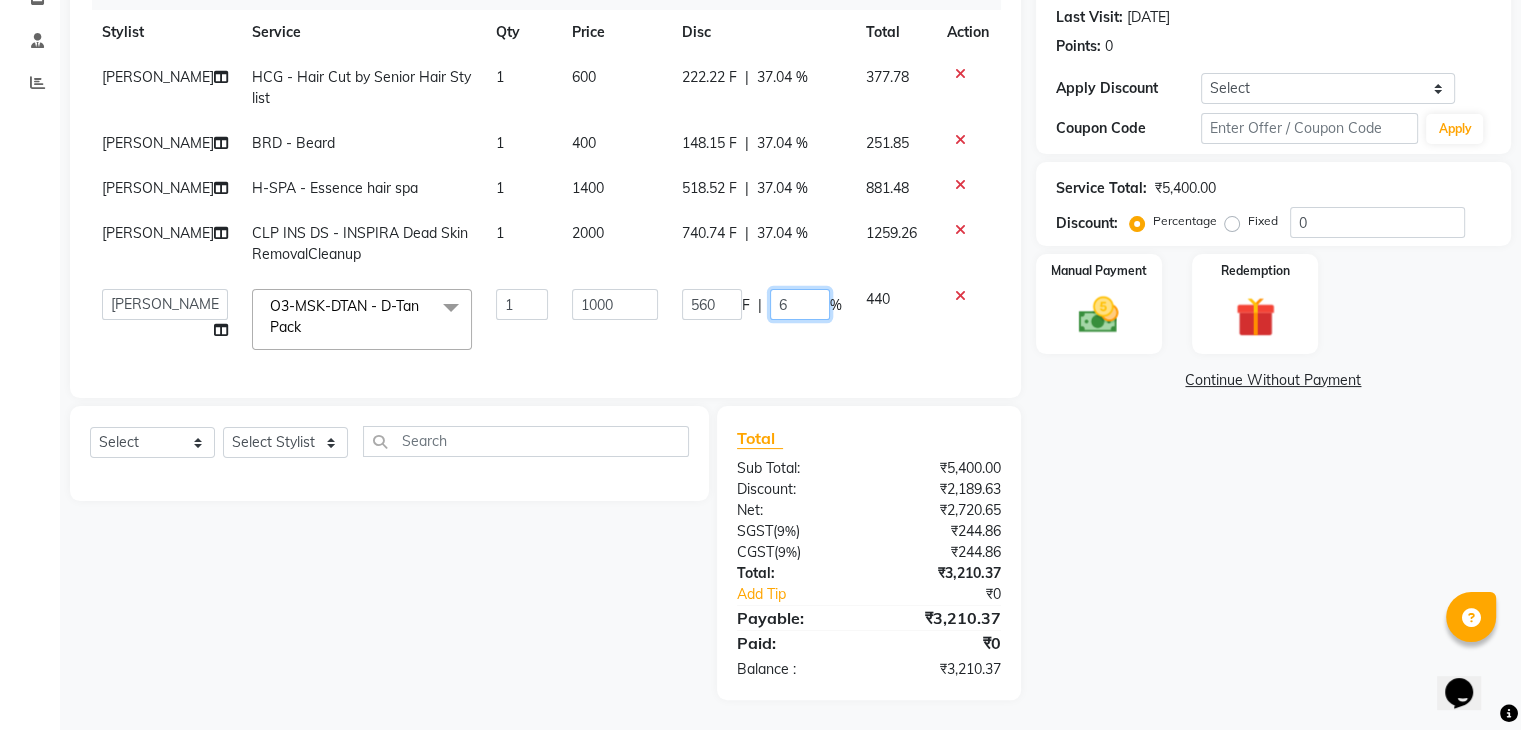 type on "60" 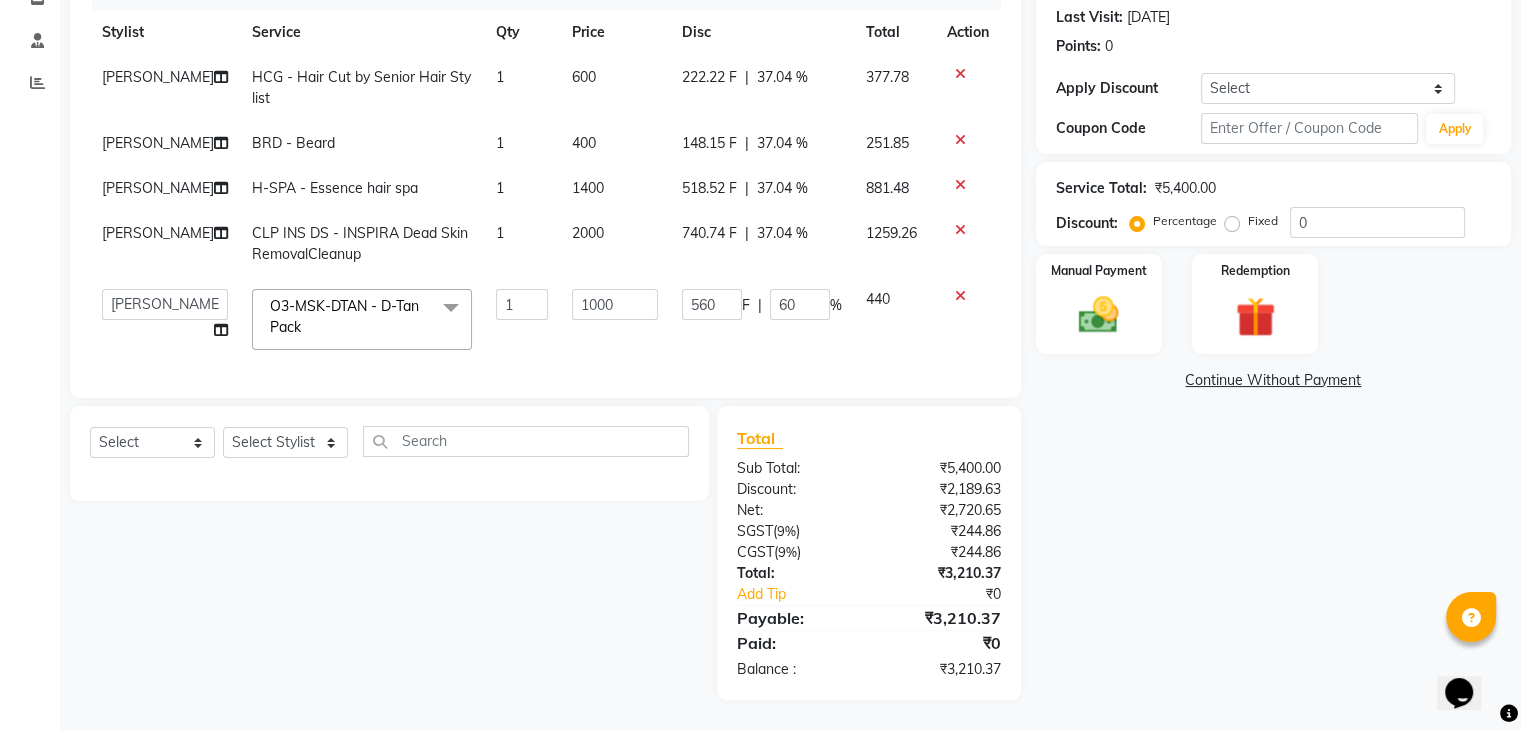 click on "Services Stylist Service Qty Price Disc Total Action Lovepreet  HCG - Hair Cut by Senior Hair Stylist 1 600 222.22 F | 37.04 % 377.78 Lovepreet  BRD - Beard 1 400 148.15 F | 37.04 % 251.85 Lovepreet  H-SPA - Essence hair spa 1 1400 518.52 F | 37.04 % 881.48 Lovepreet  CLP INS DS  - INSPIRA Dead Skin RemovalCleanup 1 2000 740.74 F | 37.04 % 1259.26  AFIA   Anjali   Ankita   Arwinder    Bikram   Harjinder   HEAD MASTERS   Inder    Jashan    JASHAN    Komal   Love   Lovepreet    Navneet Kaur    Ramanpreet Kaur    Ranjit Kaur   Sahil Kumar   Sania   Shekhar    Shilpa   Simaratpal    Sunny    SURAJ    Tejpal   Vansh  O3-MSK-DTAN  - D-Tan Pack  x SSL - Shampoo SCL - Shampoo and conditioner (with natural dry) HML - Head massage(with natural dry) HCLD - Hair Cut by Creative Director HCL - Hair Cut by Senior Hair Stylist Trim - Trimming (one Length) Spt - Split ends/short/candle cut BD - Blow dry OS - Open styling GL-igora - Igora Global GL-essensity - Essensity Global Hlts-L - Highlights Bal - Balayage SSM - Shampoo" 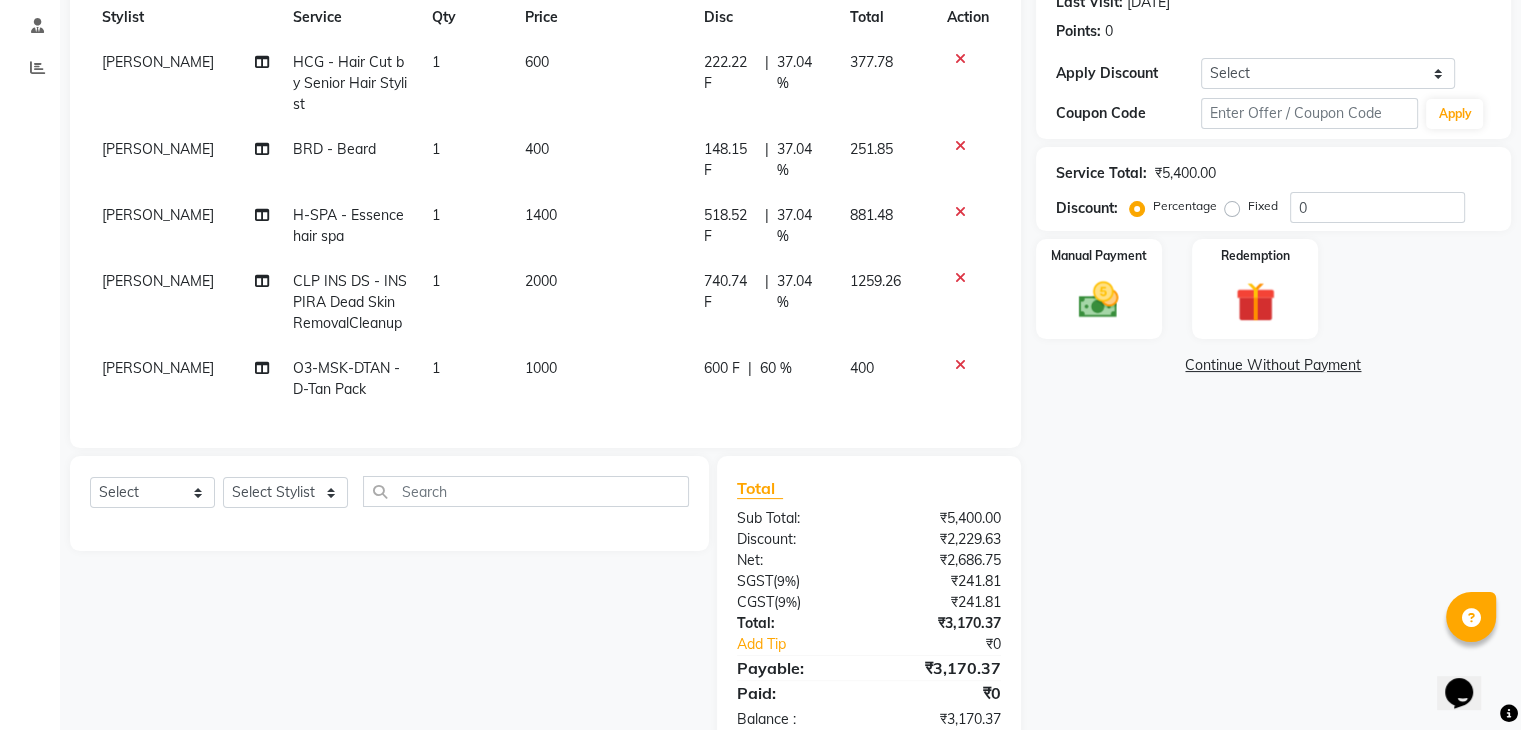 click on "60 %" 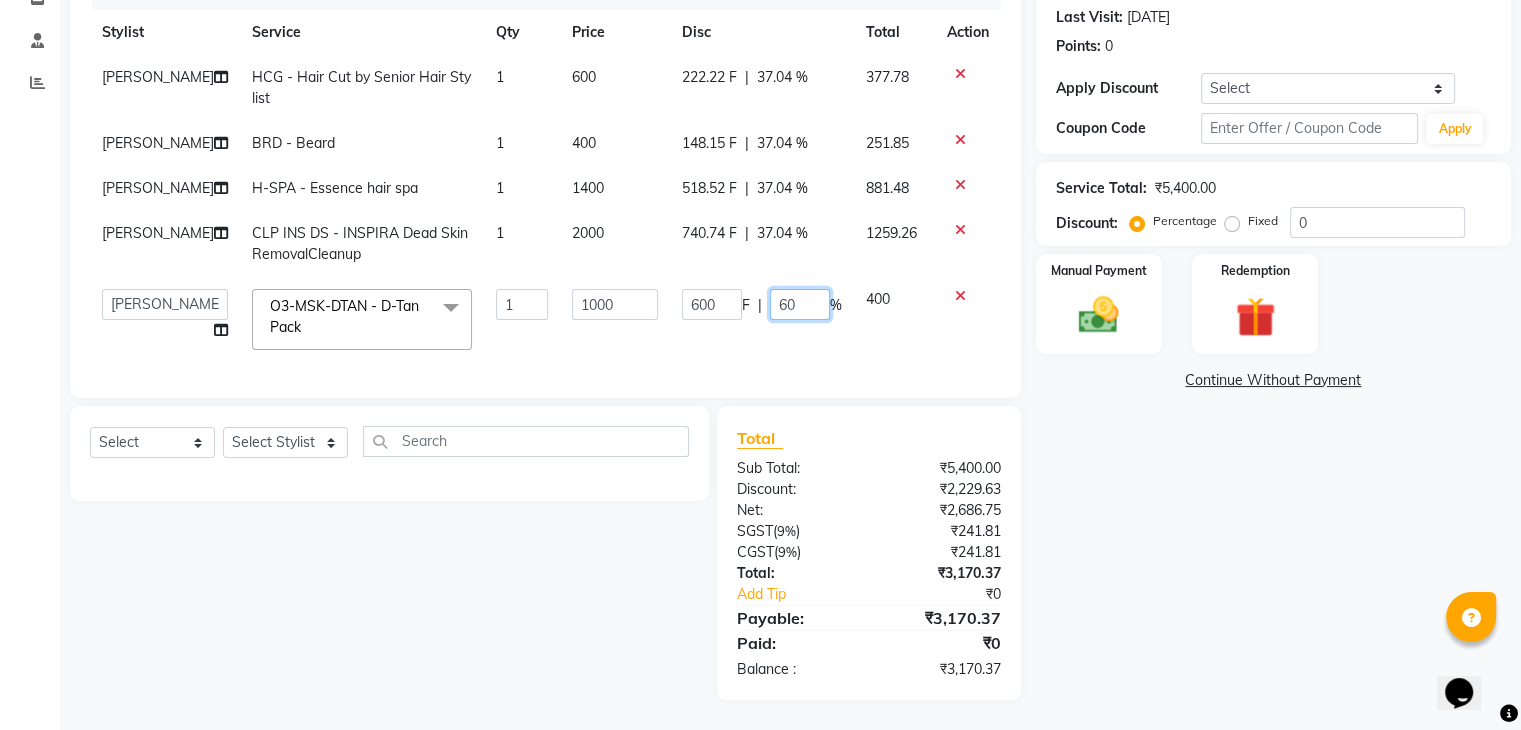 click on "60" 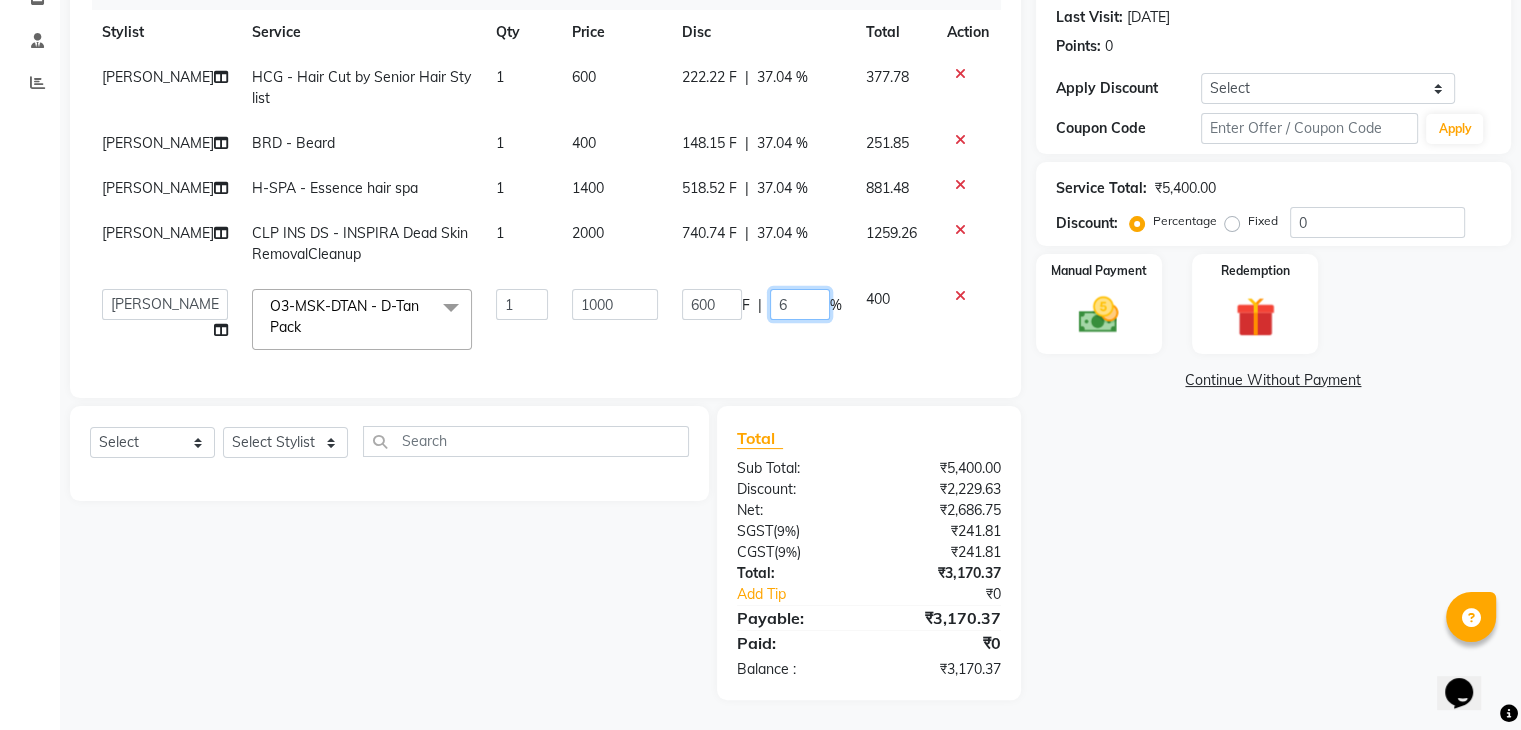 type on "65" 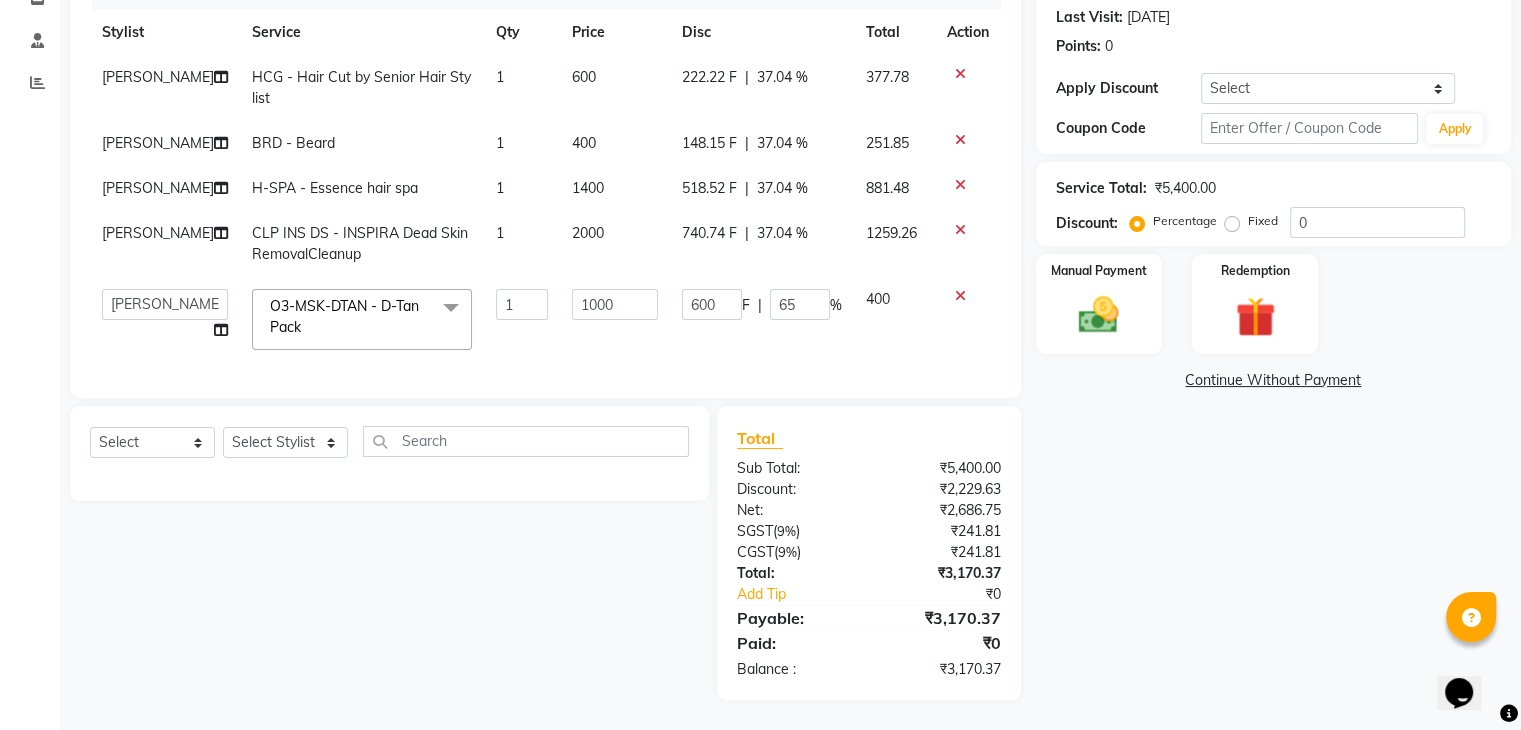 click on "Services Stylist Service Qty Price Disc Total Action Lovepreet  HCG - Hair Cut by Senior Hair Stylist 1 600 222.22 F | 37.04 % 377.78 Lovepreet  BRD - Beard 1 400 148.15 F | 37.04 % 251.85 Lovepreet  H-SPA - Essence hair spa 1 1400 518.52 F | 37.04 % 881.48 Lovepreet  CLP INS DS  - INSPIRA Dead Skin RemovalCleanup 1 2000 740.74 F | 37.04 % 1259.26  AFIA   Anjali   Ankita   Arwinder    Bikram   Harjinder   HEAD MASTERS   Inder    Jashan    JASHAN    Komal   Love   Lovepreet    Navneet Kaur    Ramanpreet Kaur    Ranjit Kaur   Sahil Kumar   Sania   Shekhar    Shilpa   Simaratpal    Sunny    SURAJ    Tejpal   Vansh  O3-MSK-DTAN  - D-Tan Pack  x SSL - Shampoo SCL - Shampoo and conditioner (with natural dry) HML - Head massage(with natural dry) HCLD - Hair Cut by Creative Director HCL - Hair Cut by Senior Hair Stylist Trim - Trimming (one Length) Spt - Split ends/short/candle cut BD - Blow dry OS - Open styling GL-igora - Igora Global GL-essensity - Essensity Global Hlts-L - Highlights Bal - Balayage SSM - Shampoo" 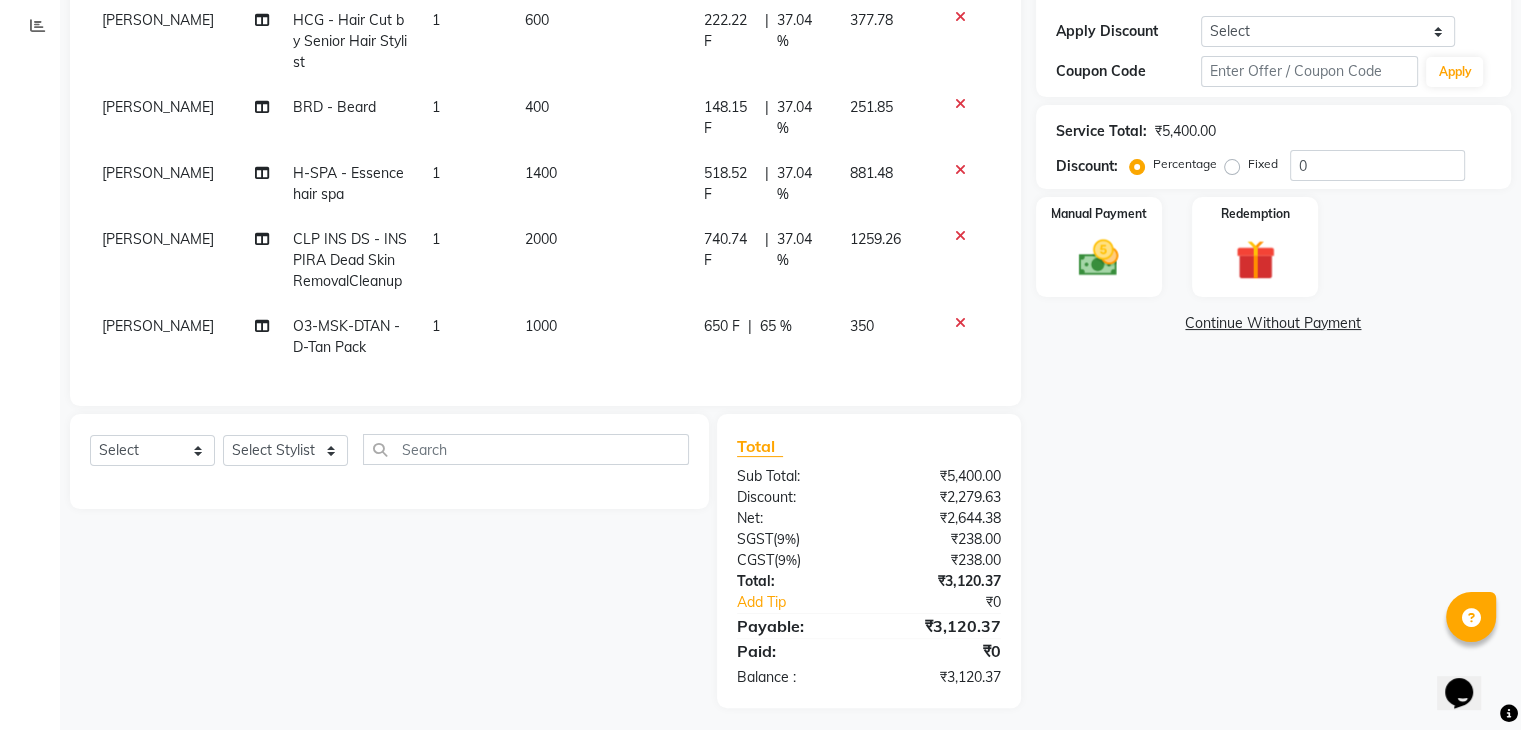 scroll, scrollTop: 356, scrollLeft: 0, axis: vertical 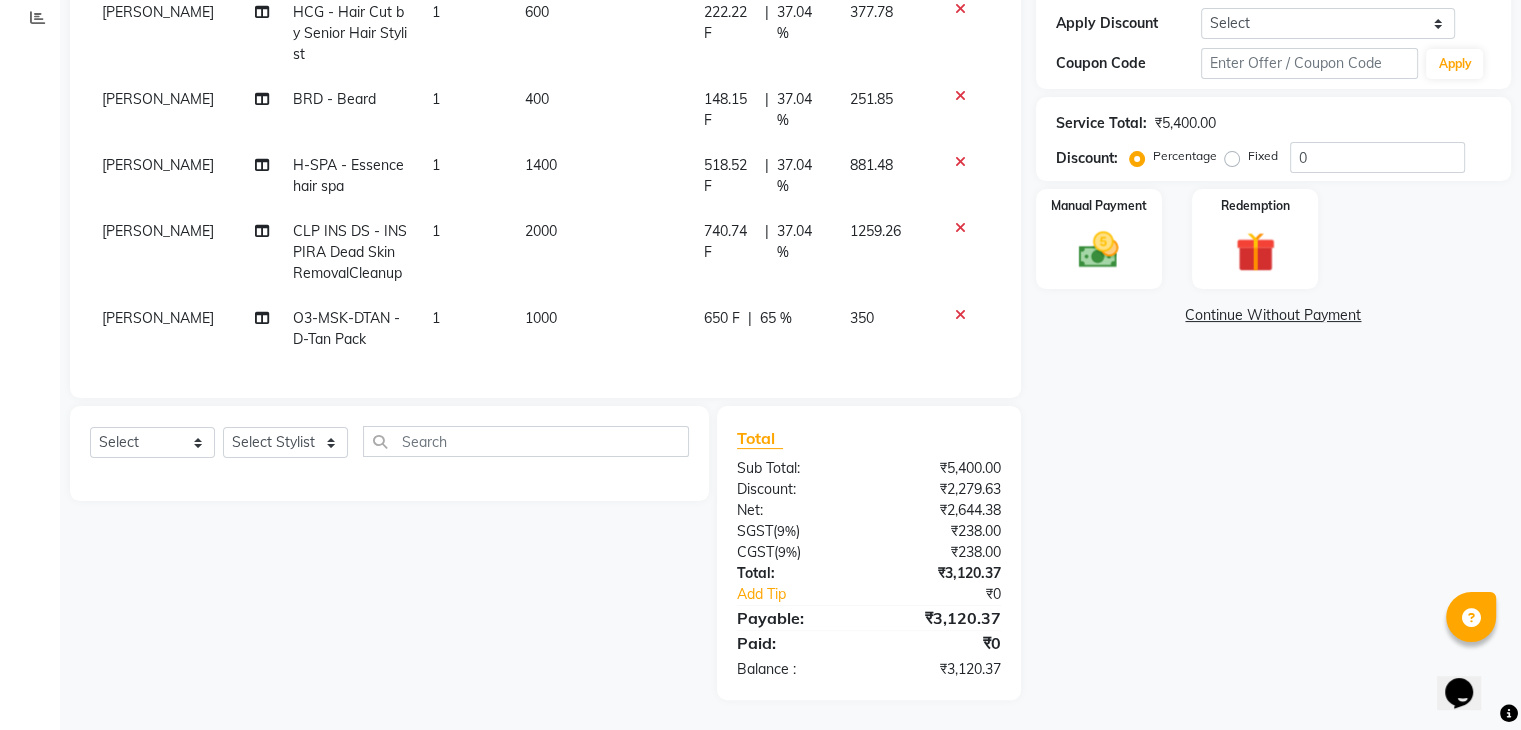 click on "65 %" 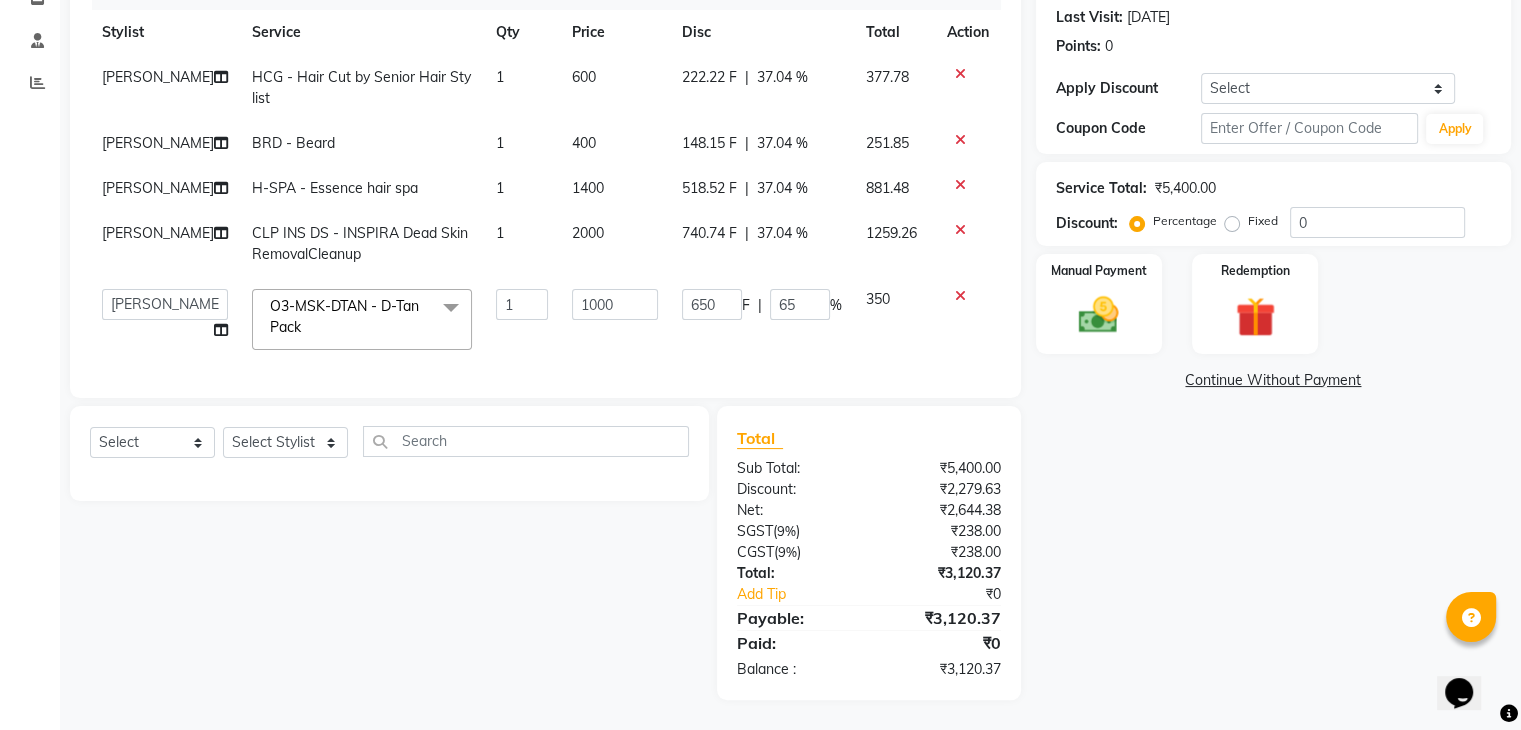scroll, scrollTop: 290, scrollLeft: 0, axis: vertical 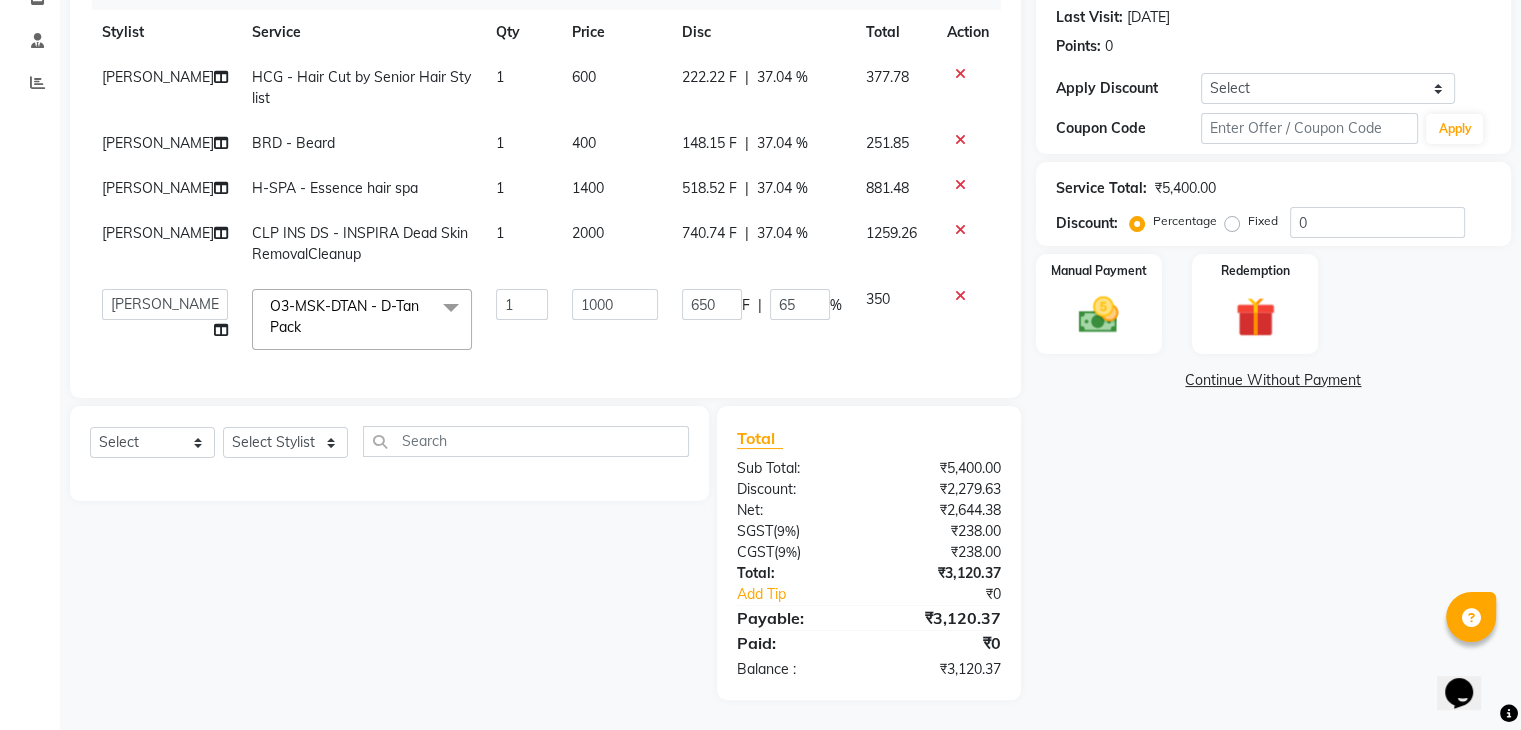 type on "6" 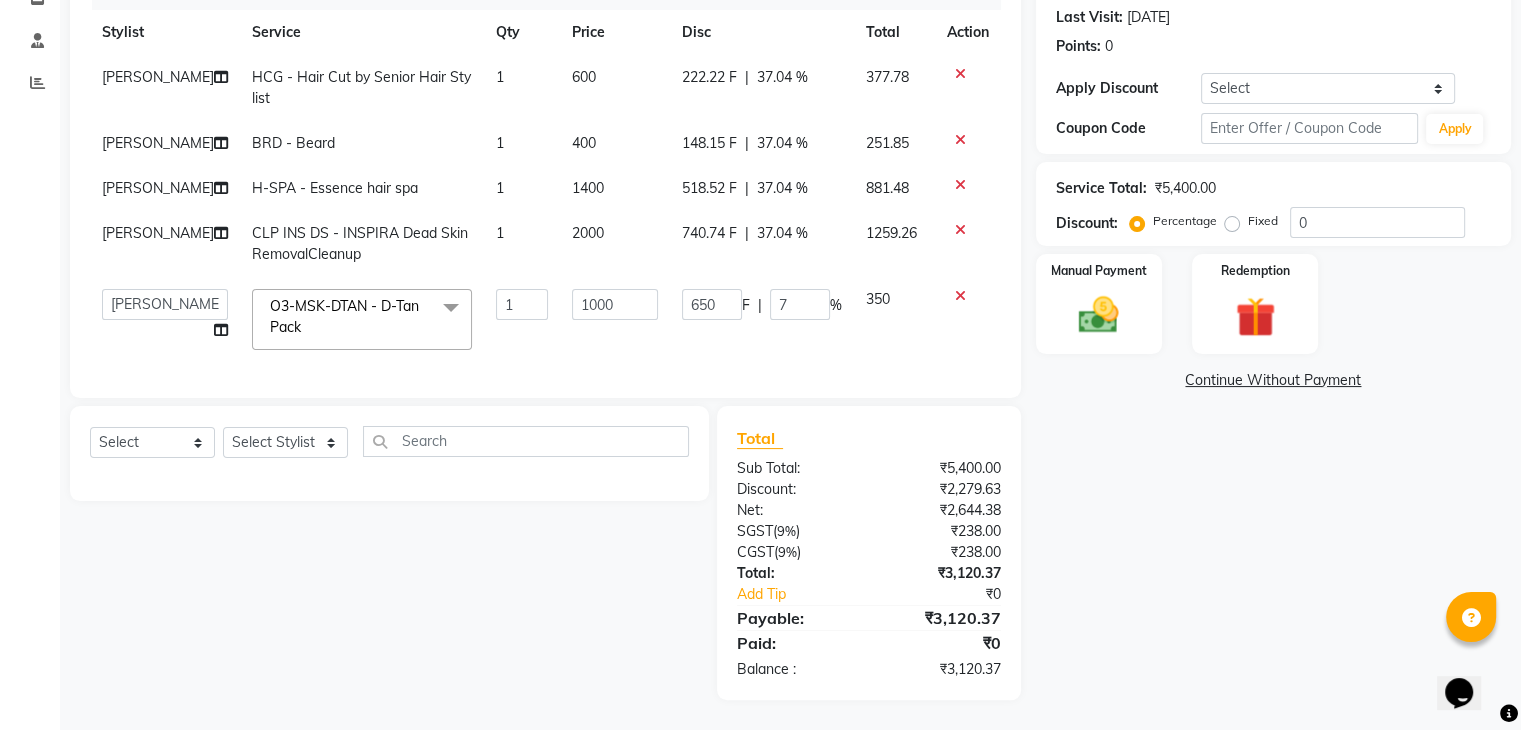 type on "70" 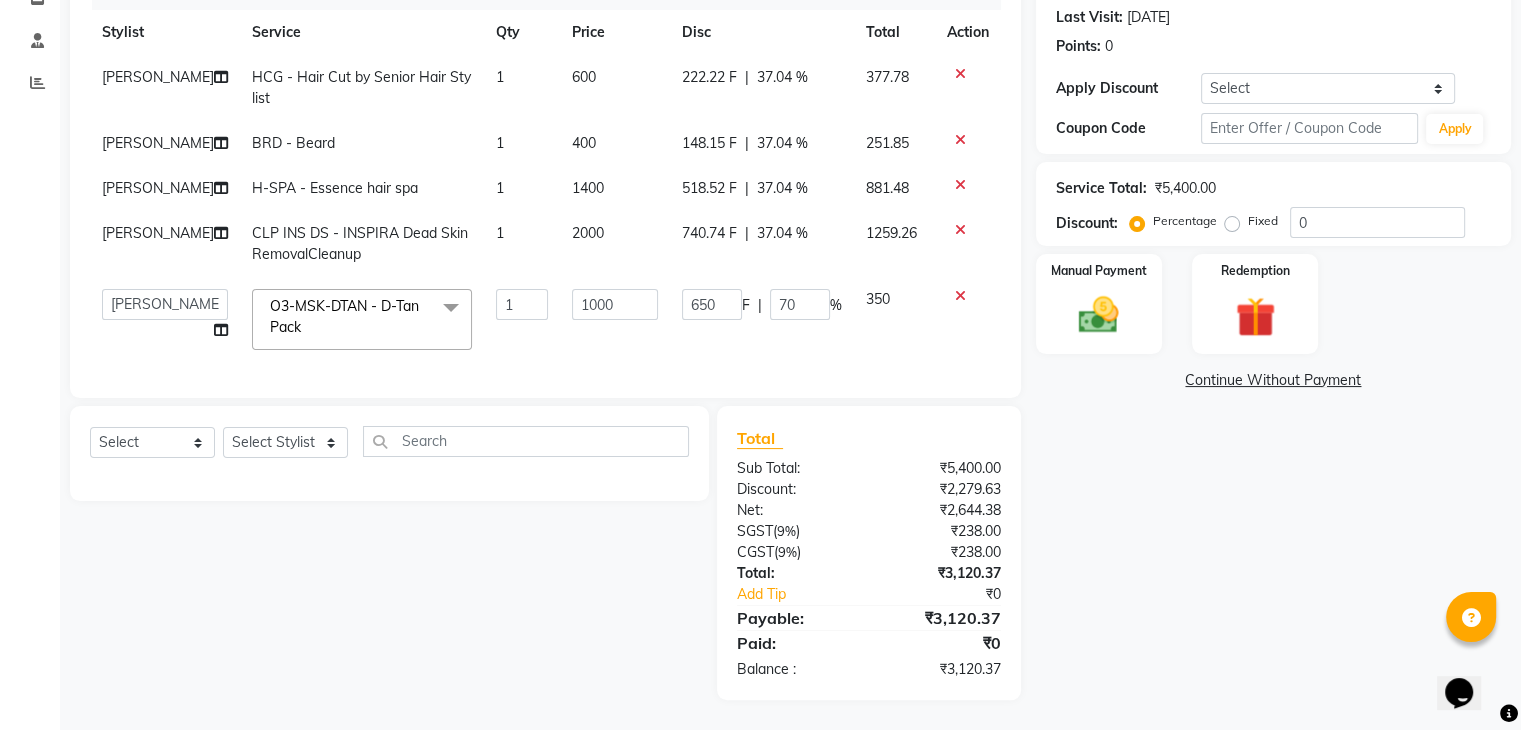 click on "Lovepreet  HCG - Hair Cut by Senior Hair Stylist 1 600 222.22 F | 37.04 % 377.78 Lovepreet  BRD - Beard 1 400 148.15 F | 37.04 % 251.85 Lovepreet  H-SPA - Essence hair spa 1 1400 518.52 F | 37.04 % 881.48 Lovepreet  CLP INS DS  - INSPIRA Dead Skin RemovalCleanup 1 2000 740.74 F | 37.04 % 1259.26  AFIA   Anjali   Ankita   Arwinder    Bikram   Harjinder   HEAD MASTERS   Inder    Jashan    JASHAN    Komal   Love   Lovepreet    Navneet Kaur    Ramanpreet Kaur    Ranjit Kaur   Sahil Kumar   Sania   Shekhar    Shilpa   Simaratpal    Sunny    SURAJ    Tejpal   Vansh  O3-MSK-DTAN  - D-Tan Pack  x SSL - Shampoo SCL - Shampoo and conditioner (with natural dry) HML - Head massage(with natural dry) HCLD - Hair Cut by Creative Director HCL - Hair Cut by Senior Hair Stylist Trim - Trimming (one Length) Spt - Split ends/short/candle cut BD - Blow dry OS - Open styling GL-igora - Igora Global GL-essensity - Essensity Global Hlts-L - Highlights Bal - Balayage Chunks  - Chunks CR  - Color removal CRF - Color refresh Bikni Spa" 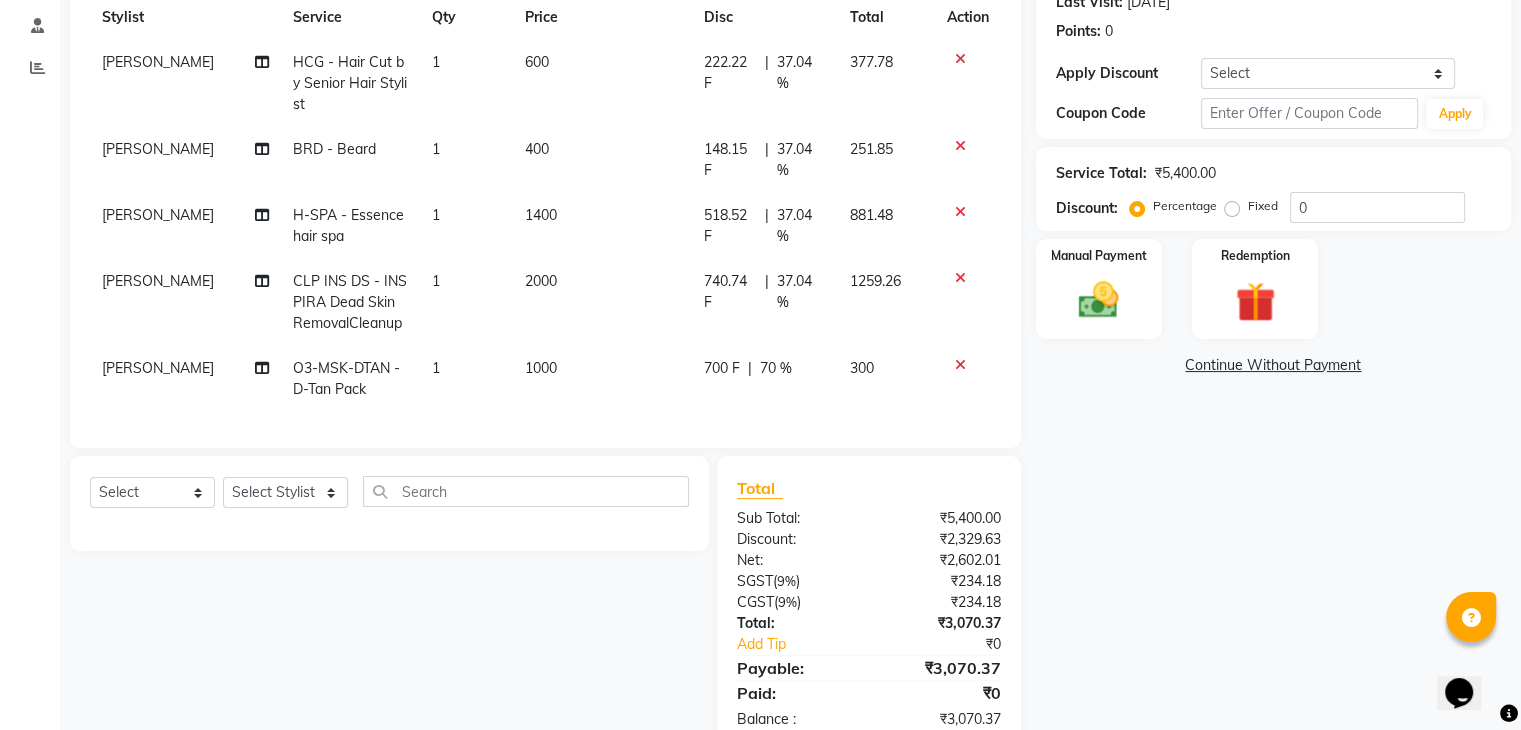 click on "70 %" 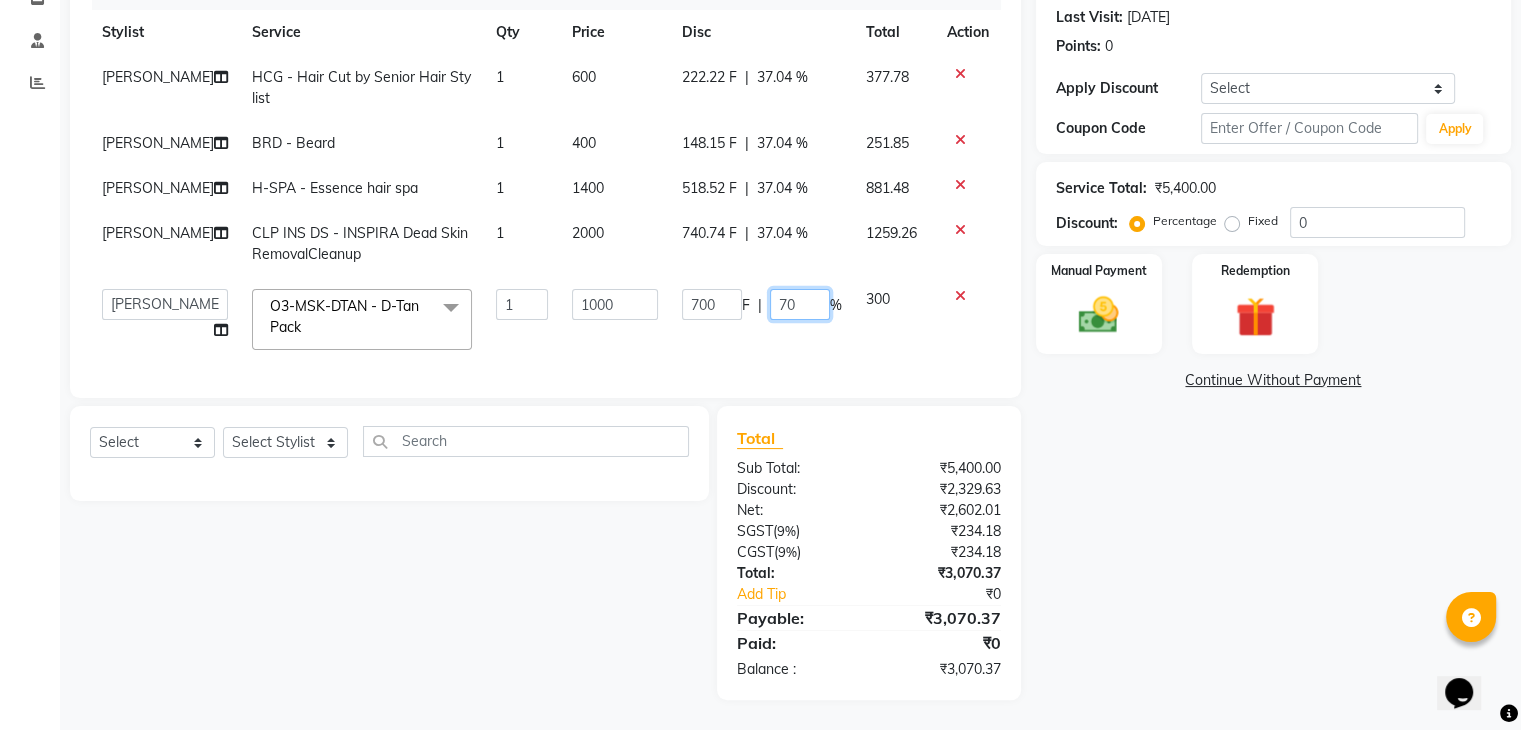 click on "70" 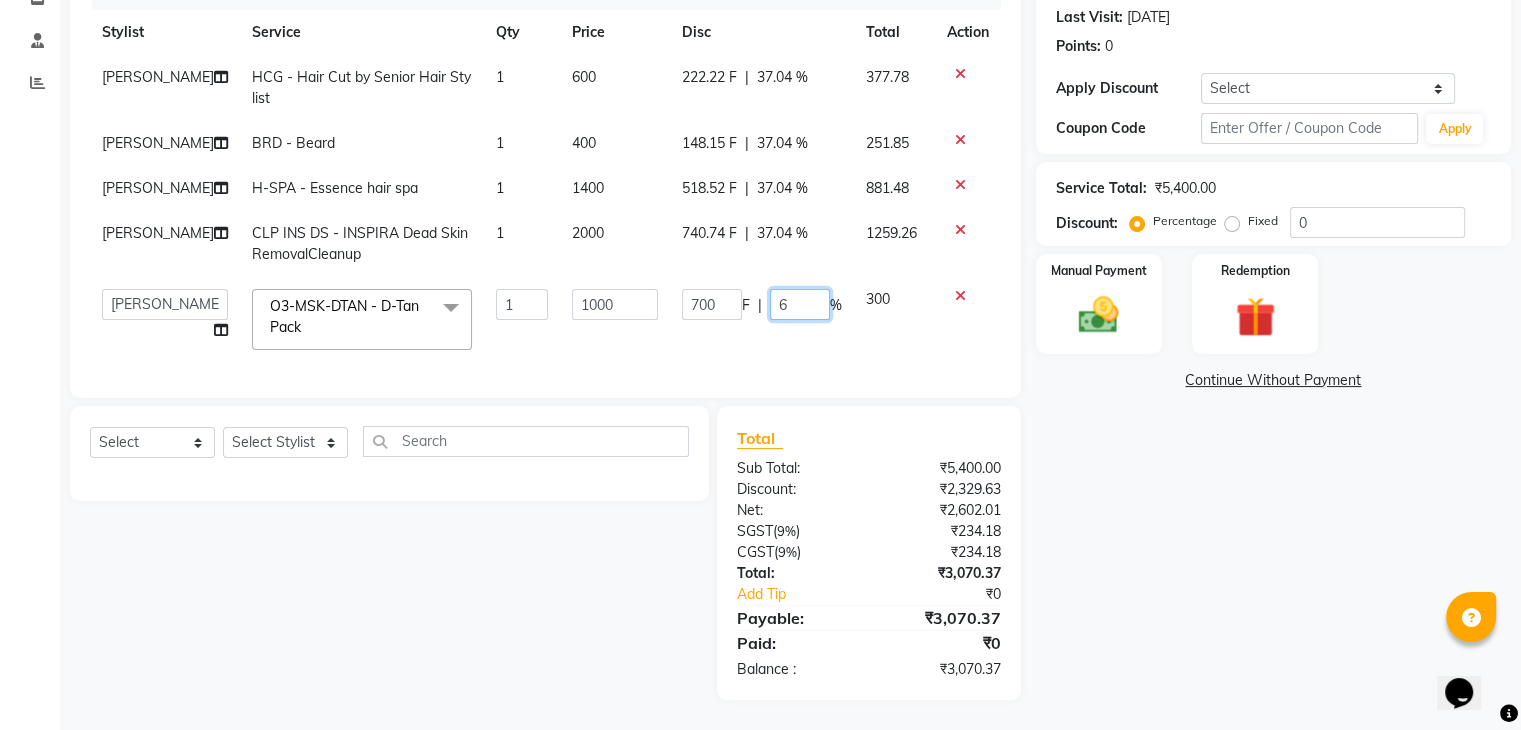 type on "65" 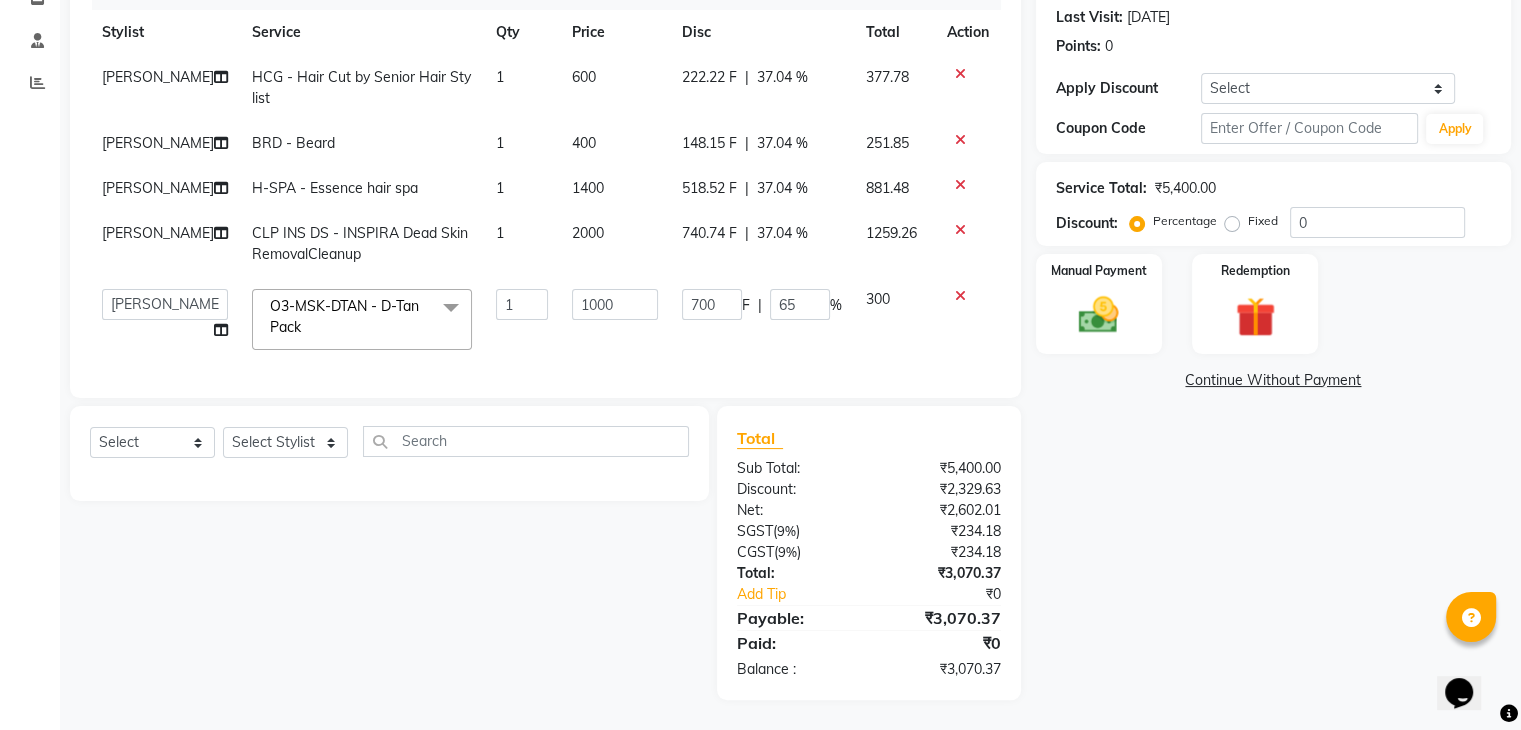 click on "Services Stylist Service Qty Price Disc Total Action Lovepreet  HCG - Hair Cut by Senior Hair Stylist 1 600 222.22 F | 37.04 % 377.78 Lovepreet  BRD - Beard 1 400 148.15 F | 37.04 % 251.85 Lovepreet  H-SPA - Essence hair spa 1 1400 518.52 F | 37.04 % 881.48 Lovepreet  CLP INS DS  - INSPIRA Dead Skin RemovalCleanup 1 2000 740.74 F | 37.04 % 1259.26  AFIA   Anjali   Ankita   Arwinder    Bikram   Harjinder   HEAD MASTERS   Inder    Jashan    JASHAN    Komal   Love   Lovepreet    Navneet Kaur    Ramanpreet Kaur    Ranjit Kaur   Sahil Kumar   Sania   Shekhar    Shilpa   Simaratpal    Sunny    SURAJ    Tejpal   Vansh  O3-MSK-DTAN  - D-Tan Pack  x SSL - Shampoo SCL - Shampoo and conditioner (with natural dry) HML - Head massage(with natural dry) HCLD - Hair Cut by Creative Director HCL - Hair Cut by Senior Hair Stylist Trim - Trimming (one Length) Spt - Split ends/short/candle cut BD - Blow dry OS - Open styling GL-igora - Igora Global GL-essensity - Essensity Global Hlts-L - Highlights Bal - Balayage SSM - Shampoo" 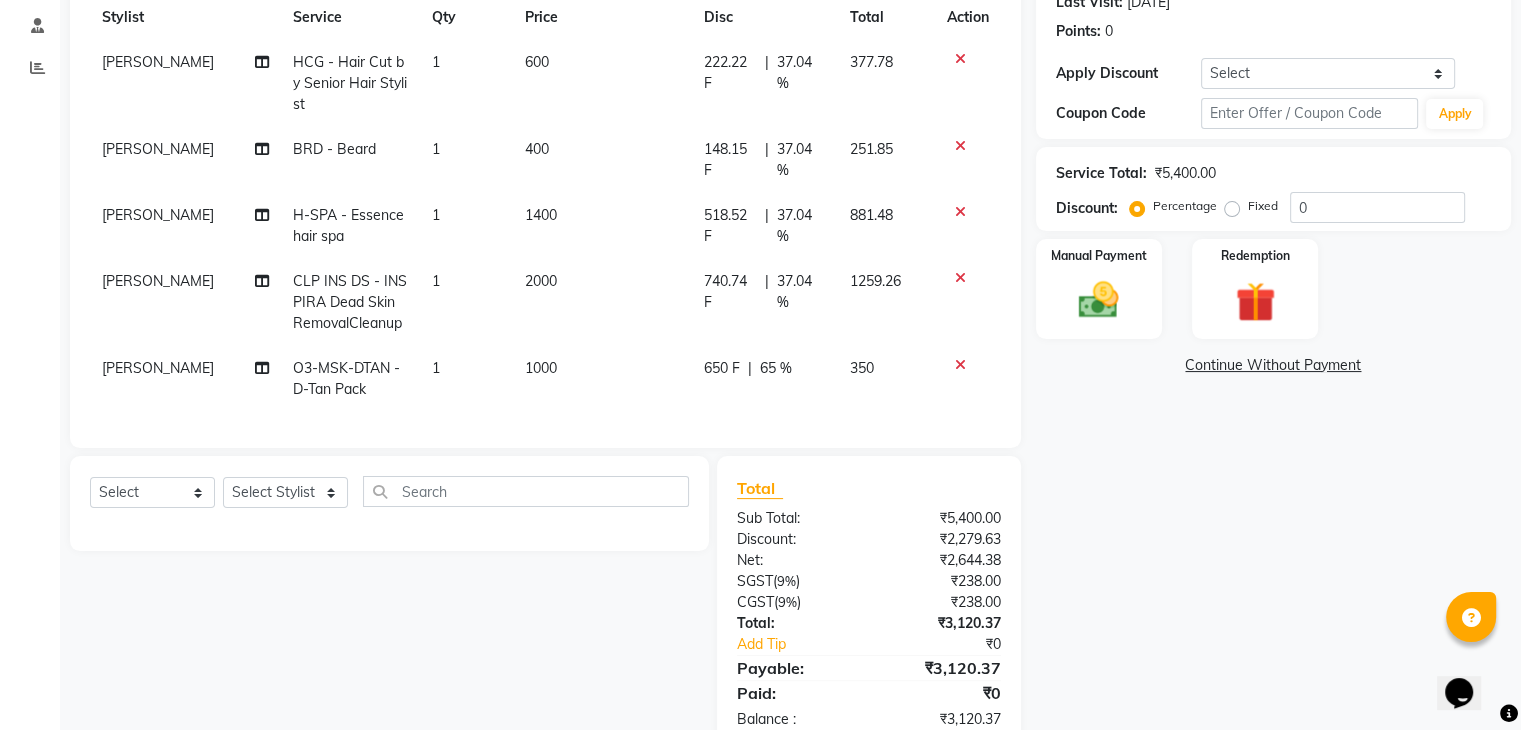 click on "65 %" 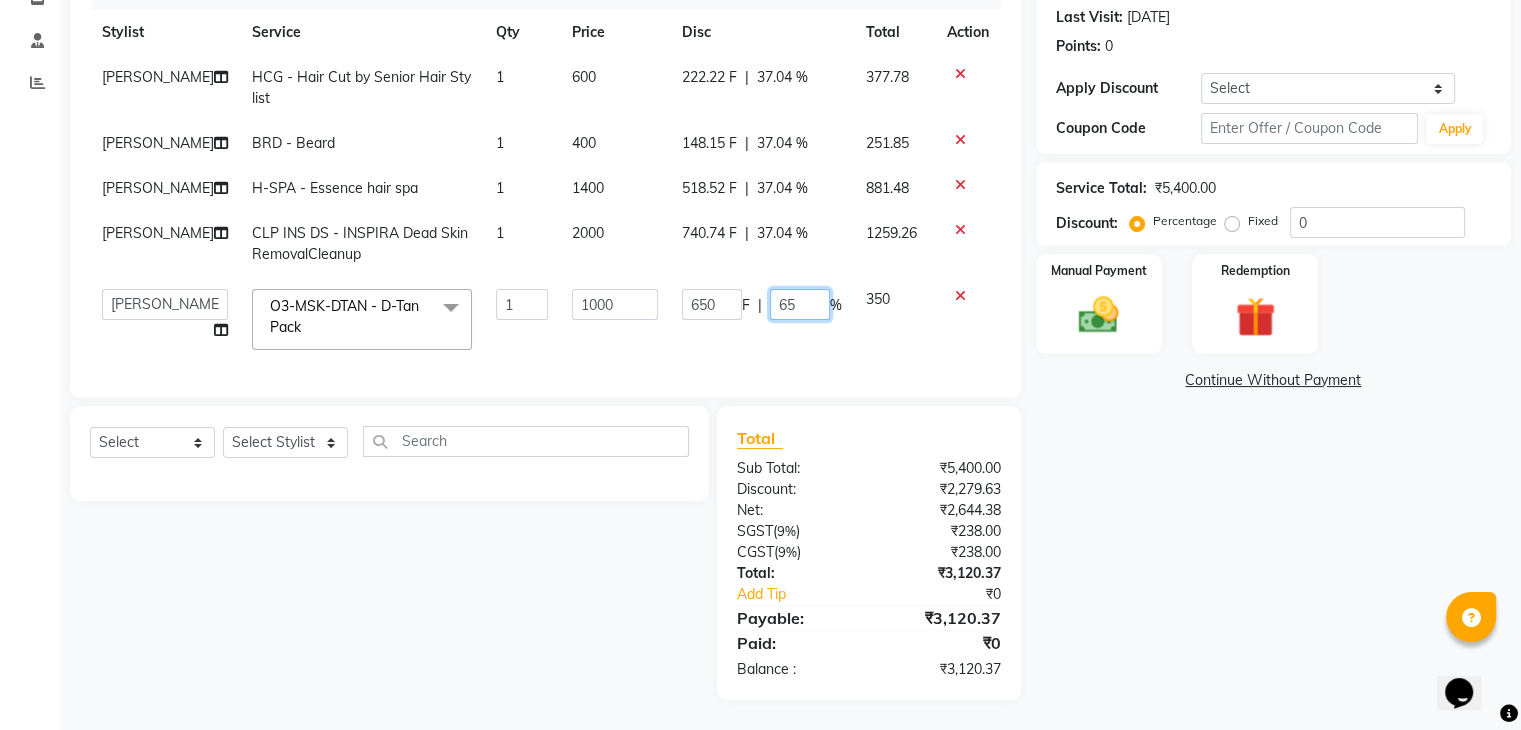 click on "65" 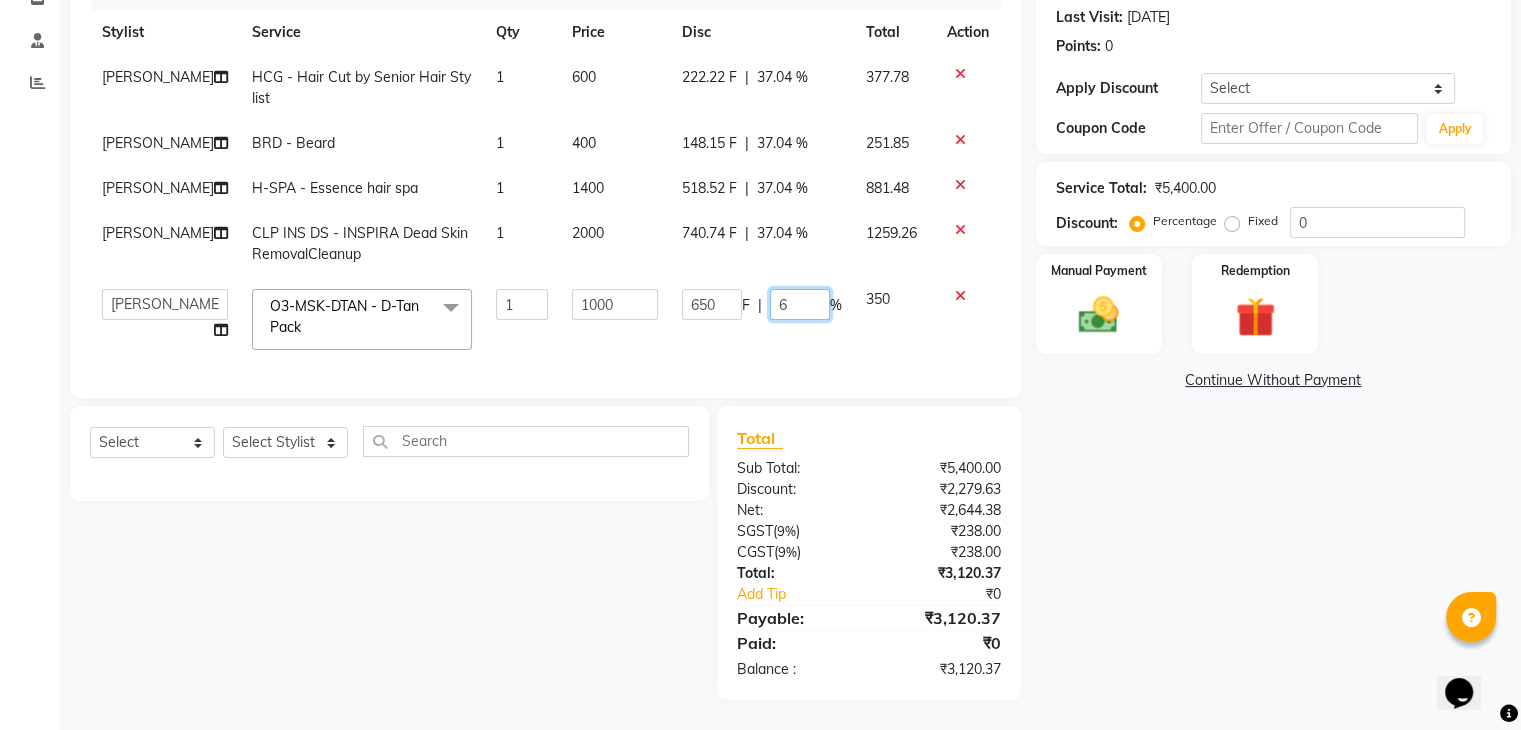 type on "66" 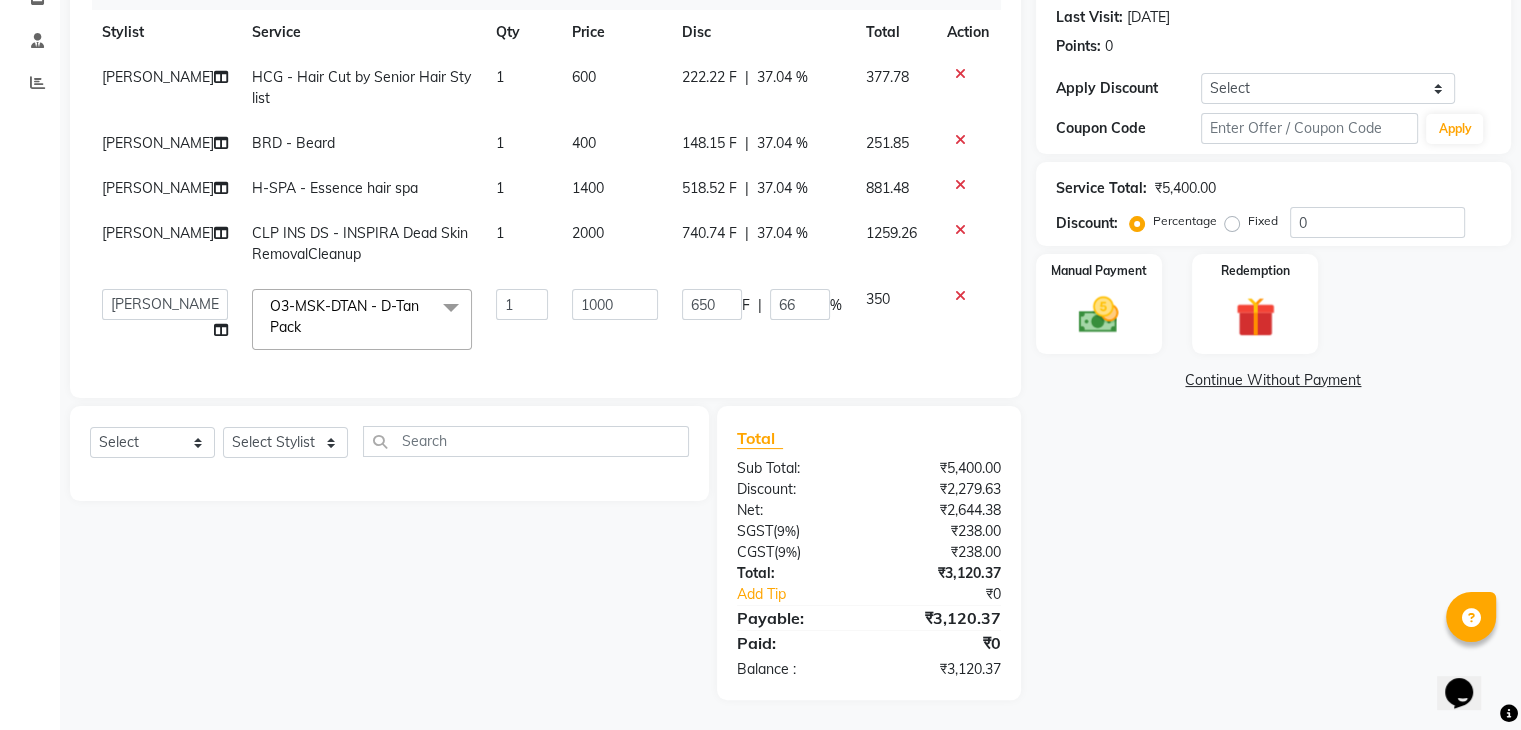 click on "Lovepreet  HCG - Hair Cut by Senior Hair Stylist 1 600 222.22 F | 37.04 % 377.78 Lovepreet  BRD - Beard 1 400 148.15 F | 37.04 % 251.85 Lovepreet  H-SPA - Essence hair spa 1 1400 518.52 F | 37.04 % 881.48 Lovepreet  CLP INS DS  - INSPIRA Dead Skin RemovalCleanup 1 2000 740.74 F | 37.04 % 1259.26  AFIA   Anjali   Ankita   Arwinder    Bikram   Harjinder   HEAD MASTERS   Inder    Jashan    JASHAN    Komal   Love   Lovepreet    Navneet Kaur    Ramanpreet Kaur    Ranjit Kaur   Sahil Kumar   Sania   Shekhar    Shilpa   Simaratpal    Sunny    SURAJ    Tejpal   Vansh  O3-MSK-DTAN  - D-Tan Pack  x SSL - Shampoo SCL - Shampoo and conditioner (with natural dry) HML - Head massage(with natural dry) HCLD - Hair Cut by Creative Director HCL - Hair Cut by Senior Hair Stylist Trim - Trimming (one Length) Spt - Split ends/short/candle cut BD - Blow dry OS - Open styling GL-igora - Igora Global GL-essensity - Essensity Global Hlts-L - Highlights Bal - Balayage Chunks  - Chunks CR  - Color removal CRF - Color refresh Bikni Spa" 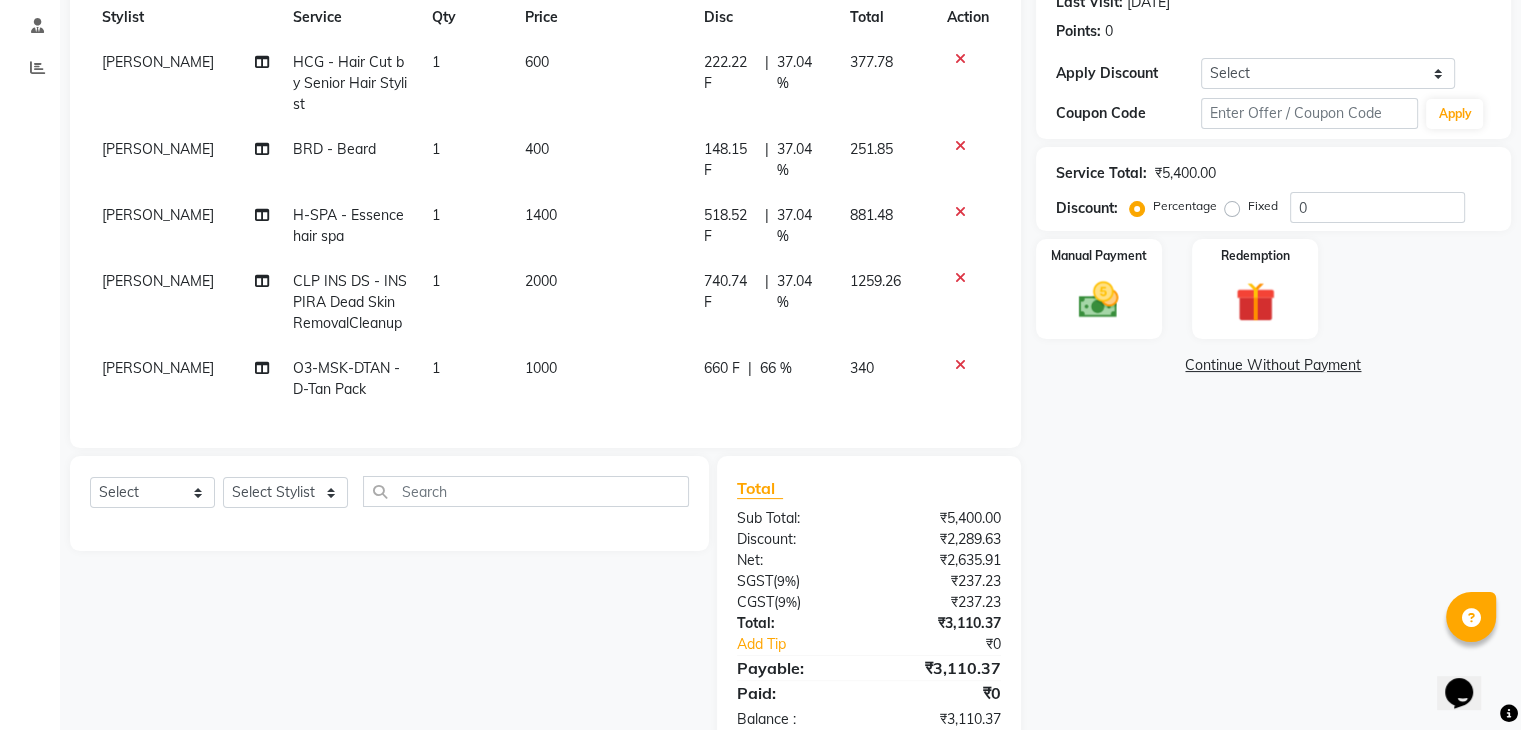 click on "66 %" 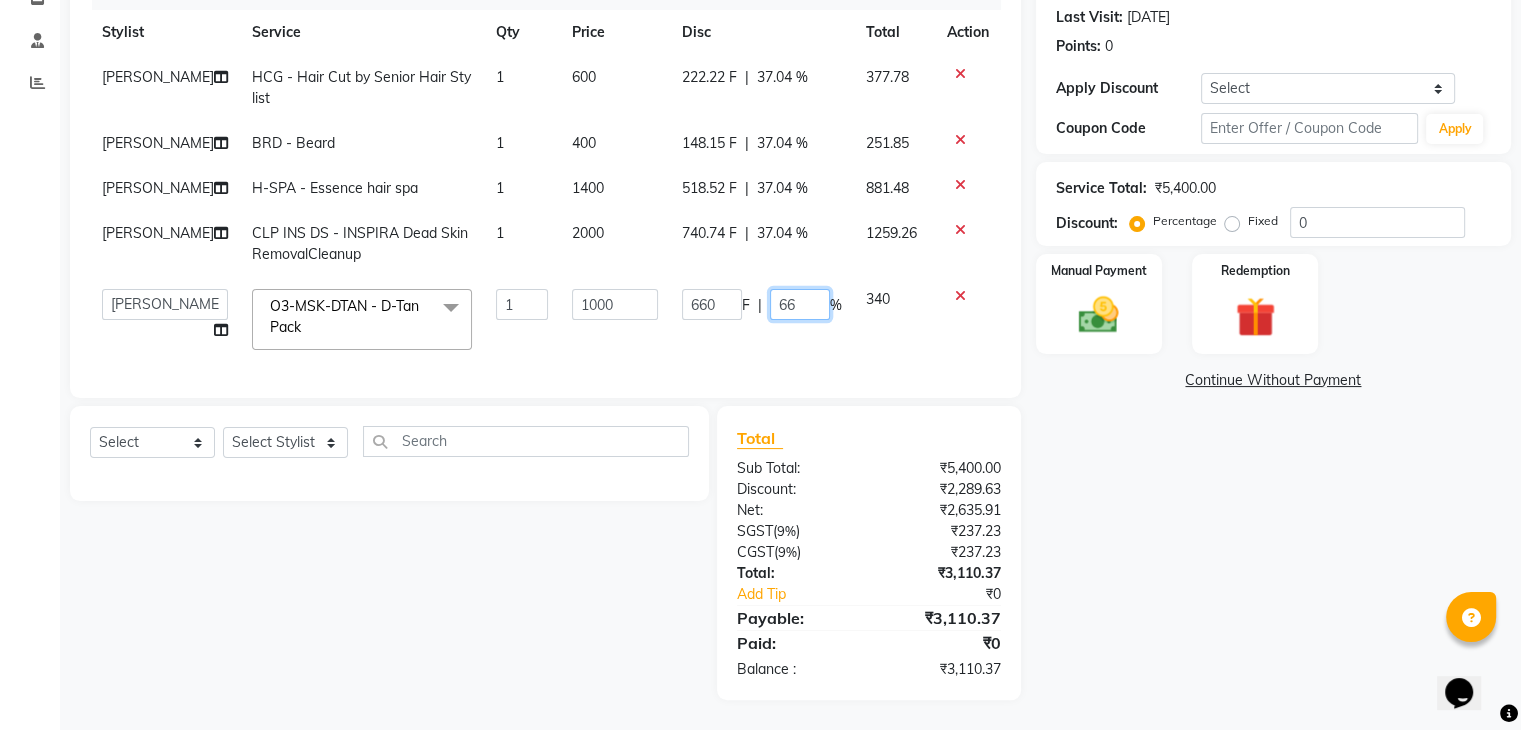 click on "66" 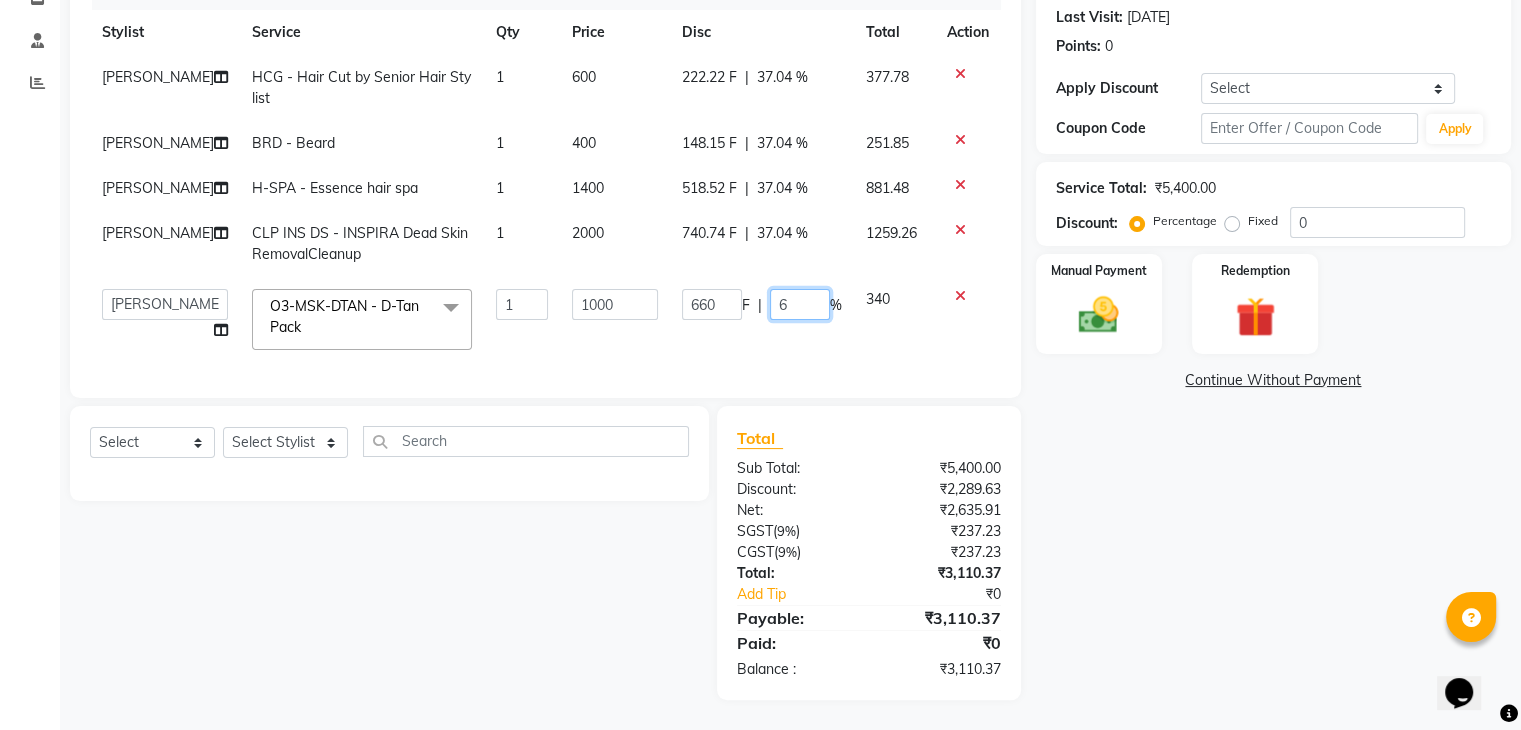 type on "68" 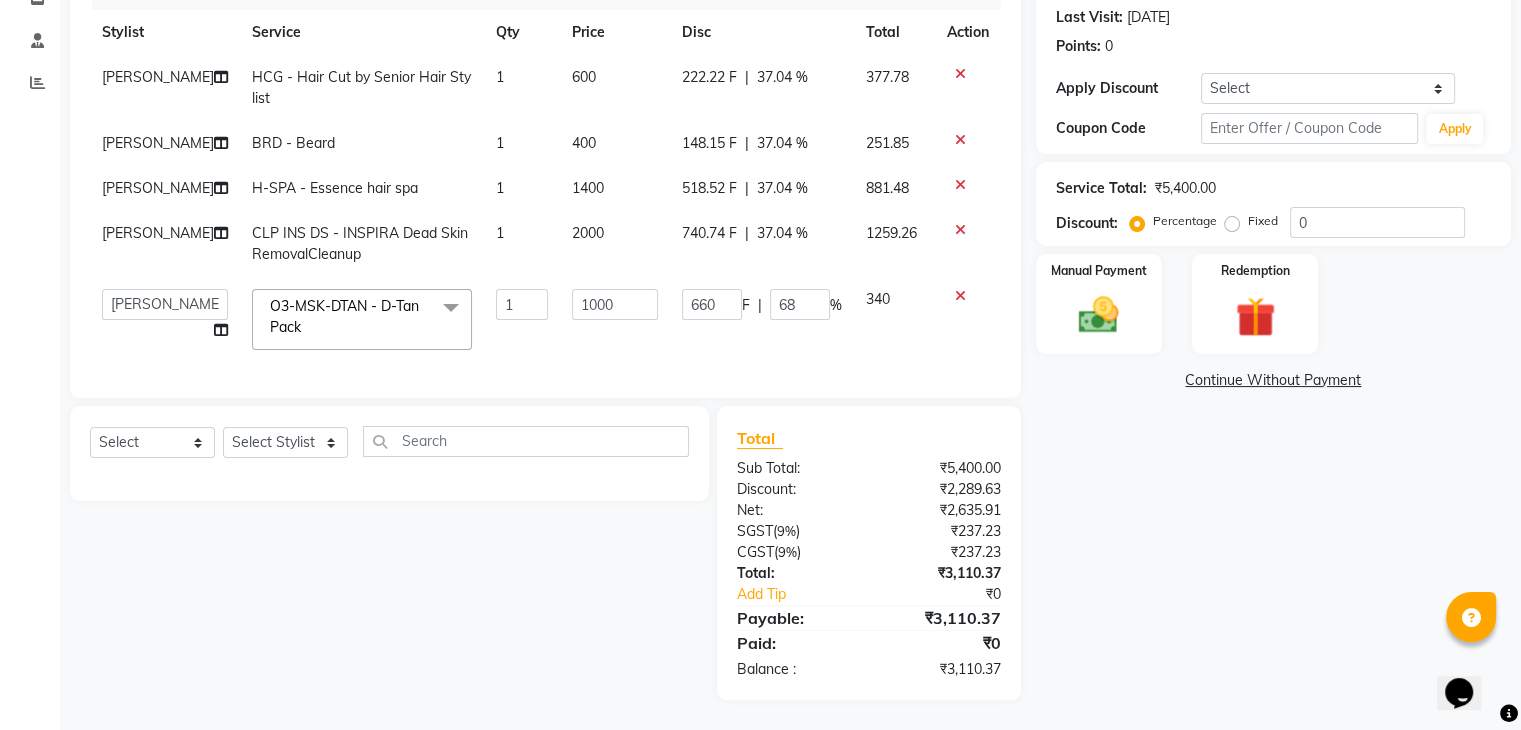 click on "Lovepreet  HCG - Hair Cut by Senior Hair Stylist 1 600 222.22 F | 37.04 % 377.78 Lovepreet  BRD - Beard 1 400 148.15 F | 37.04 % 251.85 Lovepreet  H-SPA - Essence hair spa 1 1400 518.52 F | 37.04 % 881.48 Lovepreet  CLP INS DS  - INSPIRA Dead Skin RemovalCleanup 1 2000 740.74 F | 37.04 % 1259.26  AFIA   Anjali   Ankita   Arwinder    Bikram   Harjinder   HEAD MASTERS   Inder    Jashan    JASHAN    Komal   Love   Lovepreet    Navneet Kaur    Ramanpreet Kaur    Ranjit Kaur   Sahil Kumar   Sania   Shekhar    Shilpa   Simaratpal    Sunny    SURAJ    Tejpal   Vansh  O3-MSK-DTAN  - D-Tan Pack  x SSL - Shampoo SCL - Shampoo and conditioner (with natural dry) HML - Head massage(with natural dry) HCLD - Hair Cut by Creative Director HCL - Hair Cut by Senior Hair Stylist Trim - Trimming (one Length) Spt - Split ends/short/candle cut BD - Blow dry OS - Open styling GL-igora - Igora Global GL-essensity - Essensity Global Hlts-L - Highlights Bal - Balayage Chunks  - Chunks CR  - Color removal CRF - Color refresh Bikni Spa" 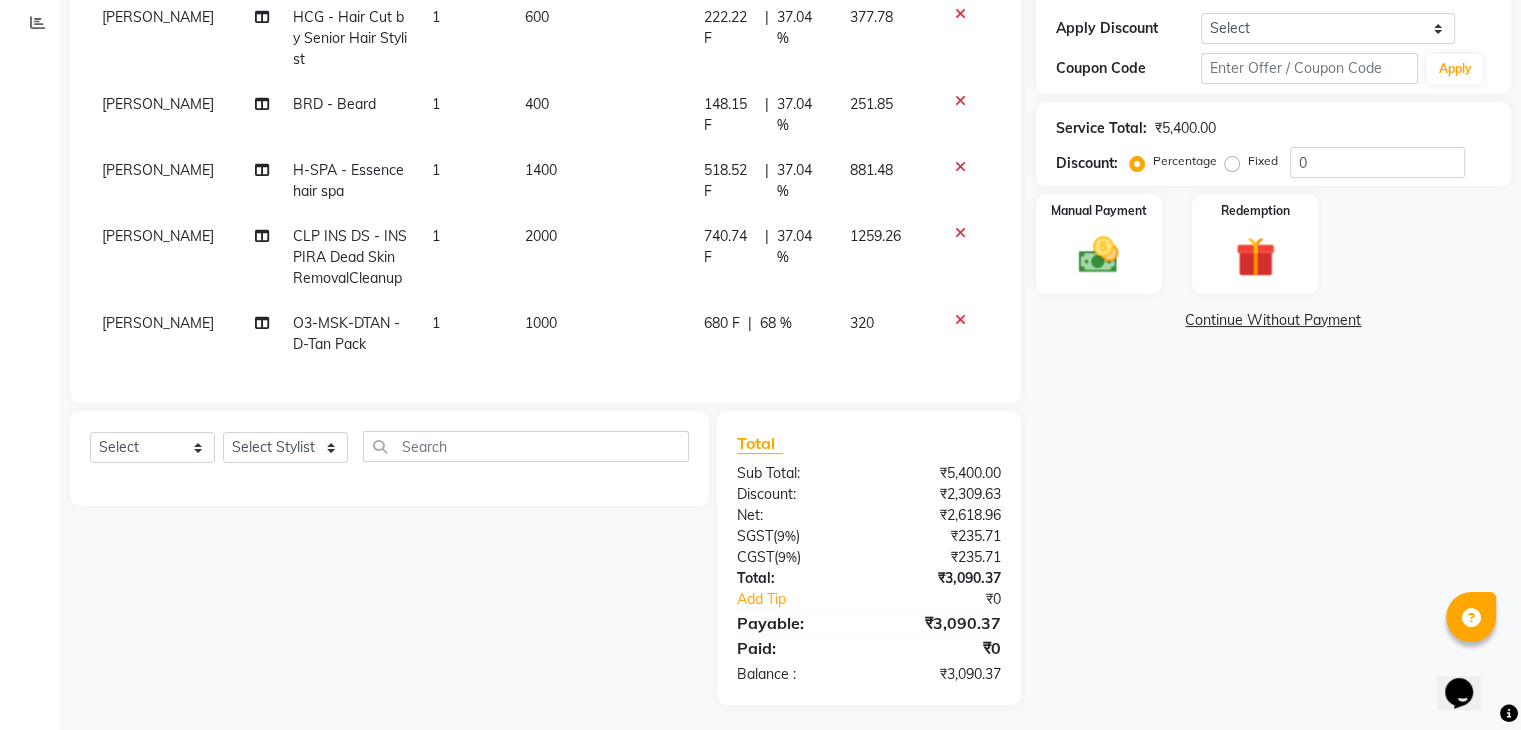 scroll, scrollTop: 356, scrollLeft: 0, axis: vertical 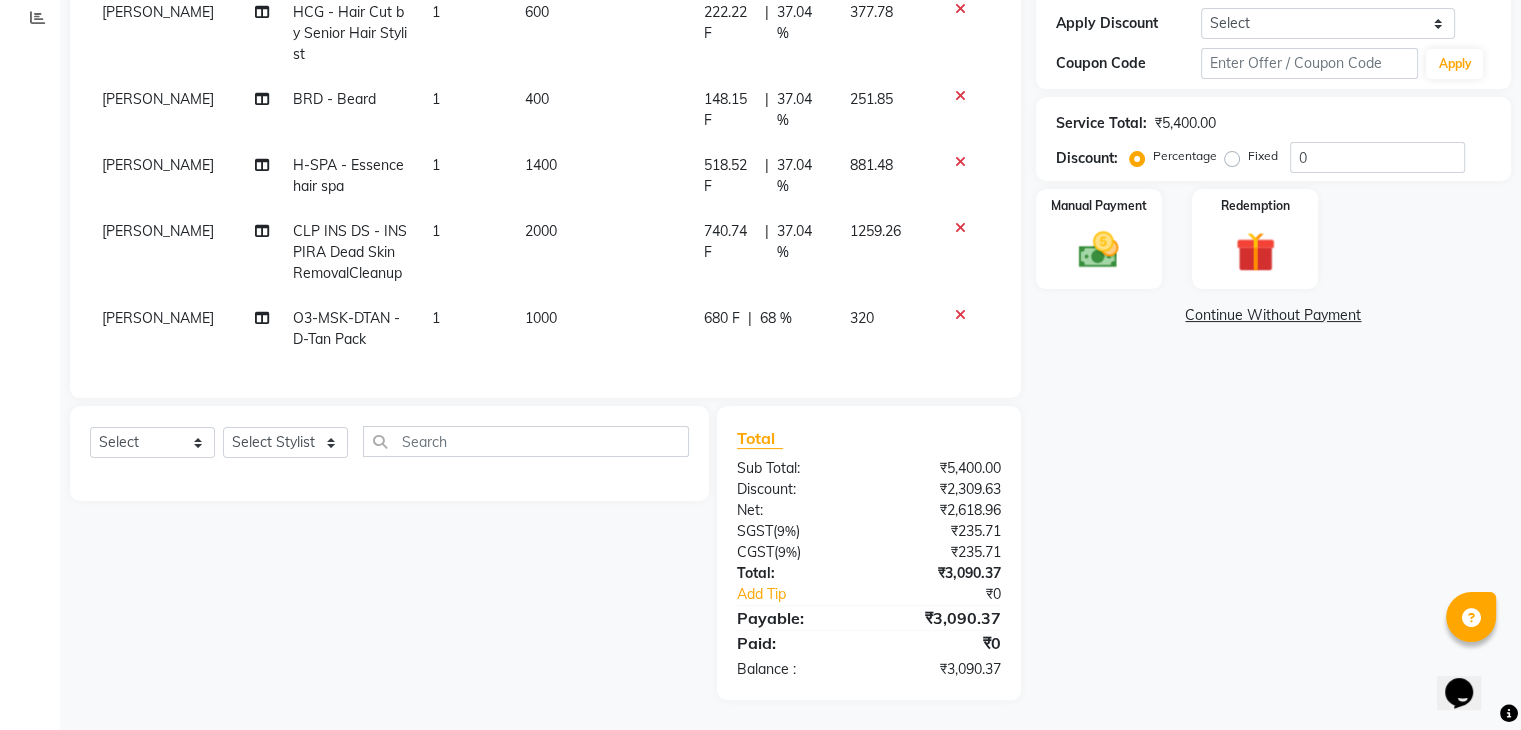 click on "68 %" 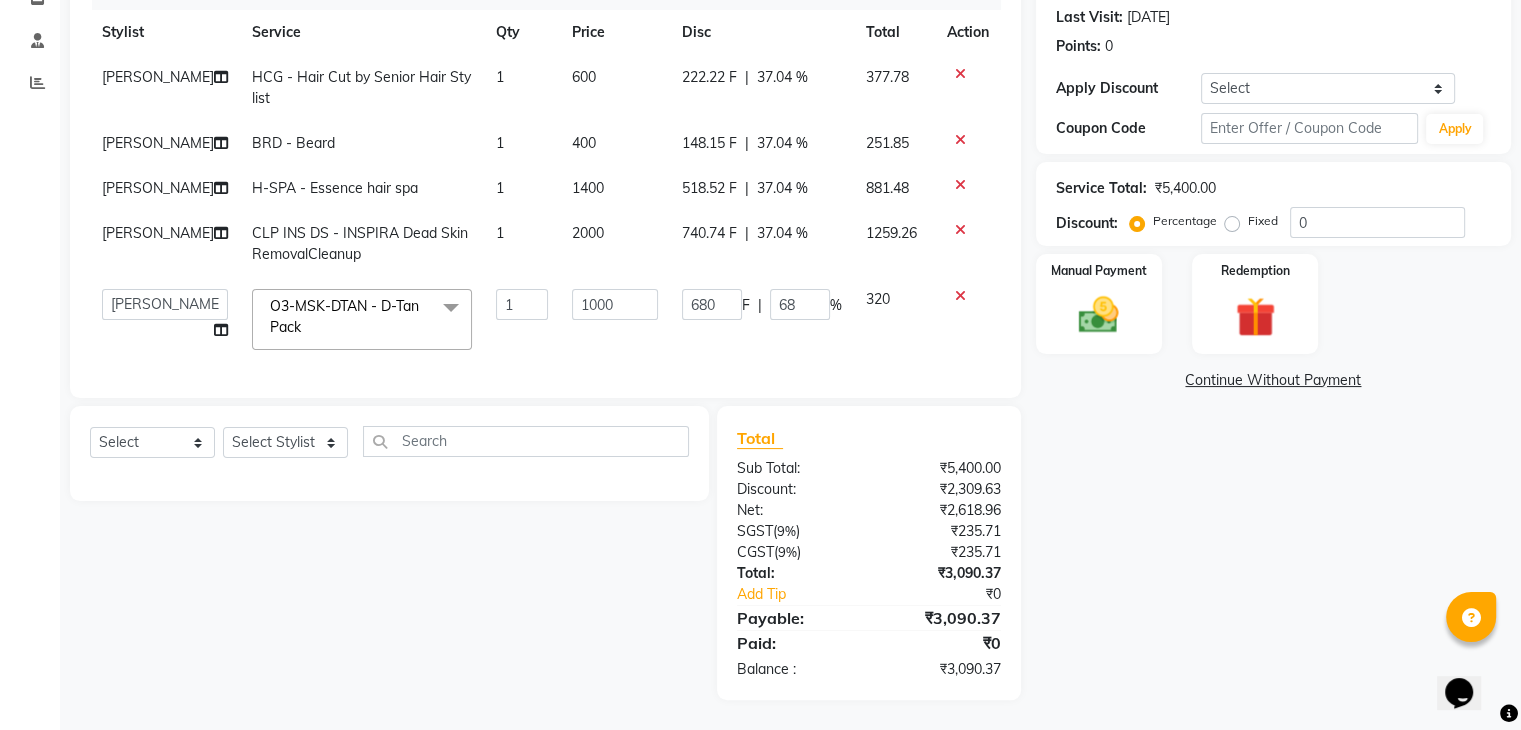 scroll, scrollTop: 290, scrollLeft: 0, axis: vertical 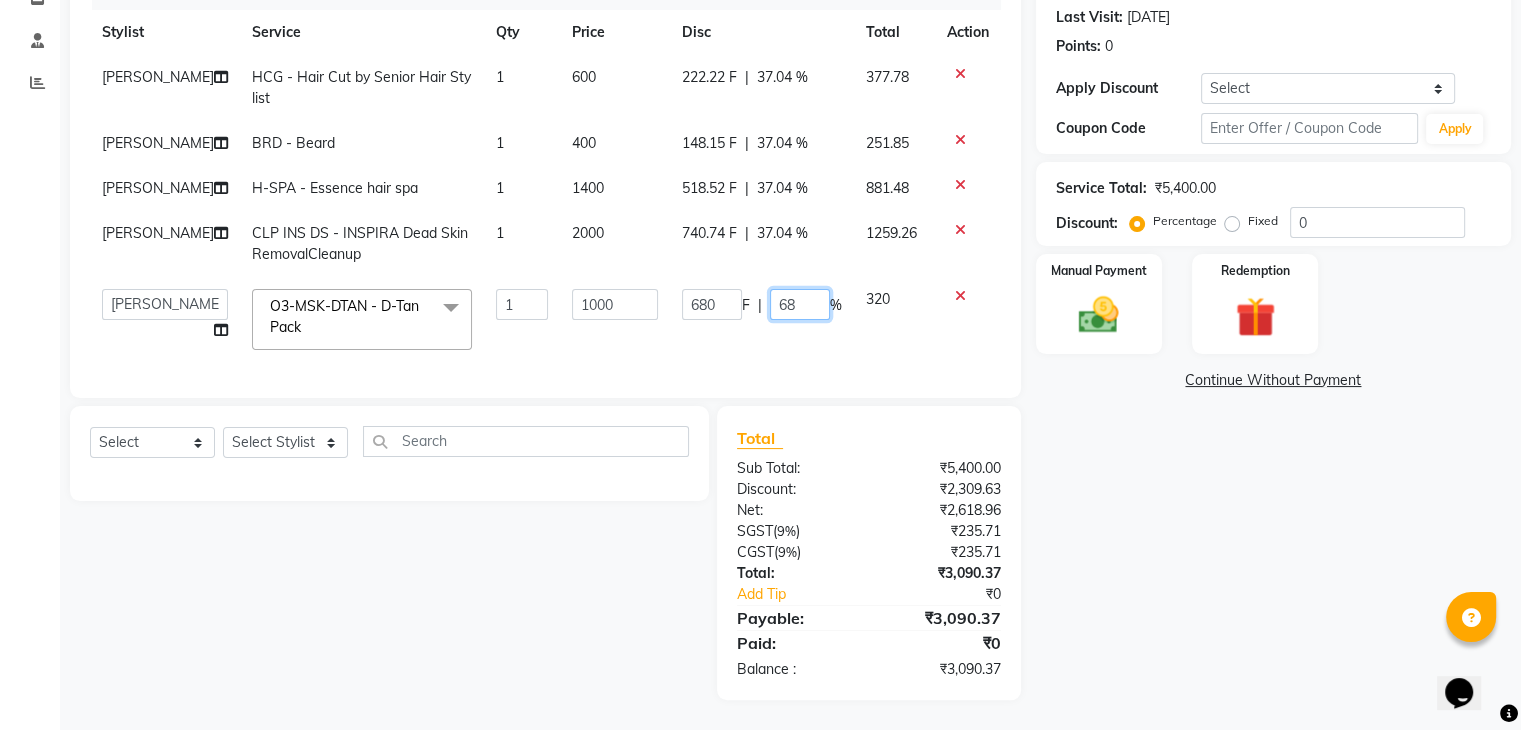 click on "68" 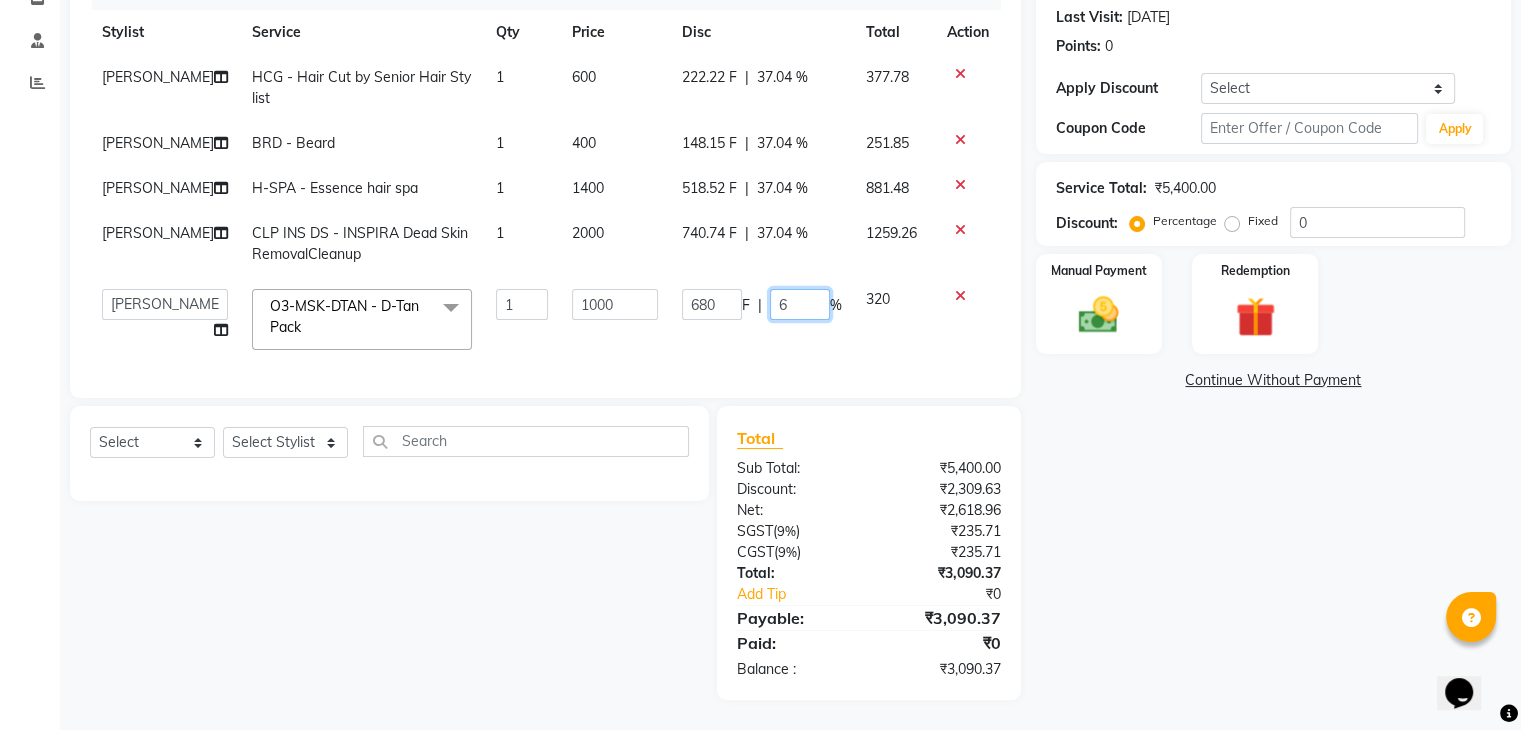 type on "69" 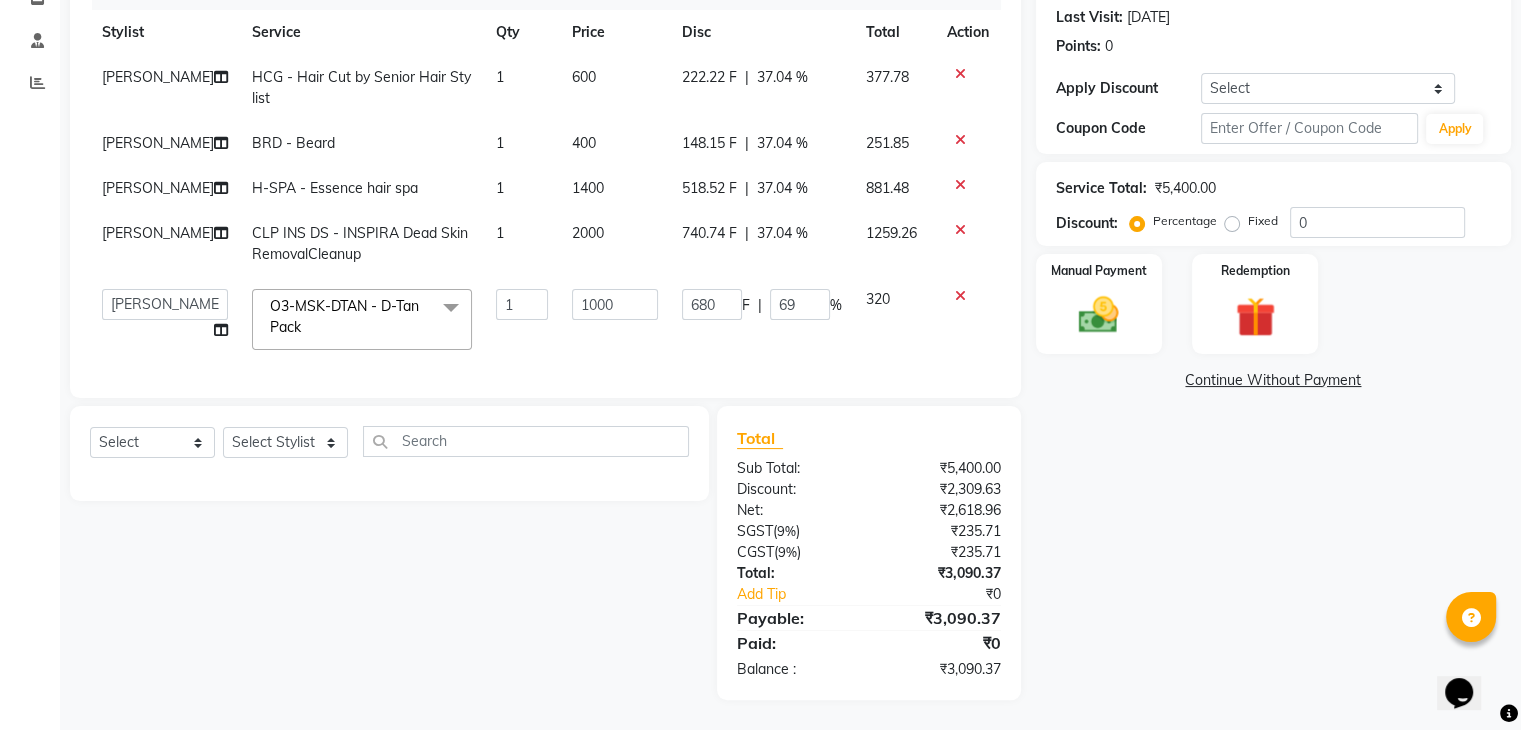 click on "Lovepreet  HCG - Hair Cut by Senior Hair Stylist 1 600 222.22 F | 37.04 % 377.78 Lovepreet  BRD - Beard 1 400 148.15 F | 37.04 % 251.85 Lovepreet  H-SPA - Essence hair spa 1 1400 518.52 F | 37.04 % 881.48 Lovepreet  CLP INS DS  - INSPIRA Dead Skin RemovalCleanup 1 2000 740.74 F | 37.04 % 1259.26  AFIA   Anjali   Ankita   Arwinder    Bikram   Harjinder   HEAD MASTERS   Inder    Jashan    JASHAN    Komal   Love   Lovepreet    Navneet Kaur    Ramanpreet Kaur    Ranjit Kaur   Sahil Kumar   Sania   Shekhar    Shilpa   Simaratpal    Sunny    SURAJ    Tejpal   Vansh  O3-MSK-DTAN  - D-Tan Pack  x SSL - Shampoo SCL - Shampoo and conditioner (with natural dry) HML - Head massage(with natural dry) HCLD - Hair Cut by Creative Director HCL - Hair Cut by Senior Hair Stylist Trim - Trimming (one Length) Spt - Split ends/short/candle cut BD - Blow dry OS - Open styling GL-igora - Igora Global GL-essensity - Essensity Global Hlts-L - Highlights Bal - Balayage Chunks  - Chunks CR  - Color removal CRF - Color refresh Bikni Spa" 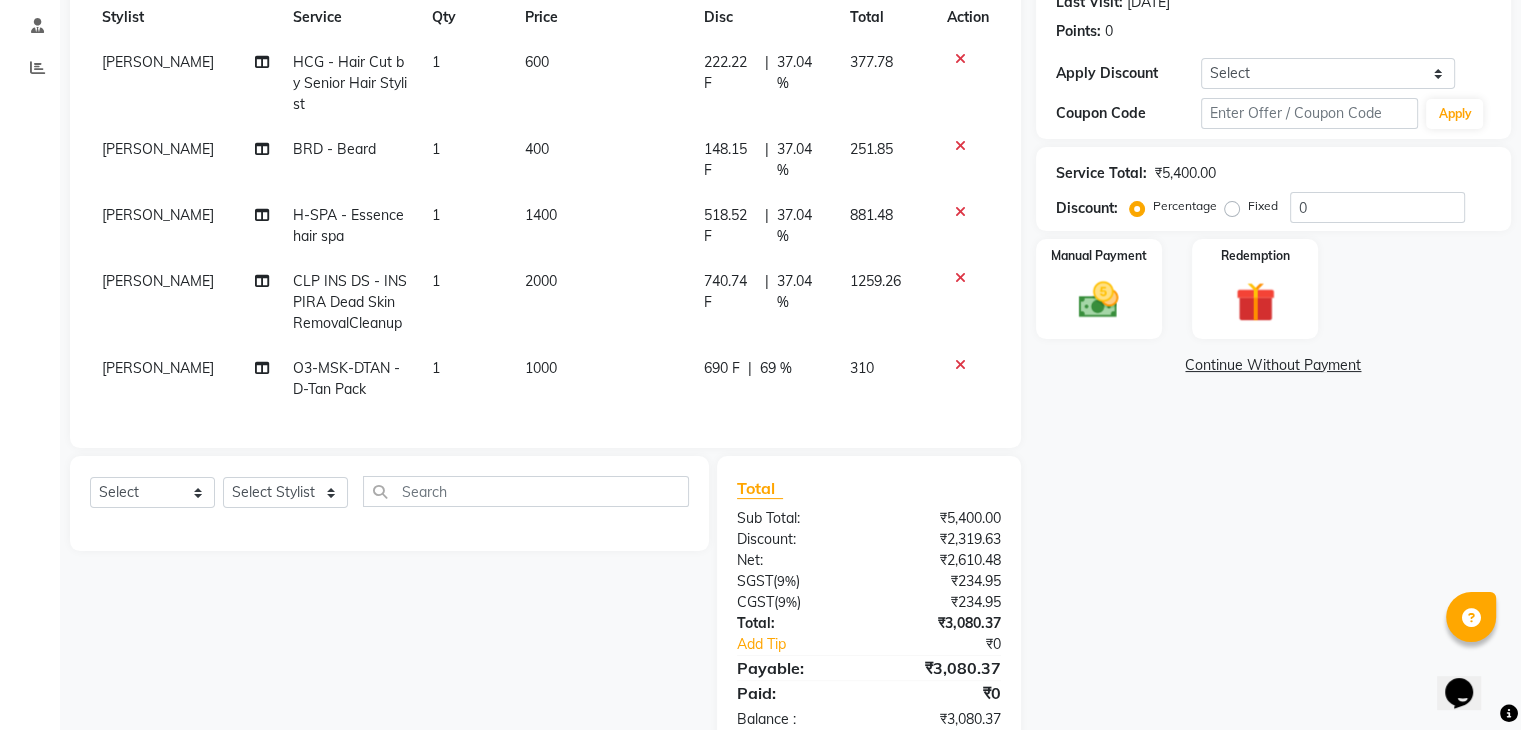 click on "69 %" 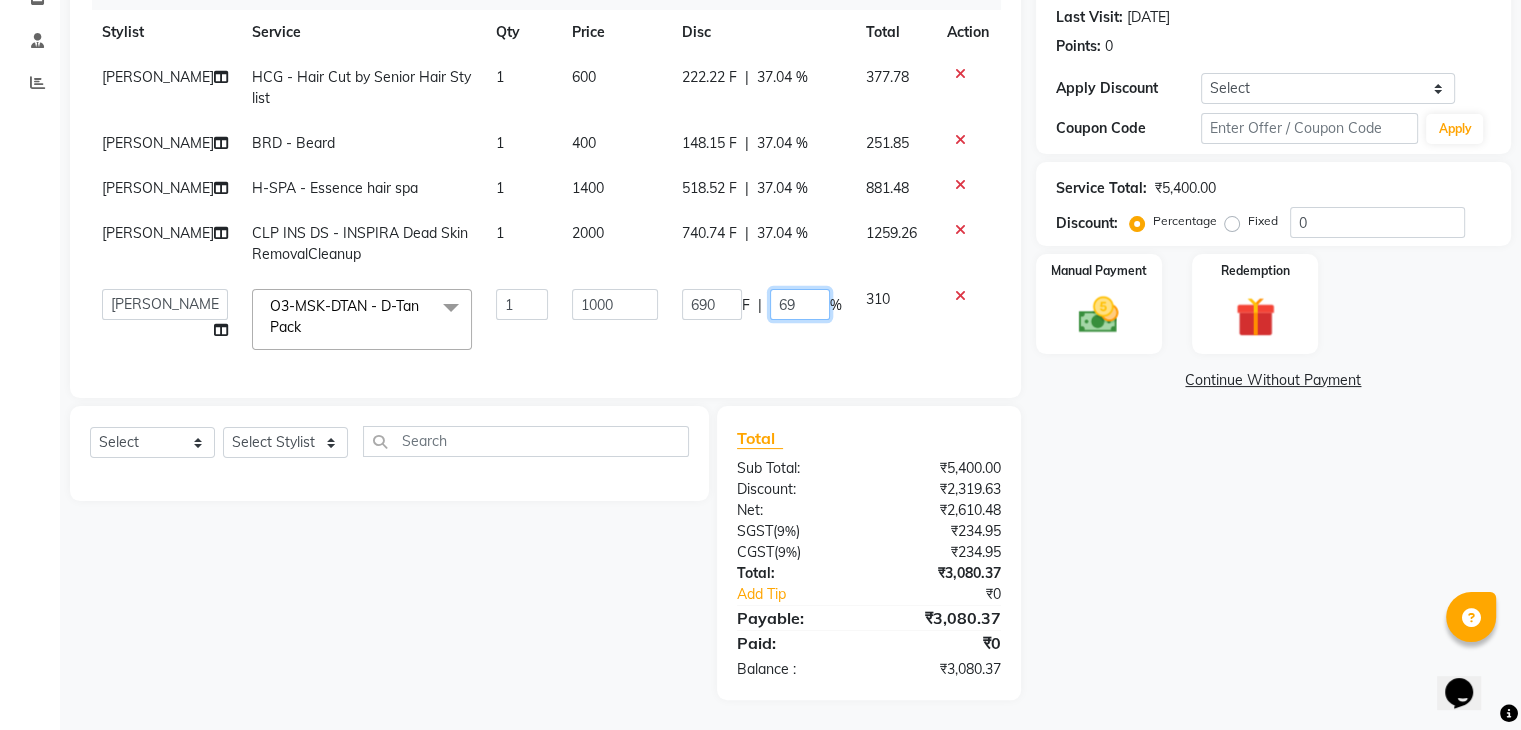 click on "69" 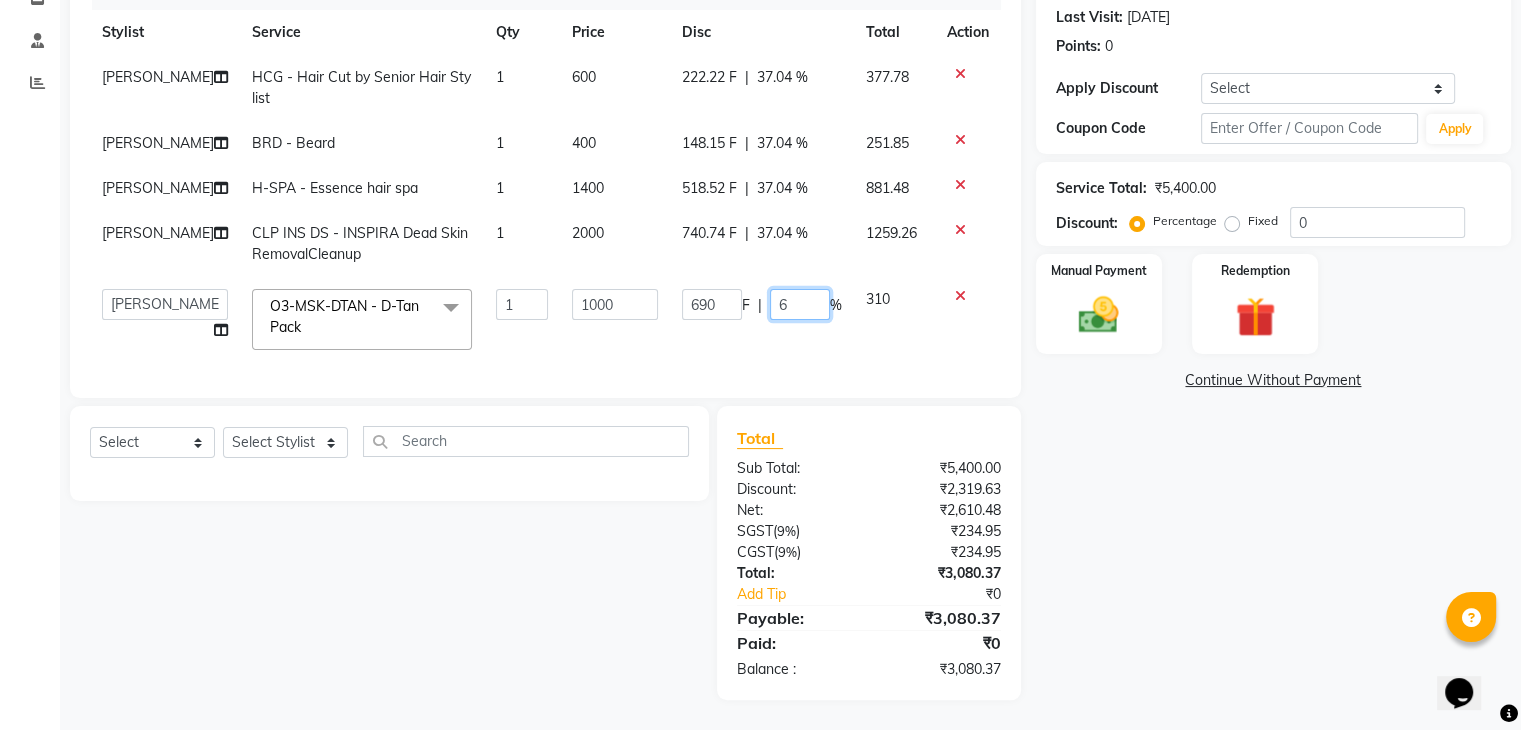 type on "65" 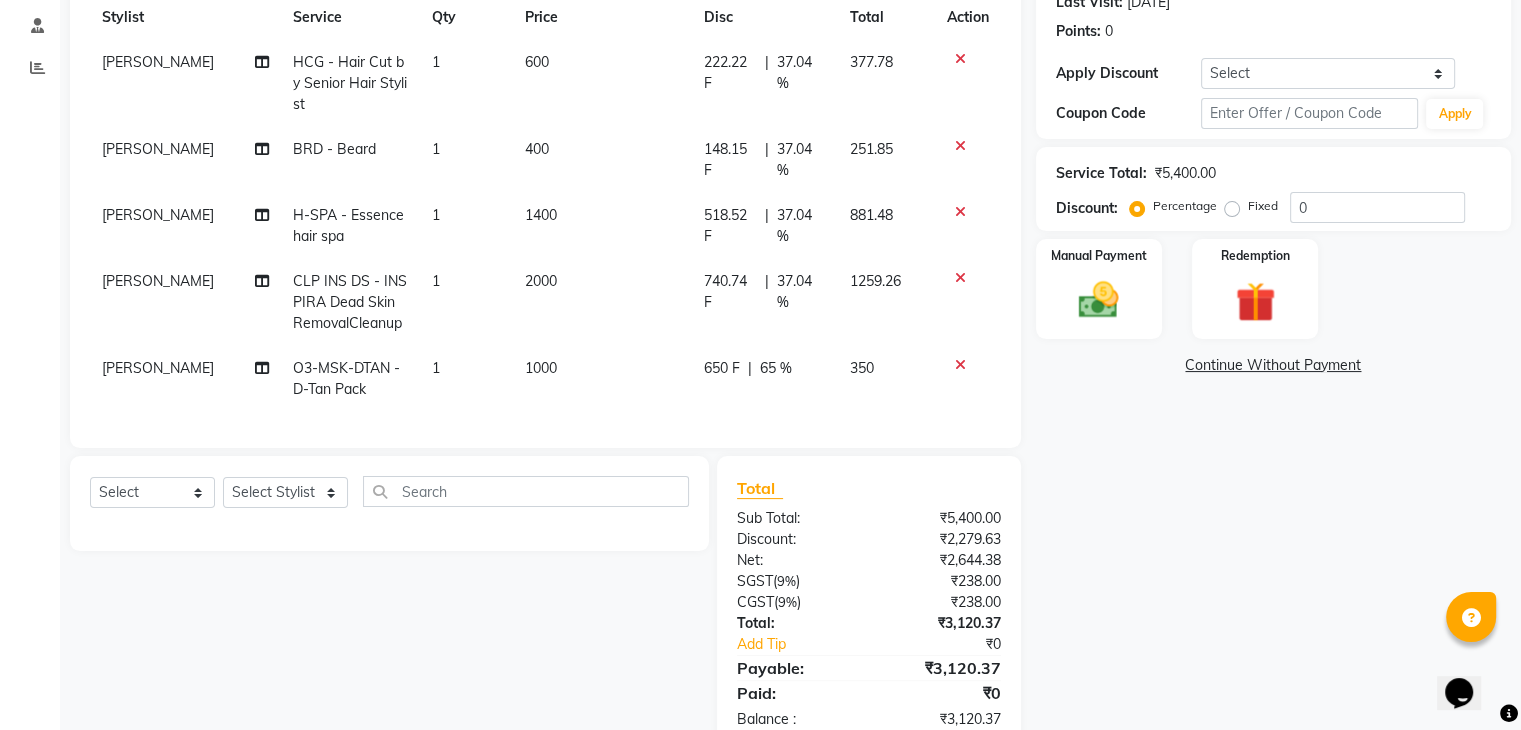 click on "Lovepreet  HCG - Hair Cut by Senior Hair Stylist 1 600 222.22 F | 37.04 % 377.78 Lovepreet  BRD - Beard 1 400 148.15 F | 37.04 % 251.85 Lovepreet  H-SPA - Essence hair spa 1 1400 518.52 F | 37.04 % 881.48 Lovepreet  CLP INS DS  - INSPIRA Dead Skin RemovalCleanup 1 2000 740.74 F | 37.04 % 1259.26 Lovepreet  O3-MSK-DTAN  - D-Tan Pack 1 1000 650 F | 65 % 350" 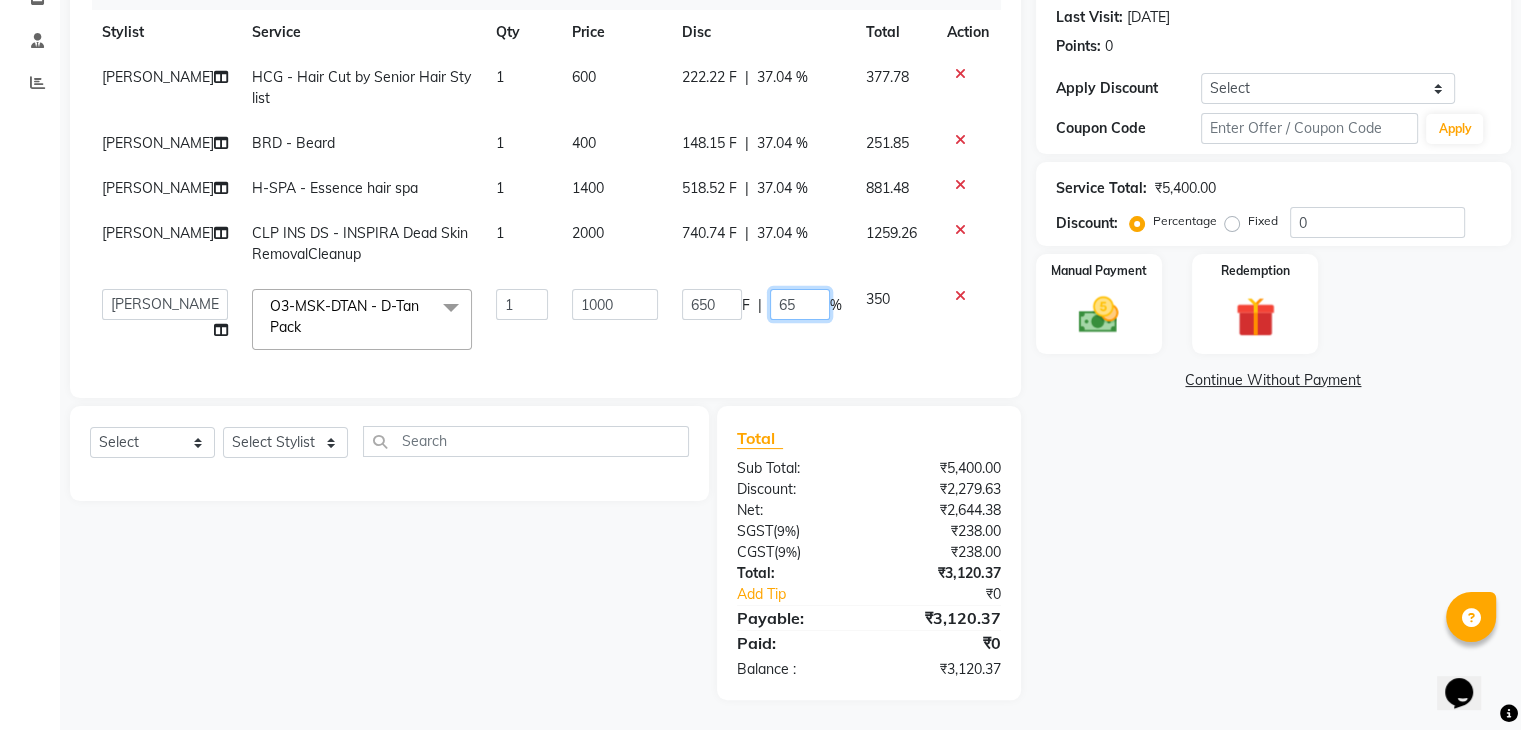 click on "65" 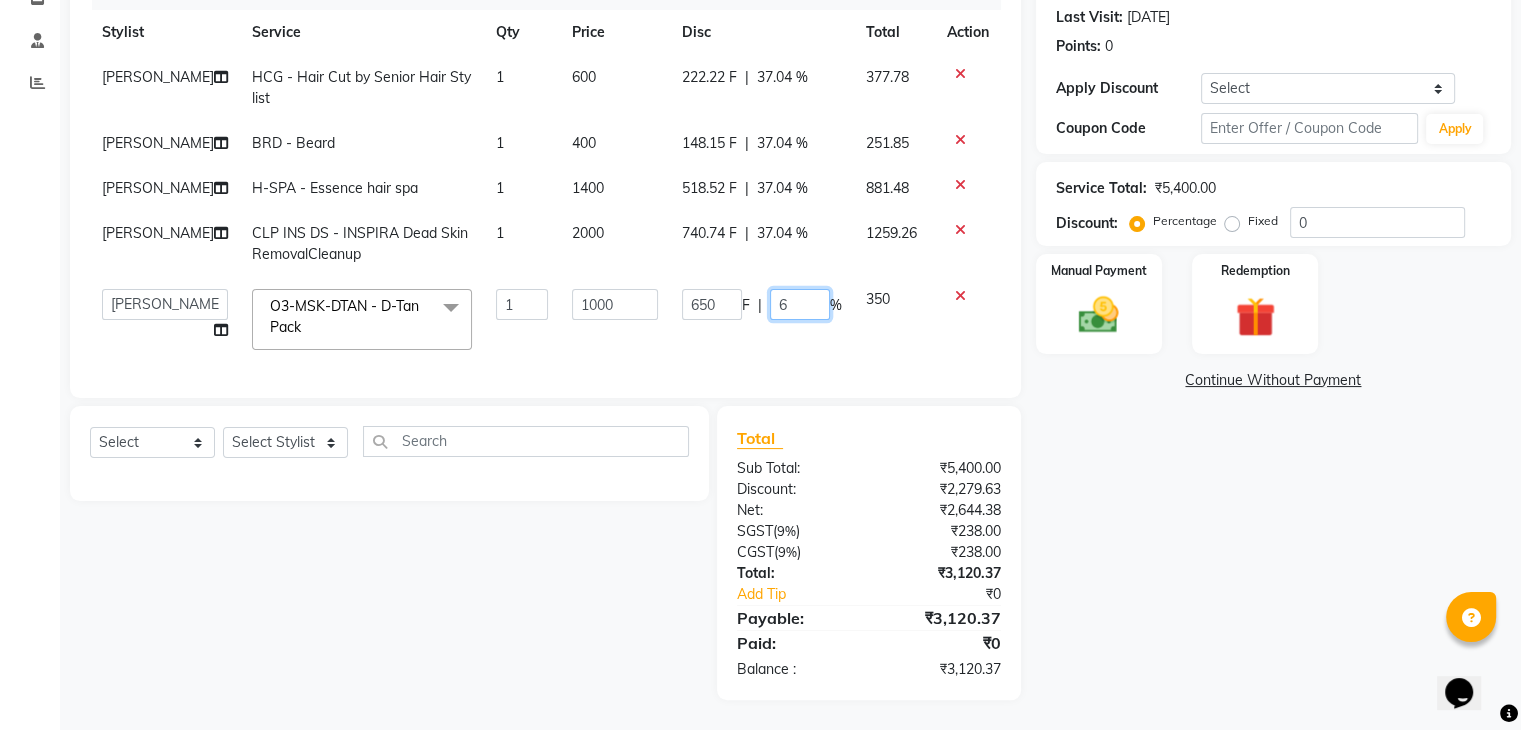 type on "64" 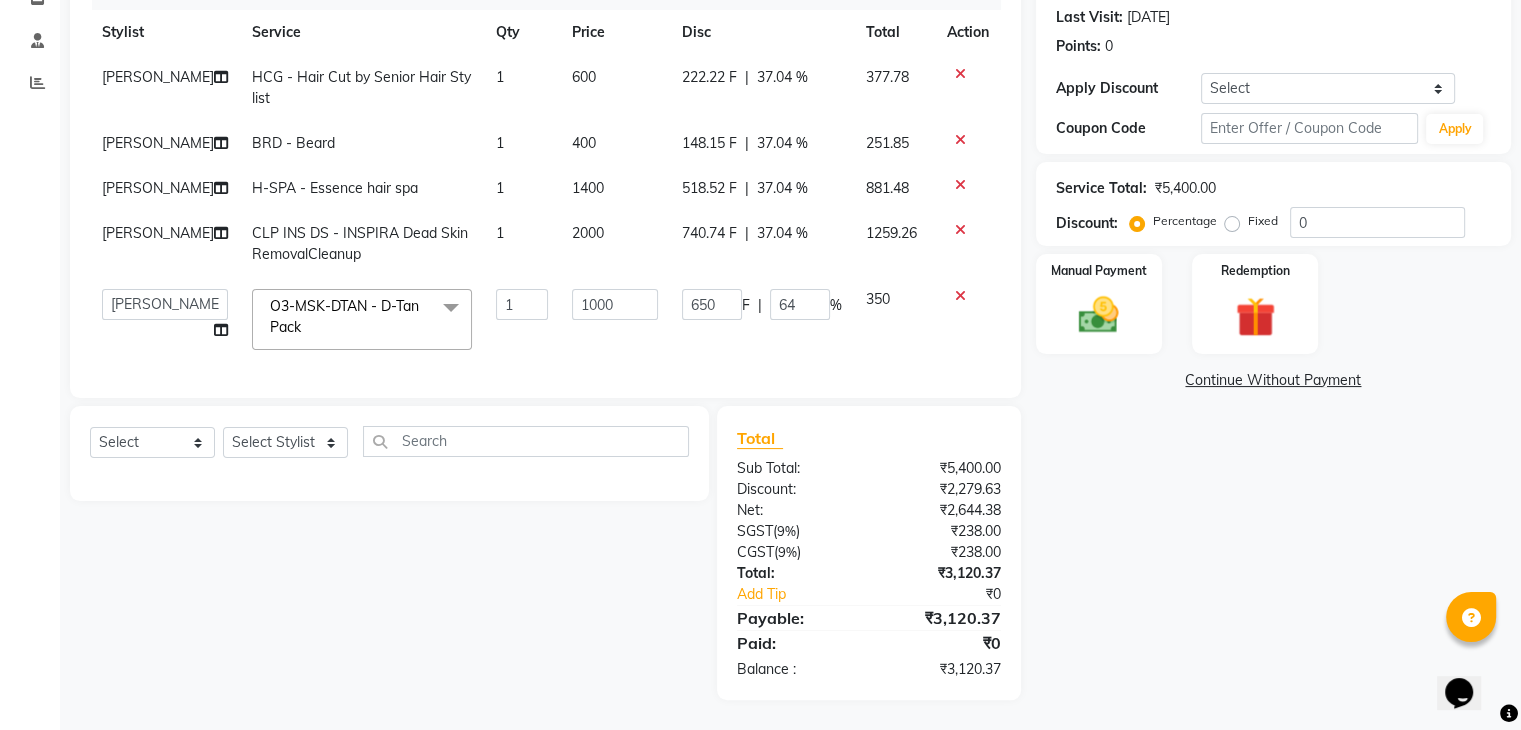 click on "Lovepreet  HCG - Hair Cut by Senior Hair Stylist 1 600 222.22 F | 37.04 % 377.78 Lovepreet  BRD - Beard 1 400 148.15 F | 37.04 % 251.85 Lovepreet  H-SPA - Essence hair spa 1 1400 518.52 F | 37.04 % 881.48 Lovepreet  CLP INS DS  - INSPIRA Dead Skin RemovalCleanup 1 2000 740.74 F | 37.04 % 1259.26  AFIA   Anjali   Ankita   Arwinder    Bikram   Harjinder   HEAD MASTERS   Inder    Jashan    JASHAN    Komal   Love   Lovepreet    Navneet Kaur    Ramanpreet Kaur    Ranjit Kaur   Sahil Kumar   Sania   Shekhar    Shilpa   Simaratpal    Sunny    SURAJ    Tejpal   Vansh  O3-MSK-DTAN  - D-Tan Pack  x SSL - Shampoo SCL - Shampoo and conditioner (with natural dry) HML - Head massage(with natural dry) HCLD - Hair Cut by Creative Director HCL - Hair Cut by Senior Hair Stylist Trim - Trimming (one Length) Spt - Split ends/short/candle cut BD - Blow dry OS - Open styling GL-igora - Igora Global GL-essensity - Essensity Global Hlts-L - Highlights Bal - Balayage Chunks  - Chunks CR  - Color removal CRF - Color refresh Bikni Spa" 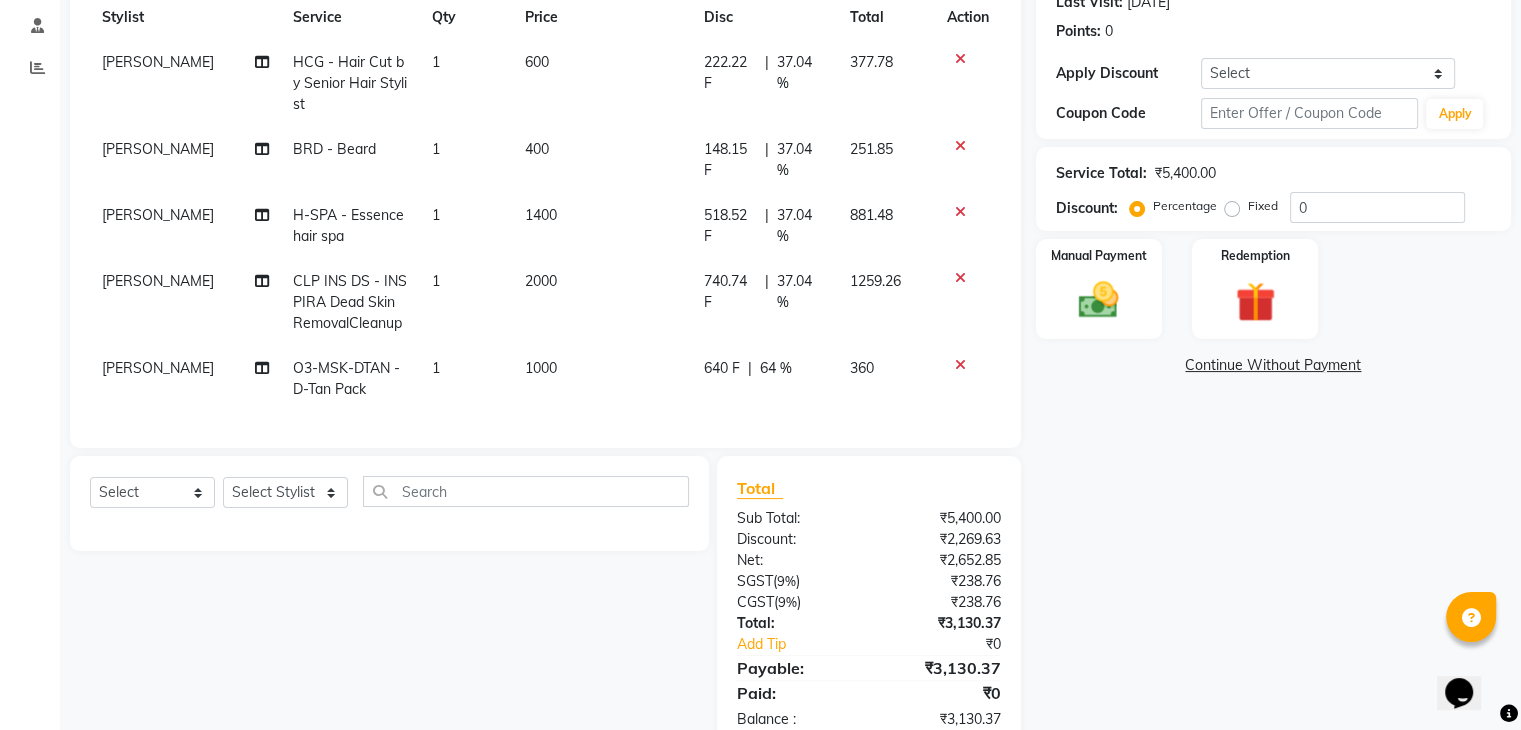 click on "64 %" 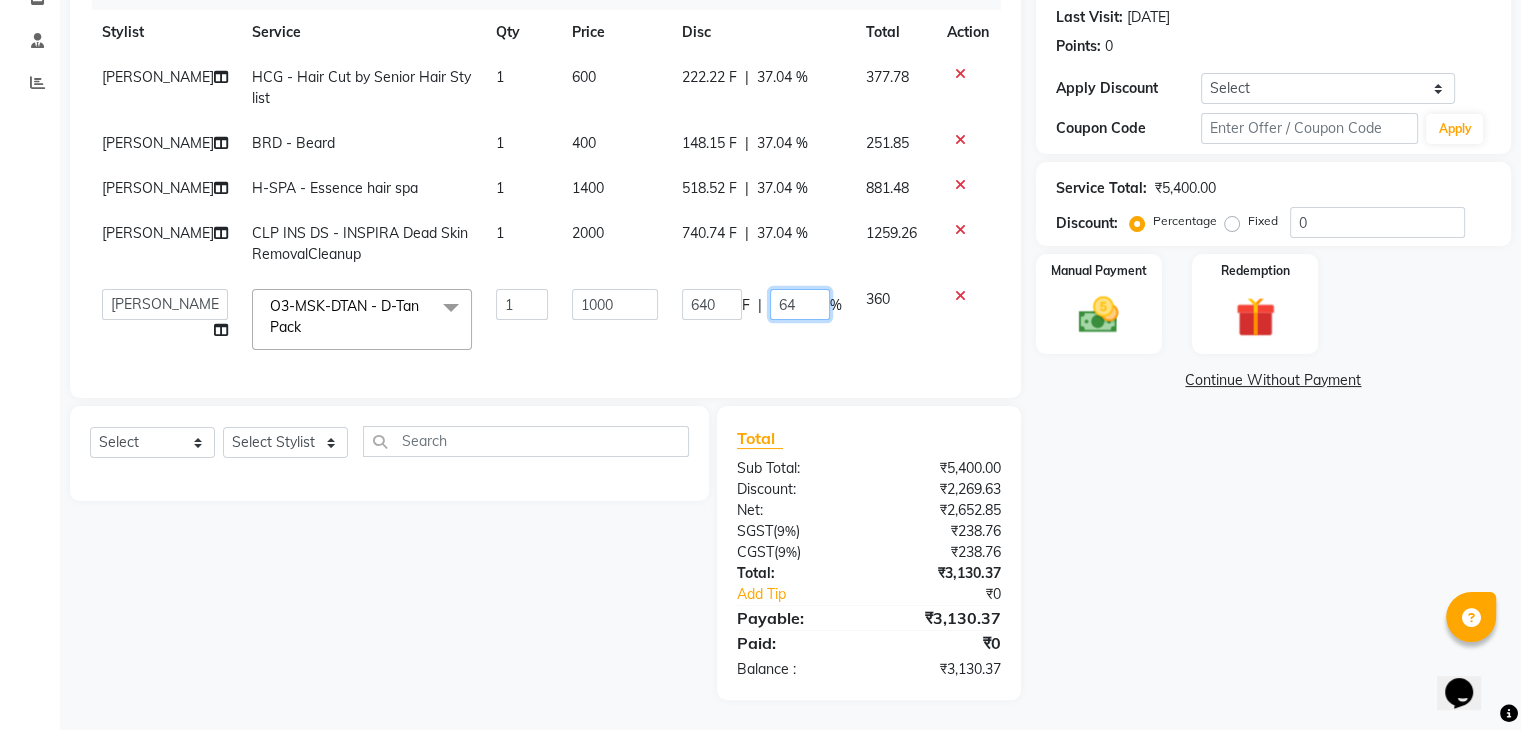 click on "64" 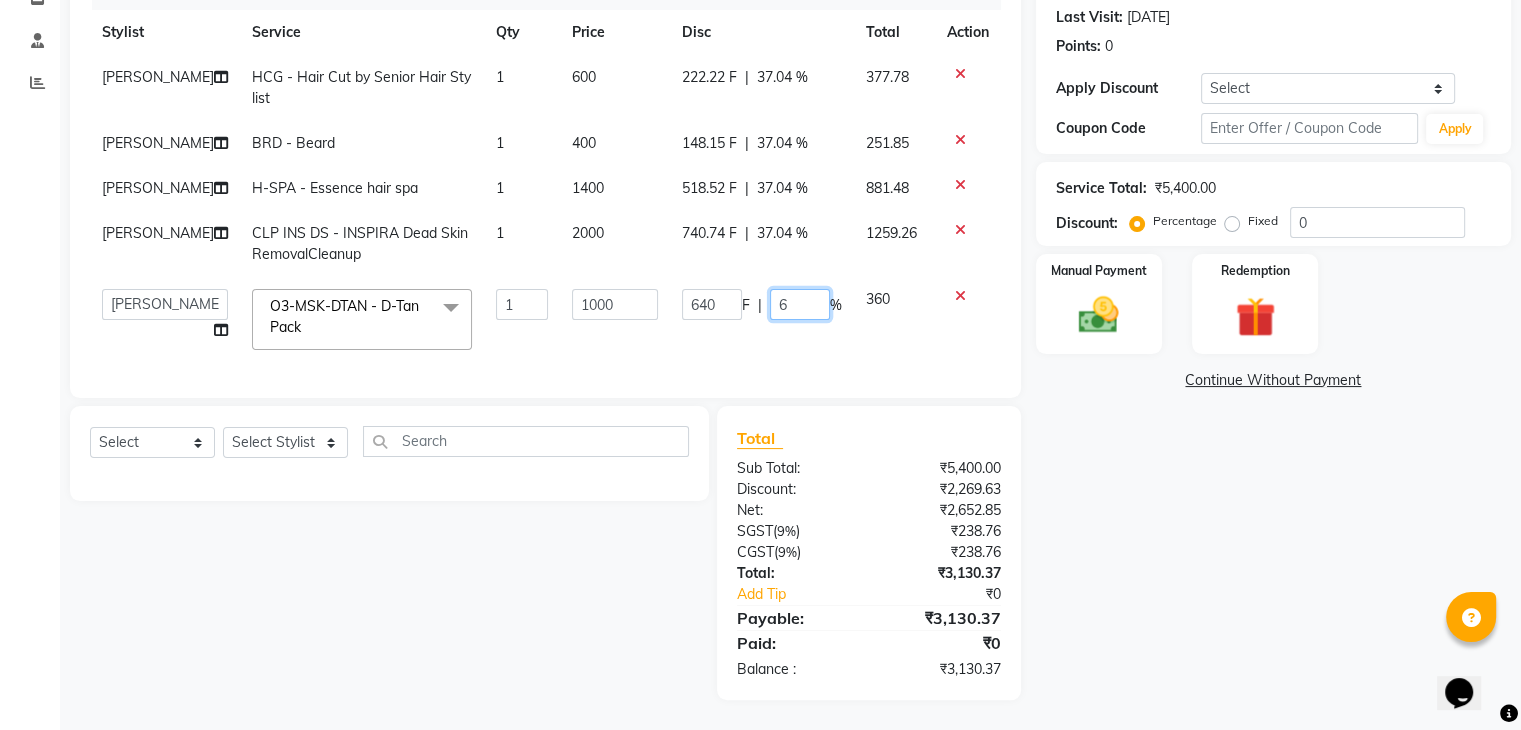type on "62" 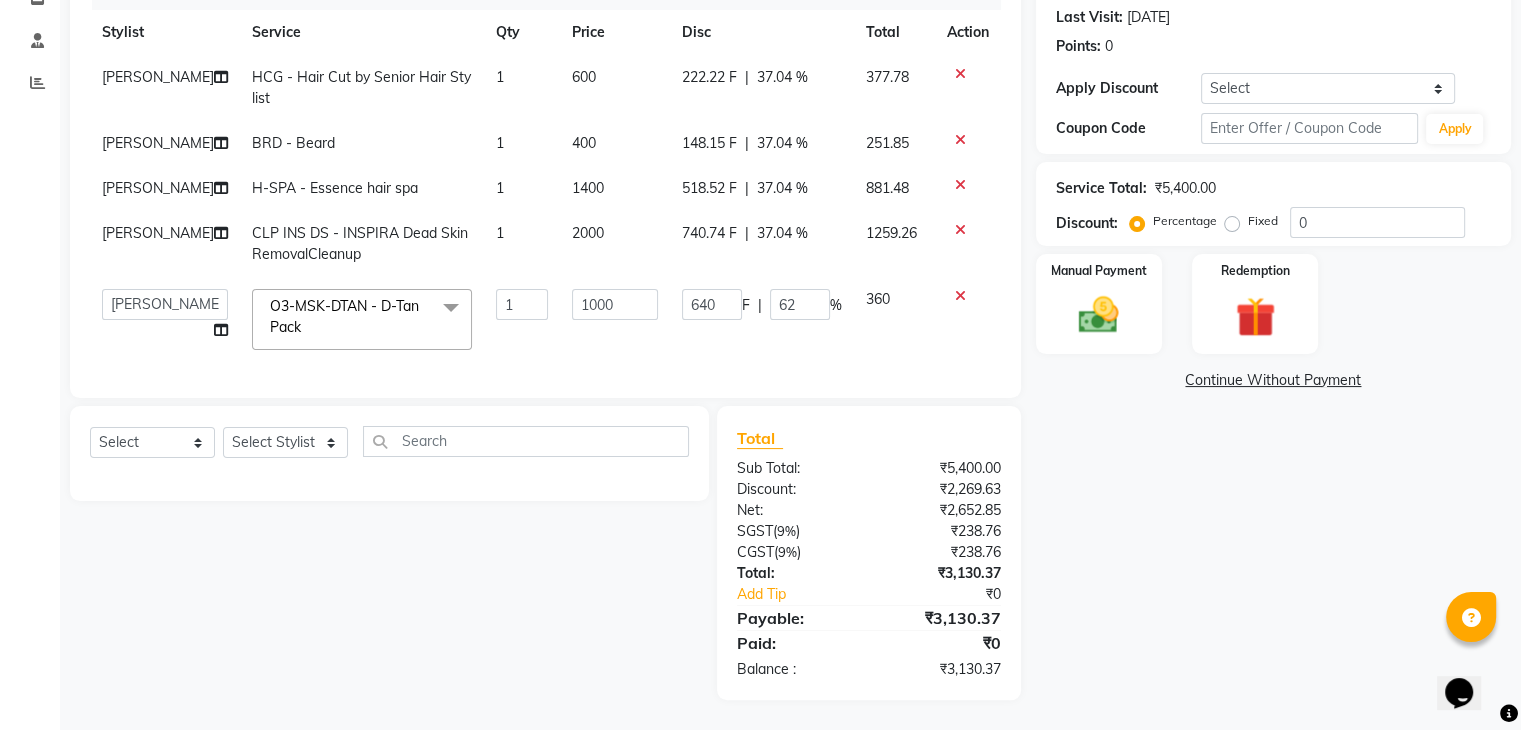 click on "Lovepreet  HCG - Hair Cut by Senior Hair Stylist 1 600 222.22 F | 37.04 % 377.78 Lovepreet  BRD - Beard 1 400 148.15 F | 37.04 % 251.85 Lovepreet  H-SPA - Essence hair spa 1 1400 518.52 F | 37.04 % 881.48 Lovepreet  CLP INS DS  - INSPIRA Dead Skin RemovalCleanup 1 2000 740.74 F | 37.04 % 1259.26  AFIA   Anjali   Ankita   Arwinder    Bikram   Harjinder   HEAD MASTERS   Inder    Jashan    JASHAN    Komal   Love   Lovepreet    Navneet Kaur    Ramanpreet Kaur    Ranjit Kaur   Sahil Kumar   Sania   Shekhar    Shilpa   Simaratpal    Sunny    SURAJ    Tejpal   Vansh  O3-MSK-DTAN  - D-Tan Pack  x SSL - Shampoo SCL - Shampoo and conditioner (with natural dry) HML - Head massage(with natural dry) HCLD - Hair Cut by Creative Director HCL - Hair Cut by Senior Hair Stylist Trim - Trimming (one Length) Spt - Split ends/short/candle cut BD - Blow dry OS - Open styling GL-igora - Igora Global GL-essensity - Essensity Global Hlts-L - Highlights Bal - Balayage Chunks  - Chunks CR  - Color removal CRF - Color refresh Bikni Spa" 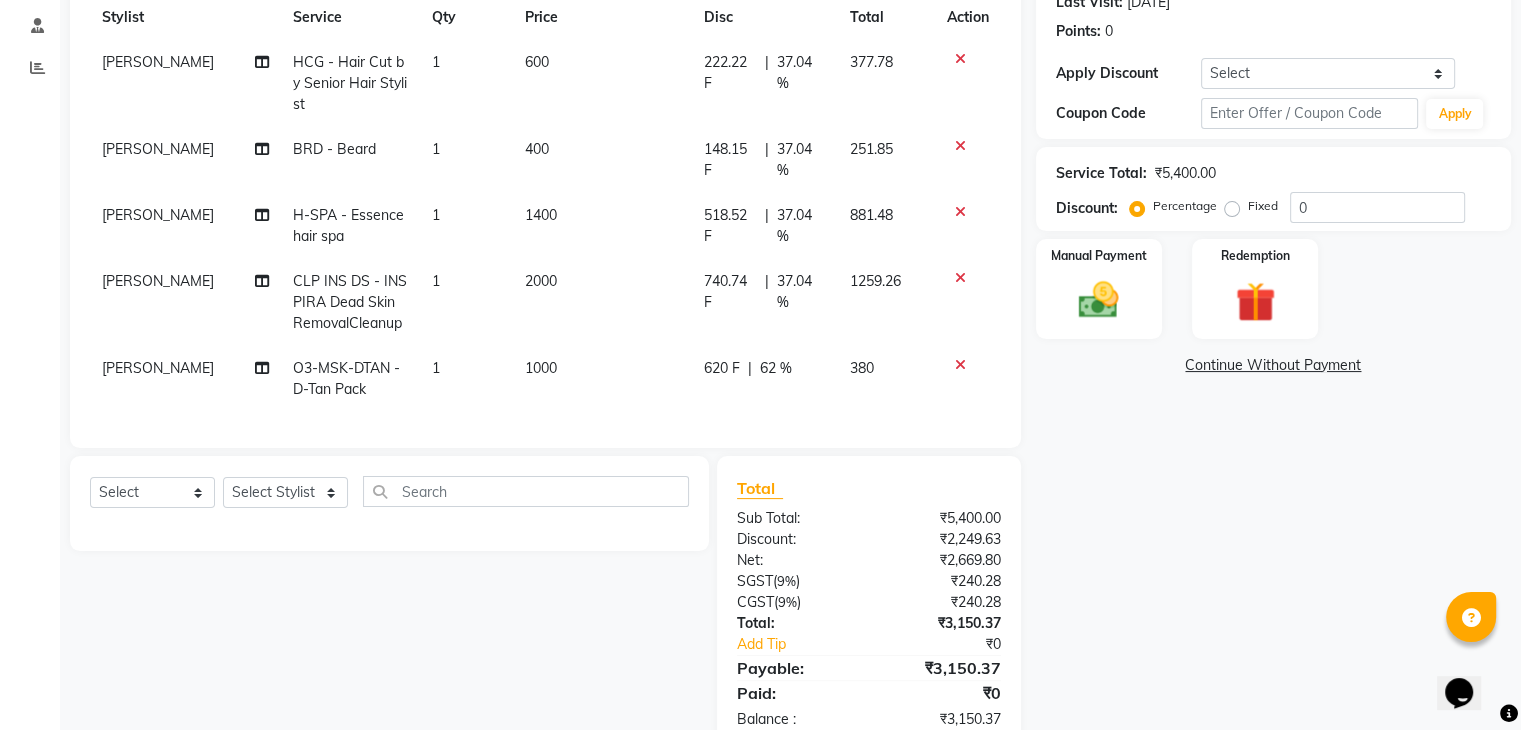 click on "62 %" 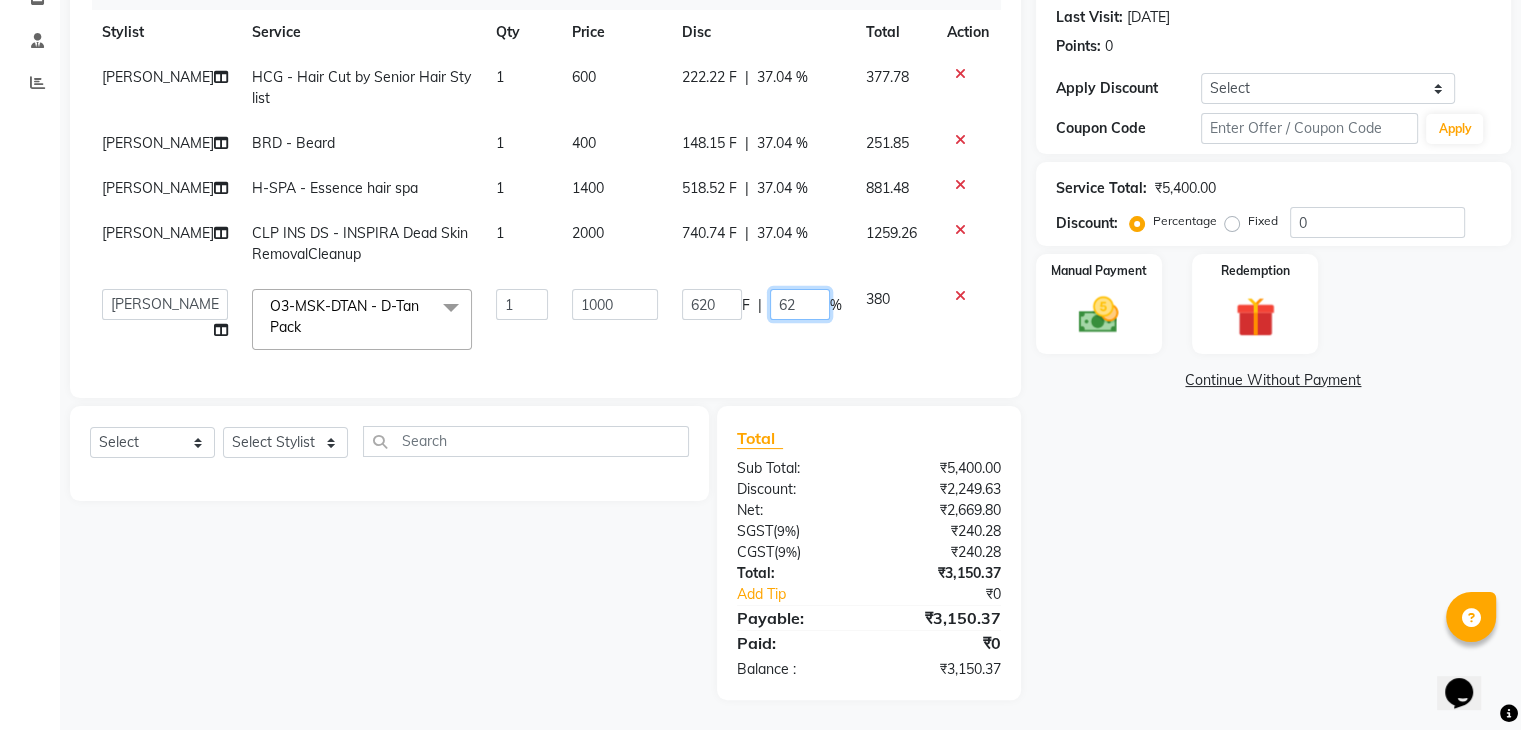 click on "62" 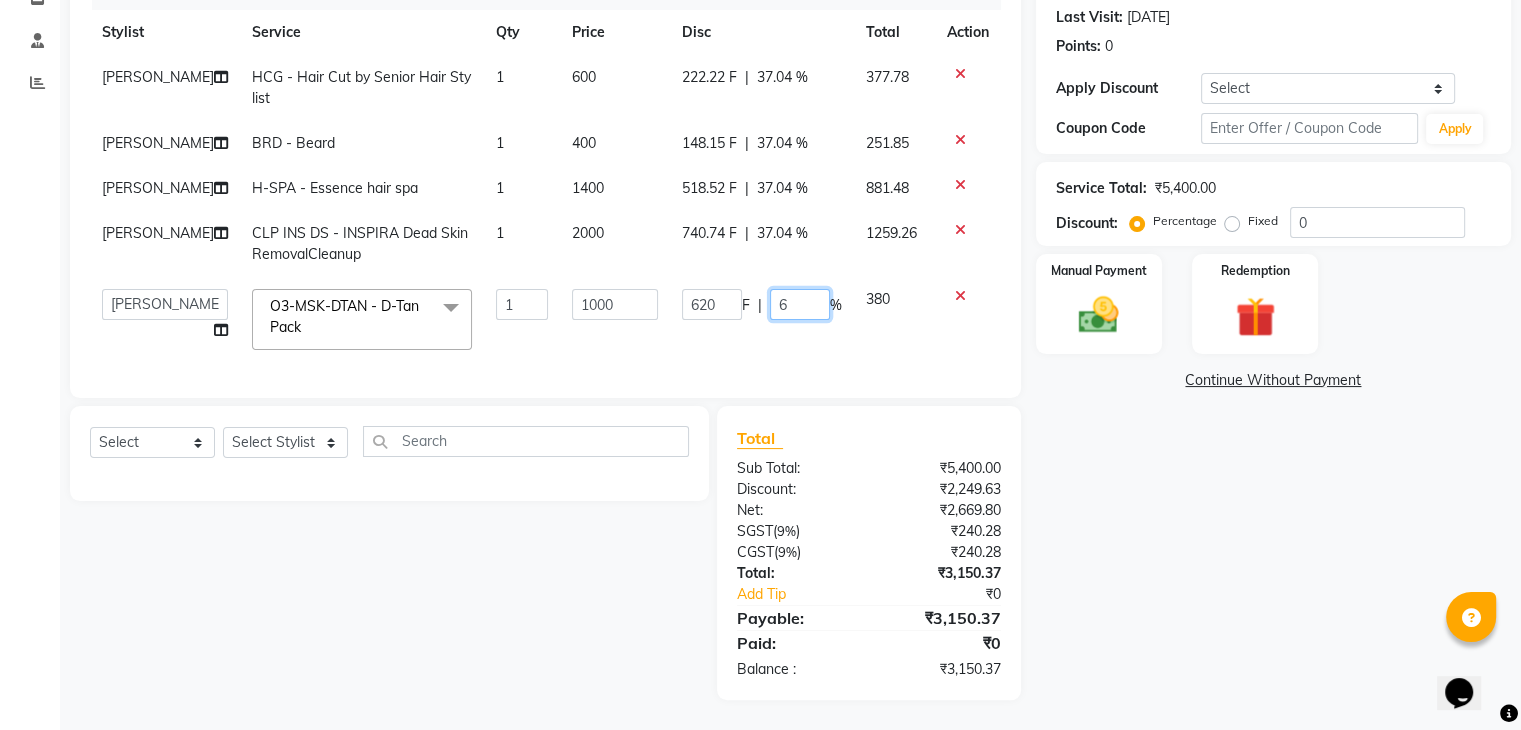 type on "63" 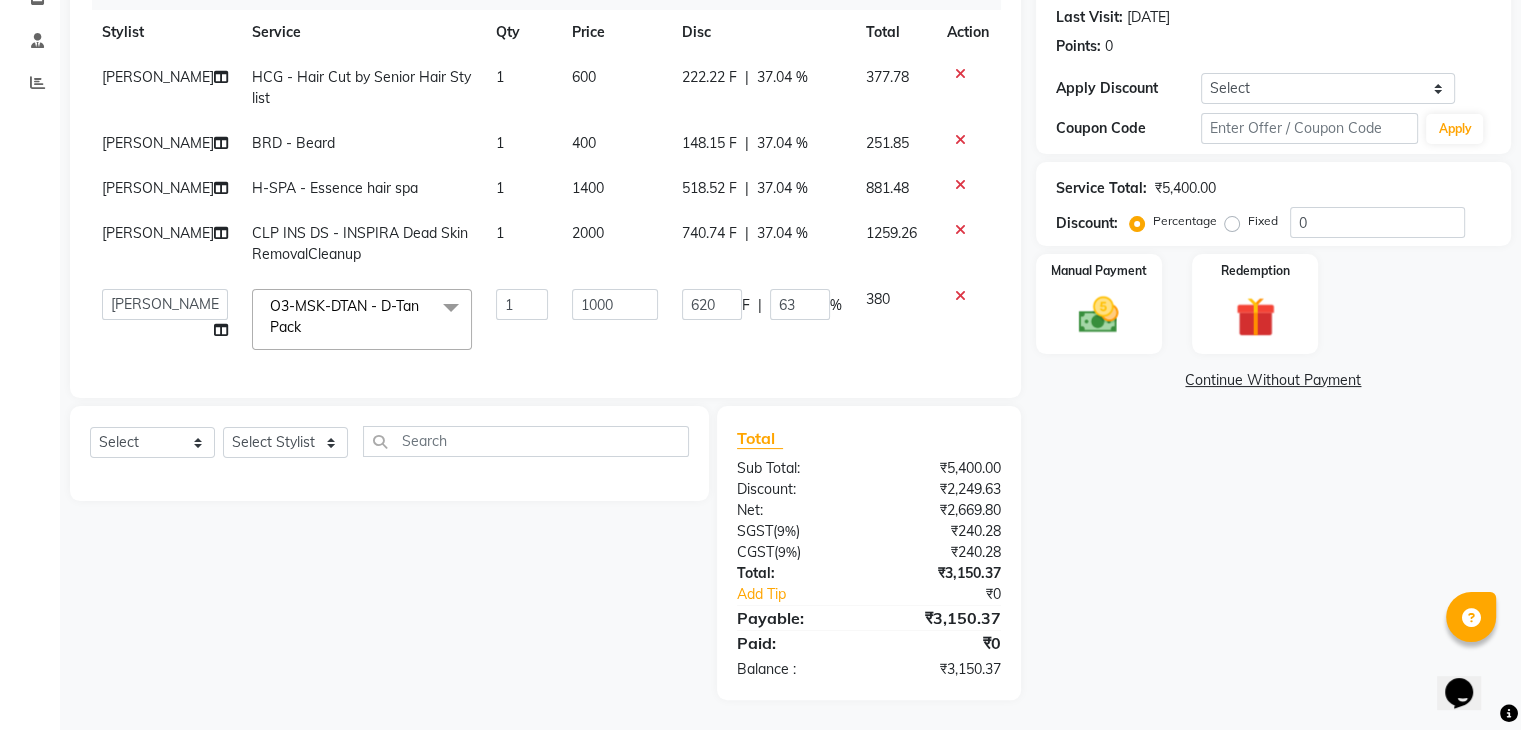 click on "Lovepreet  HCG - Hair Cut by Senior Hair Stylist 1 600 222.22 F | 37.04 % 377.78 Lovepreet  BRD - Beard 1 400 148.15 F | 37.04 % 251.85 Lovepreet  H-SPA - Essence hair spa 1 1400 518.52 F | 37.04 % 881.48 Lovepreet  CLP INS DS  - INSPIRA Dead Skin RemovalCleanup 1 2000 740.74 F | 37.04 % 1259.26  AFIA   Anjali   Ankita   Arwinder    Bikram   Harjinder   HEAD MASTERS   Inder    Jashan    JASHAN    Komal   Love   Lovepreet    Navneet Kaur    Ramanpreet Kaur    Ranjit Kaur   Sahil Kumar   Sania   Shekhar    Shilpa   Simaratpal    Sunny    SURAJ    Tejpal   Vansh  O3-MSK-DTAN  - D-Tan Pack  x SSL - Shampoo SCL - Shampoo and conditioner (with natural dry) HML - Head massage(with natural dry) HCLD - Hair Cut by Creative Director HCL - Hair Cut by Senior Hair Stylist Trim - Trimming (one Length) Spt - Split ends/short/candle cut BD - Blow dry OS - Open styling GL-igora - Igora Global GL-essensity - Essensity Global Hlts-L - Highlights Bal - Balayage Chunks  - Chunks CR  - Color removal CRF - Color refresh Bikni Spa" 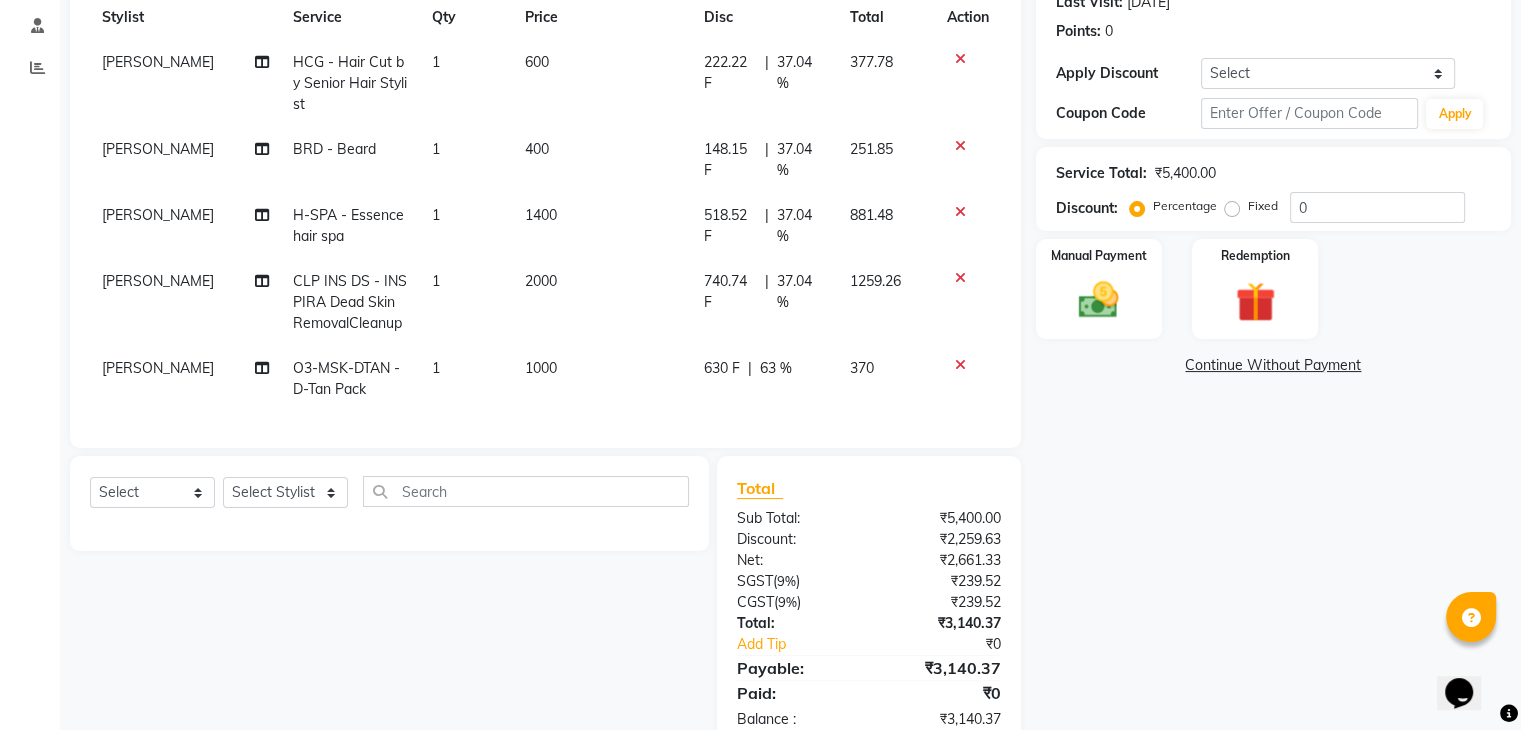 click on "63 %" 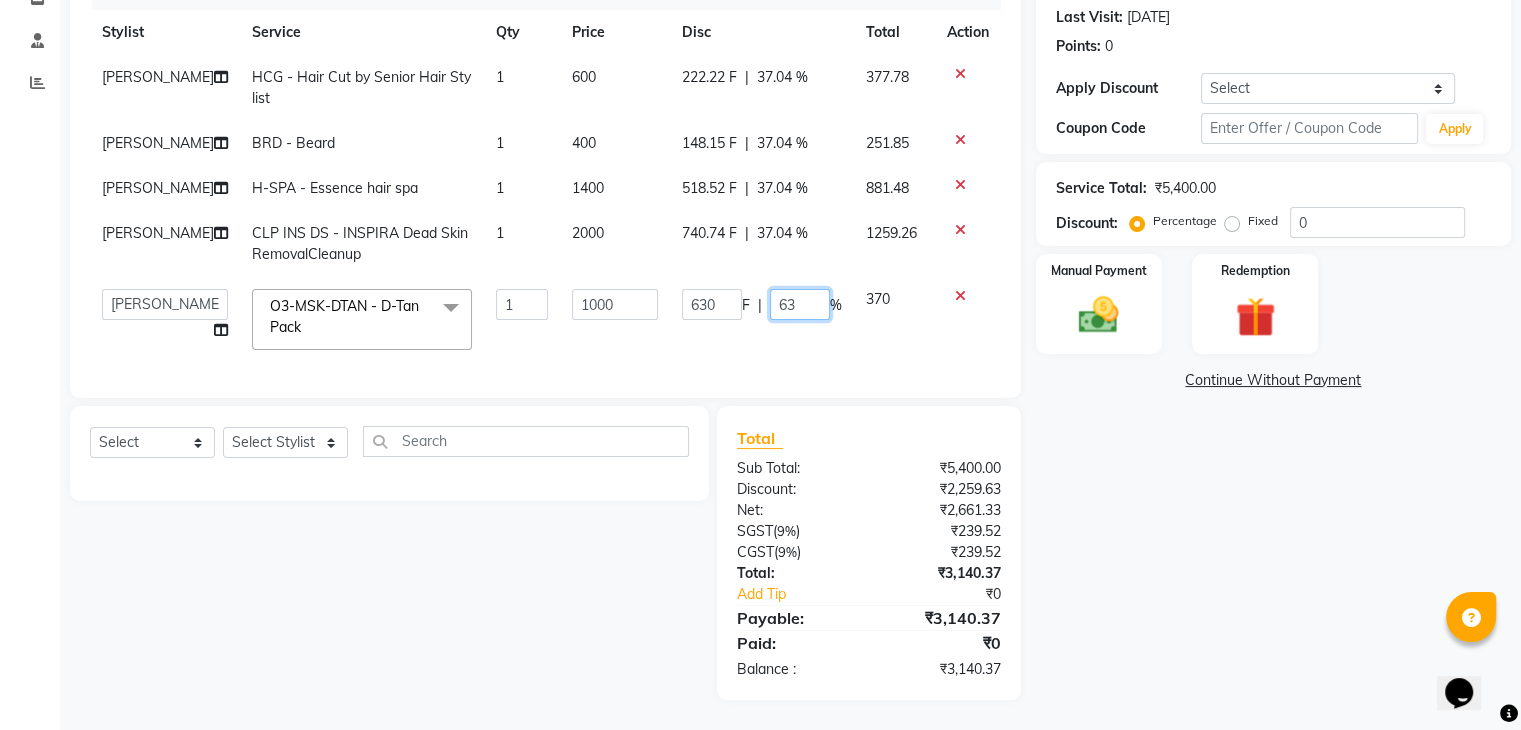 click on "63" 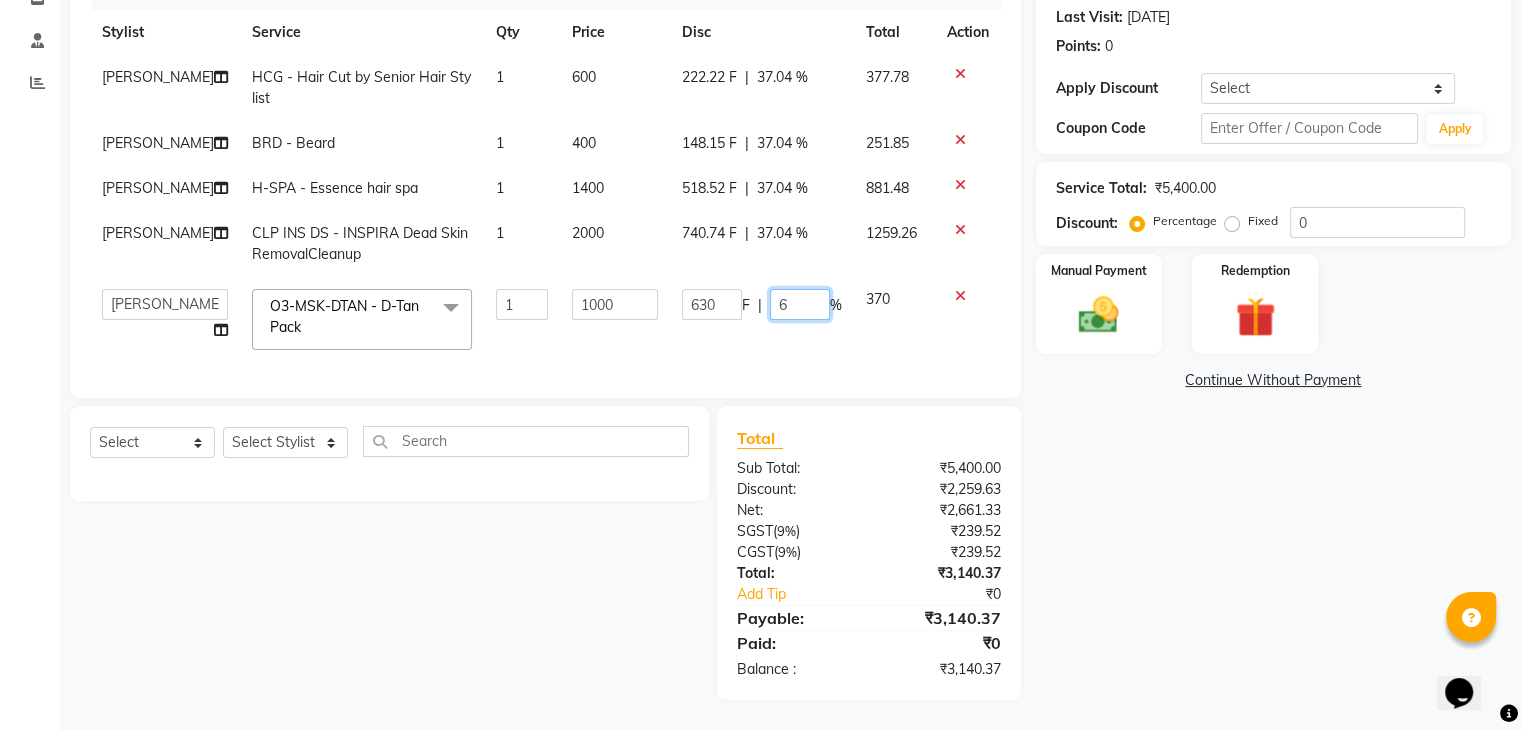 type on "64" 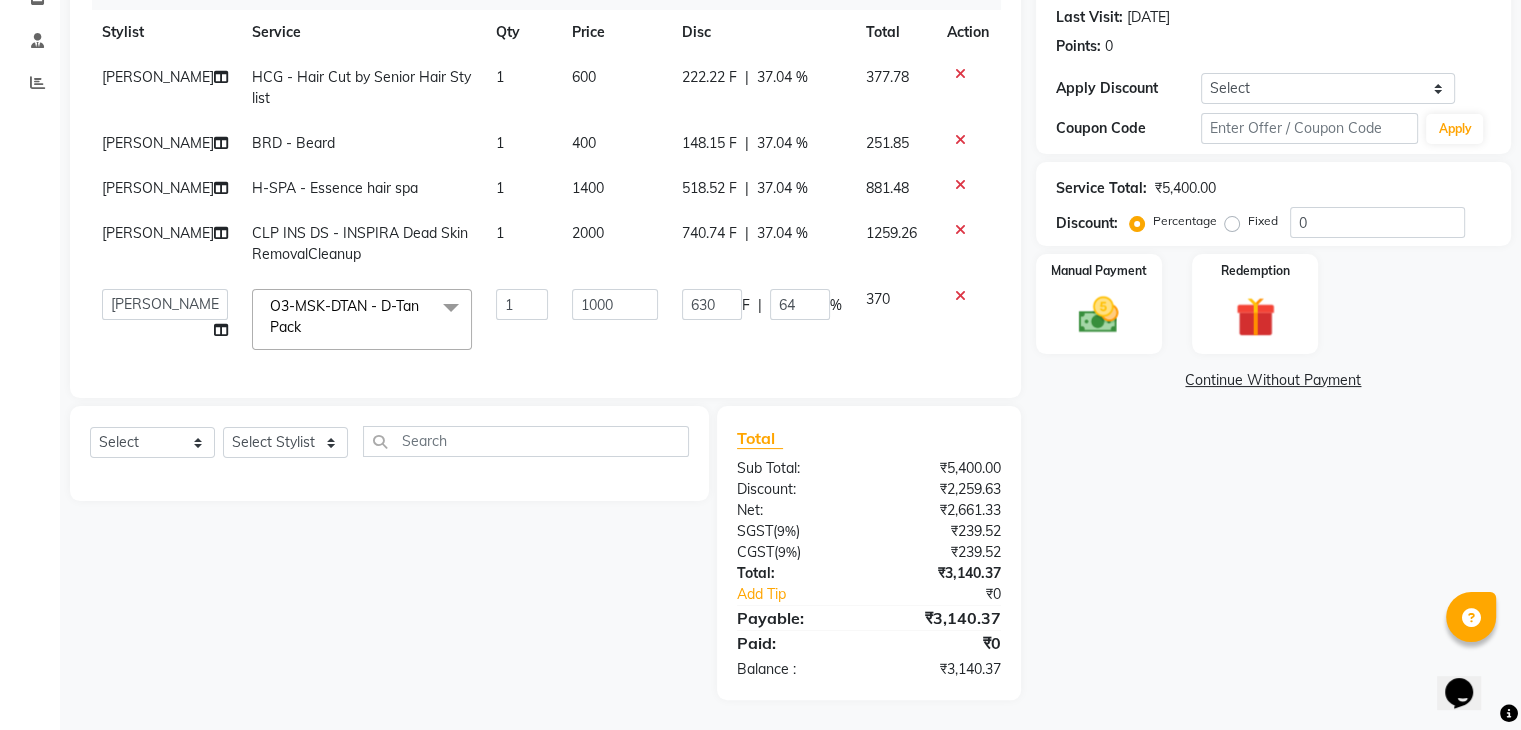 click on "Lovepreet  HCG - Hair Cut by Senior Hair Stylist 1 600 222.22 F | 37.04 % 377.78 Lovepreet  BRD - Beard 1 400 148.15 F | 37.04 % 251.85 Lovepreet  H-SPA - Essence hair spa 1 1400 518.52 F | 37.04 % 881.48 Lovepreet  CLP INS DS  - INSPIRA Dead Skin RemovalCleanup 1 2000 740.74 F | 37.04 % 1259.26  AFIA   Anjali   Ankita   Arwinder    Bikram   Harjinder   HEAD MASTERS   Inder    Jashan    JASHAN    Komal   Love   Lovepreet    Navneet Kaur    Ramanpreet Kaur    Ranjit Kaur   Sahil Kumar   Sania   Shekhar    Shilpa   Simaratpal    Sunny    SURAJ    Tejpal   Vansh  O3-MSK-DTAN  - D-Tan Pack  x SSL - Shampoo SCL - Shampoo and conditioner (with natural dry) HML - Head massage(with natural dry) HCLD - Hair Cut by Creative Director HCL - Hair Cut by Senior Hair Stylist Trim - Trimming (one Length) Spt - Split ends/short/candle cut BD - Blow dry OS - Open styling GL-igora - Igora Global GL-essensity - Essensity Global Hlts-L - Highlights Bal - Balayage Chunks  - Chunks CR  - Color removal CRF - Color refresh Bikni Spa" 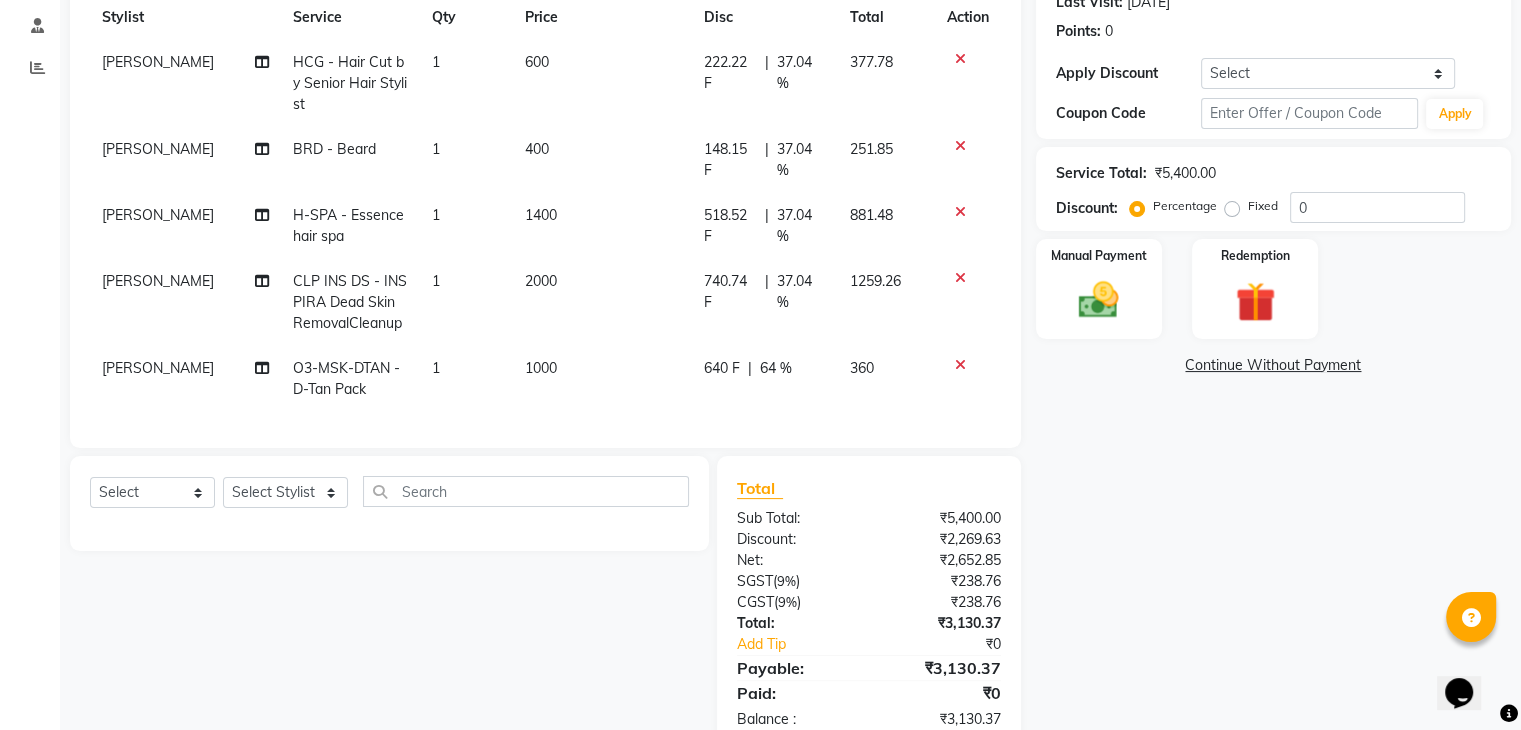 click on "64 %" 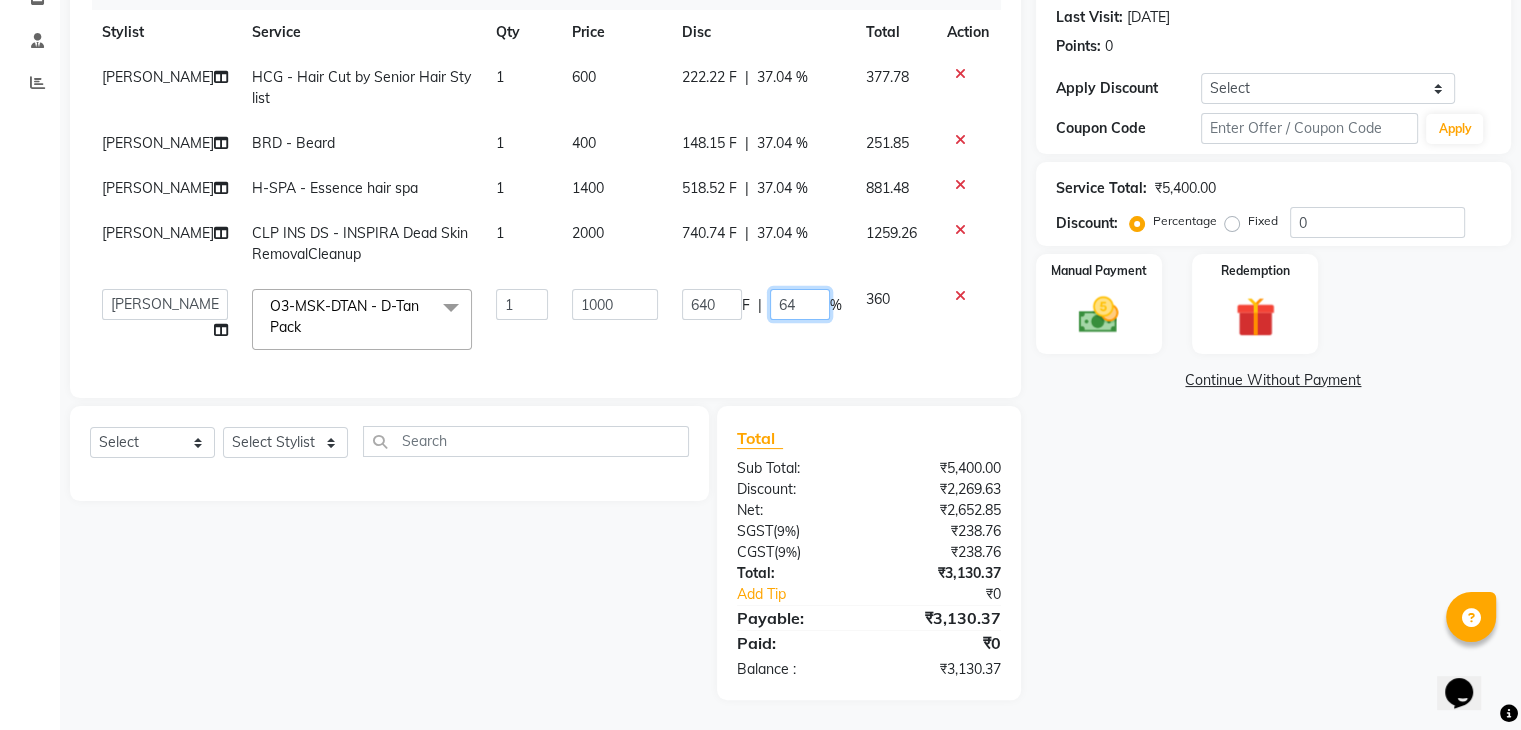 click on "64" 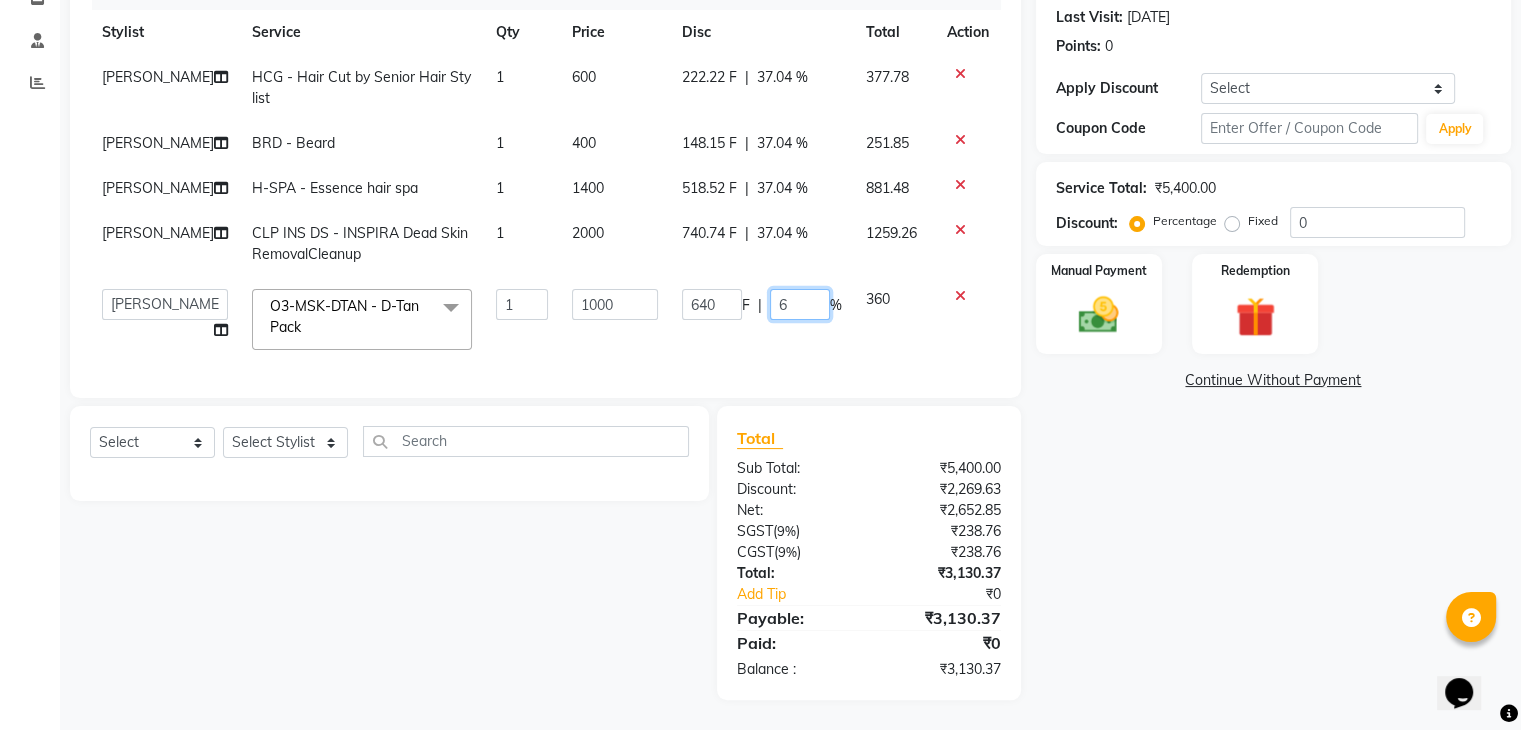 type on "65" 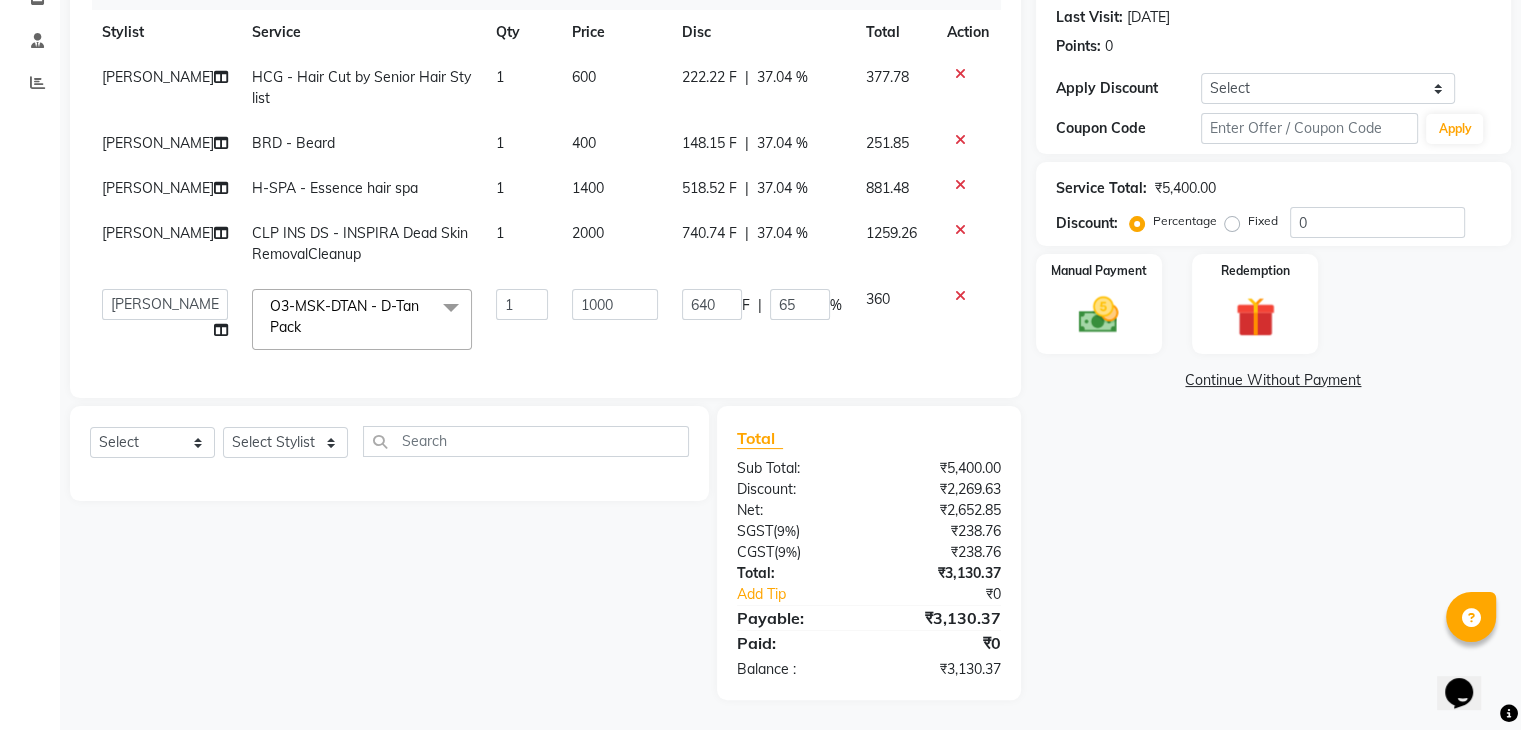 click on "Services Stylist Service Qty Price Disc Total Action Lovepreet  HCG - Hair Cut by Senior Hair Stylist 1 600 222.22 F | 37.04 % 377.78 Lovepreet  BRD - Beard 1 400 148.15 F | 37.04 % 251.85 Lovepreet  H-SPA - Essence hair spa 1 1400 518.52 F | 37.04 % 881.48 Lovepreet  CLP INS DS  - INSPIRA Dead Skin RemovalCleanup 1 2000 740.74 F | 37.04 % 1259.26  AFIA   Anjali   Ankita   Arwinder    Bikram   Harjinder   HEAD MASTERS   Inder    Jashan    JASHAN    Komal   Love   Lovepreet    Navneet Kaur    Ramanpreet Kaur    Ranjit Kaur   Sahil Kumar   Sania   Shekhar    Shilpa   Simaratpal    Sunny    SURAJ    Tejpal   Vansh  O3-MSK-DTAN  - D-Tan Pack  x SSL - Shampoo SCL - Shampoo and conditioner (with natural dry) HML - Head massage(with natural dry) HCLD - Hair Cut by Creative Director HCL - Hair Cut by Senior Hair Stylist Trim - Trimming (one Length) Spt - Split ends/short/candle cut BD - Blow dry OS - Open styling GL-igora - Igora Global GL-essensity - Essensity Global Hlts-L - Highlights Bal - Balayage SSM - Shampoo" 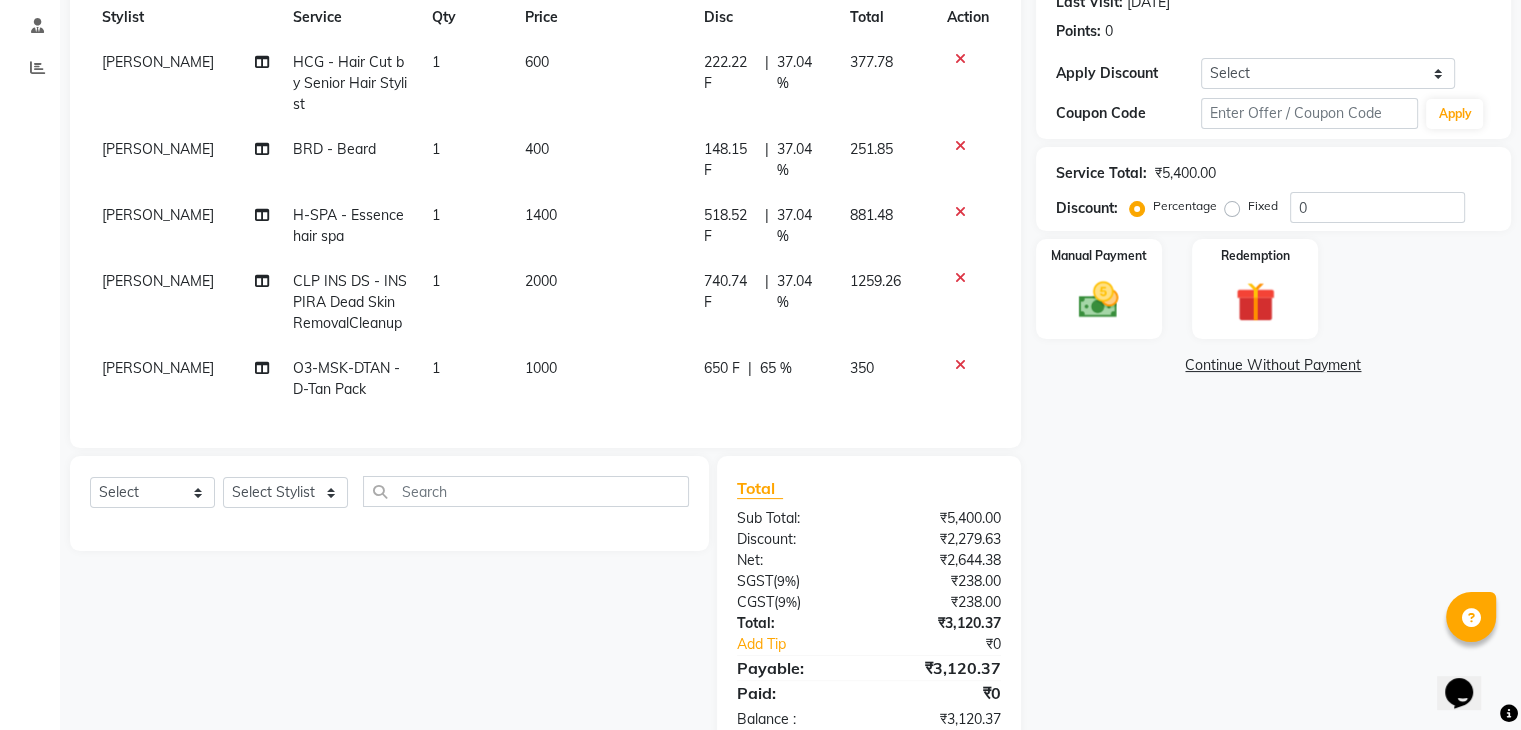 click on "65 %" 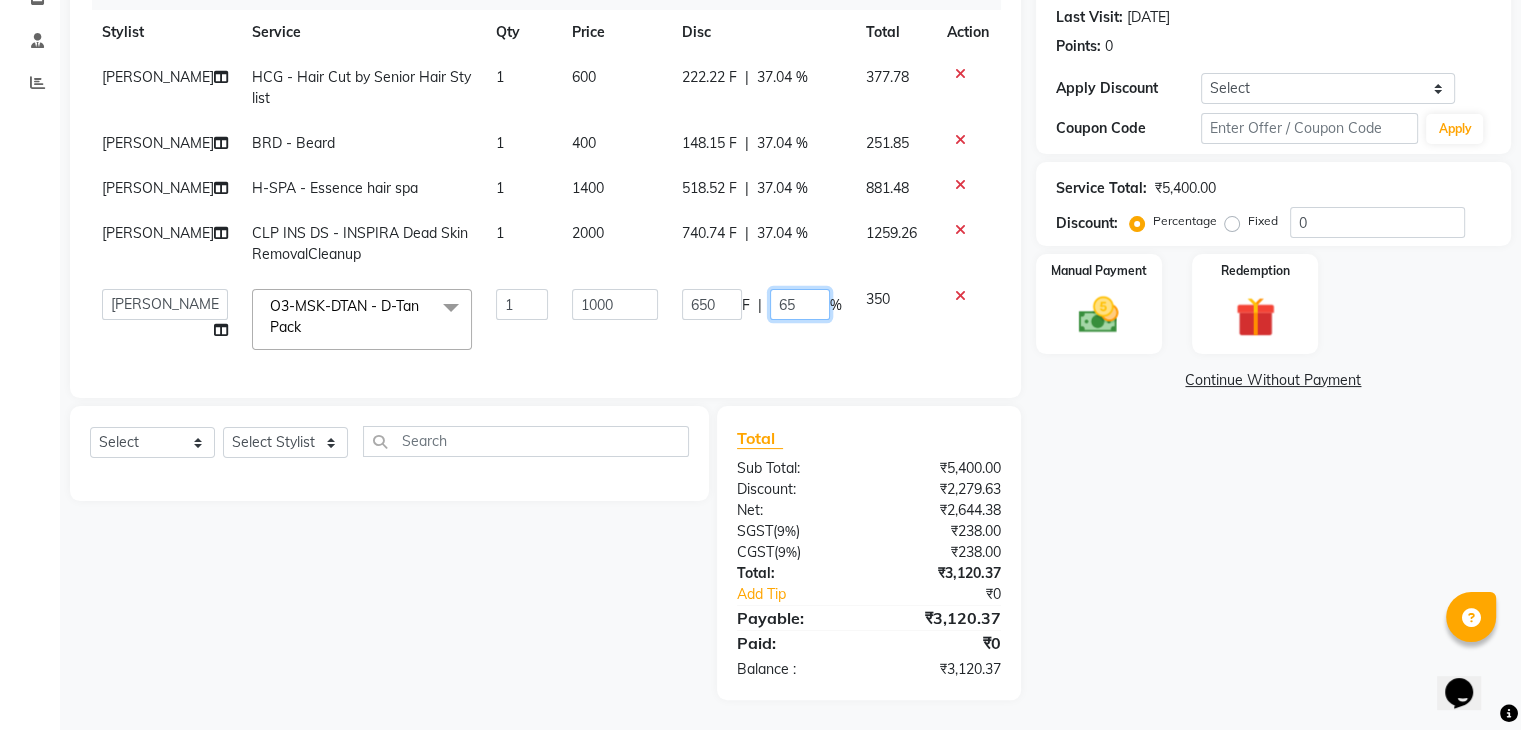 click on "65" 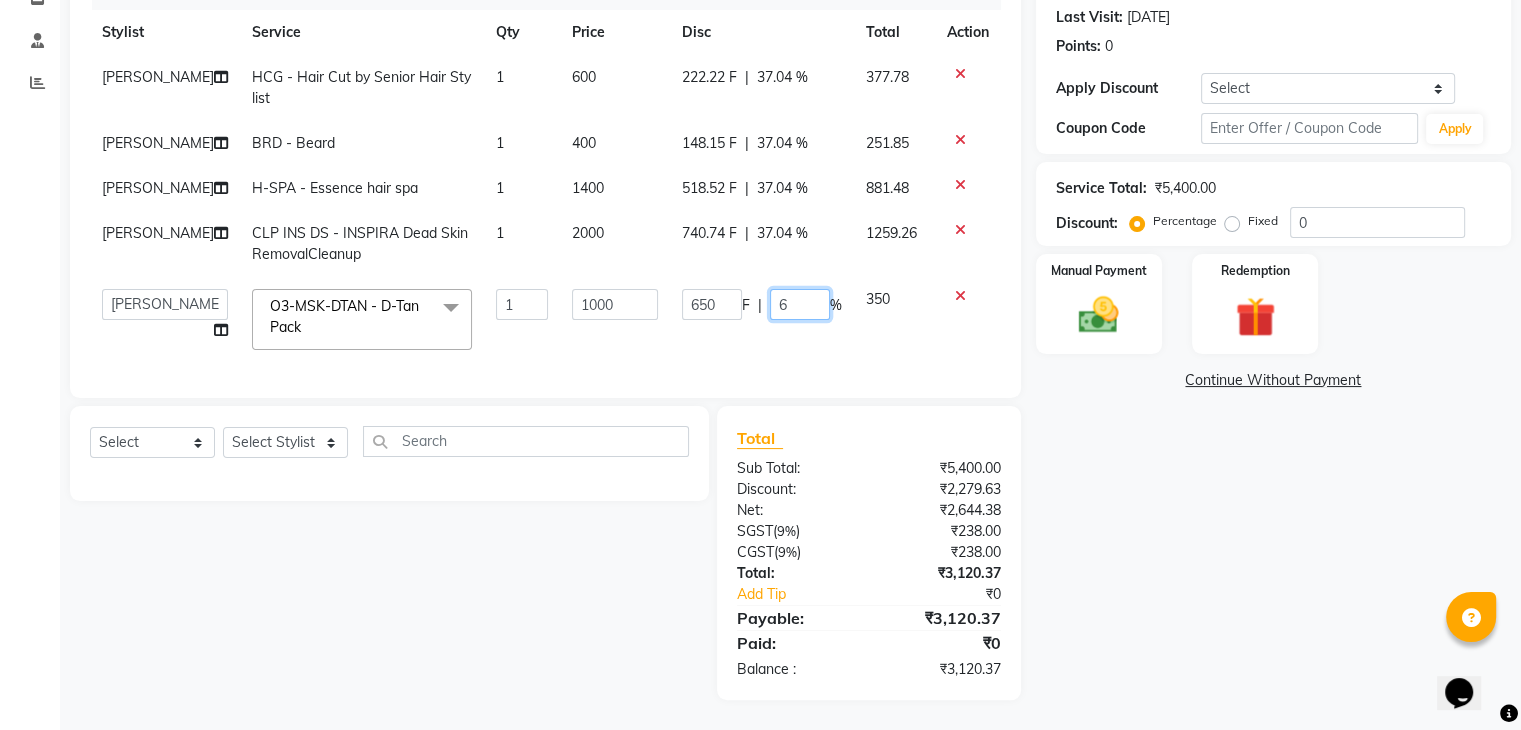type on "66" 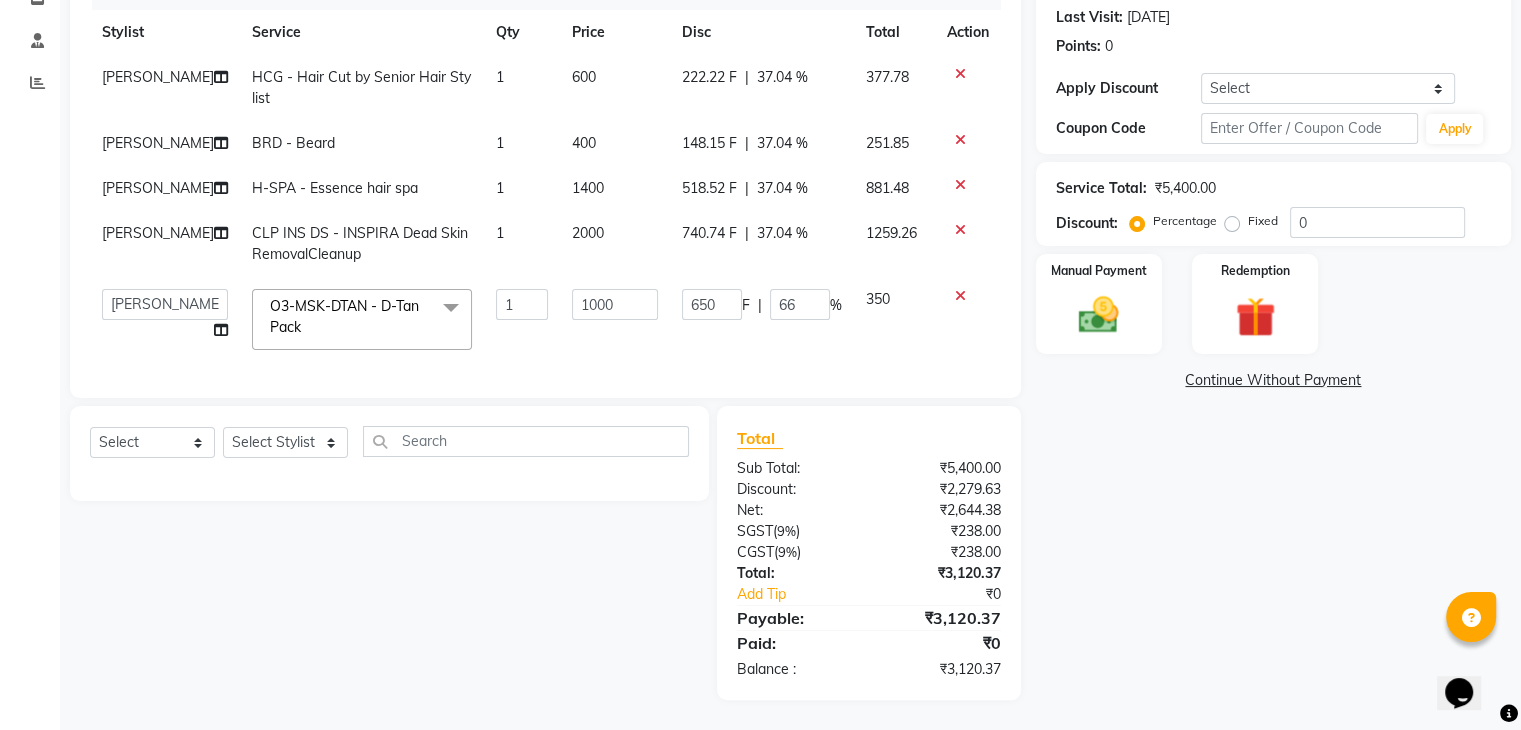 click on "Lovepreet  HCG - Hair Cut by Senior Hair Stylist 1 600 222.22 F | 37.04 % 377.78 Lovepreet  BRD - Beard 1 400 148.15 F | 37.04 % 251.85 Lovepreet  H-SPA - Essence hair spa 1 1400 518.52 F | 37.04 % 881.48 Lovepreet  CLP INS DS  - INSPIRA Dead Skin RemovalCleanup 1 2000 740.74 F | 37.04 % 1259.26  AFIA   Anjali   Ankita   Arwinder    Bikram   Harjinder   HEAD MASTERS   Inder    Jashan    JASHAN    Komal   Love   Lovepreet    Navneet Kaur    Ramanpreet Kaur    Ranjit Kaur   Sahil Kumar   Sania   Shekhar    Shilpa   Simaratpal    Sunny    SURAJ    Tejpal   Vansh  O3-MSK-DTAN  - D-Tan Pack  x SSL - Shampoo SCL - Shampoo and conditioner (with natural dry) HML - Head massage(with natural dry) HCLD - Hair Cut by Creative Director HCL - Hair Cut by Senior Hair Stylist Trim - Trimming (one Length) Spt - Split ends/short/candle cut BD - Blow dry OS - Open styling GL-igora - Igora Global GL-essensity - Essensity Global Hlts-L - Highlights Bal - Balayage Chunks  - Chunks CR  - Color removal CRF - Color refresh Bikni Spa" 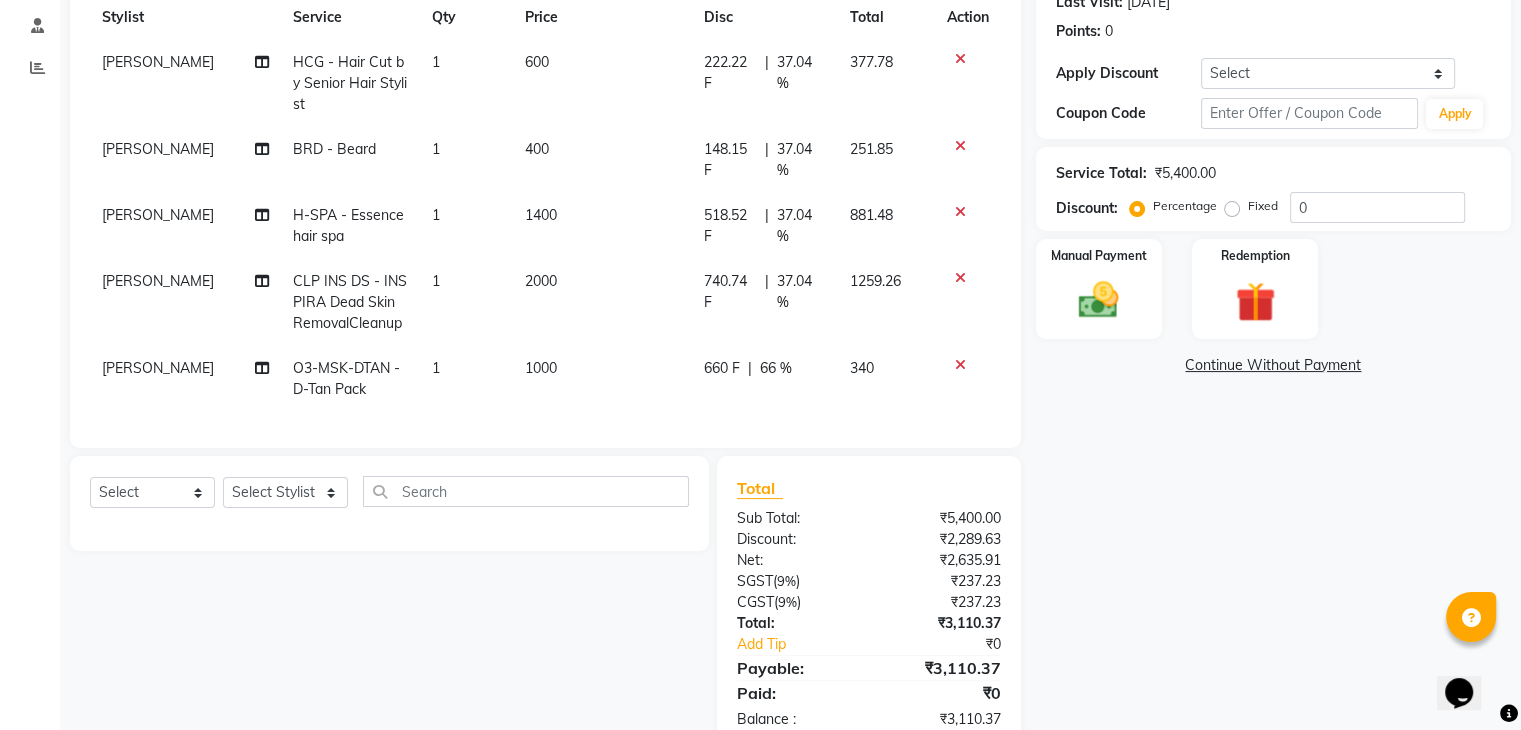click on "66 %" 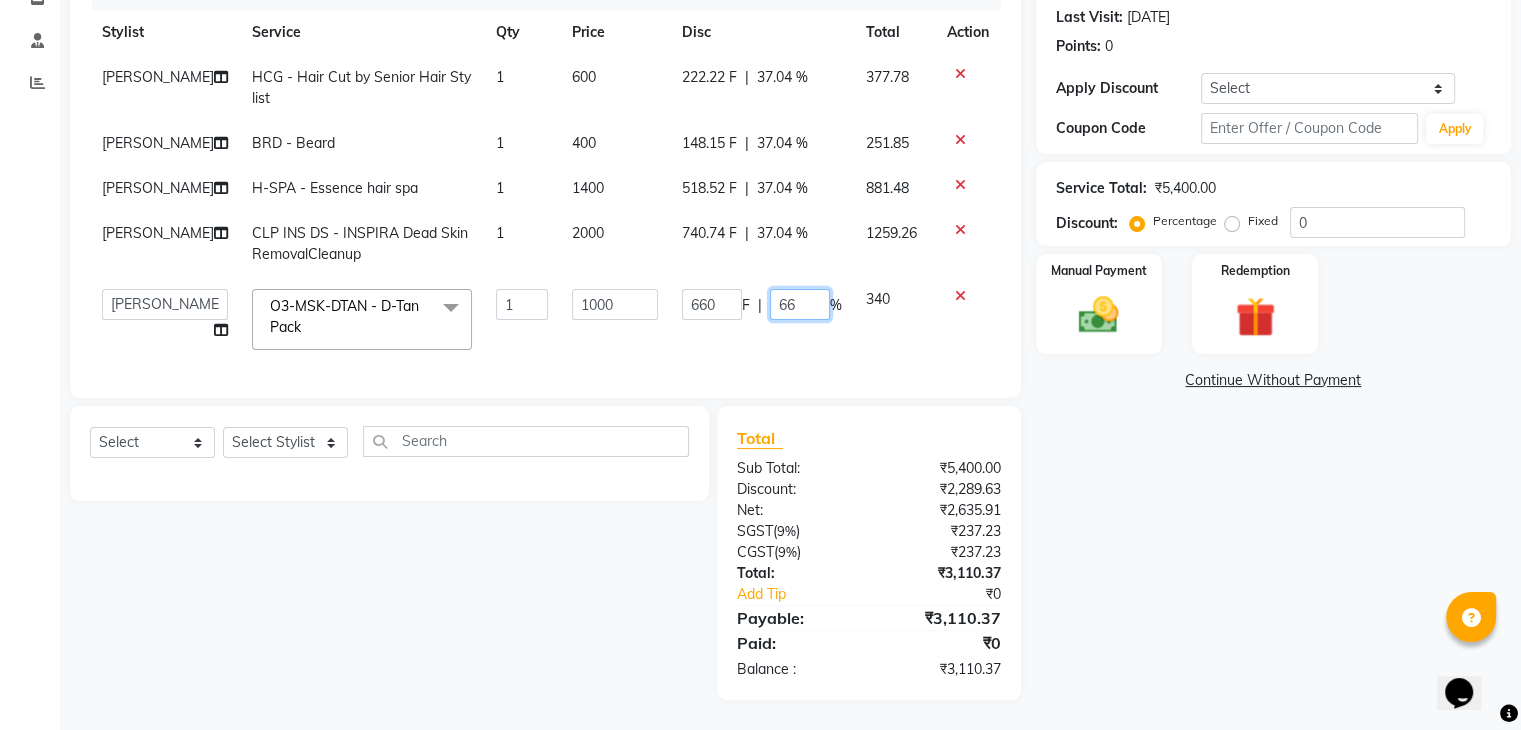 click on "66" 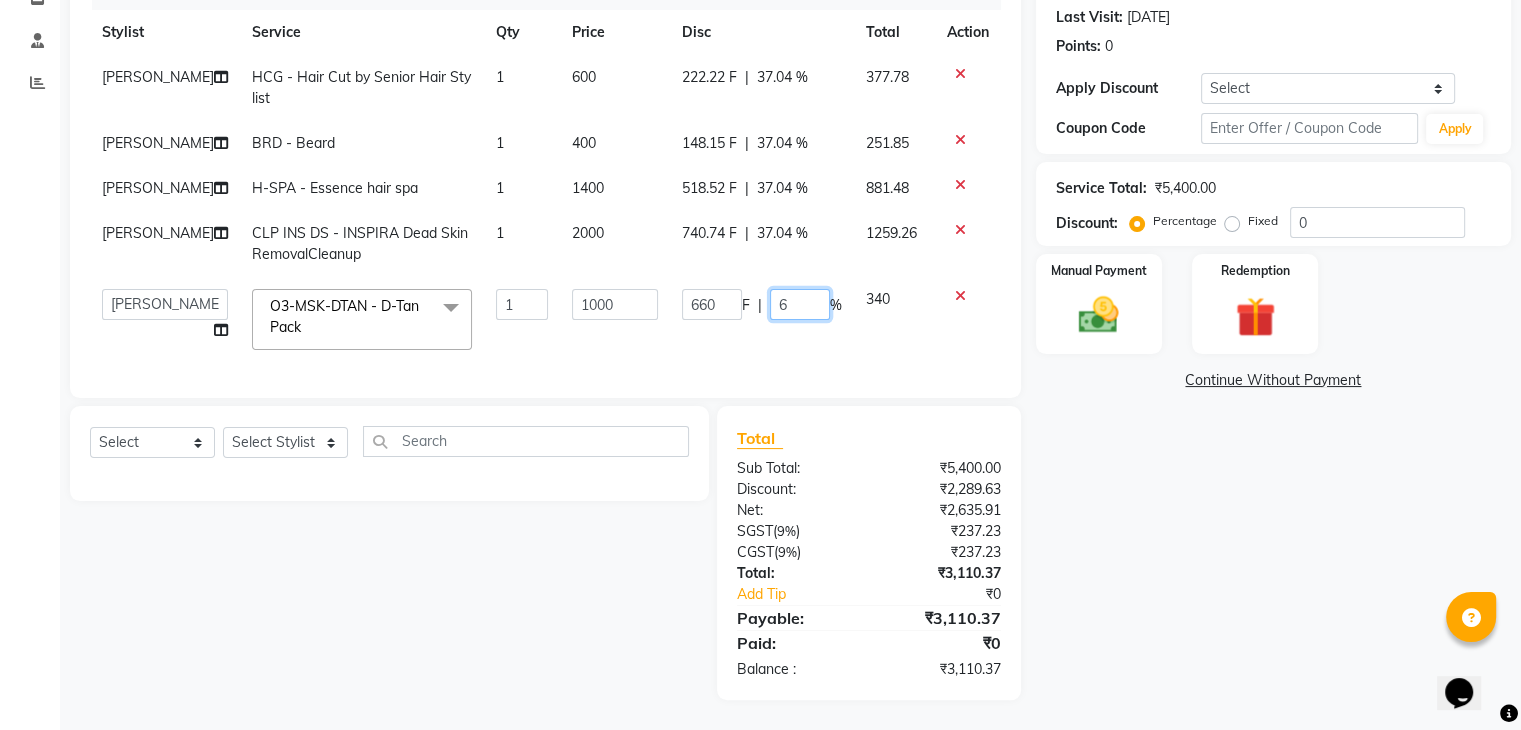 type on "67" 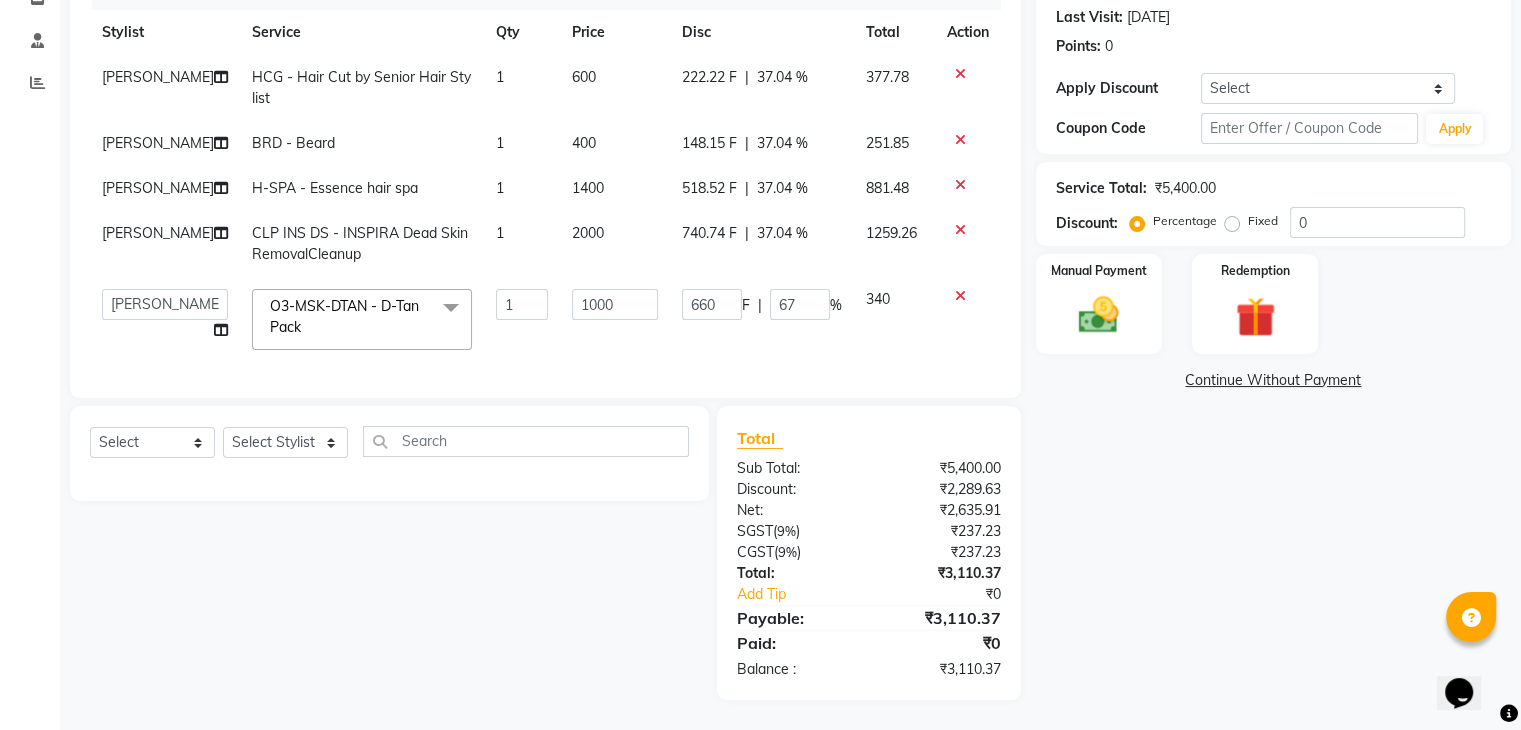 click on "Lovepreet  HCG - Hair Cut by Senior Hair Stylist 1 600 222.22 F | 37.04 % 377.78 Lovepreet  BRD - Beard 1 400 148.15 F | 37.04 % 251.85 Lovepreet  H-SPA - Essence hair spa 1 1400 518.52 F | 37.04 % 881.48 Lovepreet  CLP INS DS  - INSPIRA Dead Skin RemovalCleanup 1 2000 740.74 F | 37.04 % 1259.26  AFIA   Anjali   Ankita   Arwinder    Bikram   Harjinder   HEAD MASTERS   Inder    Jashan    JASHAN    Komal   Love   Lovepreet    Navneet Kaur    Ramanpreet Kaur    Ranjit Kaur   Sahil Kumar   Sania   Shekhar    Shilpa   Simaratpal    Sunny    SURAJ    Tejpal   Vansh  O3-MSK-DTAN  - D-Tan Pack  x SSL - Shampoo SCL - Shampoo and conditioner (with natural dry) HML - Head massage(with natural dry) HCLD - Hair Cut by Creative Director HCL - Hair Cut by Senior Hair Stylist Trim - Trimming (one Length) Spt - Split ends/short/candle cut BD - Blow dry OS - Open styling GL-igora - Igora Global GL-essensity - Essensity Global Hlts-L - Highlights Bal - Balayage Chunks  - Chunks CR  - Color removal CRF - Color refresh Bikni Spa" 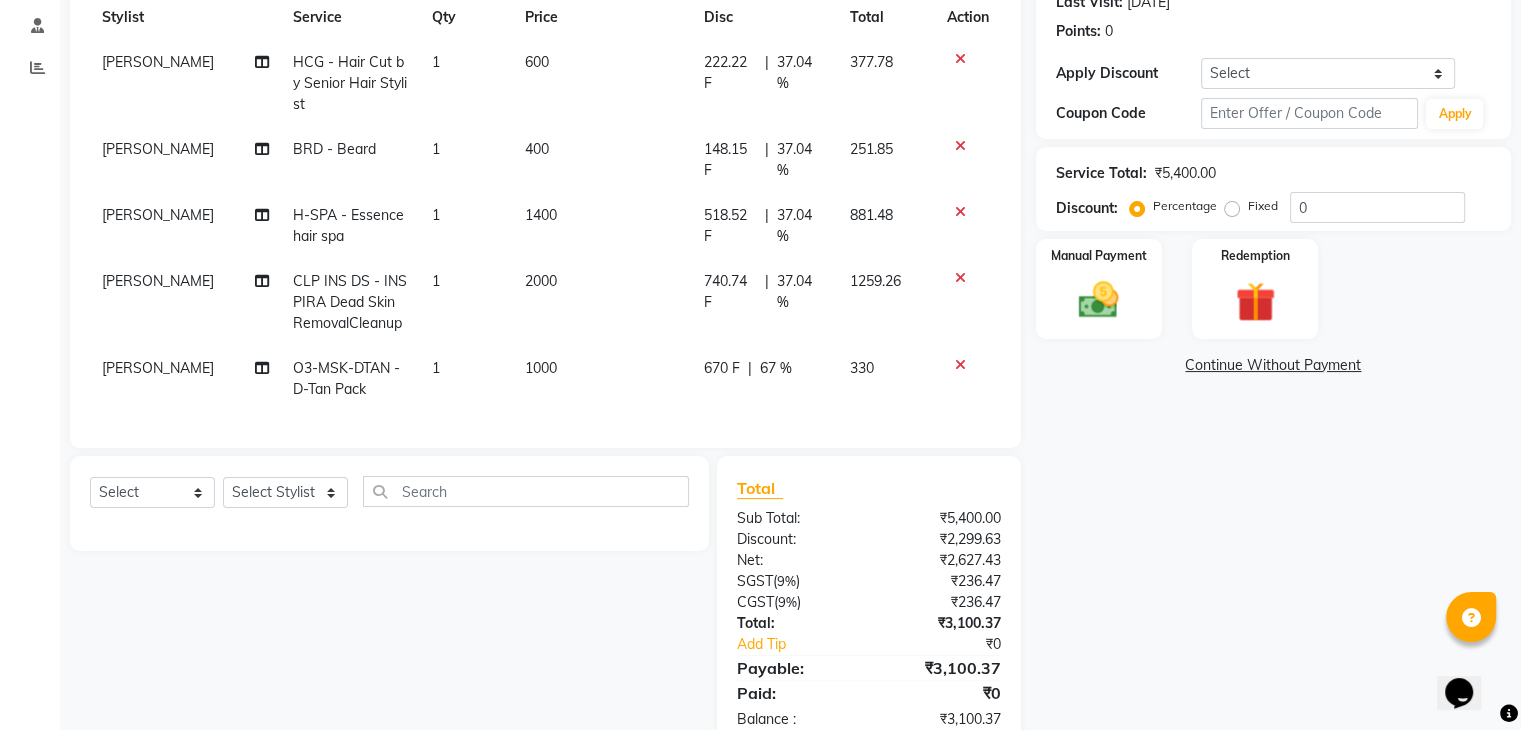 drag, startPoint x: 772, startPoint y: 368, endPoint x: 814, endPoint y: 392, distance: 48.373547 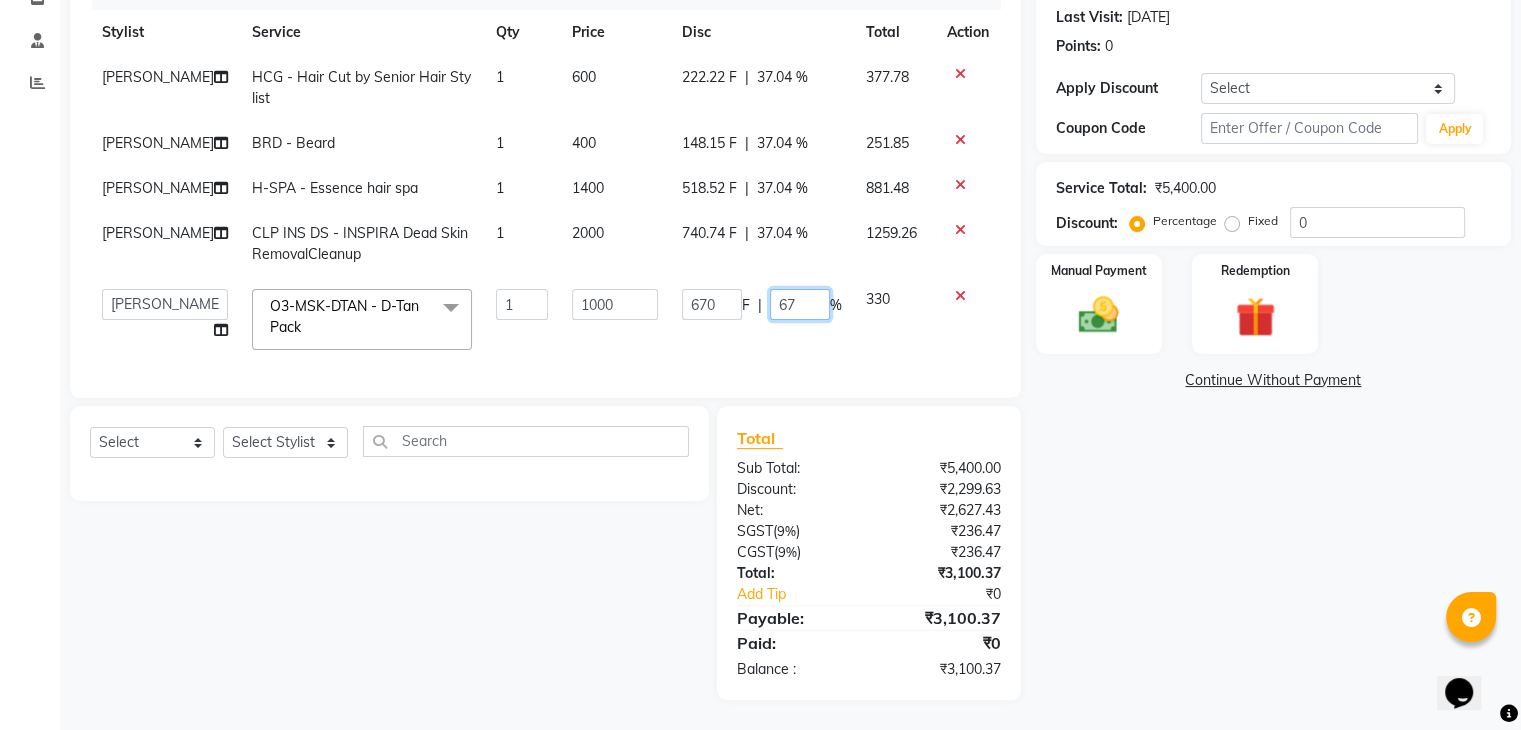 click on "67" 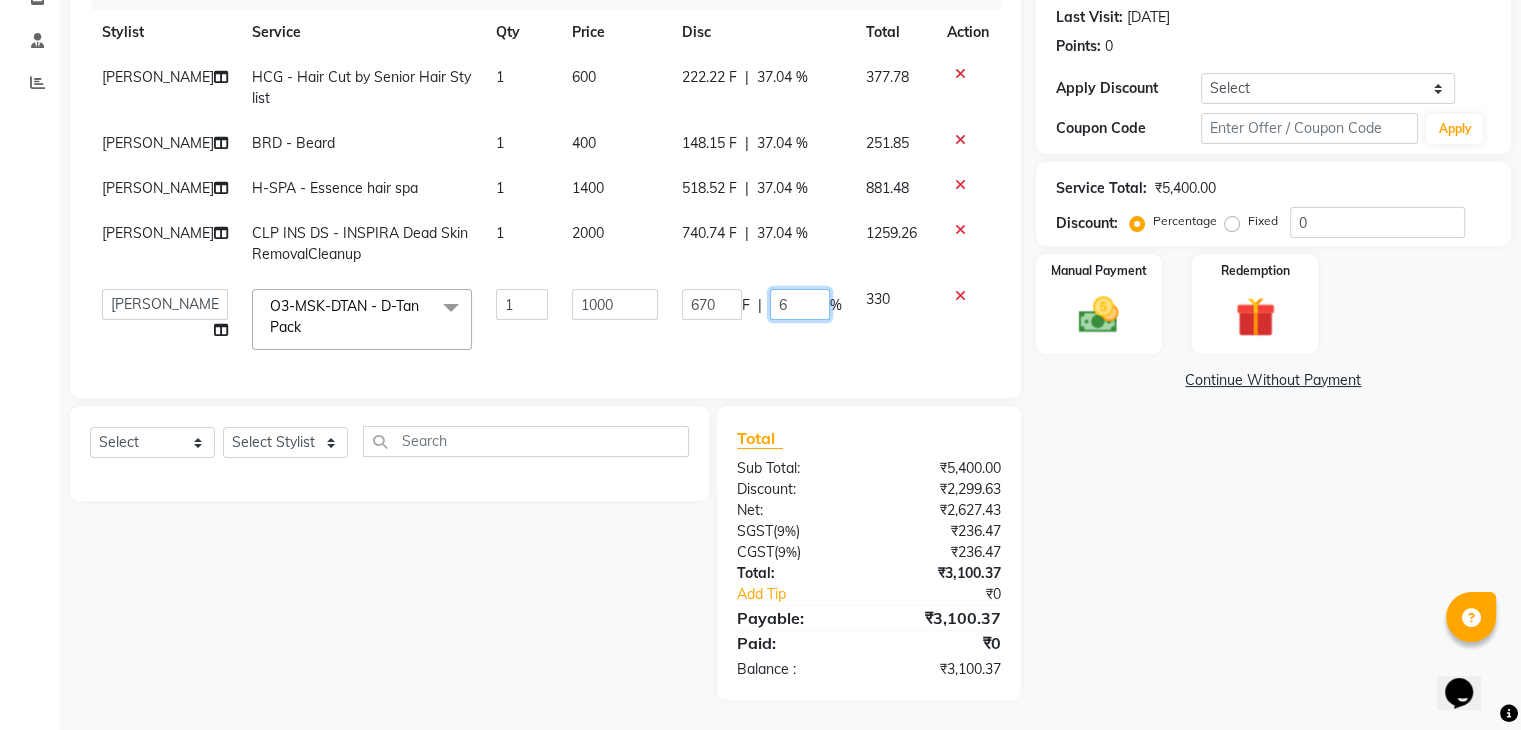 type on "60" 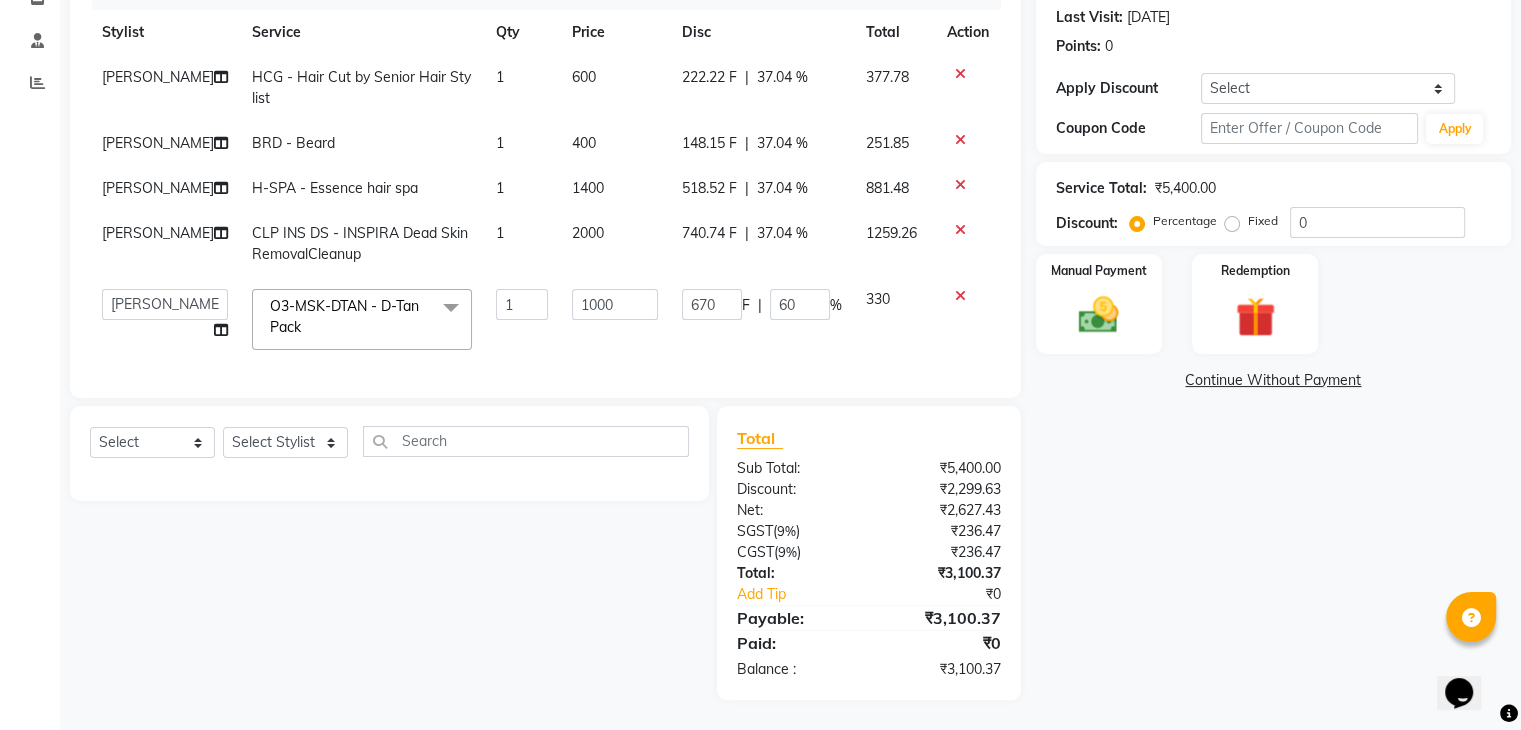 click on "Lovepreet  HCG - Hair Cut by Senior Hair Stylist 1 600 222.22 F | 37.04 % 377.78 Lovepreet  BRD - Beard 1 400 148.15 F | 37.04 % 251.85 Lovepreet  H-SPA - Essence hair spa 1 1400 518.52 F | 37.04 % 881.48 Lovepreet  CLP INS DS  - INSPIRA Dead Skin RemovalCleanup 1 2000 740.74 F | 37.04 % 1259.26  AFIA   Anjali   Ankita   Arwinder    Bikram   Harjinder   HEAD MASTERS   Inder    Jashan    JASHAN    Komal   Love   Lovepreet    Navneet Kaur    Ramanpreet Kaur    Ranjit Kaur   Sahil Kumar   Sania   Shekhar    Shilpa   Simaratpal    Sunny    SURAJ    Tejpal   Vansh  O3-MSK-DTAN  - D-Tan Pack  x SSL - Shampoo SCL - Shampoo and conditioner (with natural dry) HML - Head massage(with natural dry) HCLD - Hair Cut by Creative Director HCL - Hair Cut by Senior Hair Stylist Trim - Trimming (one Length) Spt - Split ends/short/candle cut BD - Blow dry OS - Open styling GL-igora - Igora Global GL-essensity - Essensity Global Hlts-L - Highlights Bal - Balayage Chunks  - Chunks CR  - Color removal CRF - Color refresh Bikni Spa" 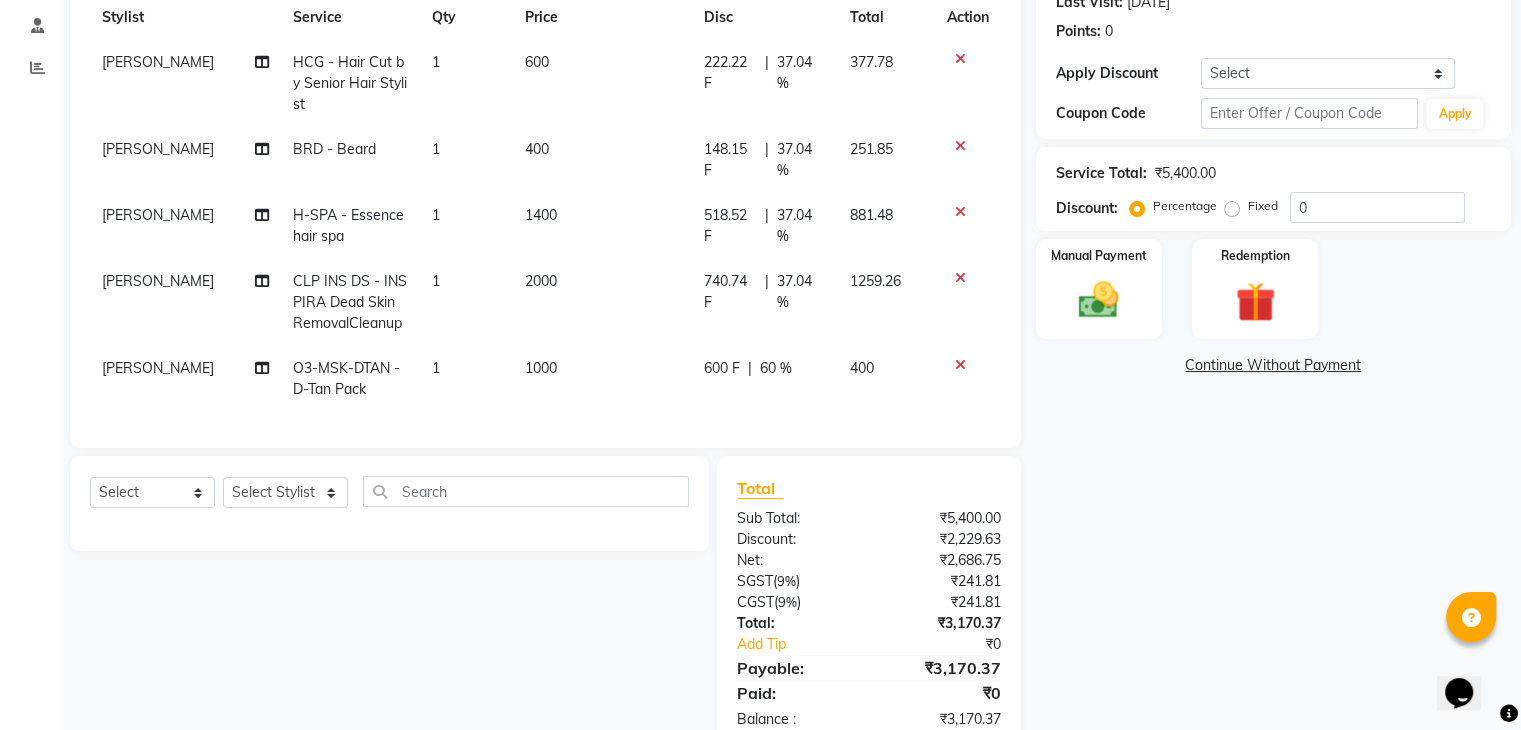 click on "60 %" 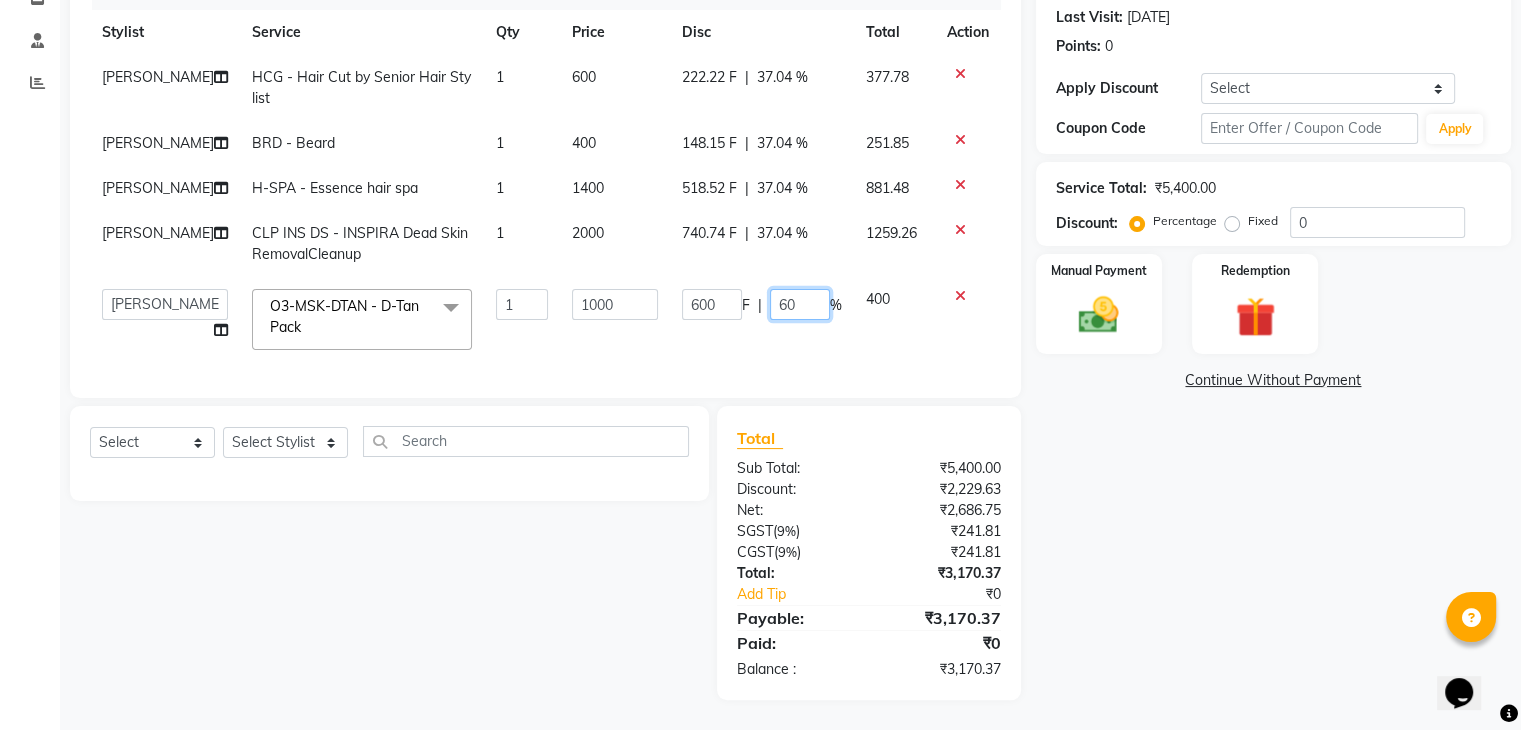 click on "60" 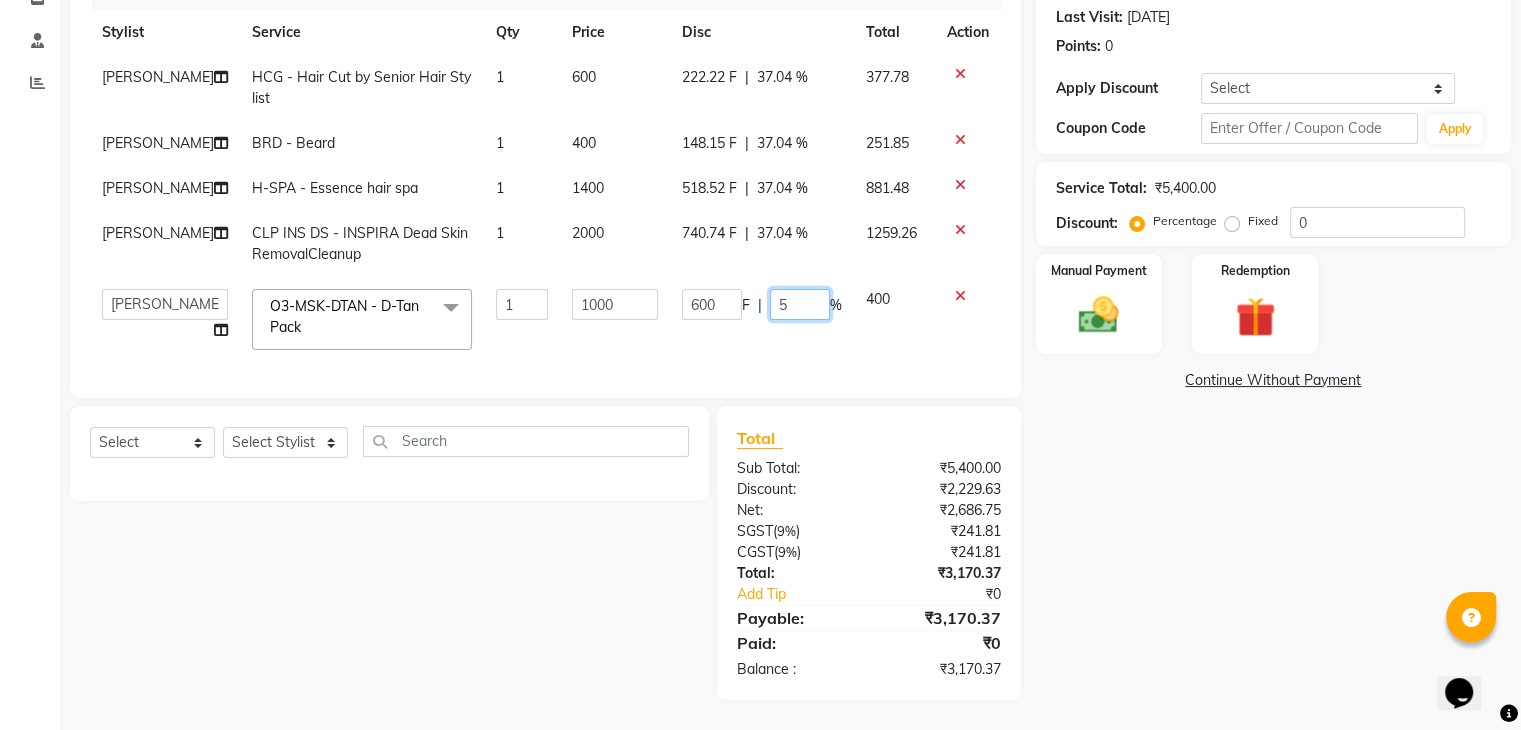 type on "58" 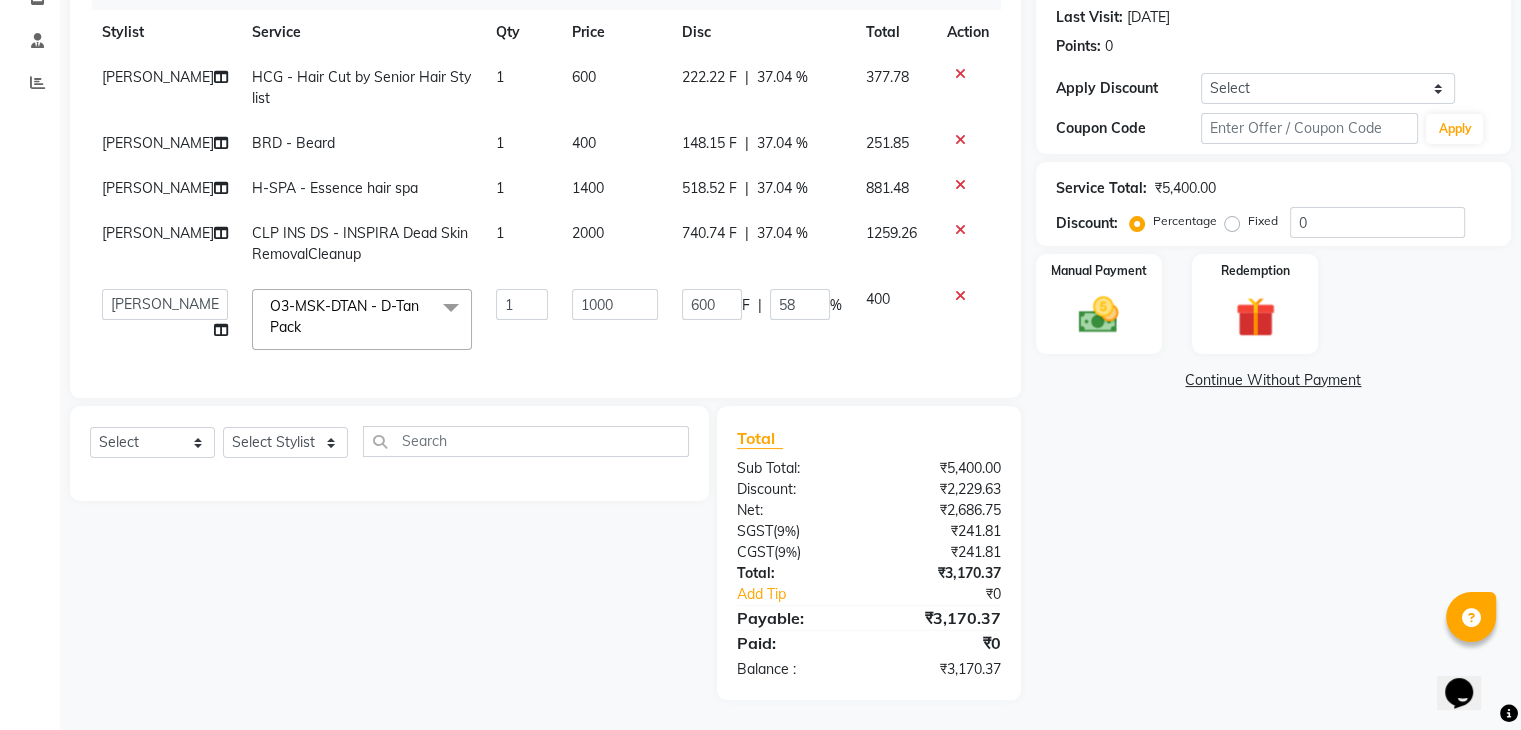 click on "Lovepreet  HCG - Hair Cut by Senior Hair Stylist 1 600 222.22 F | 37.04 % 377.78 Lovepreet  BRD - Beard 1 400 148.15 F | 37.04 % 251.85 Lovepreet  H-SPA - Essence hair spa 1 1400 518.52 F | 37.04 % 881.48 Lovepreet  CLP INS DS  - INSPIRA Dead Skin RemovalCleanup 1 2000 740.74 F | 37.04 % 1259.26  AFIA   Anjali   Ankita   Arwinder    Bikram   Harjinder   HEAD MASTERS   Inder    Jashan    JASHAN    Komal   Love   Lovepreet    Navneet Kaur    Ramanpreet Kaur    Ranjit Kaur   Sahil Kumar   Sania   Shekhar    Shilpa   Simaratpal    Sunny    SURAJ    Tejpal   Vansh  O3-MSK-DTAN  - D-Tan Pack  x SSL - Shampoo SCL - Shampoo and conditioner (with natural dry) HML - Head massage(with natural dry) HCLD - Hair Cut by Creative Director HCL - Hair Cut by Senior Hair Stylist Trim - Trimming (one Length) Spt - Split ends/short/candle cut BD - Blow dry OS - Open styling GL-igora - Igora Global GL-essensity - Essensity Global Hlts-L - Highlights Bal - Balayage Chunks  - Chunks CR  - Color removal CRF - Color refresh Bikni Spa" 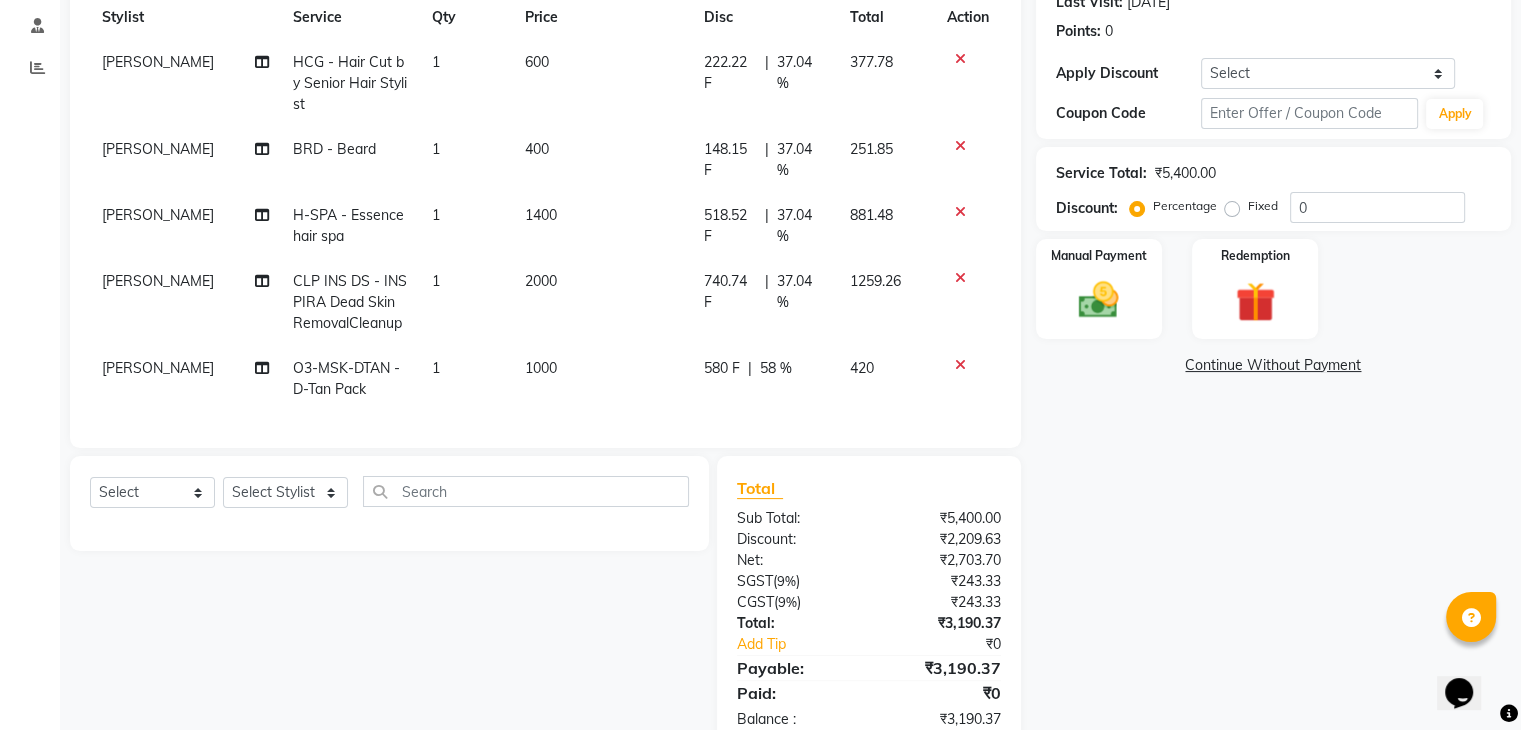 click on "58 %" 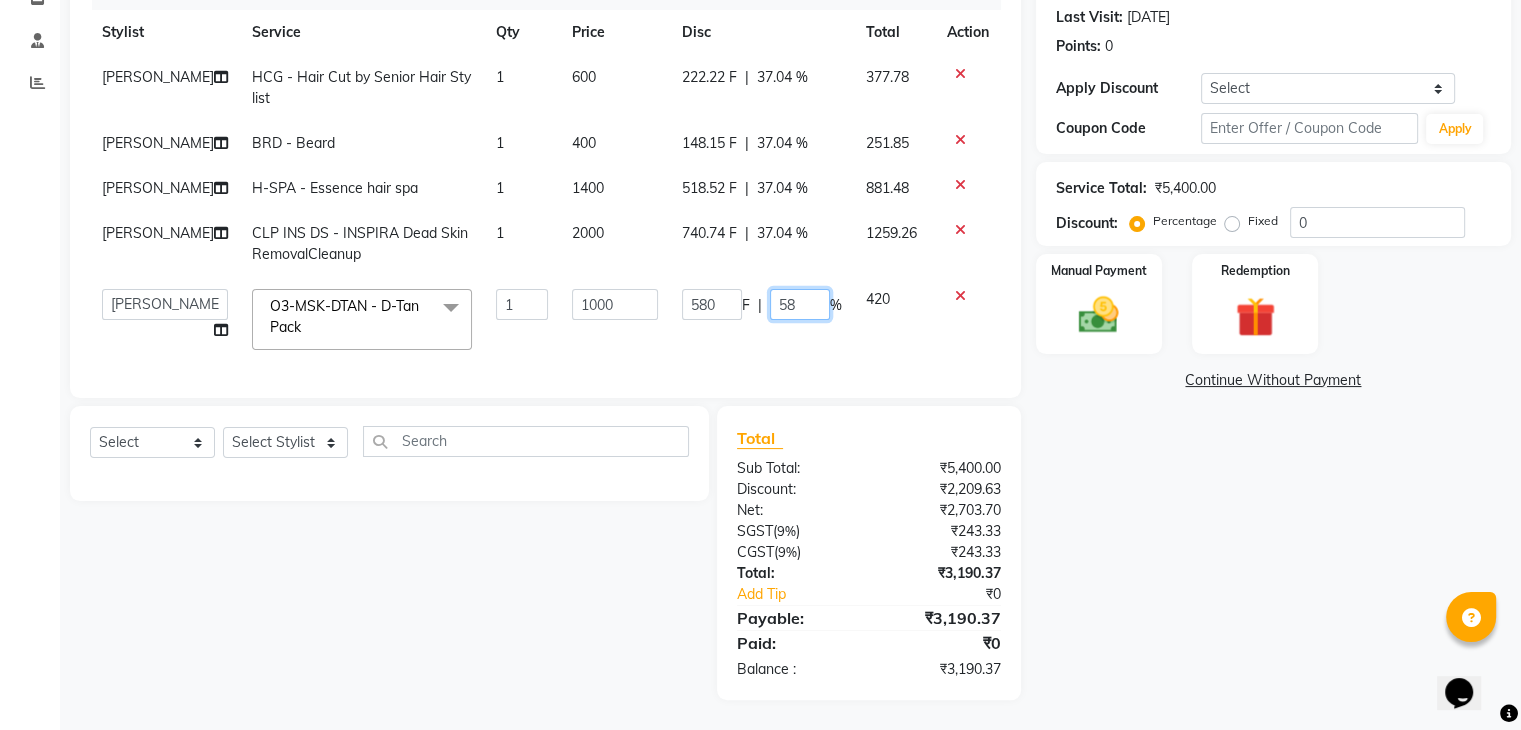 click on "58" 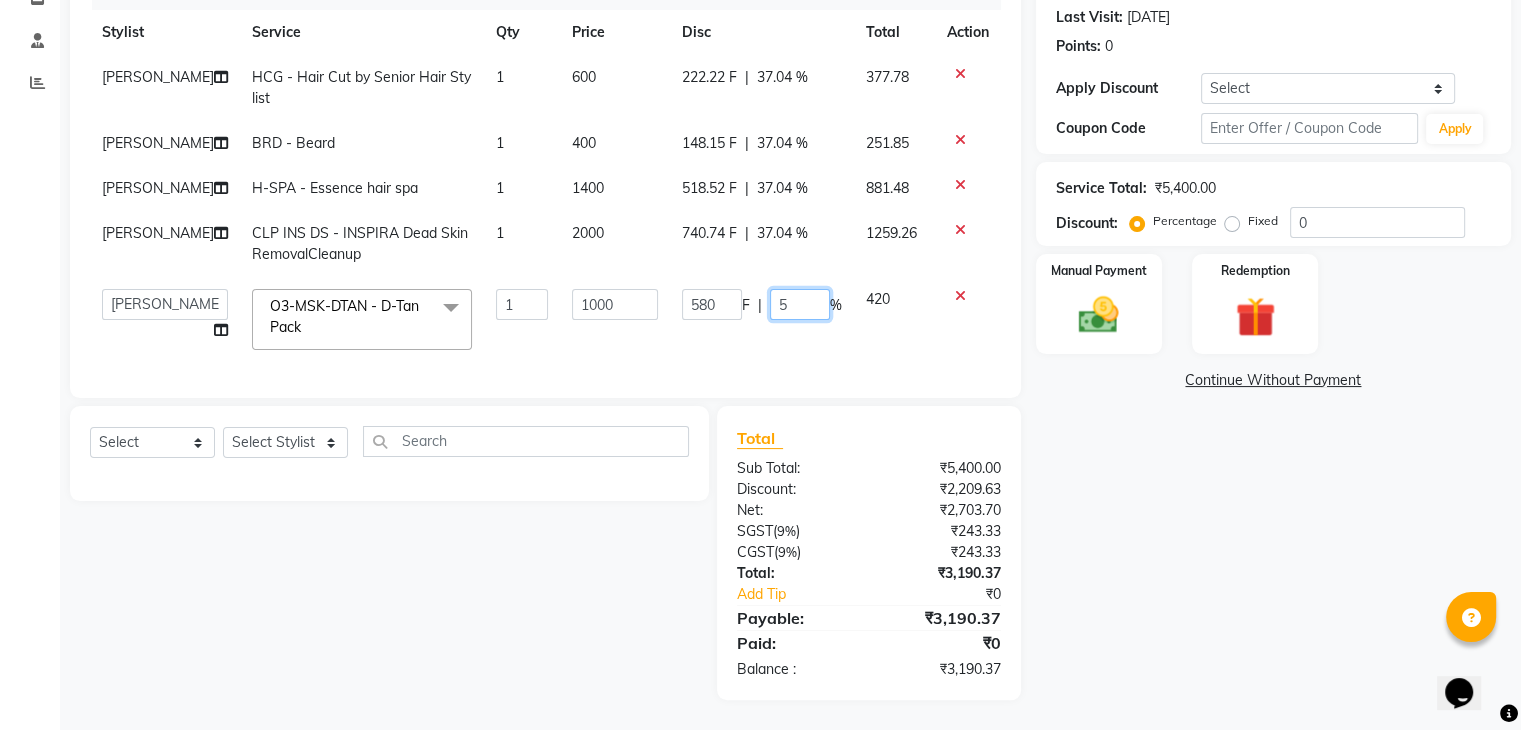 type on "57" 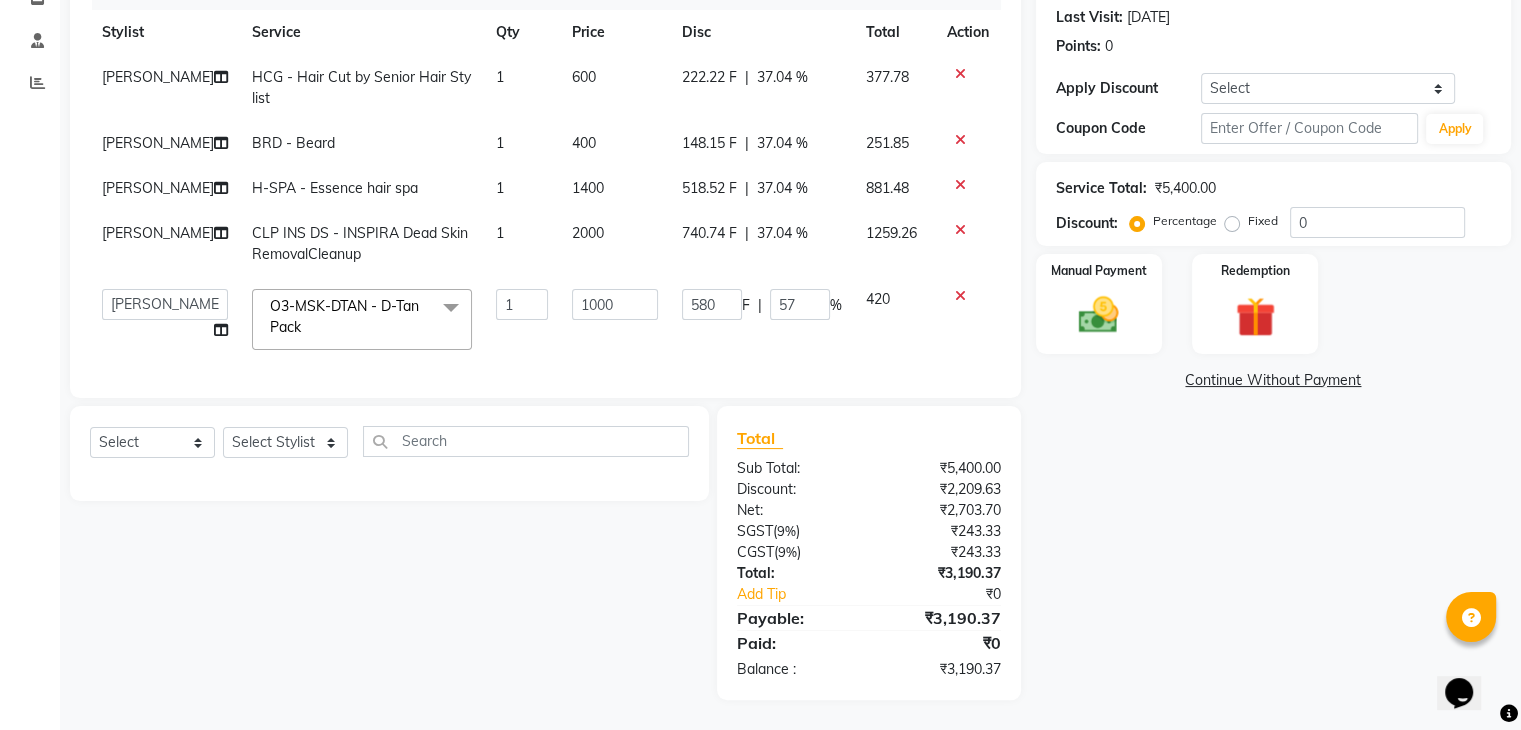 click on "Lovepreet  HCG - Hair Cut by Senior Hair Stylist 1 600 222.22 F | 37.04 % 377.78 Lovepreet  BRD - Beard 1 400 148.15 F | 37.04 % 251.85 Lovepreet  H-SPA - Essence hair spa 1 1400 518.52 F | 37.04 % 881.48 Lovepreet  CLP INS DS  - INSPIRA Dead Skin RemovalCleanup 1 2000 740.74 F | 37.04 % 1259.26  AFIA   Anjali   Ankita   Arwinder    Bikram   Harjinder   HEAD MASTERS   Inder    Jashan    JASHAN    Komal   Love   Lovepreet    Navneet Kaur    Ramanpreet Kaur    Ranjit Kaur   Sahil Kumar   Sania   Shekhar    Shilpa   Simaratpal    Sunny    SURAJ    Tejpal   Vansh  O3-MSK-DTAN  - D-Tan Pack  x SSL - Shampoo SCL - Shampoo and conditioner (with natural dry) HML - Head massage(with natural dry) HCLD - Hair Cut by Creative Director HCL - Hair Cut by Senior Hair Stylist Trim - Trimming (one Length) Spt - Split ends/short/candle cut BD - Blow dry OS - Open styling GL-igora - Igora Global GL-essensity - Essensity Global Hlts-L - Highlights Bal - Balayage Chunks  - Chunks CR  - Color removal CRF - Color refresh Bikni Spa" 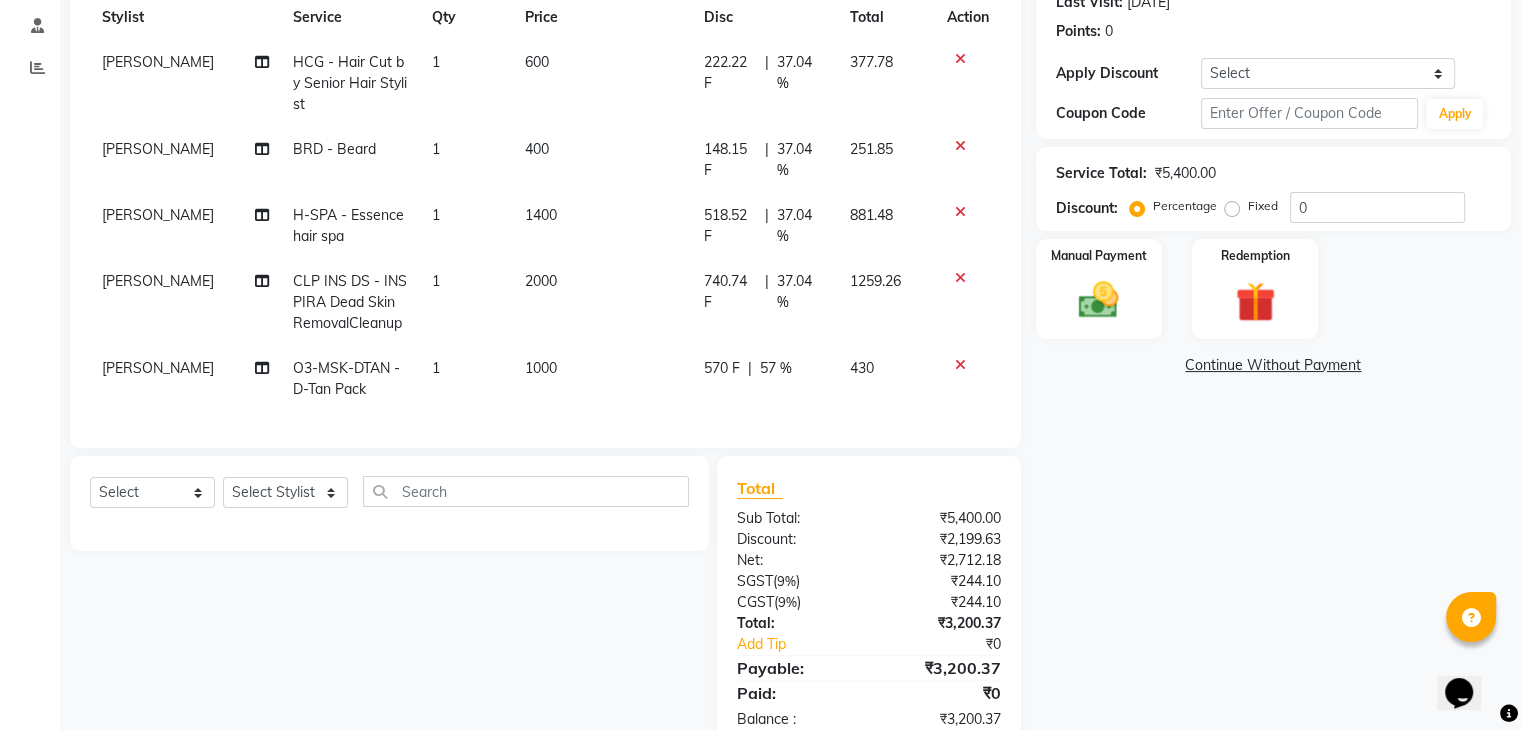scroll, scrollTop: 356, scrollLeft: 0, axis: vertical 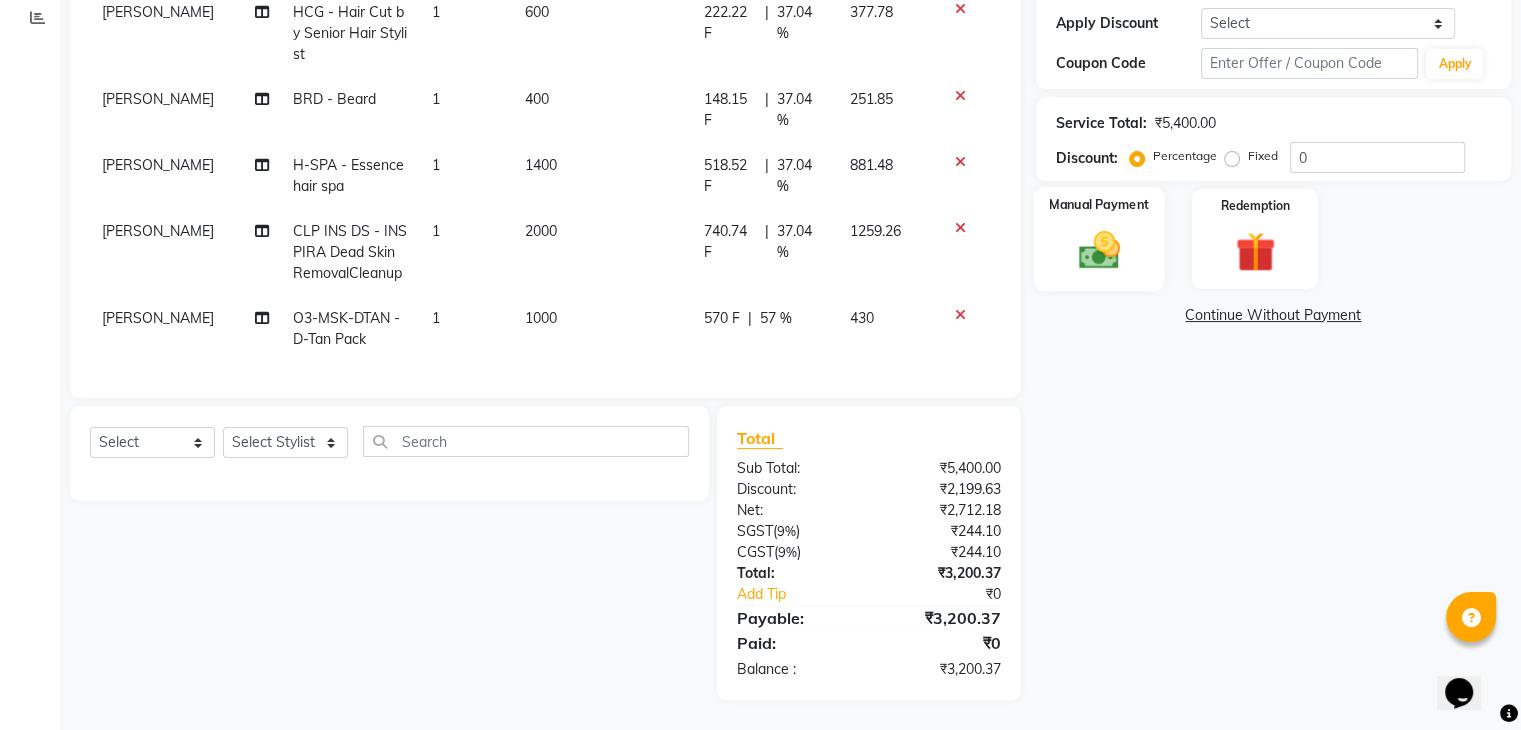 click 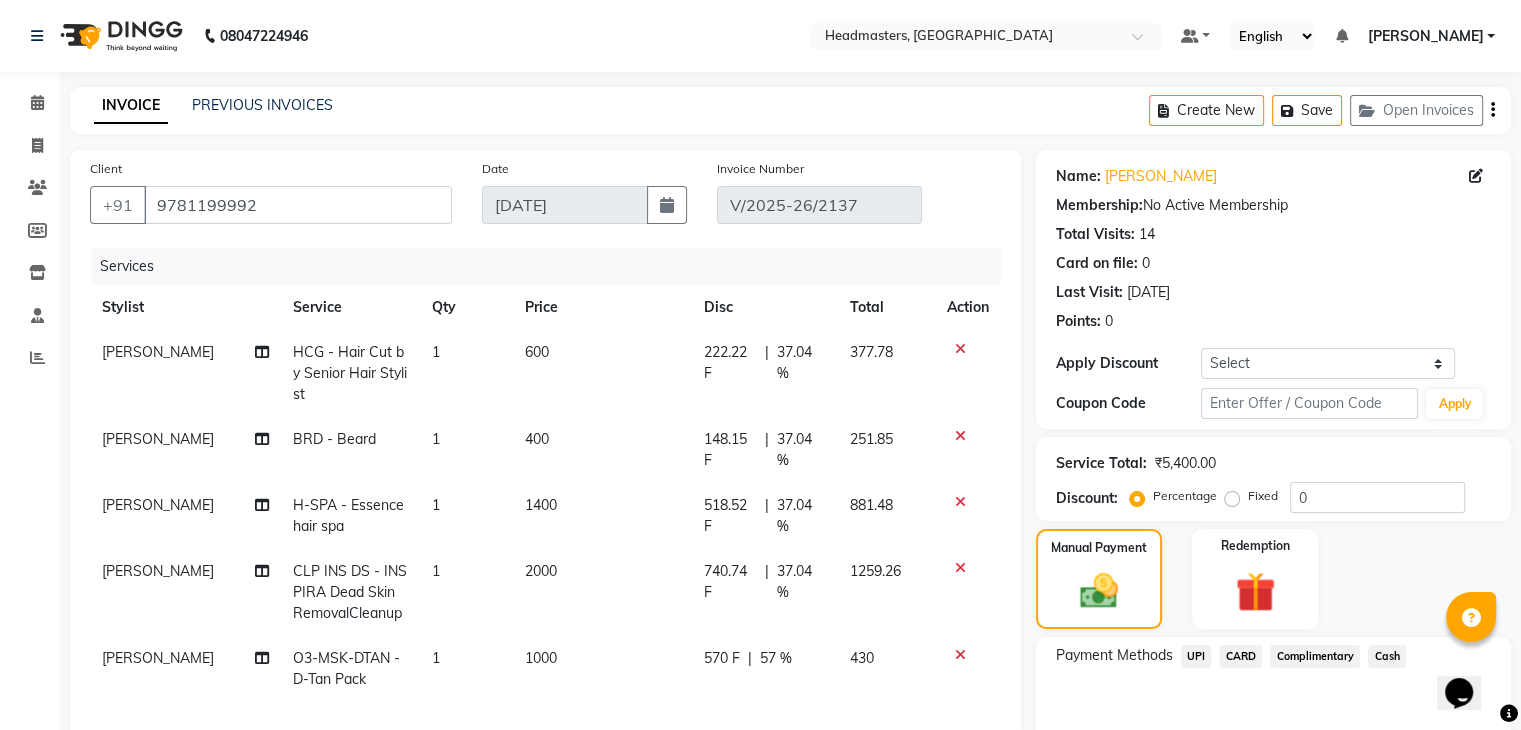 scroll, scrollTop: 356, scrollLeft: 0, axis: vertical 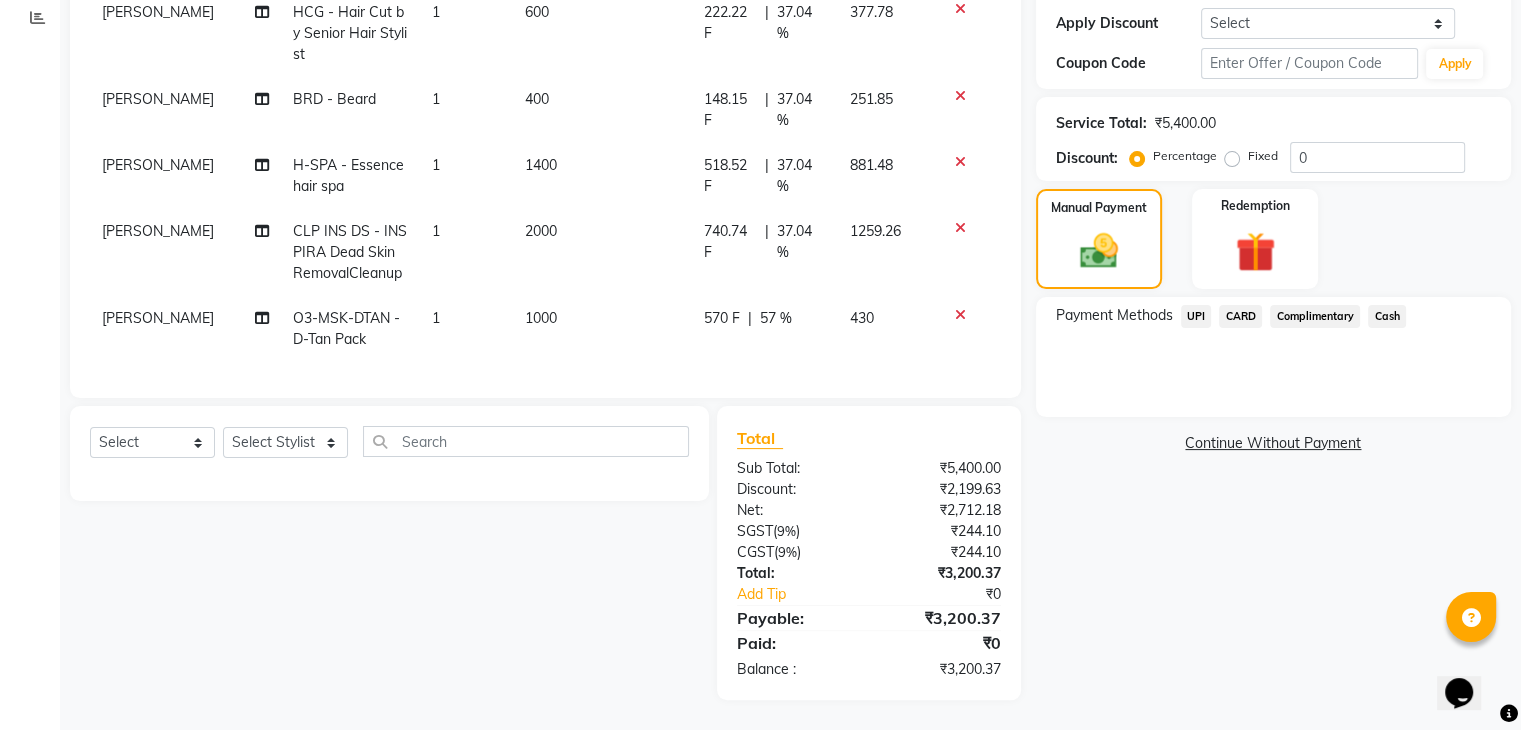 click on "UPI" 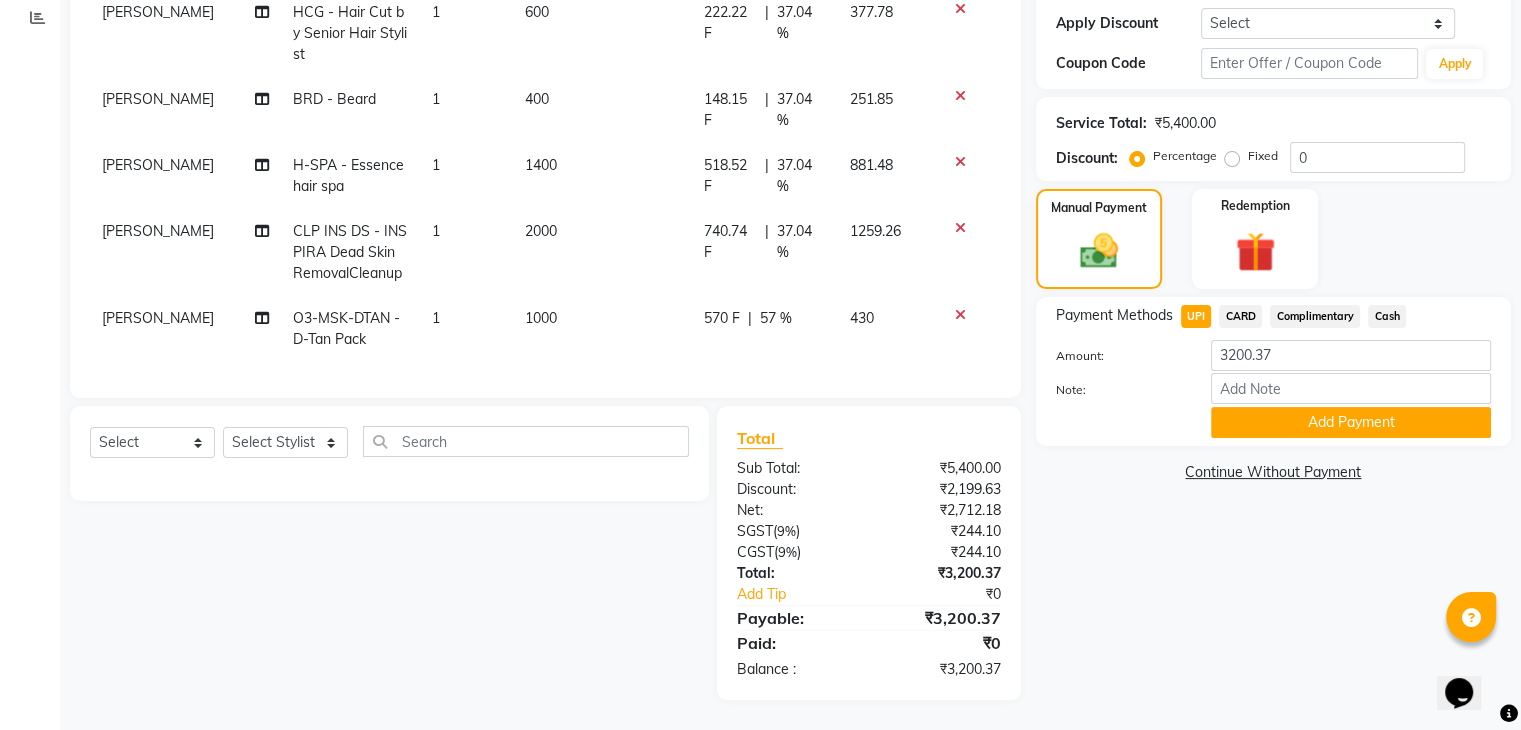click on "Add Payment" 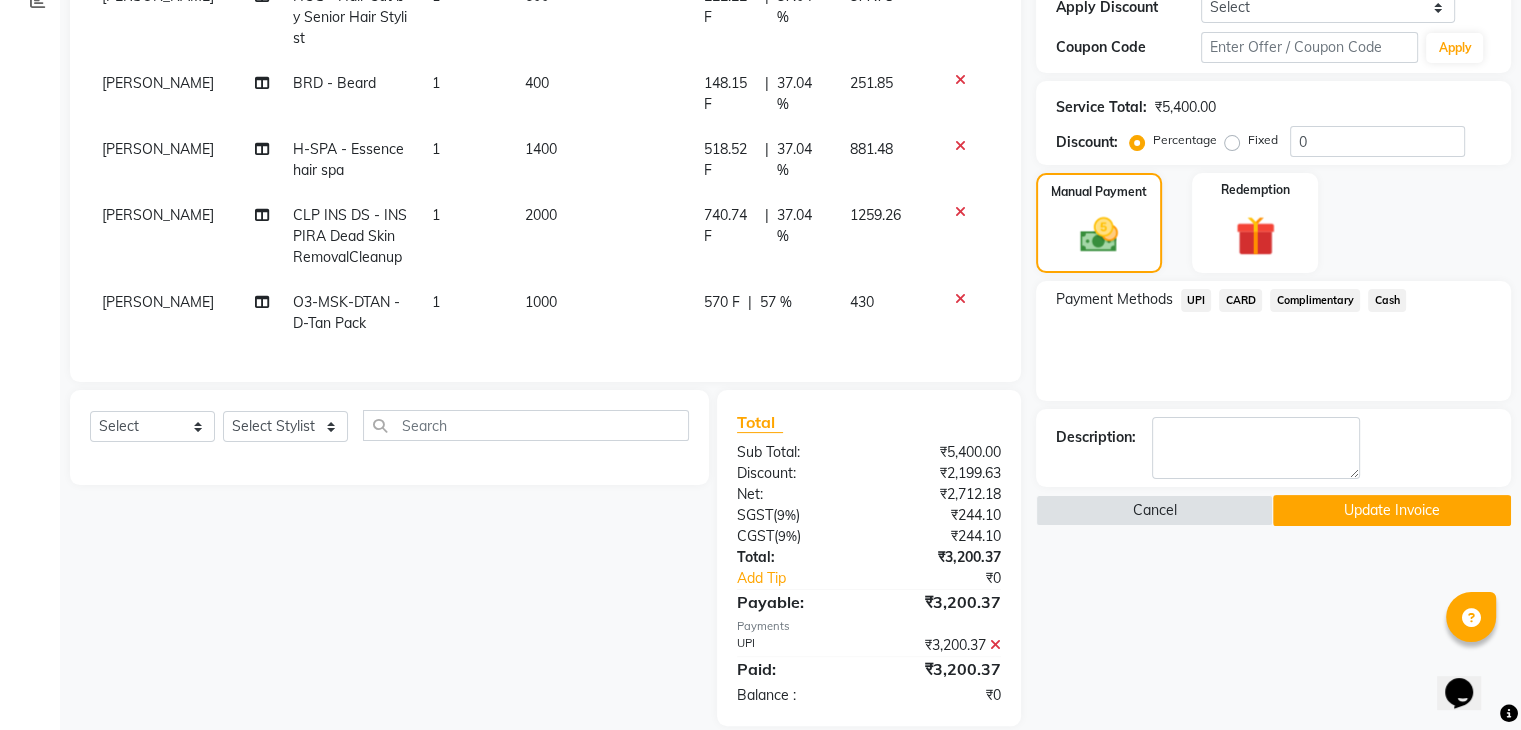 click on "Update Invoice" 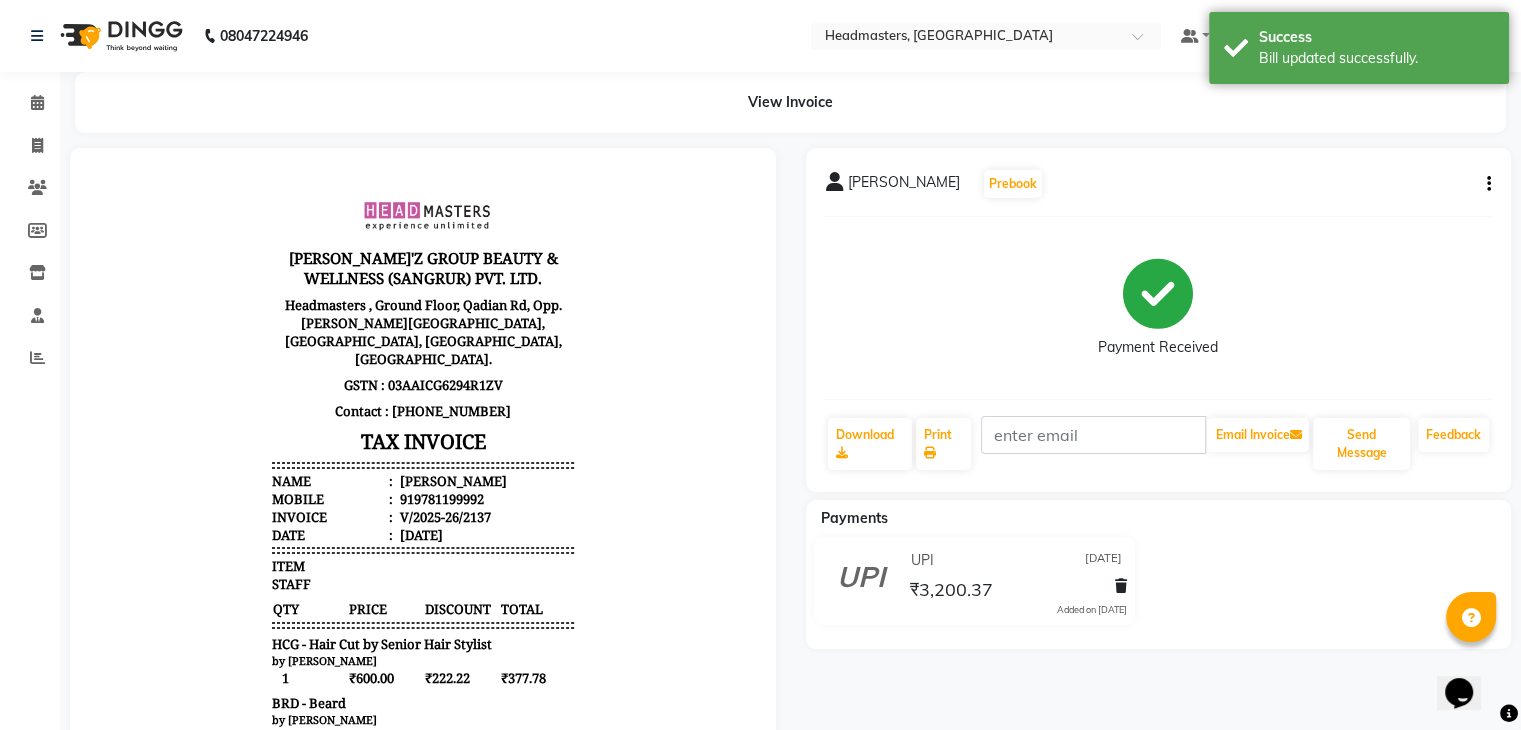 scroll, scrollTop: 0, scrollLeft: 0, axis: both 